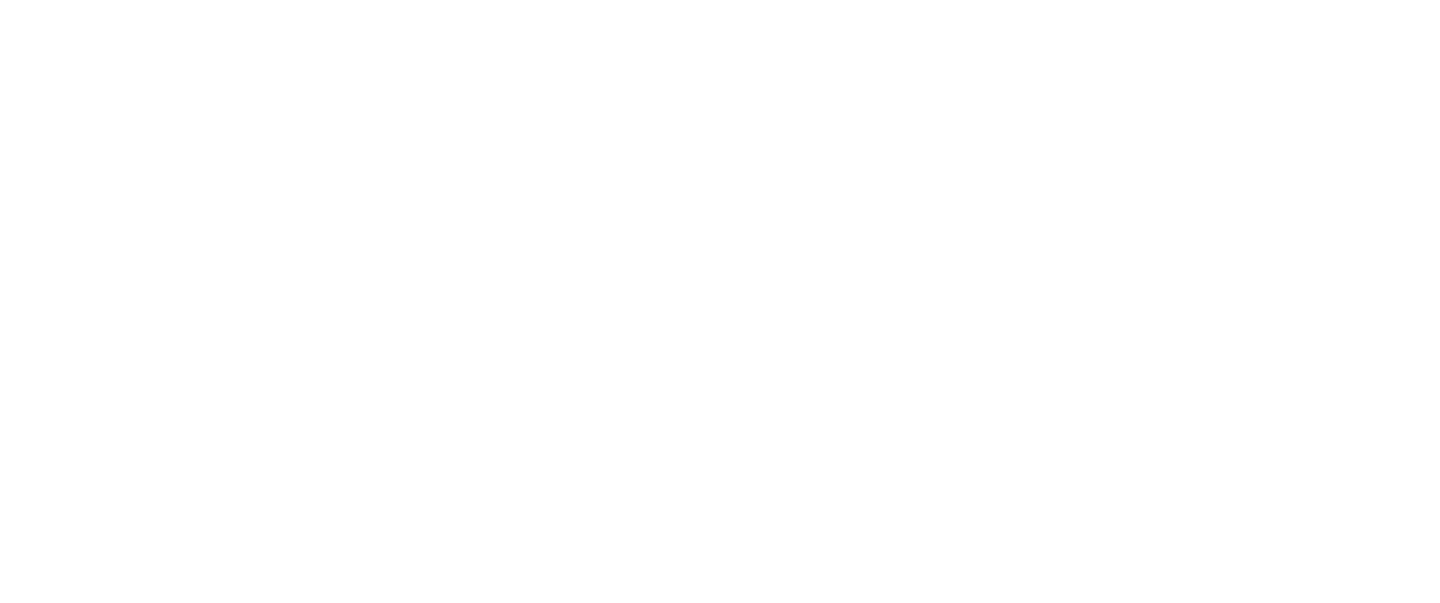 scroll, scrollTop: 0, scrollLeft: 0, axis: both 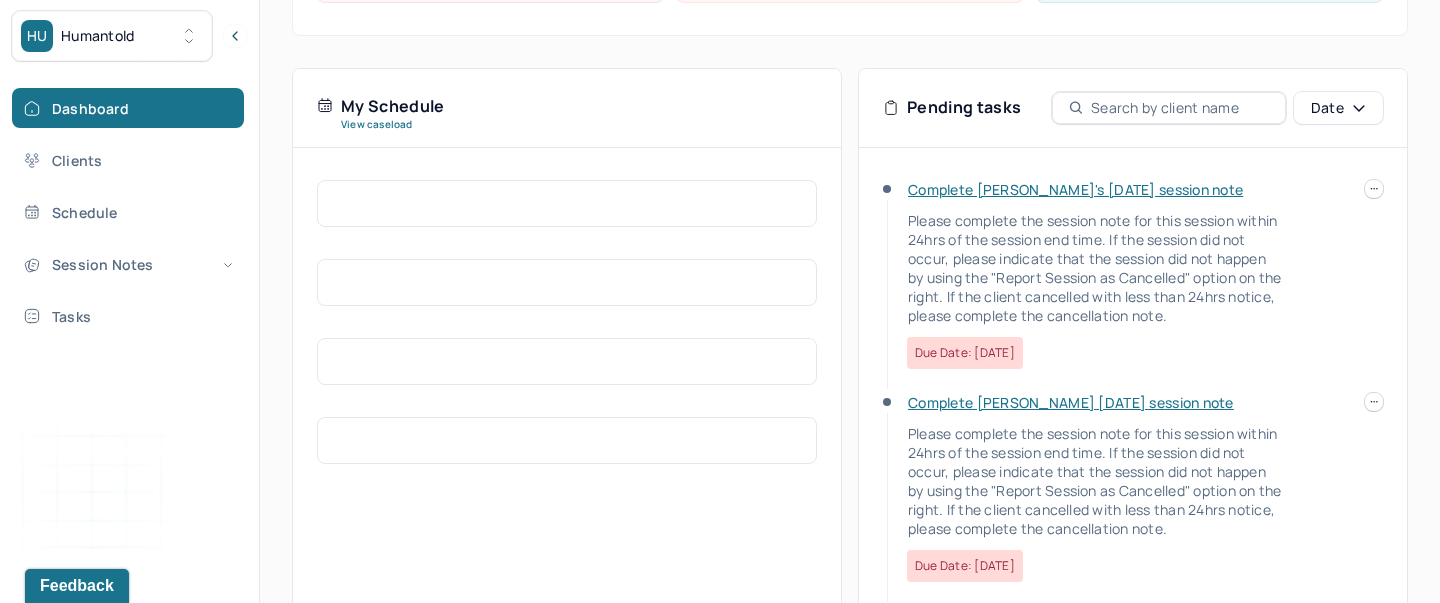 click on "Complete Joseph's Tue, 07/01 session note" at bounding box center [1075, 189] 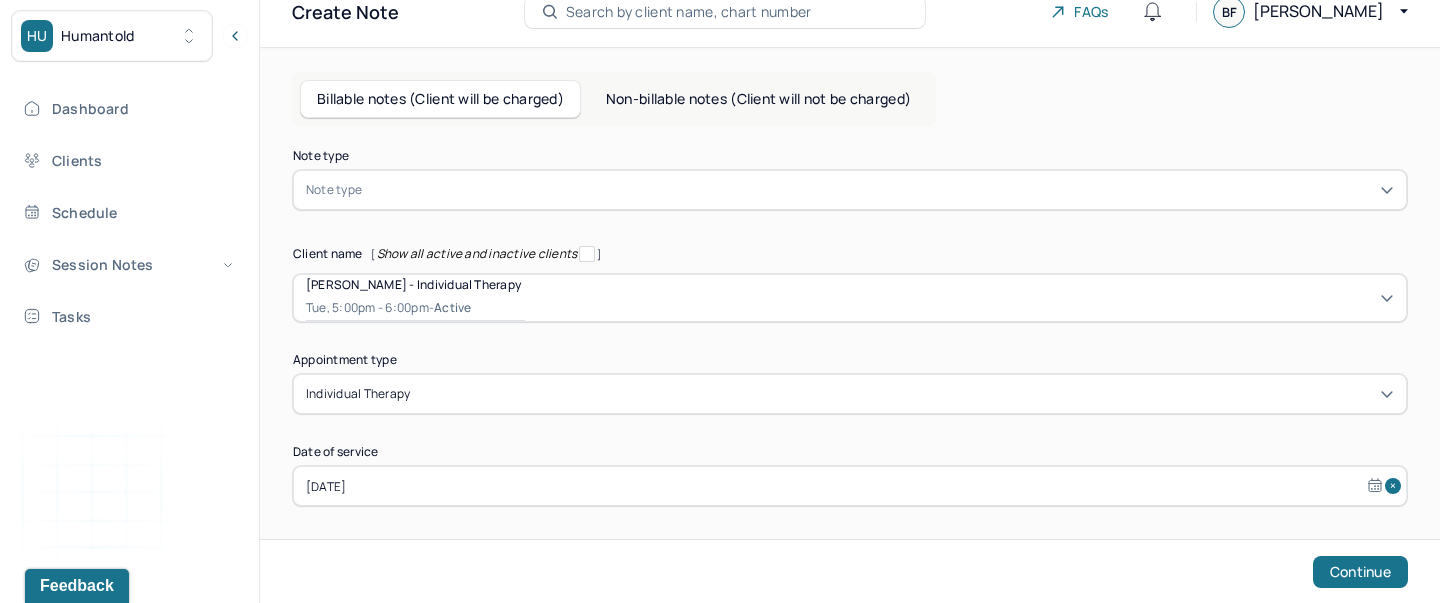 scroll, scrollTop: 0, scrollLeft: 0, axis: both 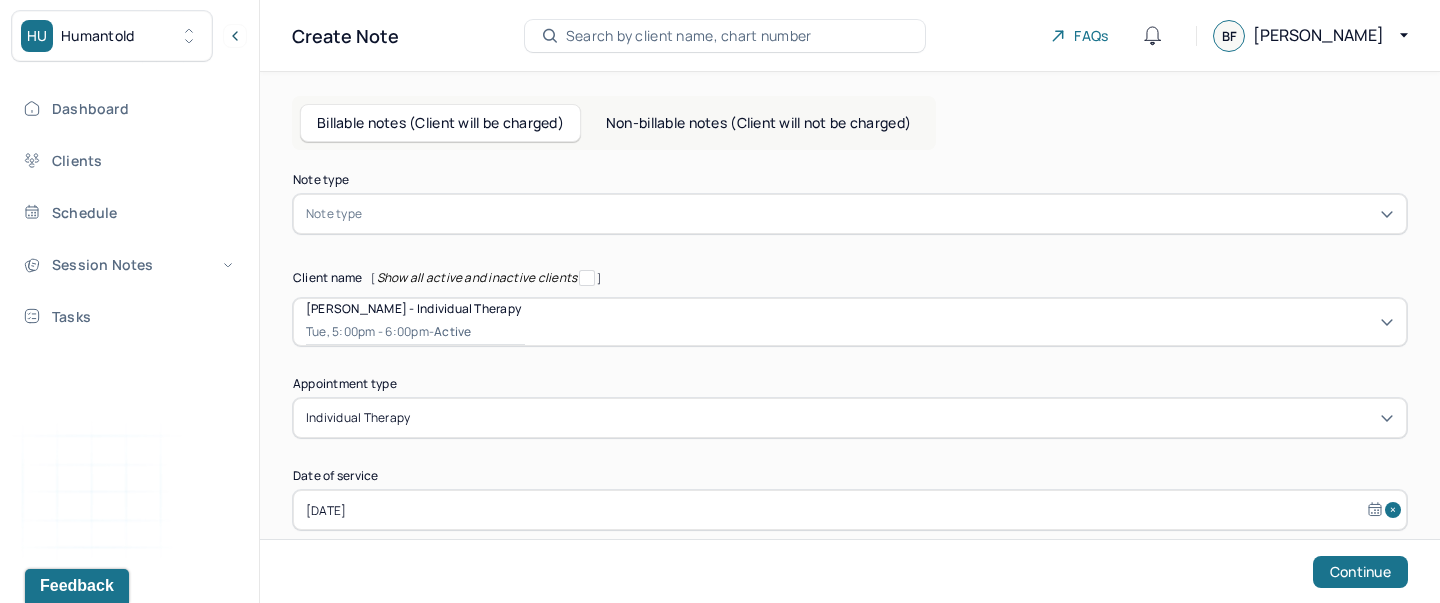 click at bounding box center (880, 214) 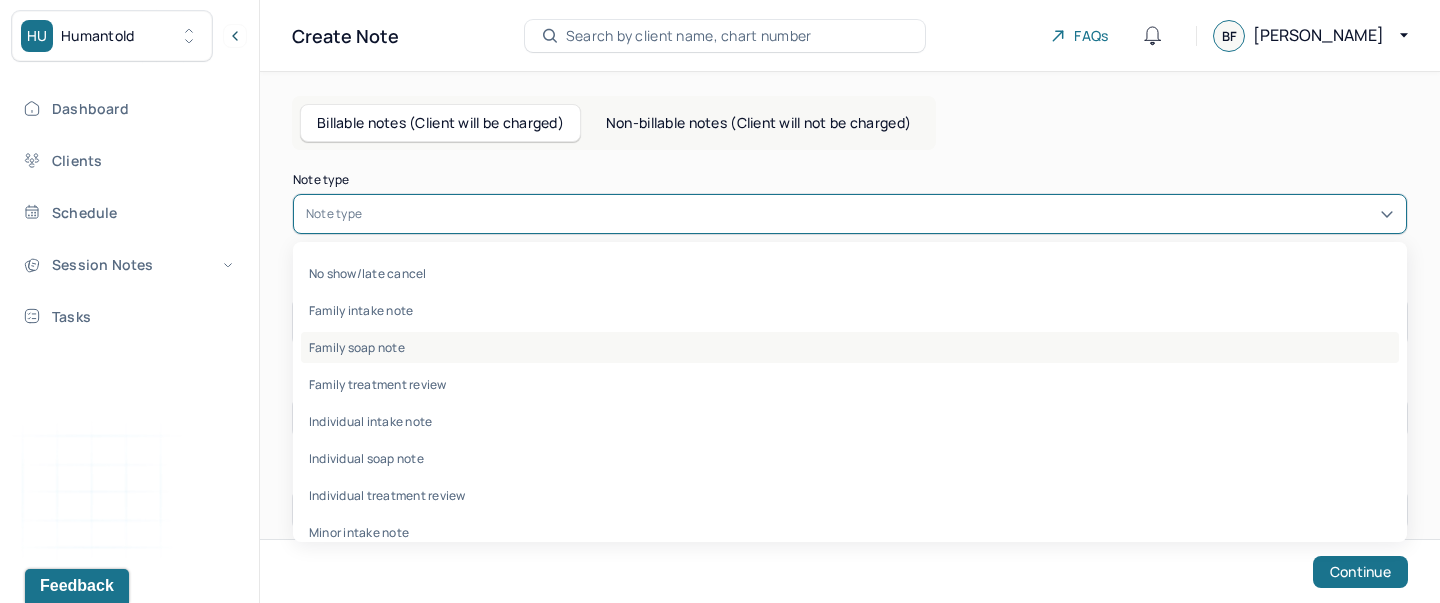 click on "Family soap note" at bounding box center (850, 347) 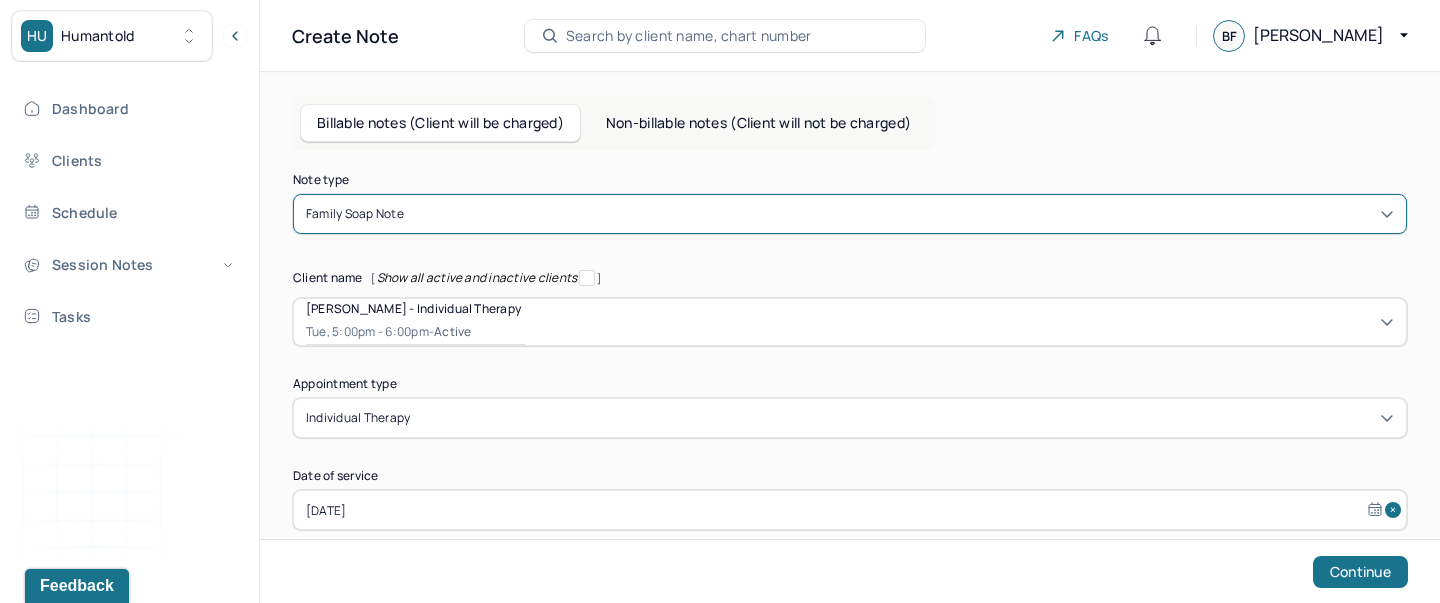 scroll, scrollTop: 124, scrollLeft: 0, axis: vertical 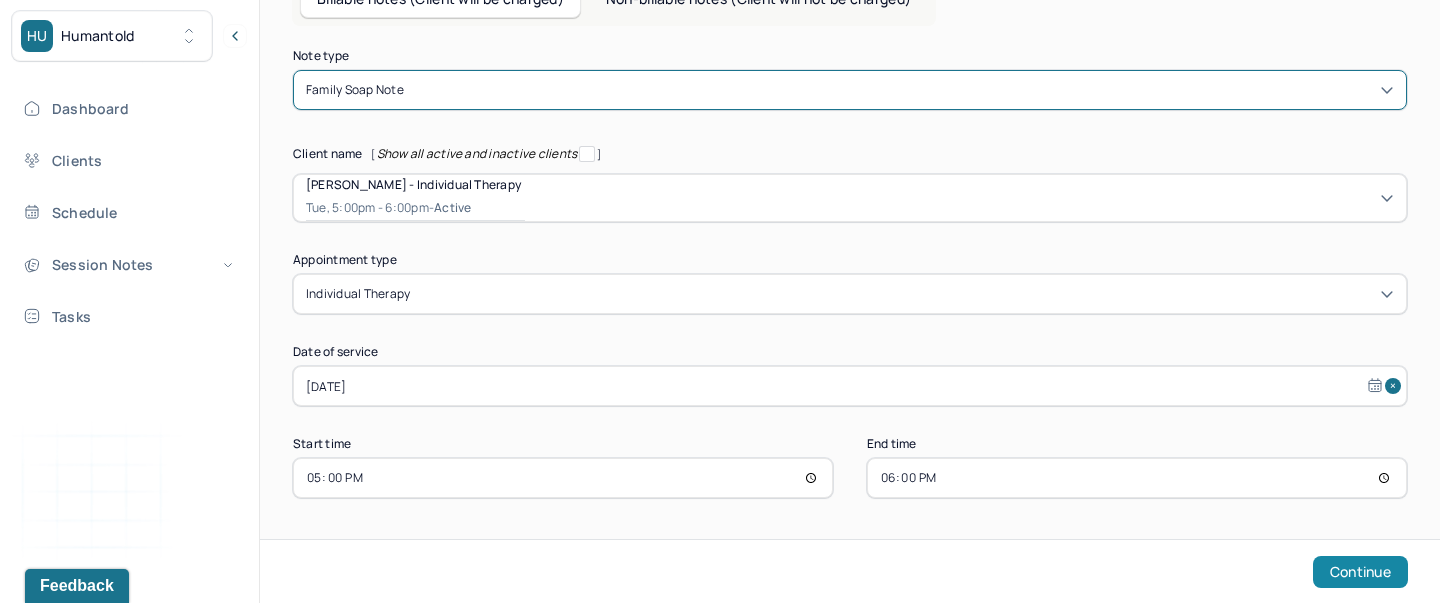 click on "Continue" at bounding box center [1360, 572] 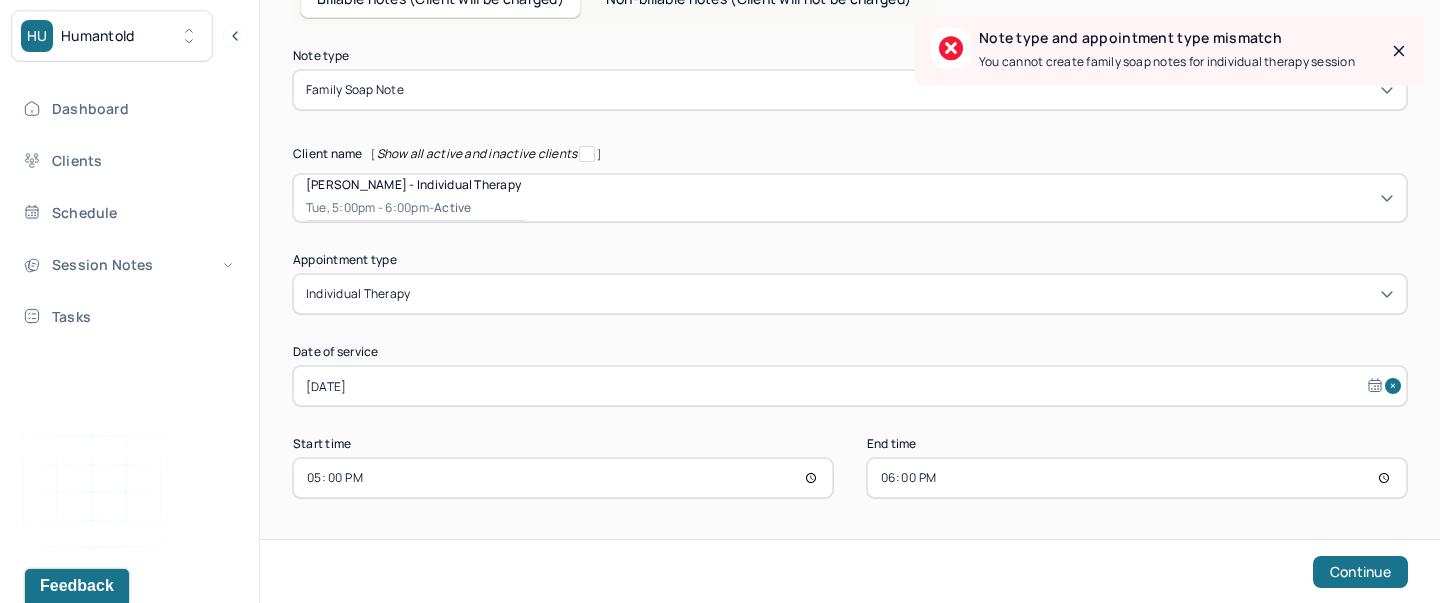 click at bounding box center (1399, 51) 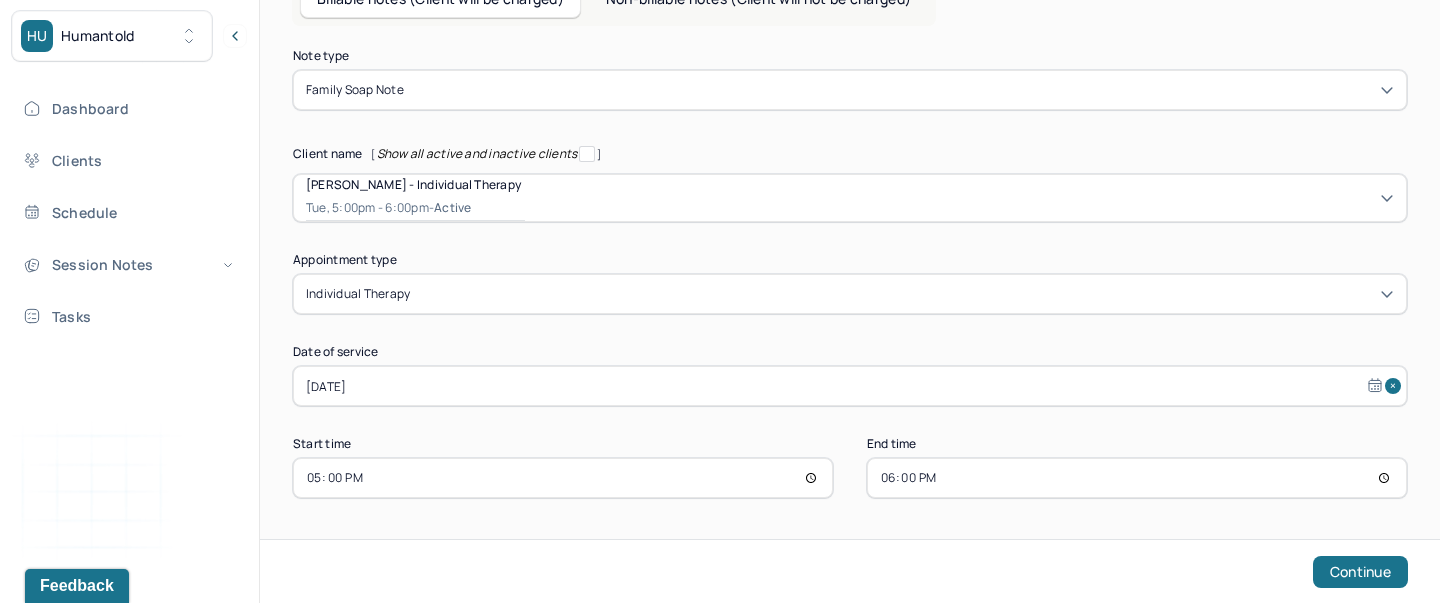 click at bounding box center (901, 90) 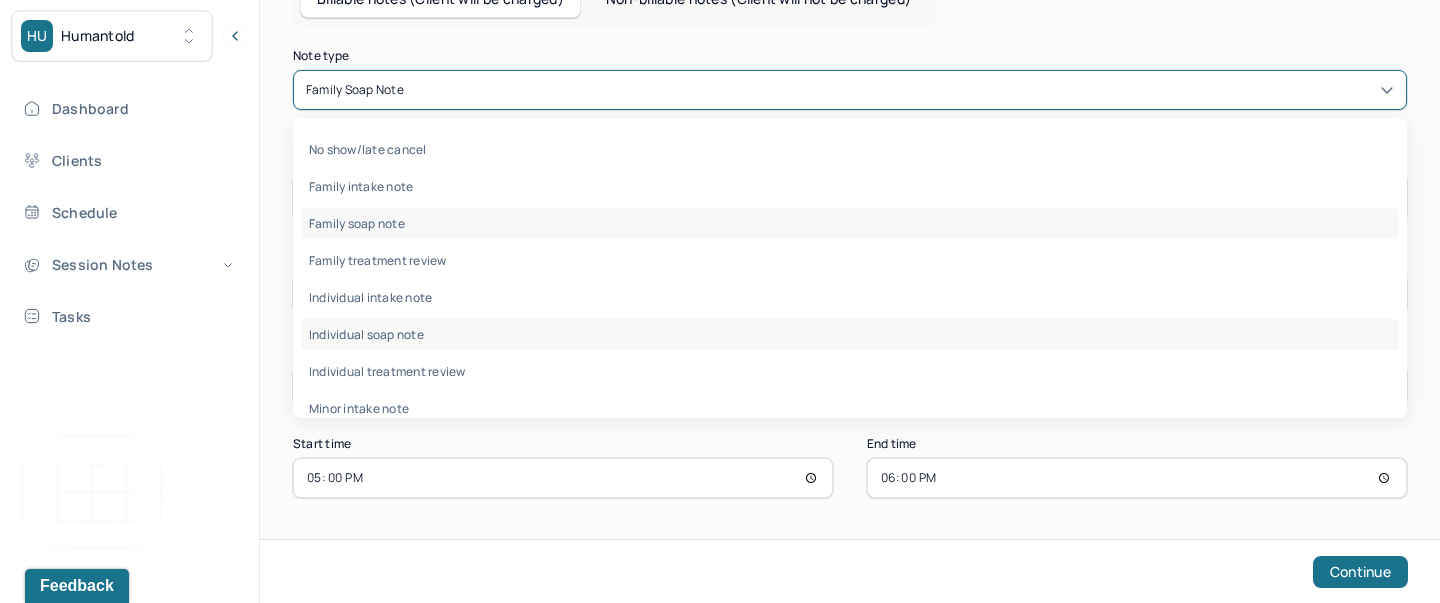 click on "Individual soap note" at bounding box center [850, 334] 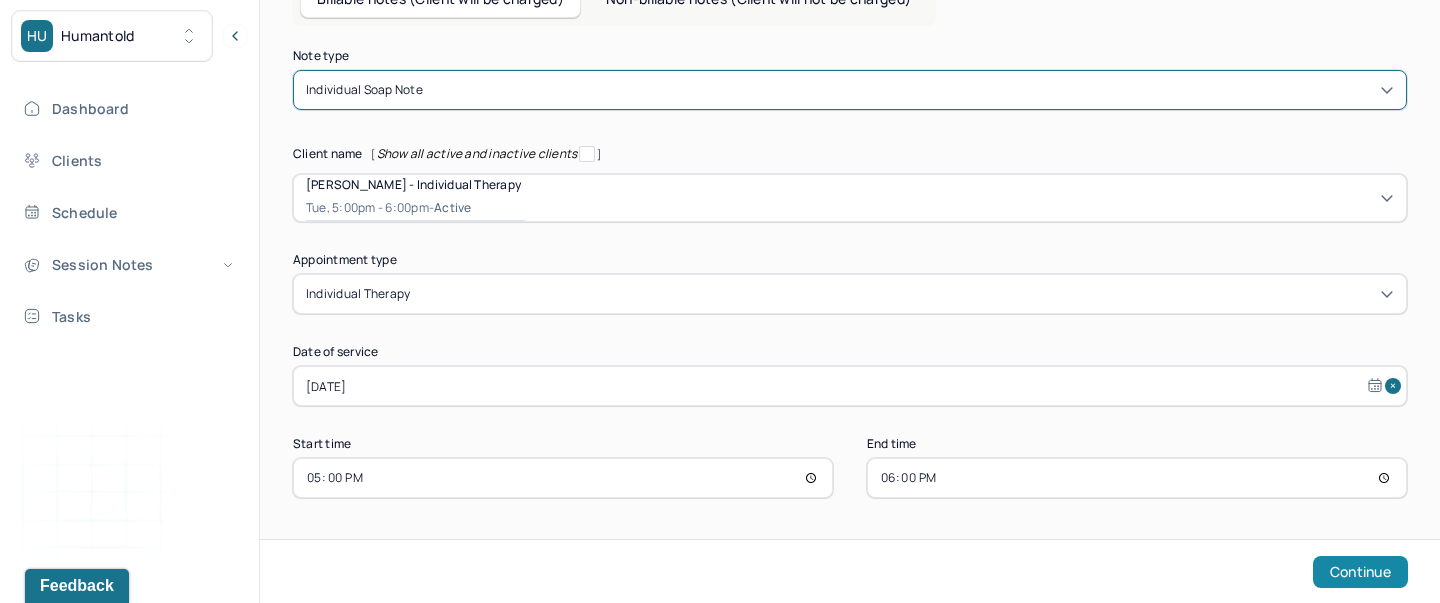 click on "Continue" at bounding box center (1360, 572) 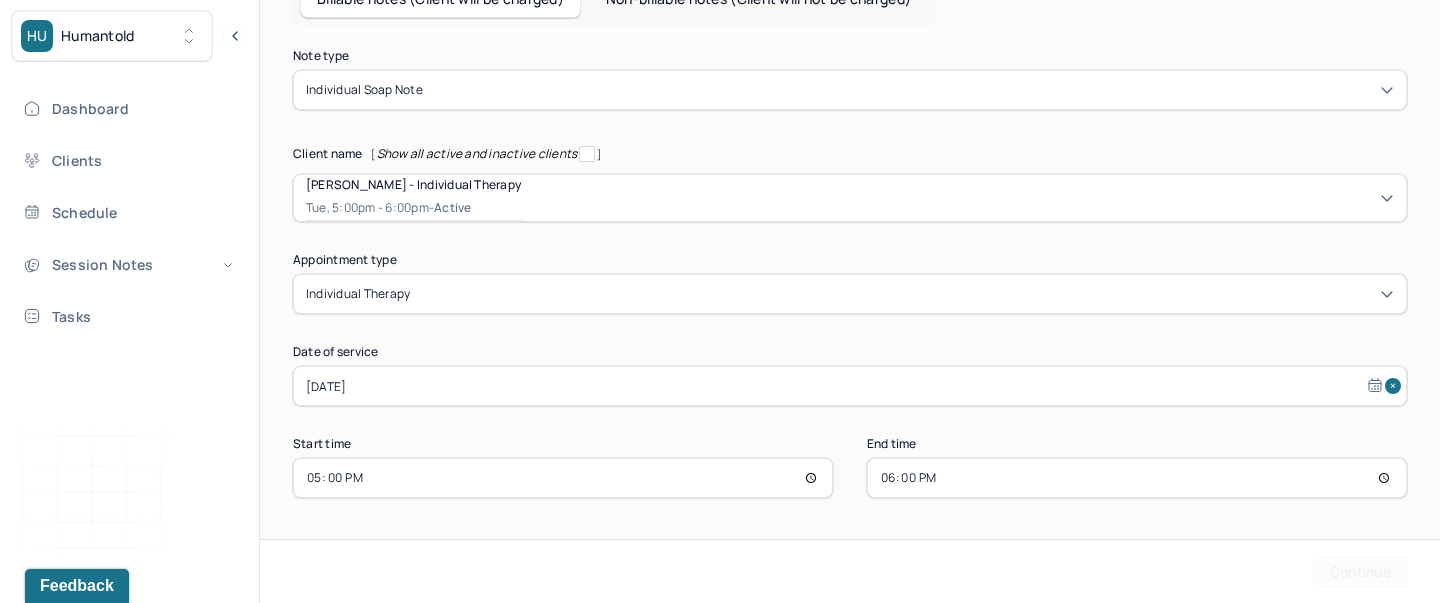 scroll, scrollTop: 0, scrollLeft: 0, axis: both 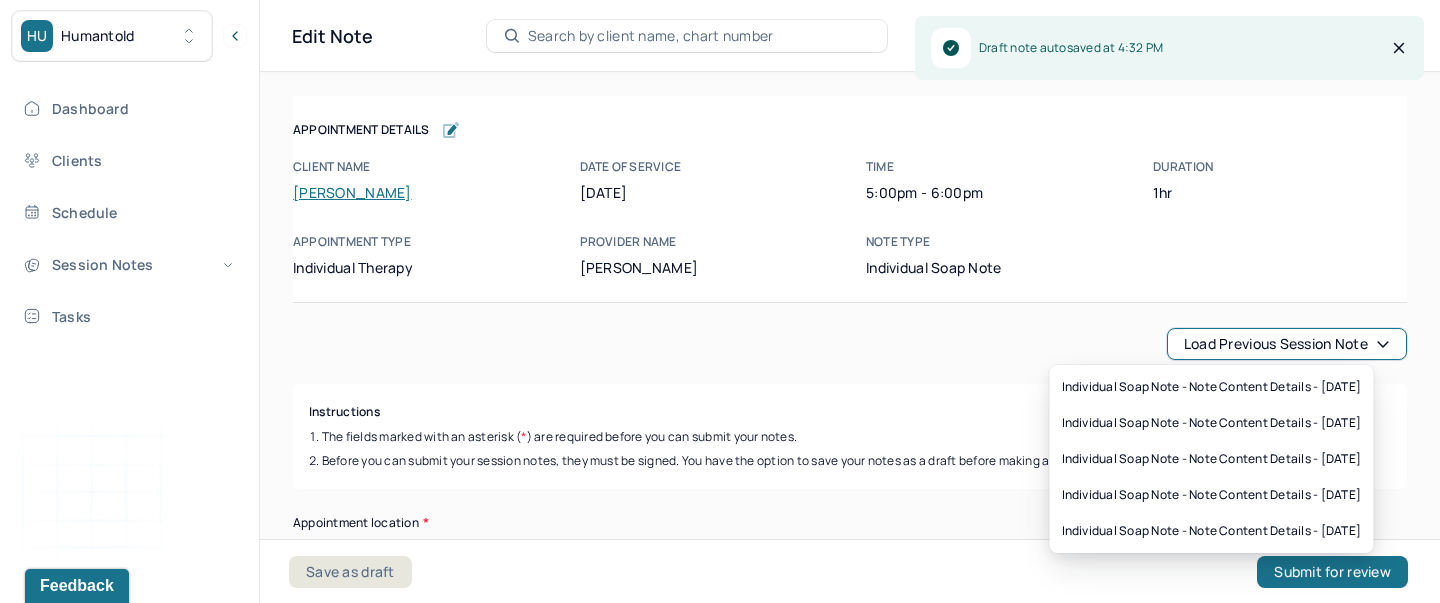 click on "Load previous session note" at bounding box center (1287, 344) 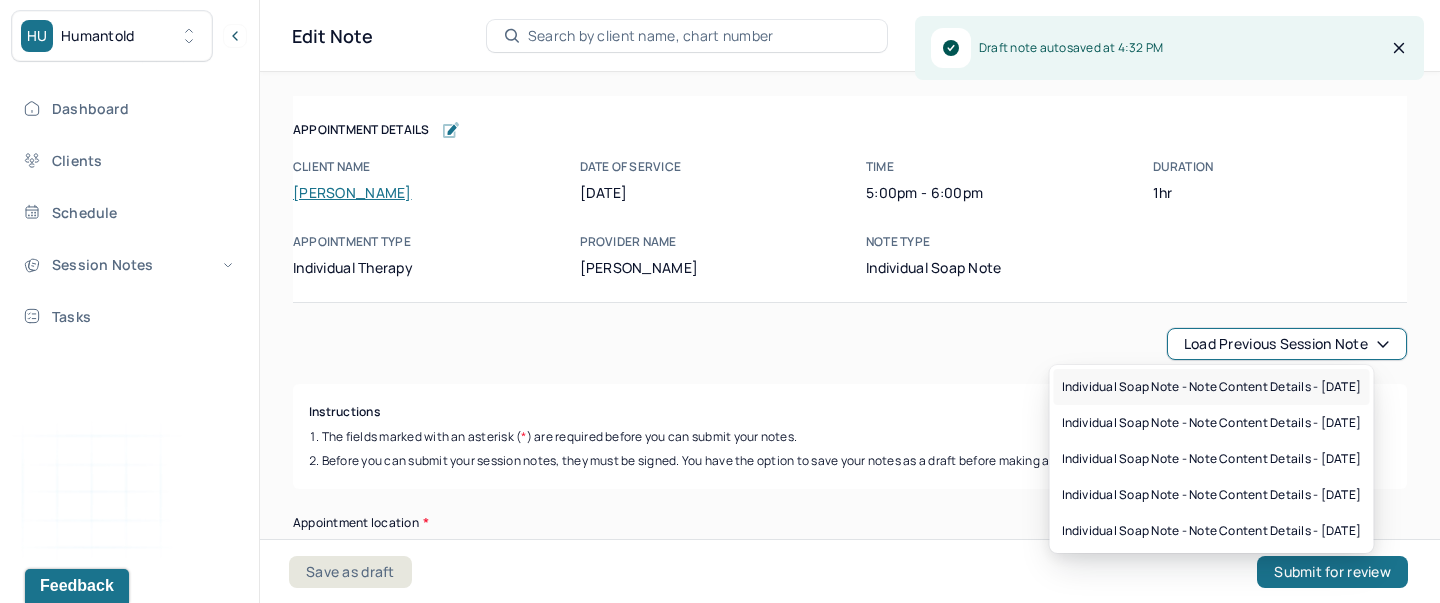 click on "Individual soap note   - Note content Details -   06/17/2025" at bounding box center [1212, 387] 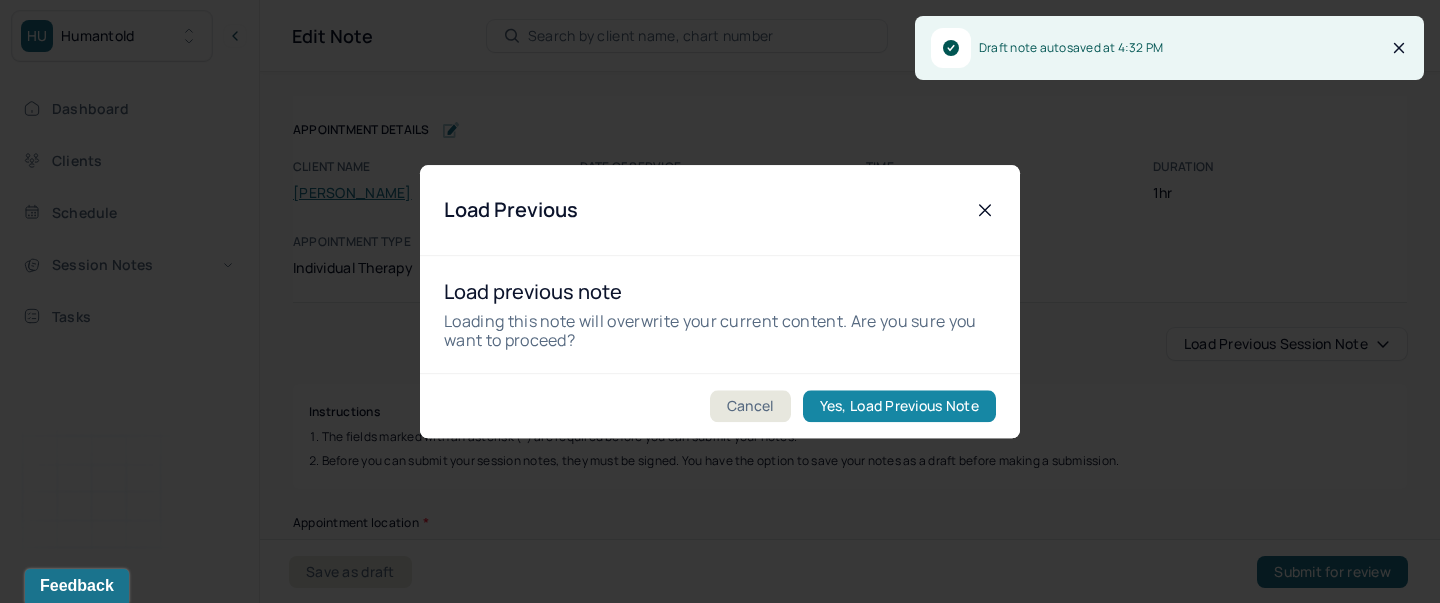 click on "Yes, Load Previous Note" at bounding box center (899, 406) 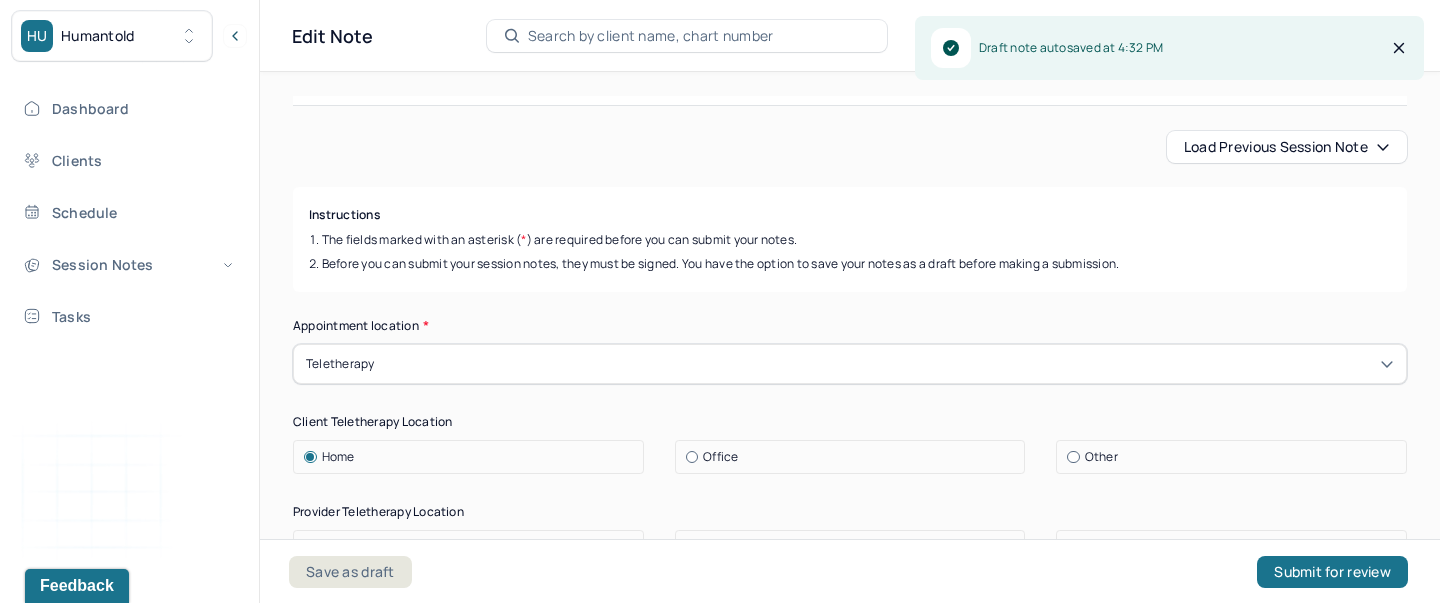 scroll, scrollTop: 236, scrollLeft: 0, axis: vertical 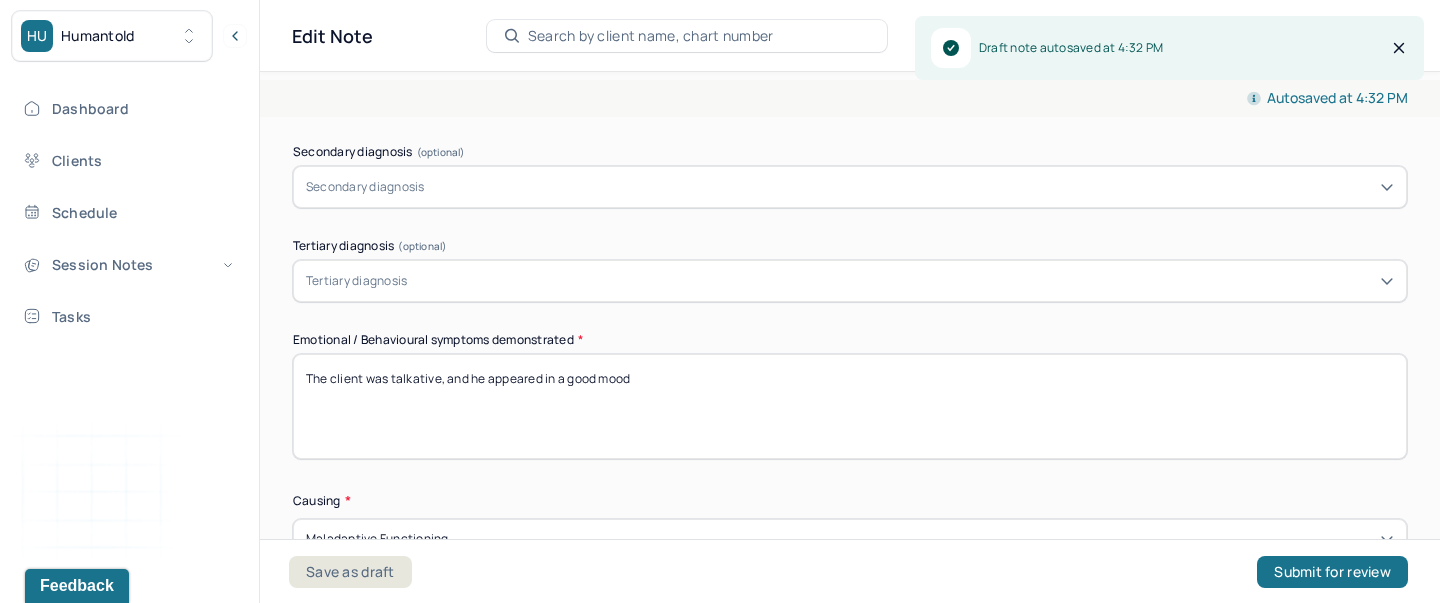 click on "The client was talkative, and he appeared in a good mood" at bounding box center (850, 406) 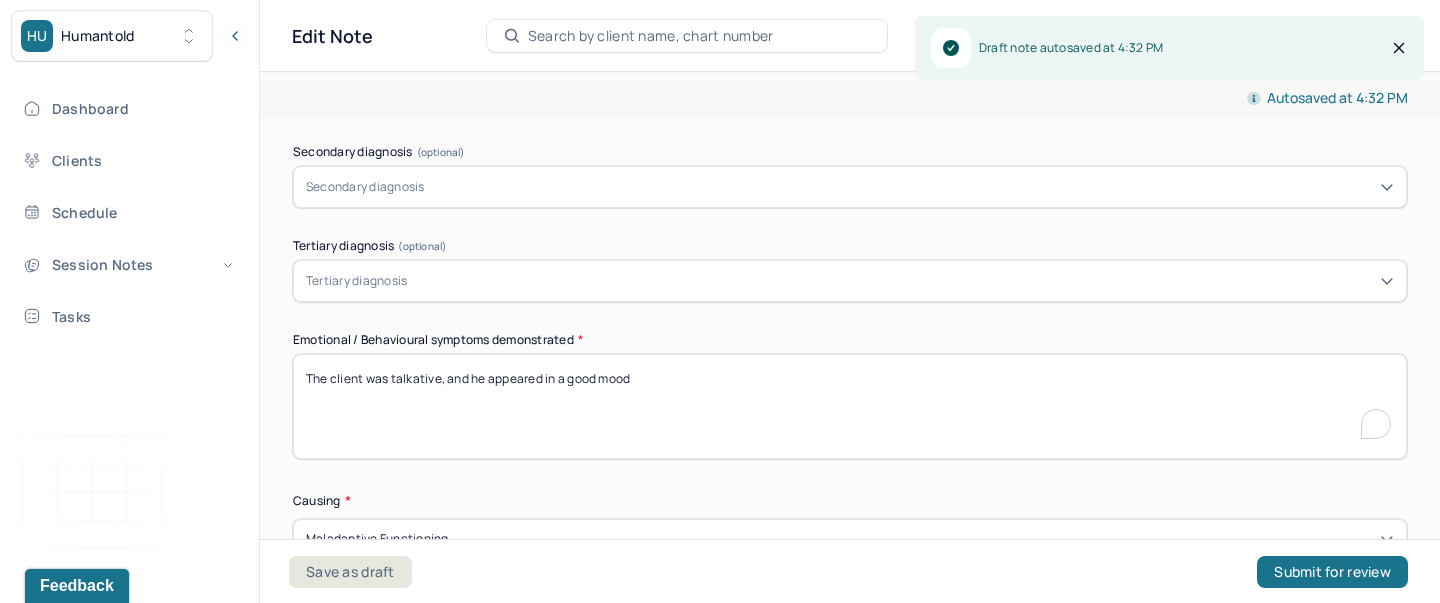 click on "The client was talkative, and he appeared in a good mood" at bounding box center (850, 406) 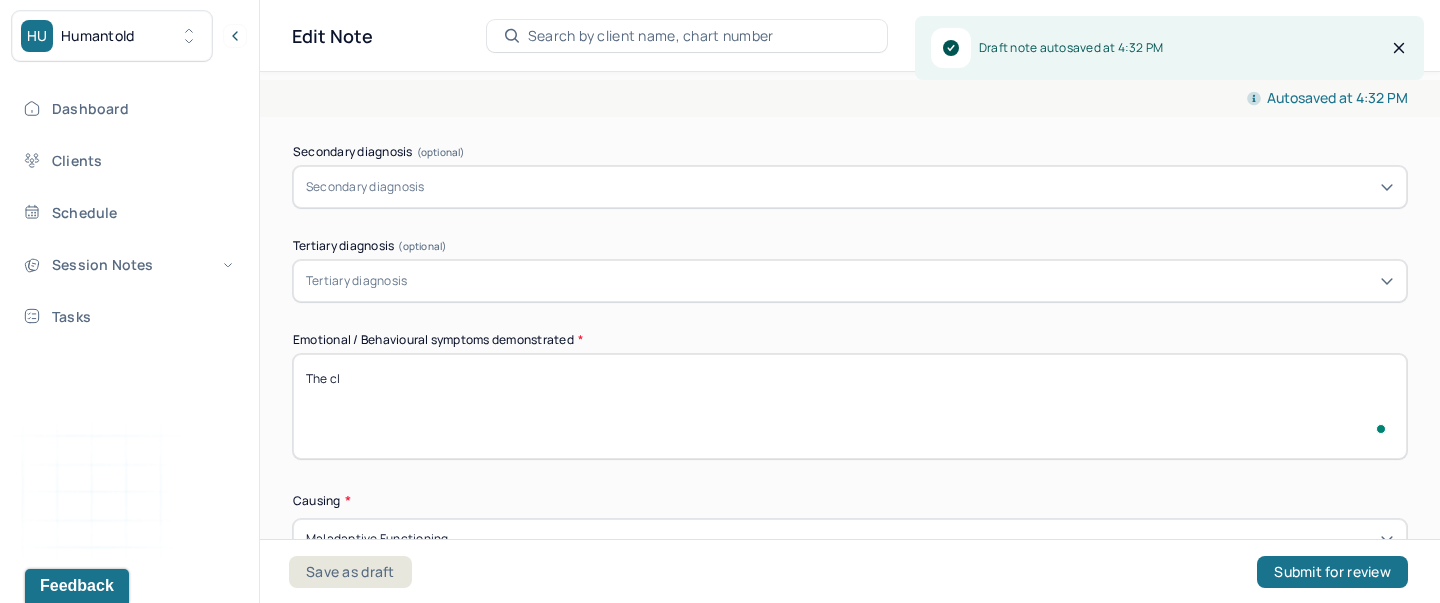 scroll, scrollTop: 824, scrollLeft: 0, axis: vertical 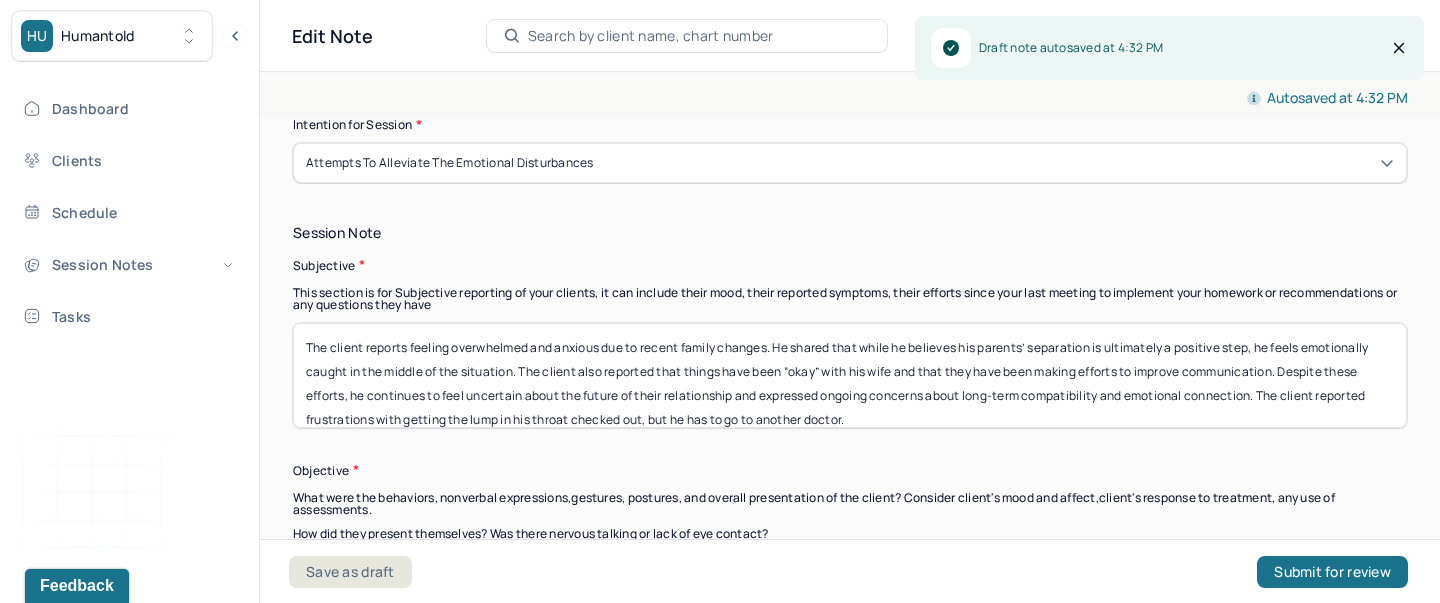 type on "The client appeared overall in a good mood, slightly anxious. He maintained eye contact and was talkative." 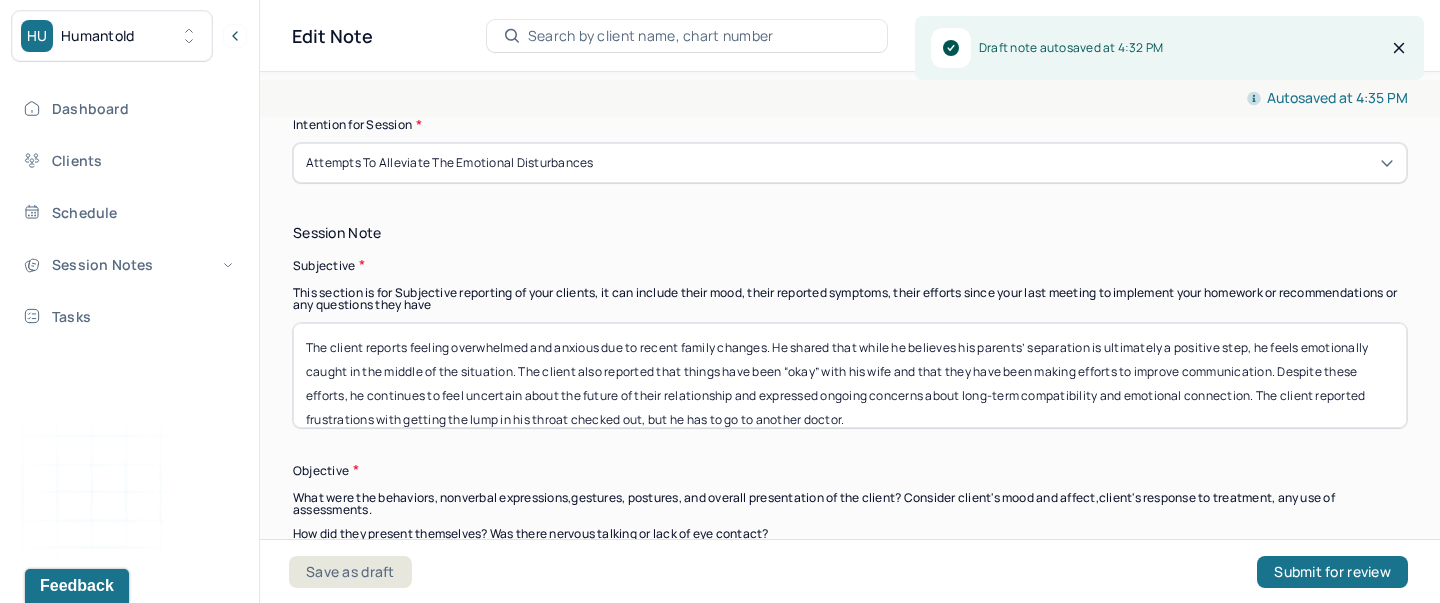 click on "The client reports feeling overwhelmed and anxious due to recent family changes. He shared that while he believes his parents’ separation is ultimately a positive step, he feels emotionally caught in the middle of the situation. The client also reported that things have been “okay” with his wife and that they have been making efforts to improve communication. Despite these efforts, he continues to feel uncertain about the future of their relationship and expressed ongoing concerns about long-term compatibility and emotional connection. The client reported frustrations with getting the lump in his throat checked out, but he has to go to another doctor." at bounding box center [850, 375] 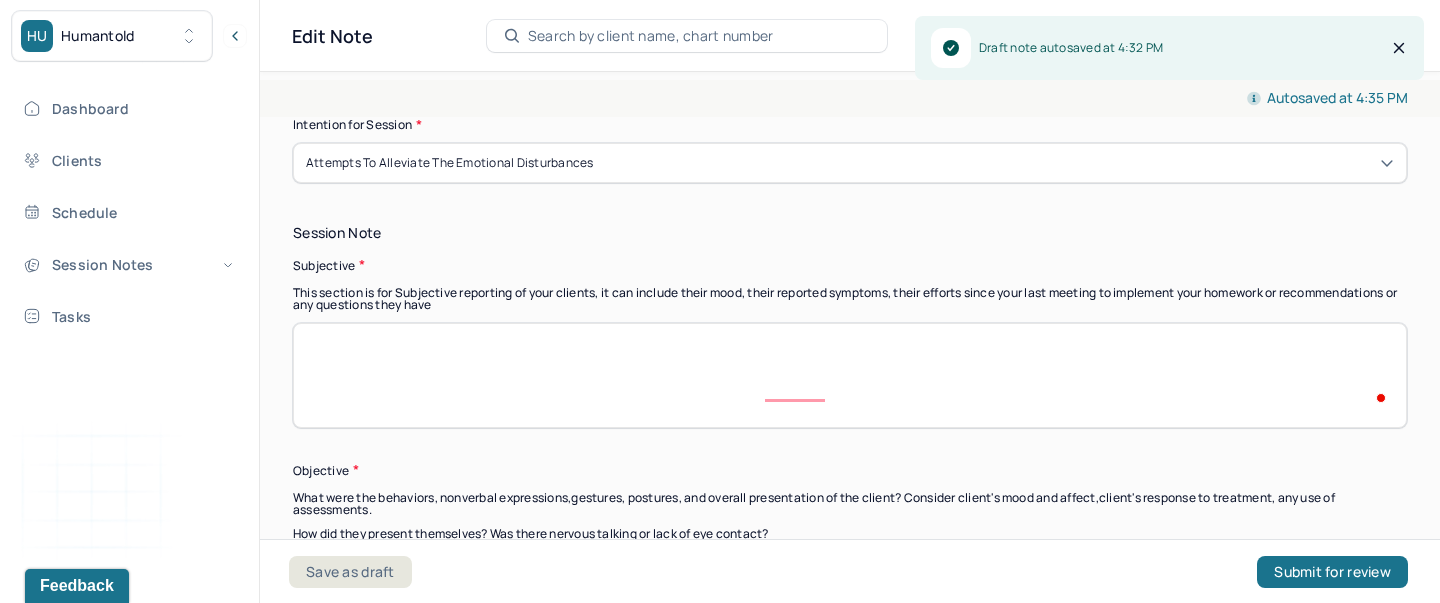 scroll, scrollTop: 1300, scrollLeft: 0, axis: vertical 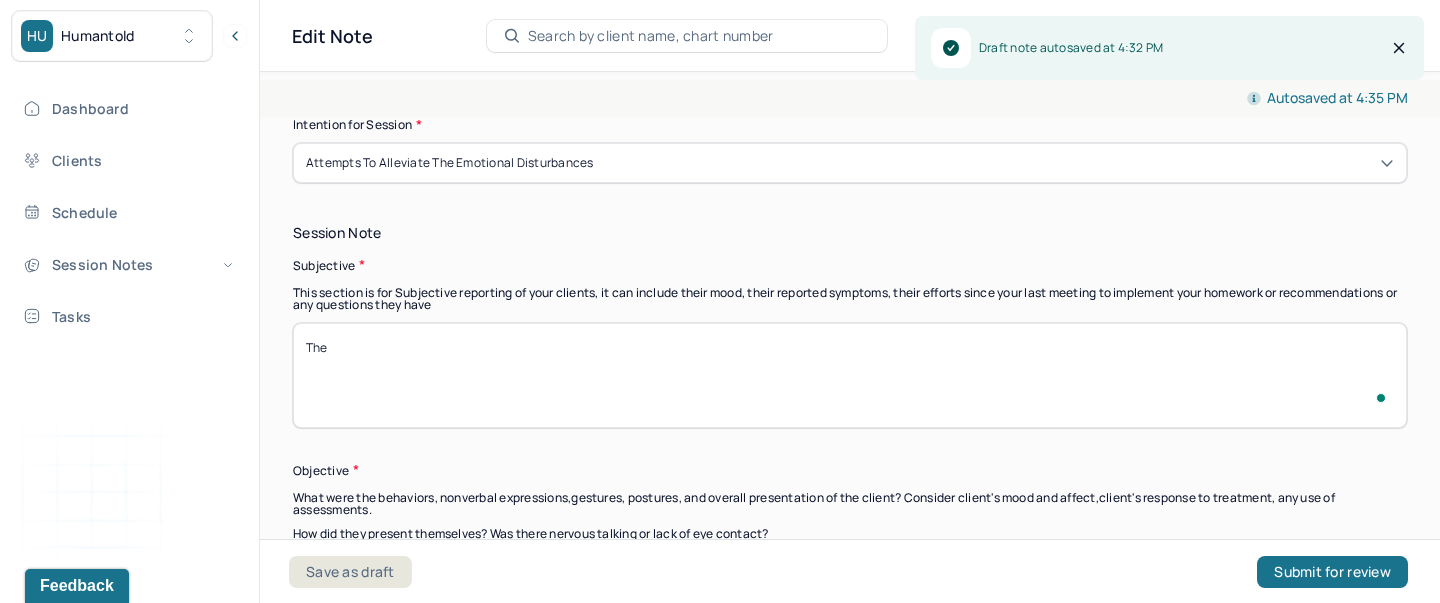 paste on "Client reported ongoing financial stress and persistent relationship conflict with his wife. He shared that they continue to have the same argument repeatedly, leaving him feeling emotionally stuck and frustrated." 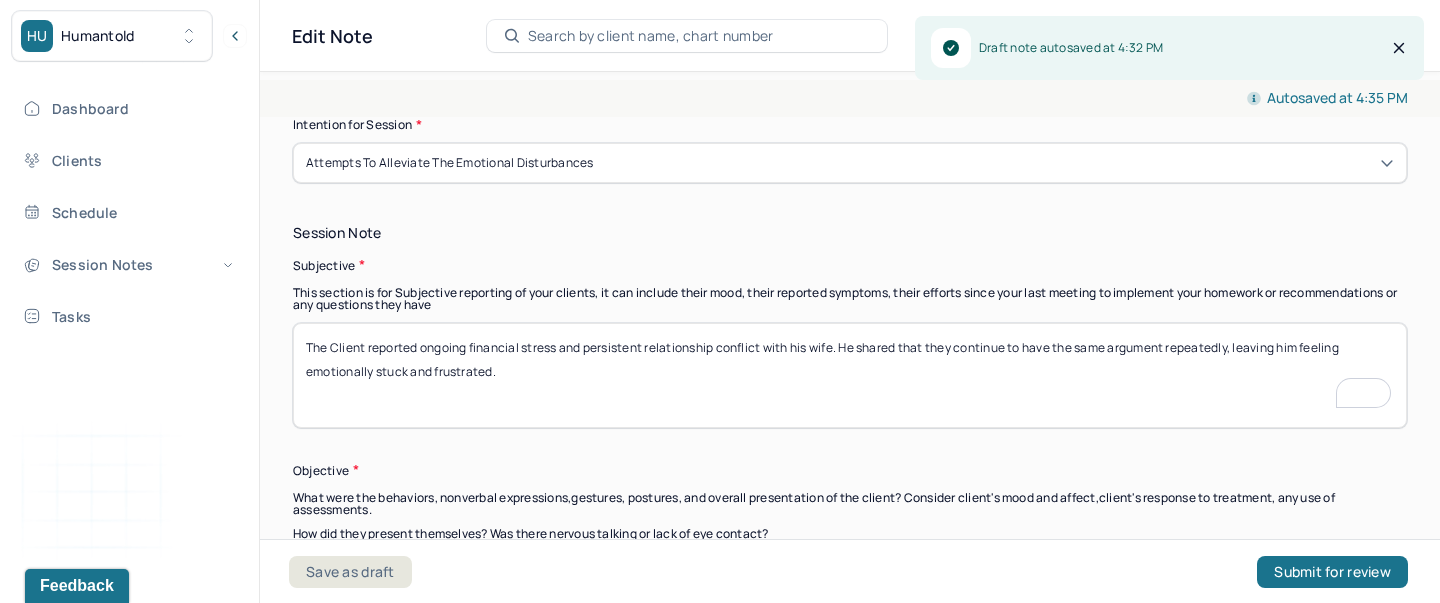 click on "The Client reported ongoing financial stress and persistent relationship conflict with his wife. He shared that they continue to have the same argument repeatedly, leaving him feeling emotionally stuck and frustrated." at bounding box center (850, 375) 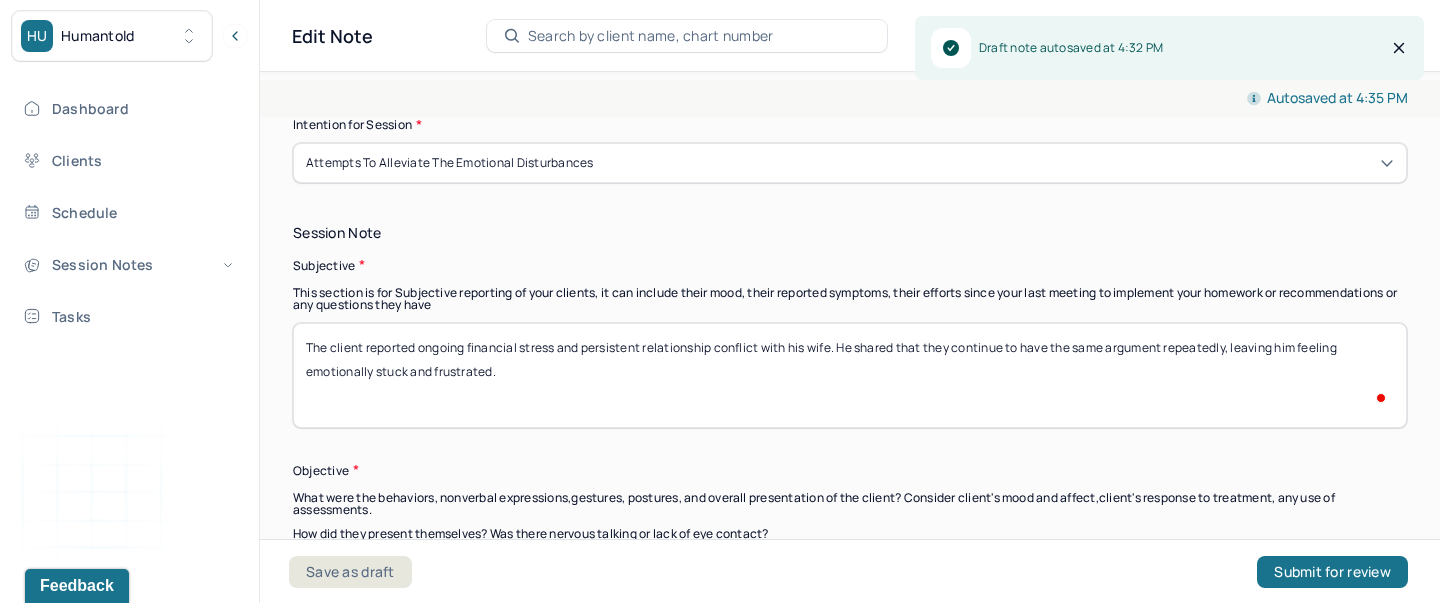click on "The client reported ongoing financial stress and persistent relationship conflict with his wife. He shared that they continue to have the same argument repeatedly, leaving him feeling emotionally stuck and frustrated." at bounding box center (850, 375) 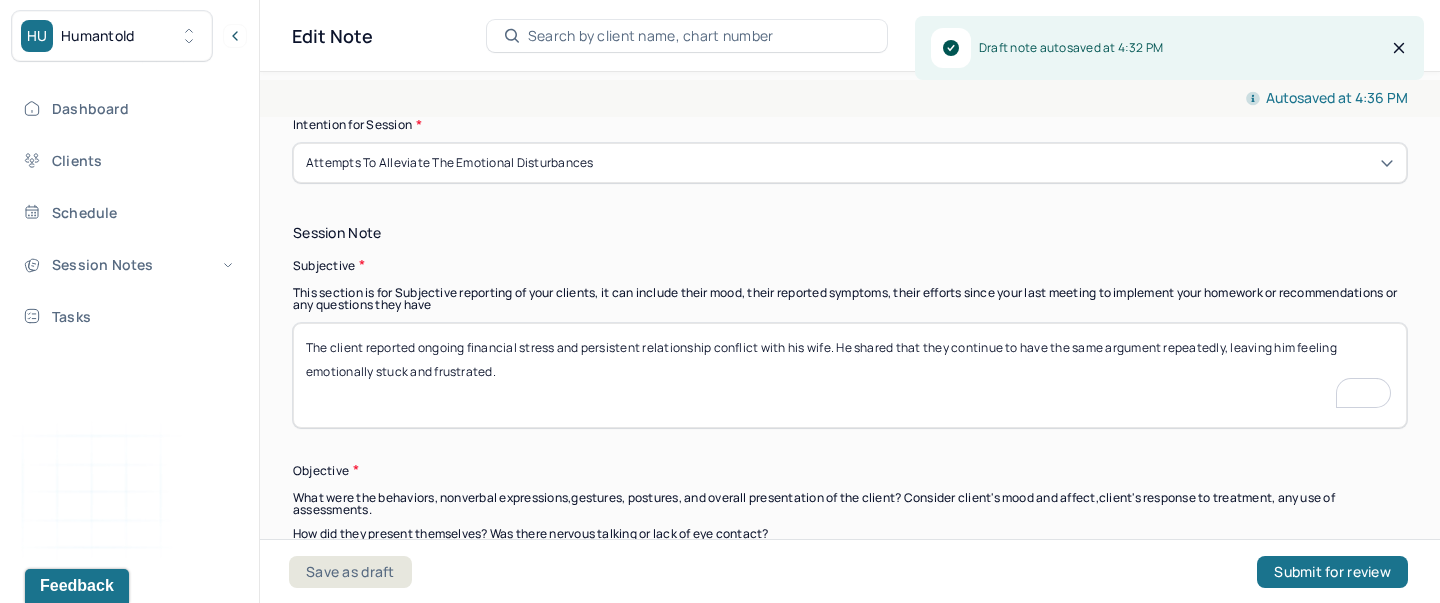 paste on "He also reported that his father has been using other people to deliver messages to him, which he finds annoying but is choosing to ignore, recognizing it as a tactic to provoke a reaction." 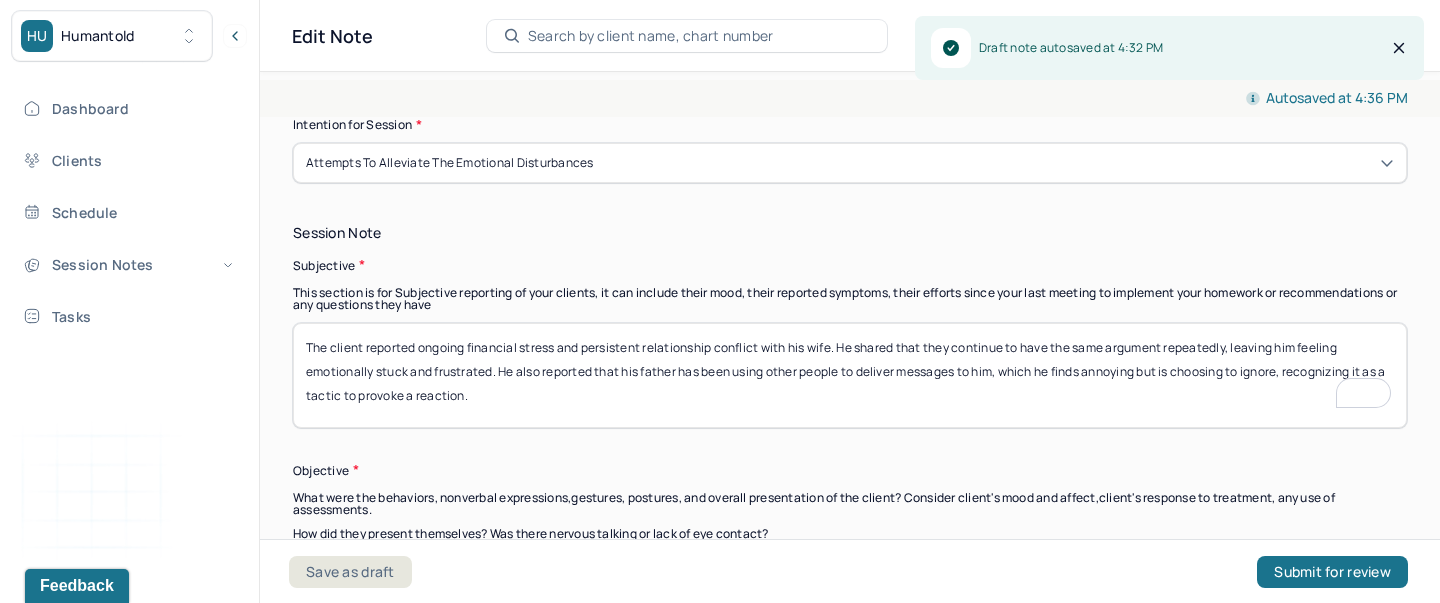 scroll, scrollTop: 1339, scrollLeft: 0, axis: vertical 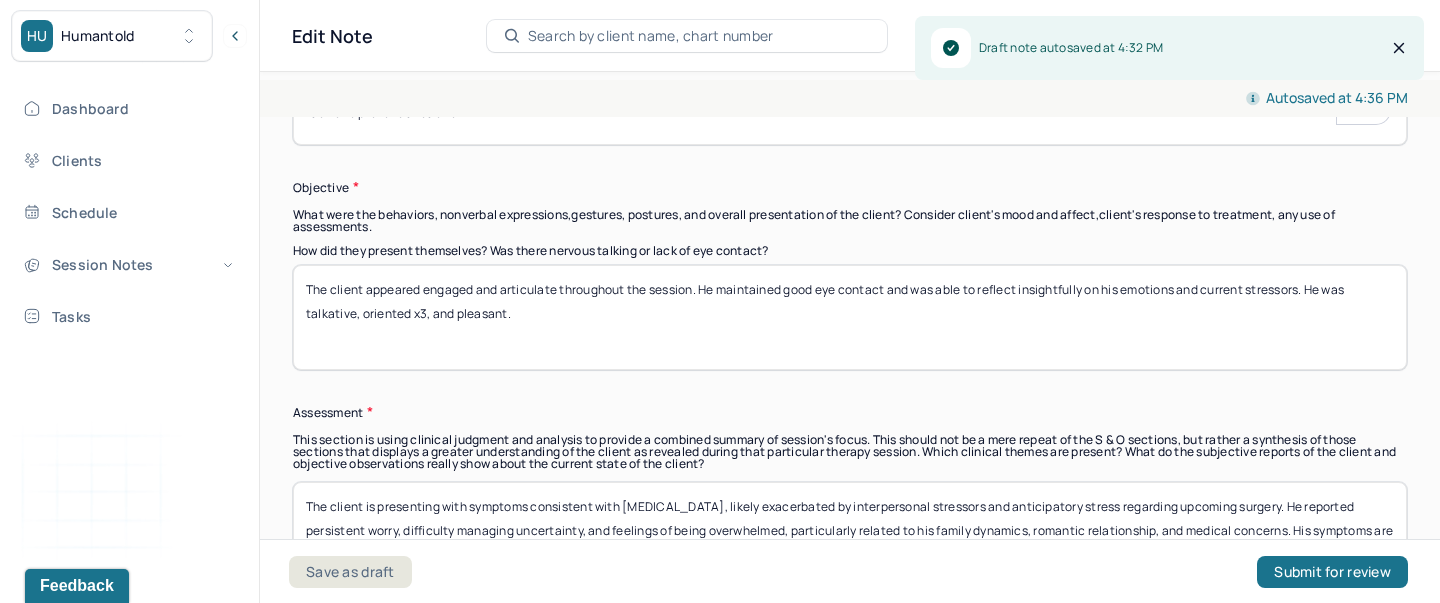 type on "The client reported ongoing financial stress and persistent relationship conflict with his wife. He shared that they continue to have the same argument repeatedly, leaving him feeling emotionally stuck and frustrated. He also reported that his father has been using other people to deliver messages to him, which he finds annoying but is choosing to ignore, recognizing it as a tactic to provoke a reaction." 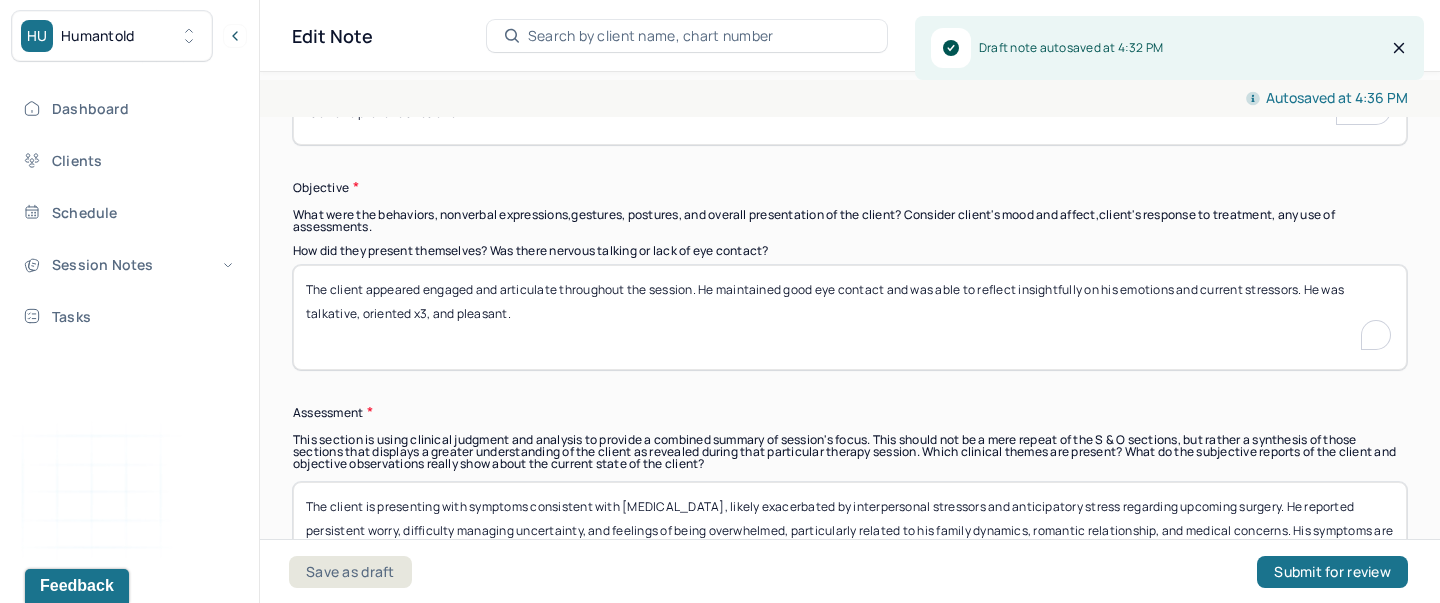 click on "The client appeared engaged and articulate throughout the session. He maintained good eye contact and was able to reflect insightfully on his emotions and current stressors. He was talkative, oriented x3, and pleasant." at bounding box center [850, 317] 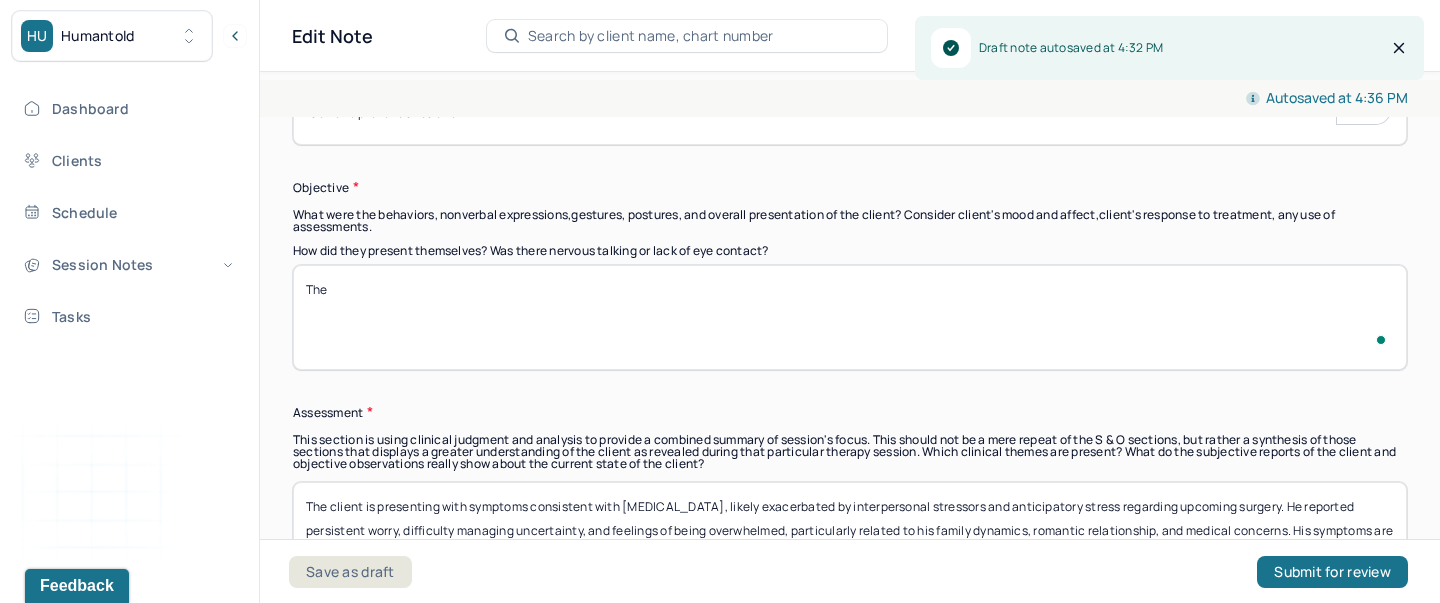 paste on "Client was well-groomed, maintained appropriate eye contact, and was talkative and engaged throughout the session. He appeared slightly anxious, particularly when discussing issues related to his father, as evidenced by fidgeting and a more rapid speech rate during that portion of the conversation." 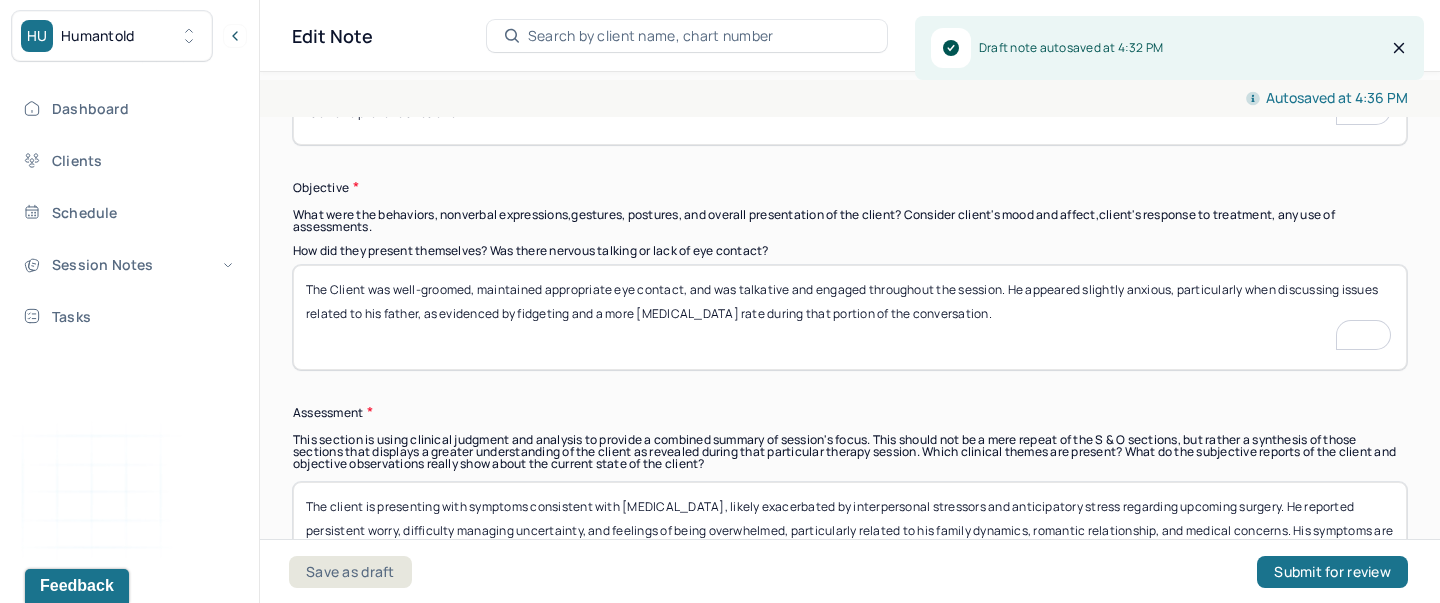 click on "The Client was well-groomed, maintained appropriate eye contact, and was talkative and engaged throughout the session. He appeared slightly anxious, particularly when discussing issues related to his father, as evidenced by fidgeting and a more rapid speech rate during that portion of the conversation." at bounding box center (850, 317) 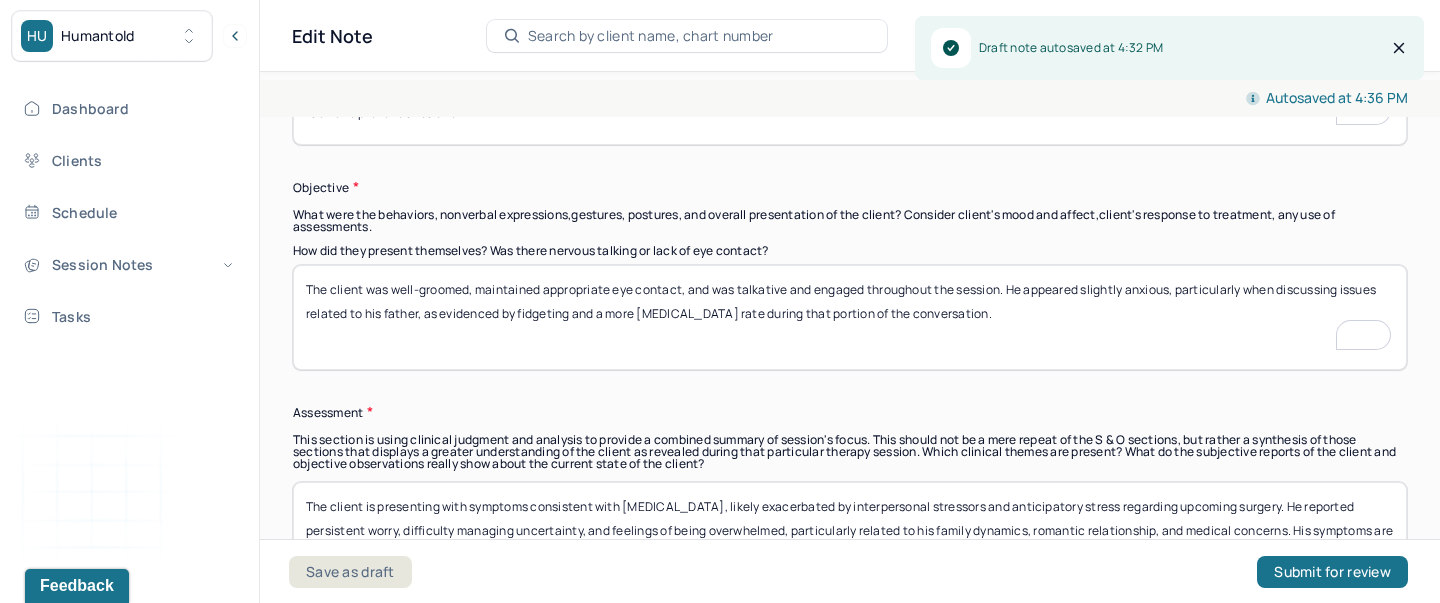 click on "The Client was well-groomed, maintained appropriate eye contact, and was talkative and engaged throughout the session. He appeared slightly anxious, particularly when discussing issues related to his father, as evidenced by fidgeting and a more rapid speech rate during that portion of the conversation." at bounding box center [850, 317] 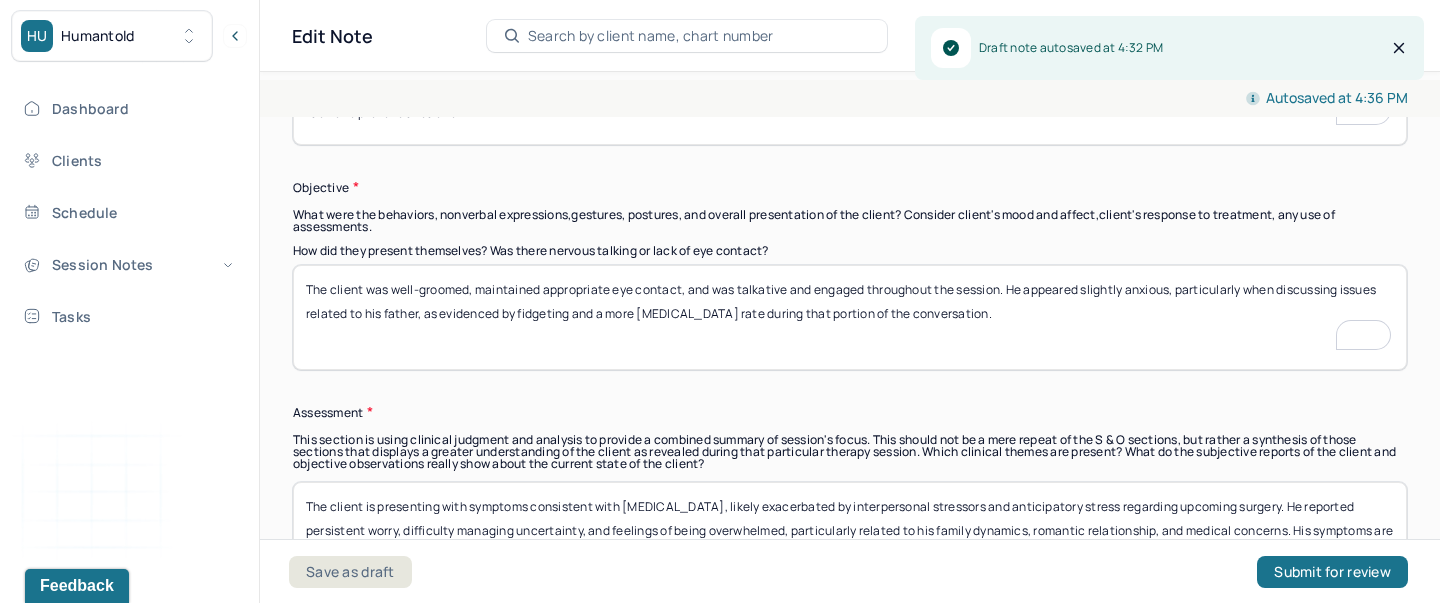 scroll, scrollTop: 1738, scrollLeft: 0, axis: vertical 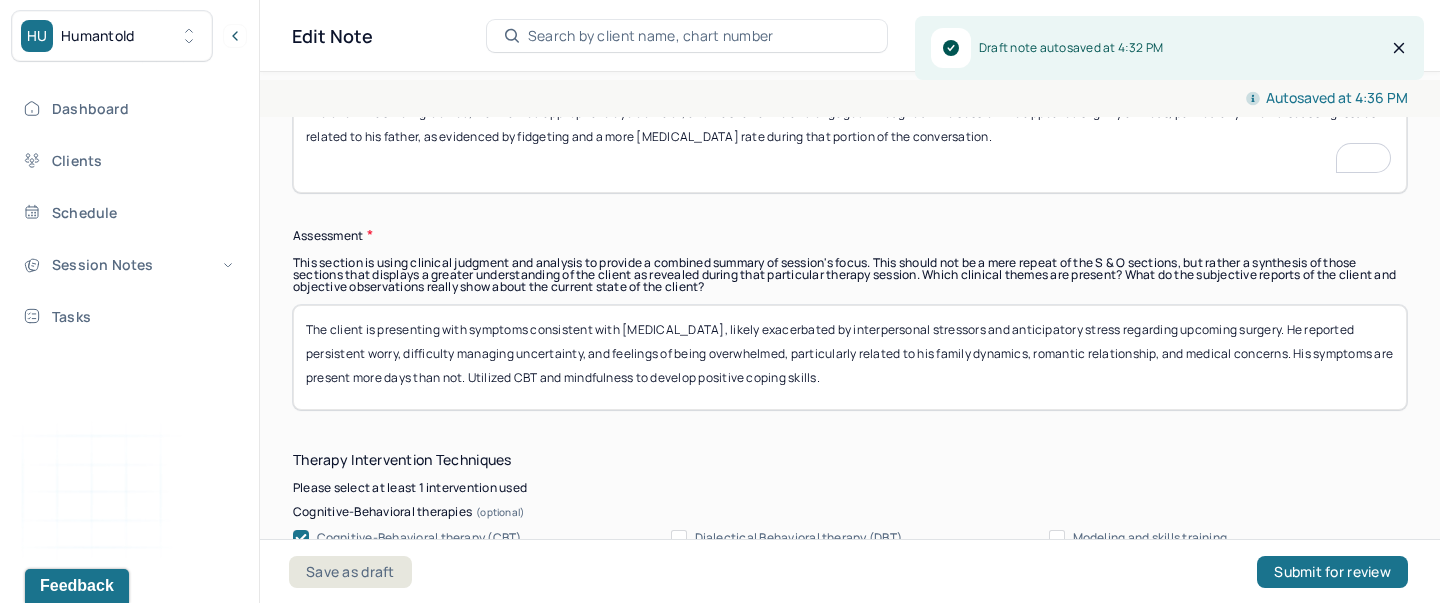 type on "The client was well-groomed, maintained appropriate eye contact, and was talkative and engaged throughout the session. He appeared slightly anxious, particularly when discussing issues related to his father, as evidenced by fidgeting and a more rapid speech rate during that portion of the conversation." 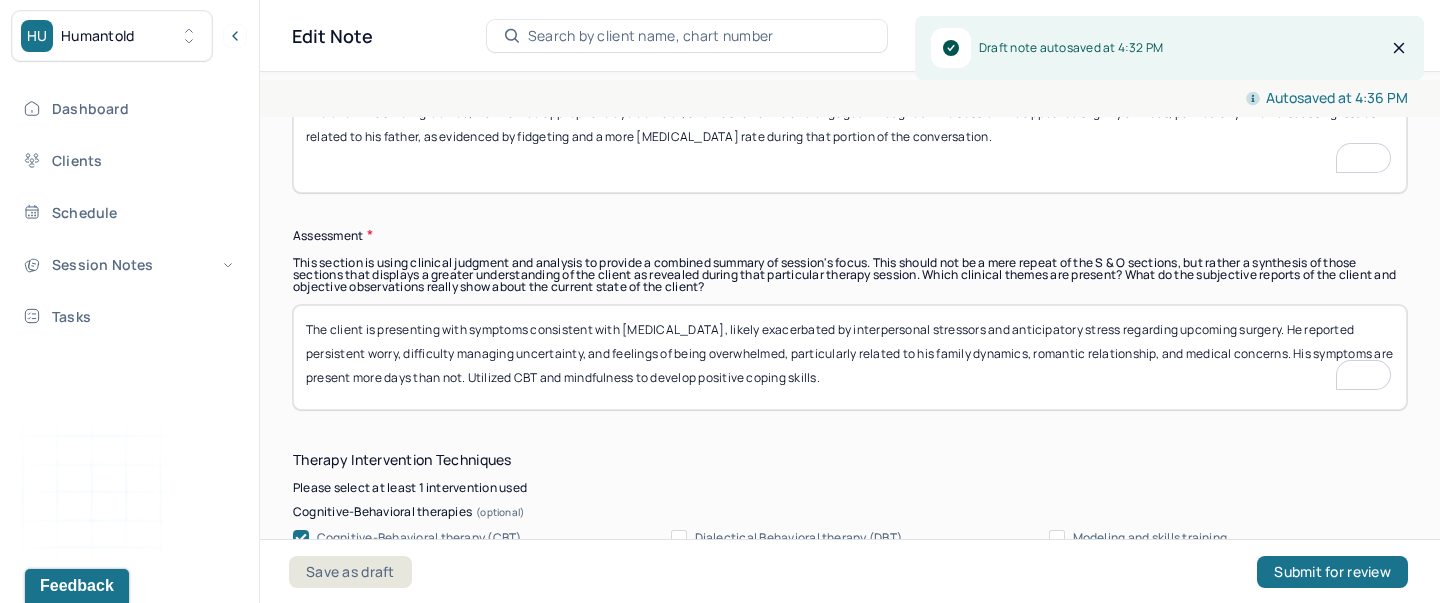 scroll, scrollTop: 1760, scrollLeft: 0, axis: vertical 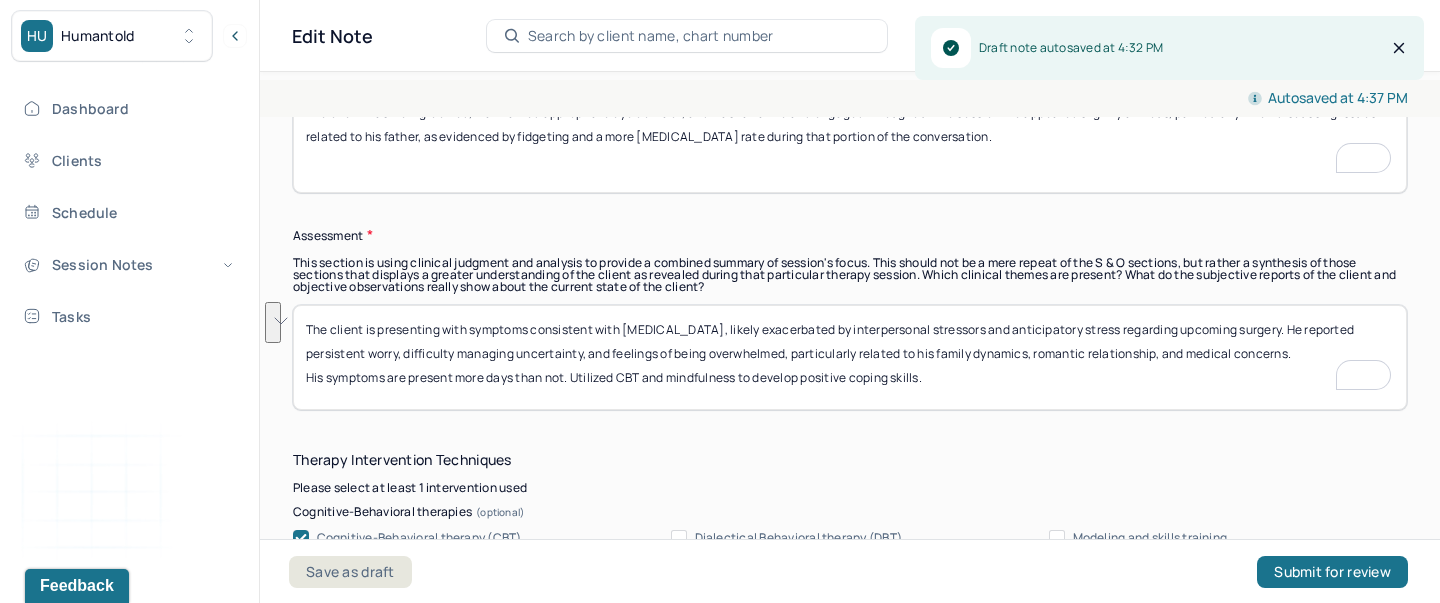 drag, startPoint x: 1322, startPoint y: 353, endPoint x: 334, endPoint y: 299, distance: 989.4746 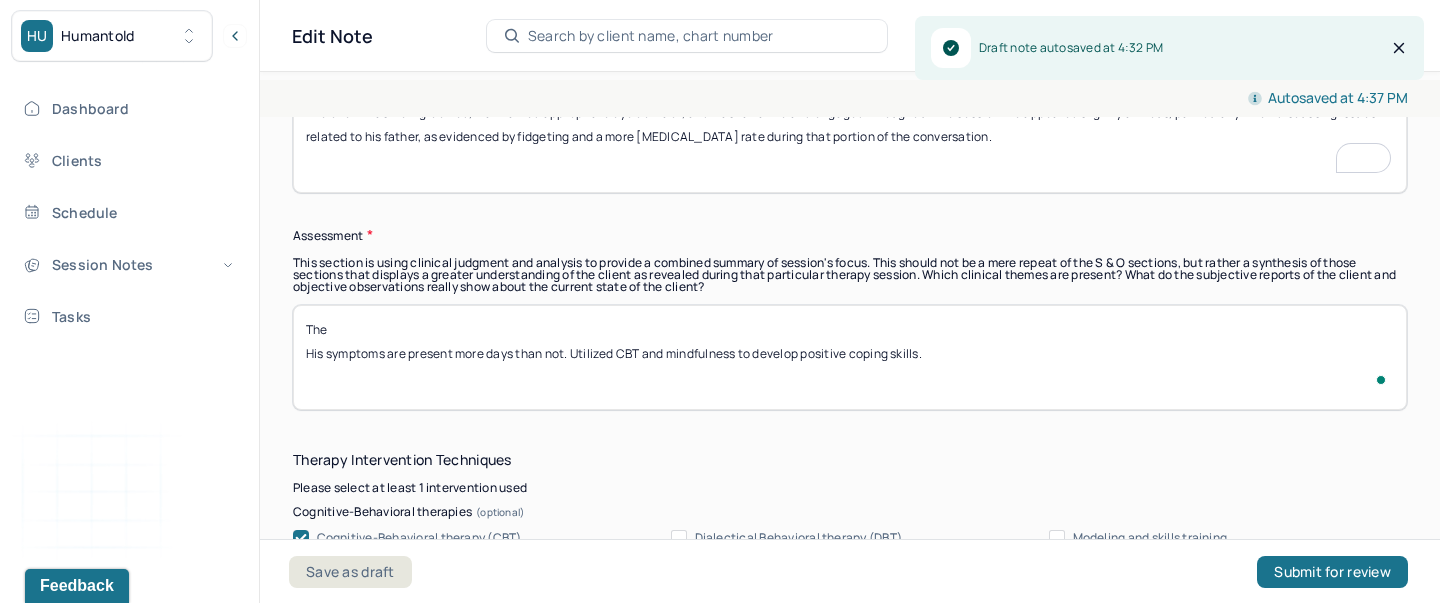 paste on "Client is experiencing heightened stress related to financial difficulties and ongoing unresolved marital conflict. He is also being emotionally triggered by manipulative behavior from his father but is demonstrating insight and emotional restraint in his response. Client presents with signs of mild anxiety, particularly related to family dynamics." 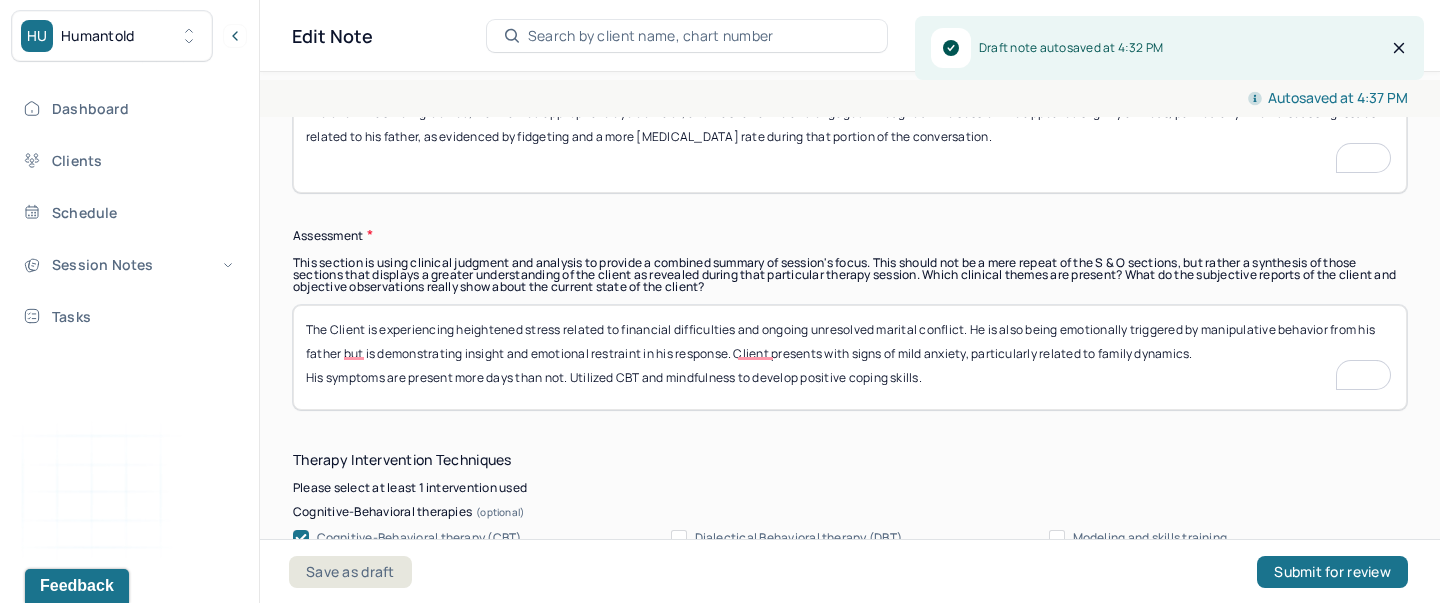 click on "His symptoms are present more days than not. Utilized CBT and mindfulness to develop positive coping skills." at bounding box center [850, 357] 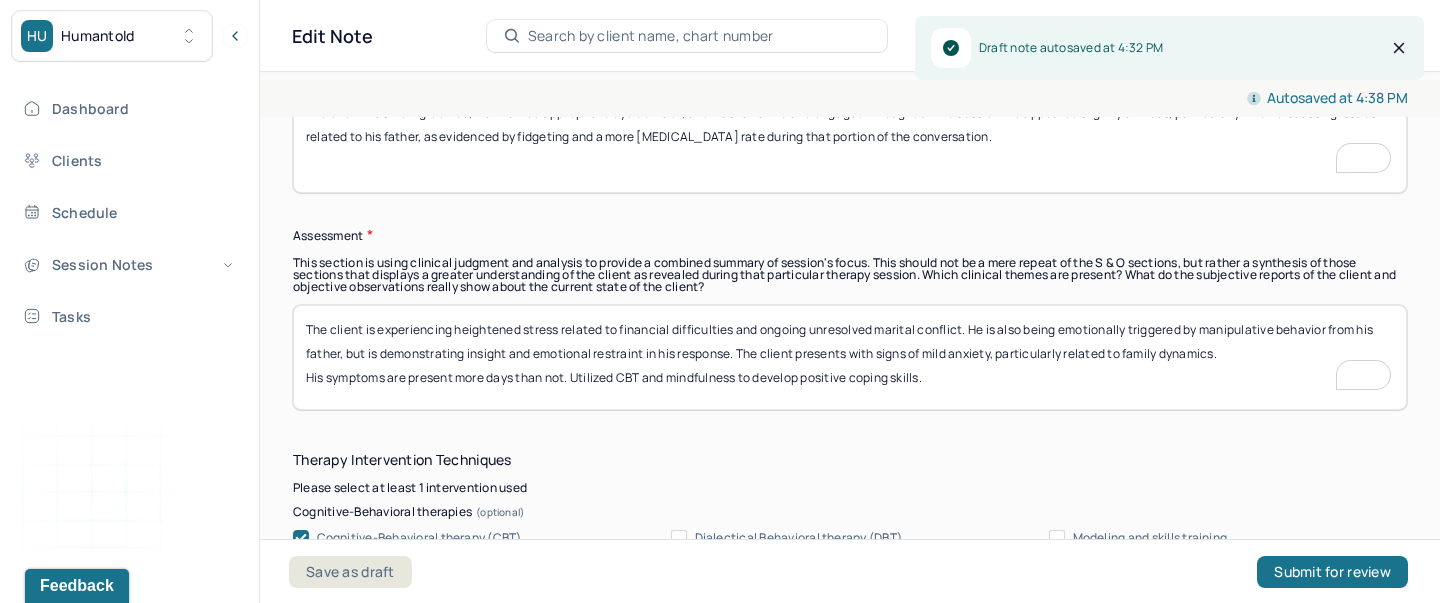 type on "The client is experiencing heightened stress related to financial difficulties and ongoing unresolved marital conflict. He is also being emotionally triggered by manipulative behavior from his father, but is demonstrating insight and emotional restraint in his response. The client presents with signs of mild anxiety, particularly related to family dynamics.
His symptoms are present more days than not. Utilized CBT and mindfulness to develop positive coping skills." 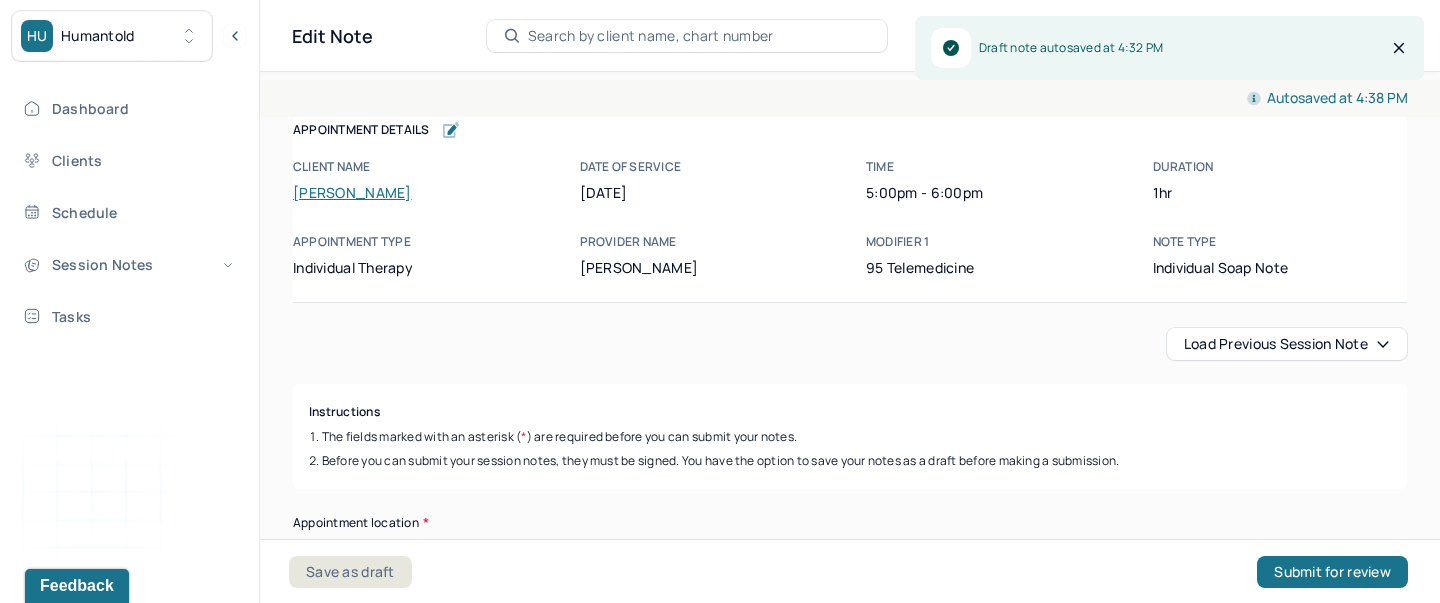 scroll, scrollTop: 0, scrollLeft: 0, axis: both 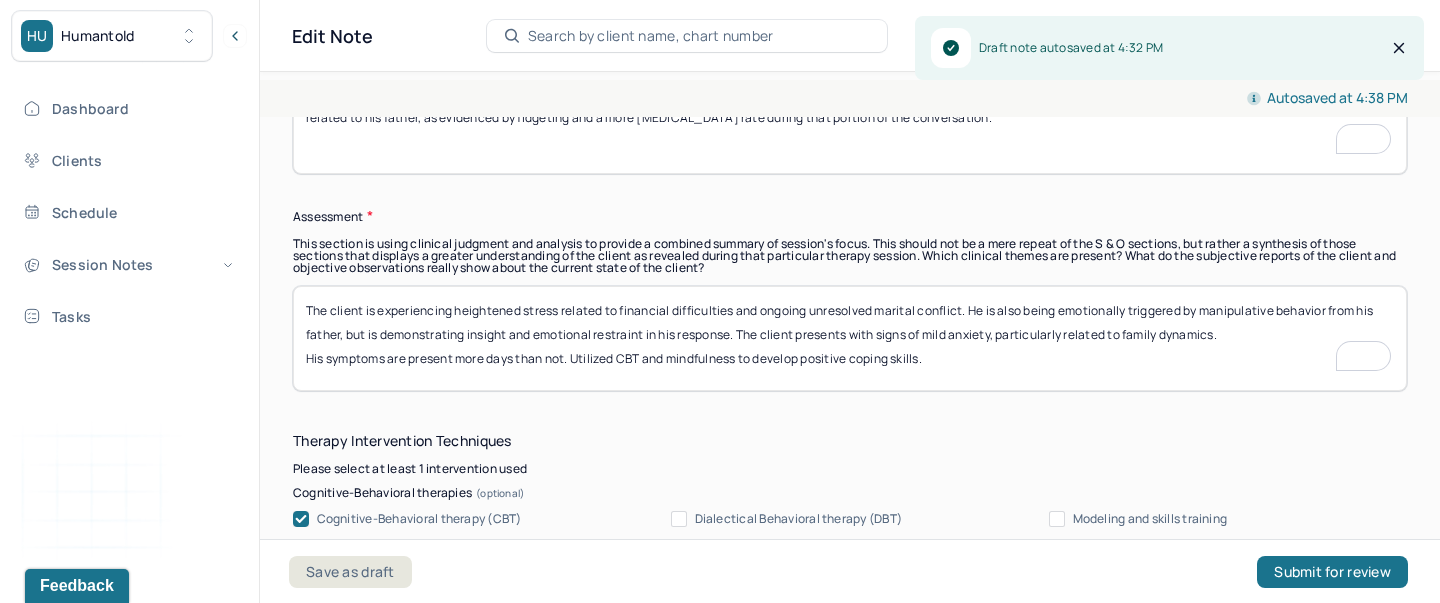 click on "The client is experiencing heightened stress related to financial difficulties and ongoing unresolved marital conflict. He is also being emotionally triggered by manipulative behavior from his father, but is demonstrating insight and emotional restraint in his response. Client presents with signs of mild anxiety, particularly related to family dynamics.
His symptoms are present more days than not. Utilized CBT and mindfulness to develop positive coping skills." at bounding box center (850, 338) 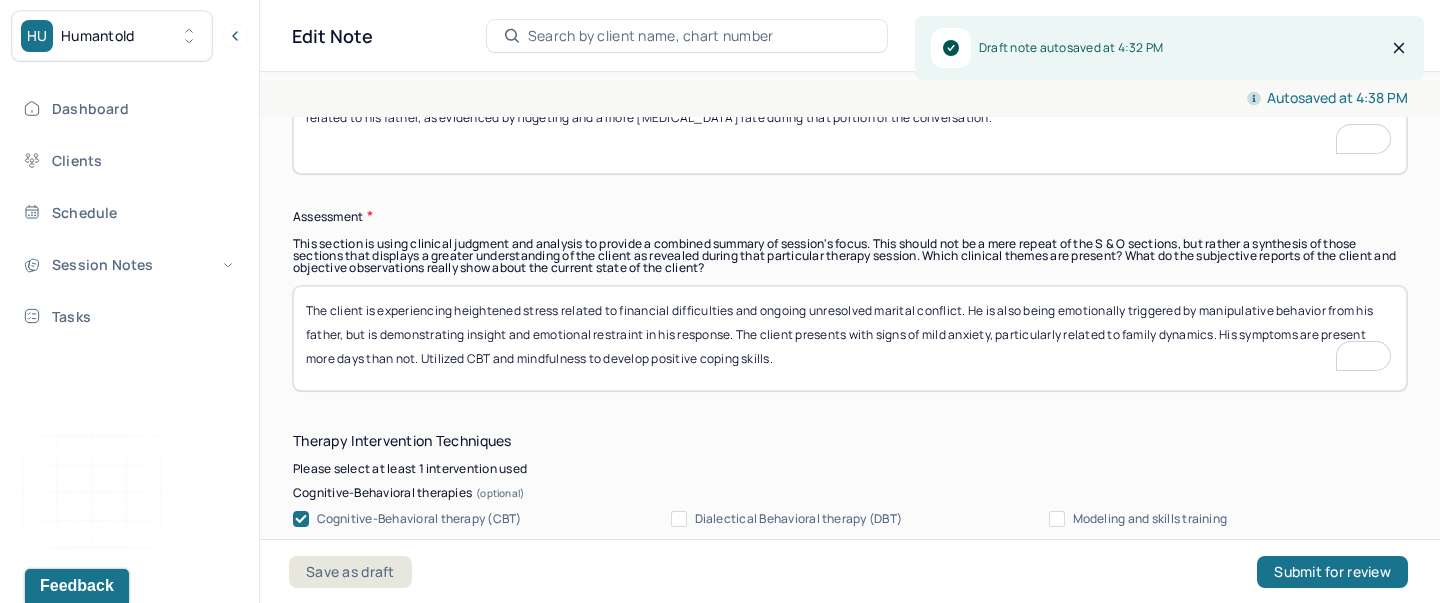 type on "The client is experiencing heightened stress related to financial difficulties and ongoing unresolved marital conflict. He is also being emotionally triggered by manipulative behavior from his father, but is demonstrating insight and emotional restraint in his response. The client presents with signs of mild anxiety, particularly related to family dynamics. His symptoms are present more days than not. Utilized CBT and mindfulness to develop positive coping skills." 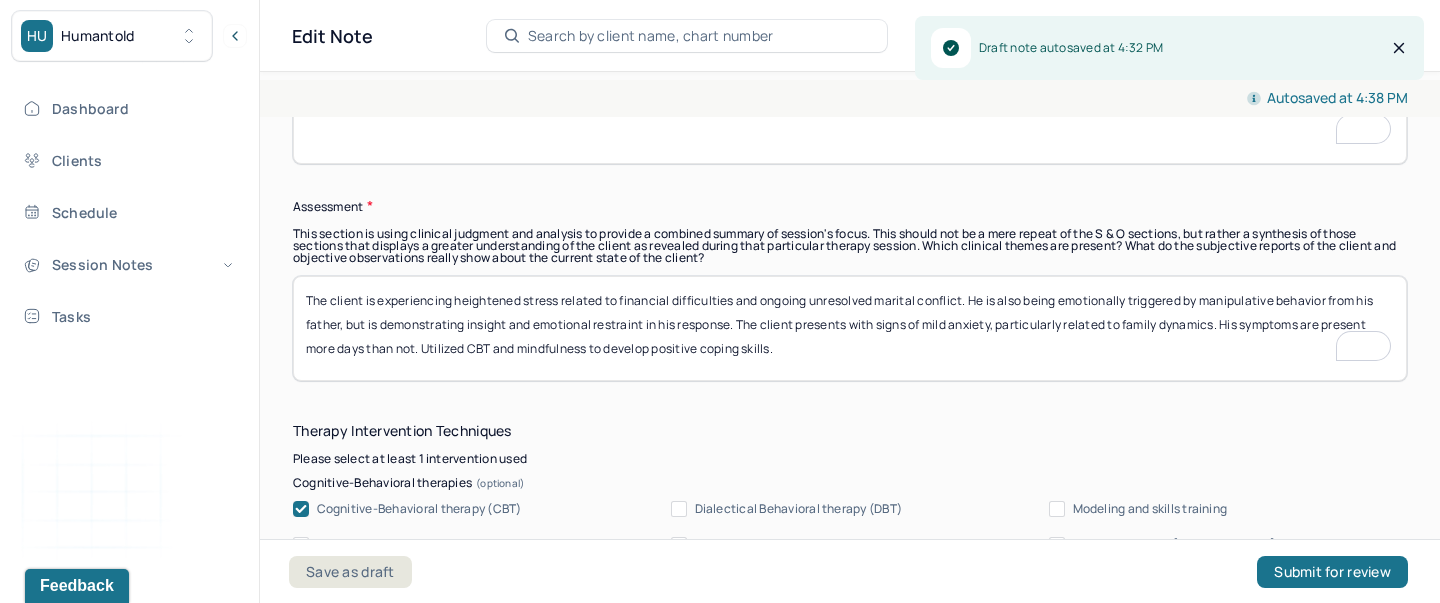 scroll, scrollTop: 1791, scrollLeft: 0, axis: vertical 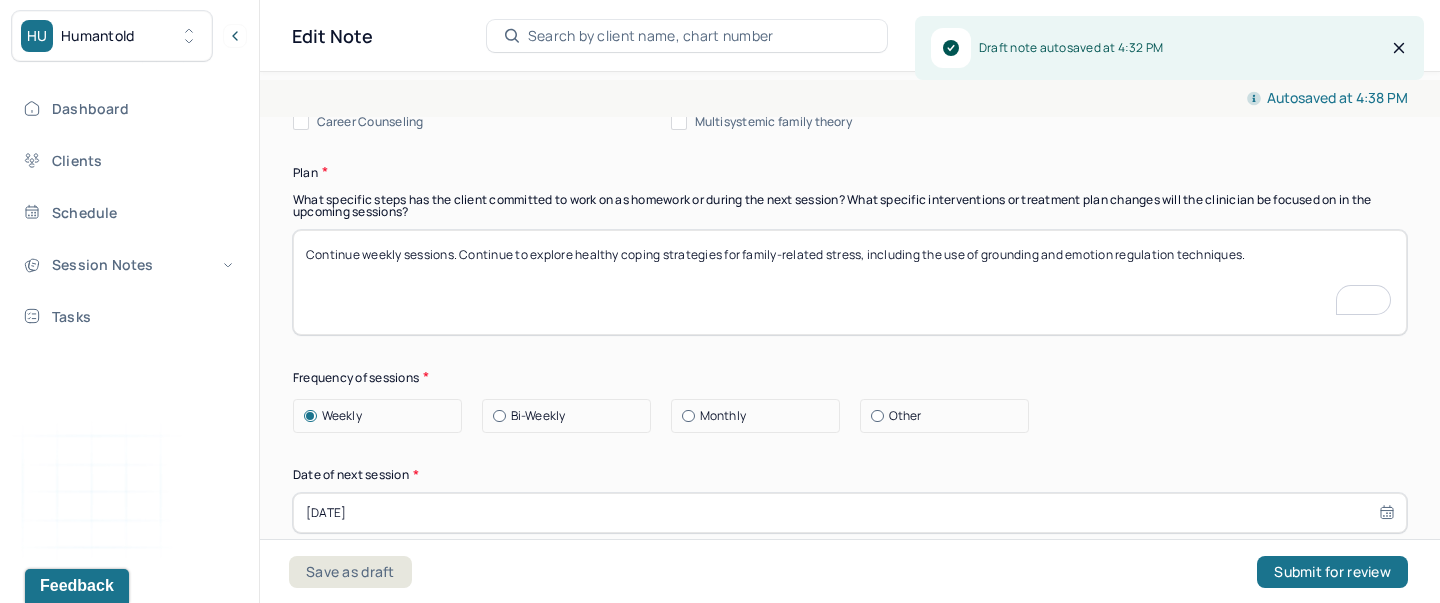 drag, startPoint x: 463, startPoint y: 253, endPoint x: 1309, endPoint y: 270, distance: 846.1708 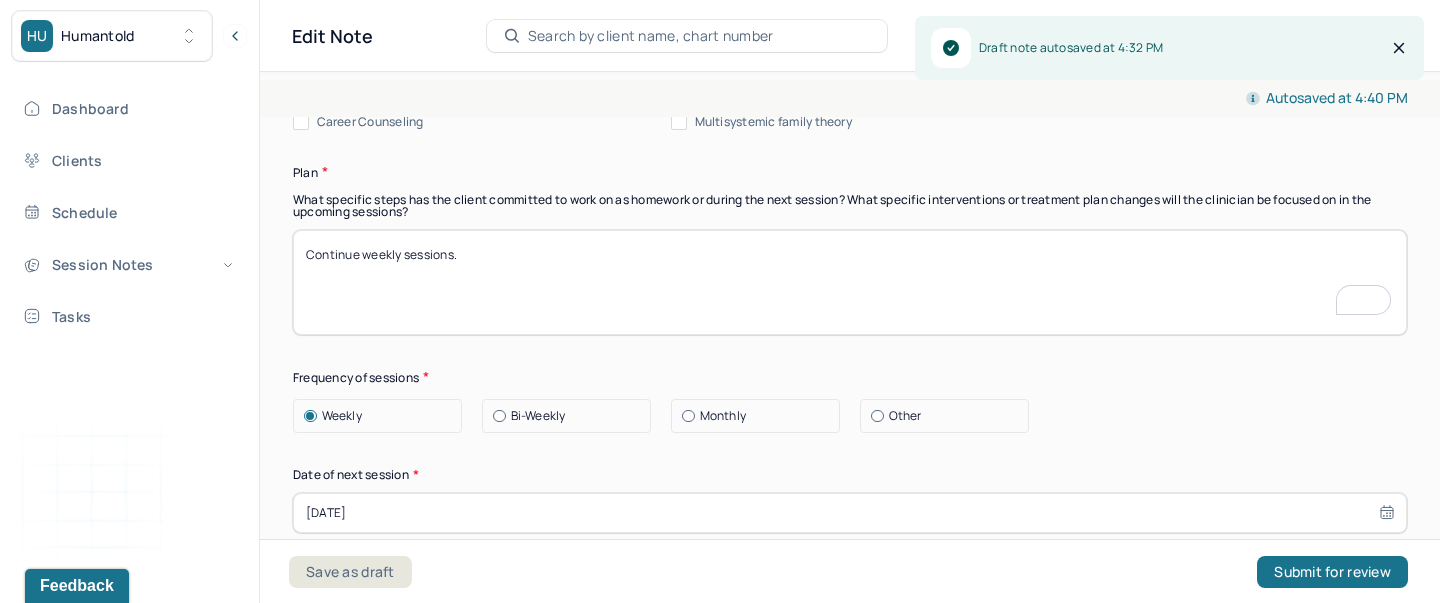 paste on "Continue to explore and identify patterns in marital conflict and develop strategies for effective communication and problem-solving." 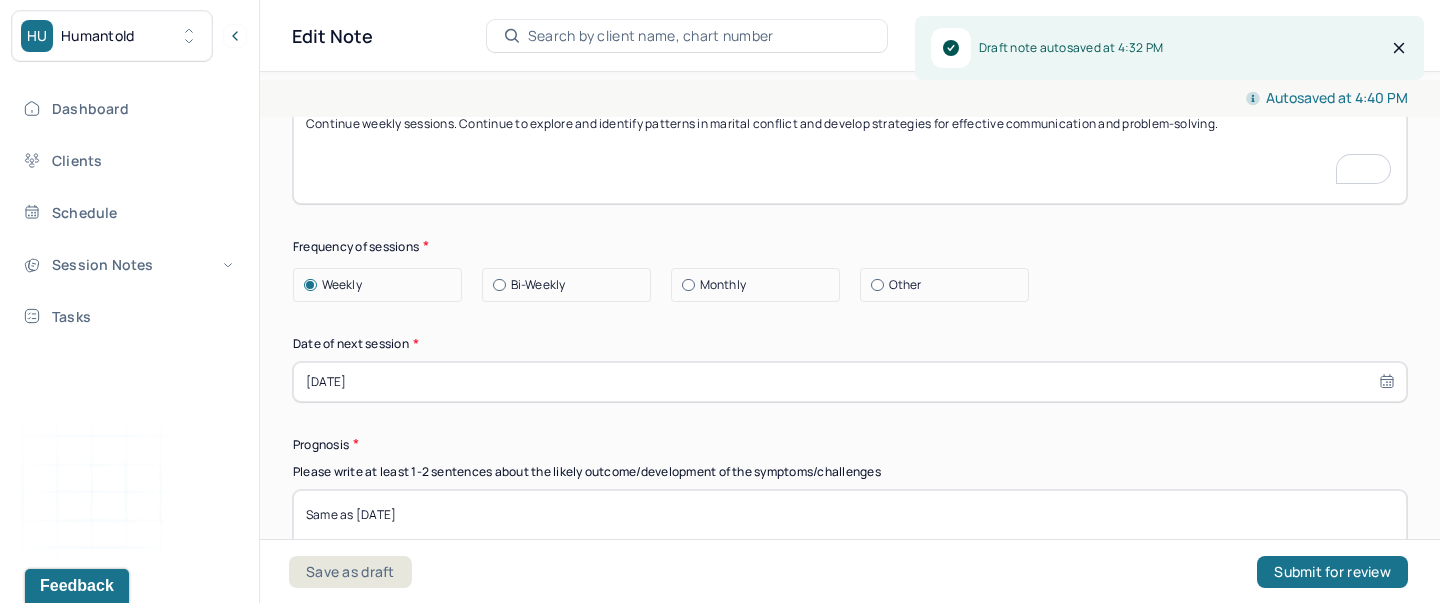 type on "Continue weekly sessions. Continue to explore and identify patterns in marital conflict and develop strategies for effective communication and problem-solving." 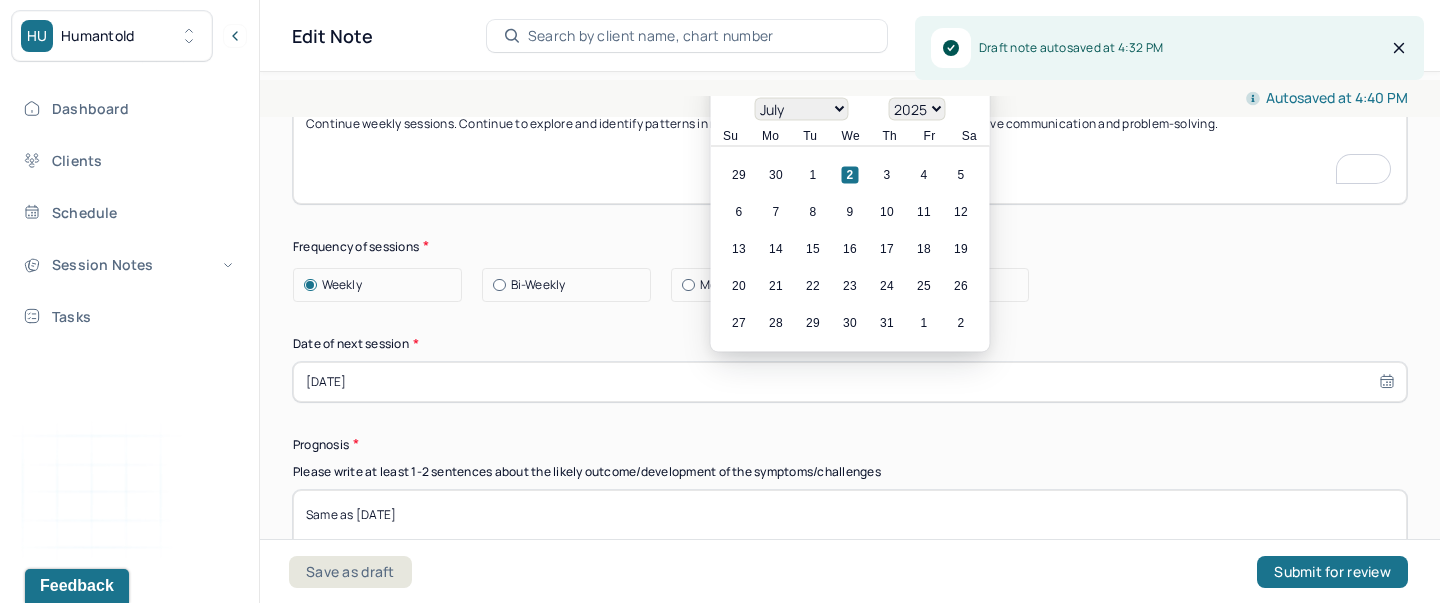 click on "[DATE]" at bounding box center [850, 382] 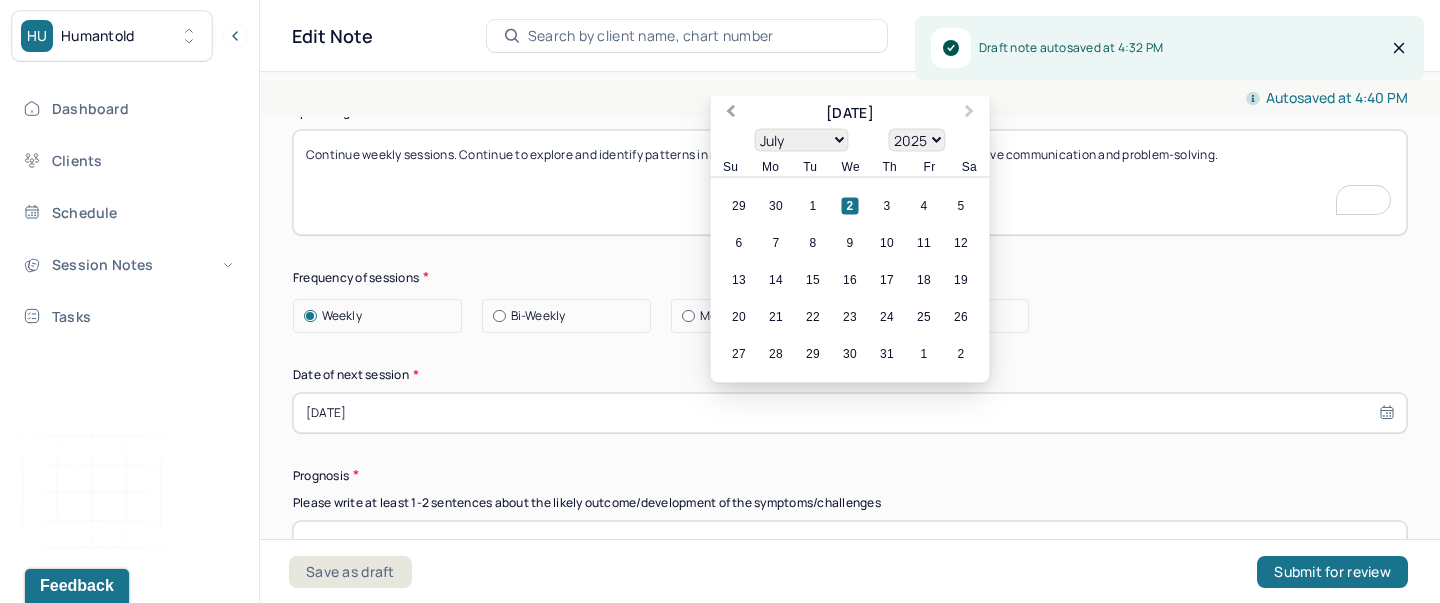 click on "Previous Month" at bounding box center (731, 113) 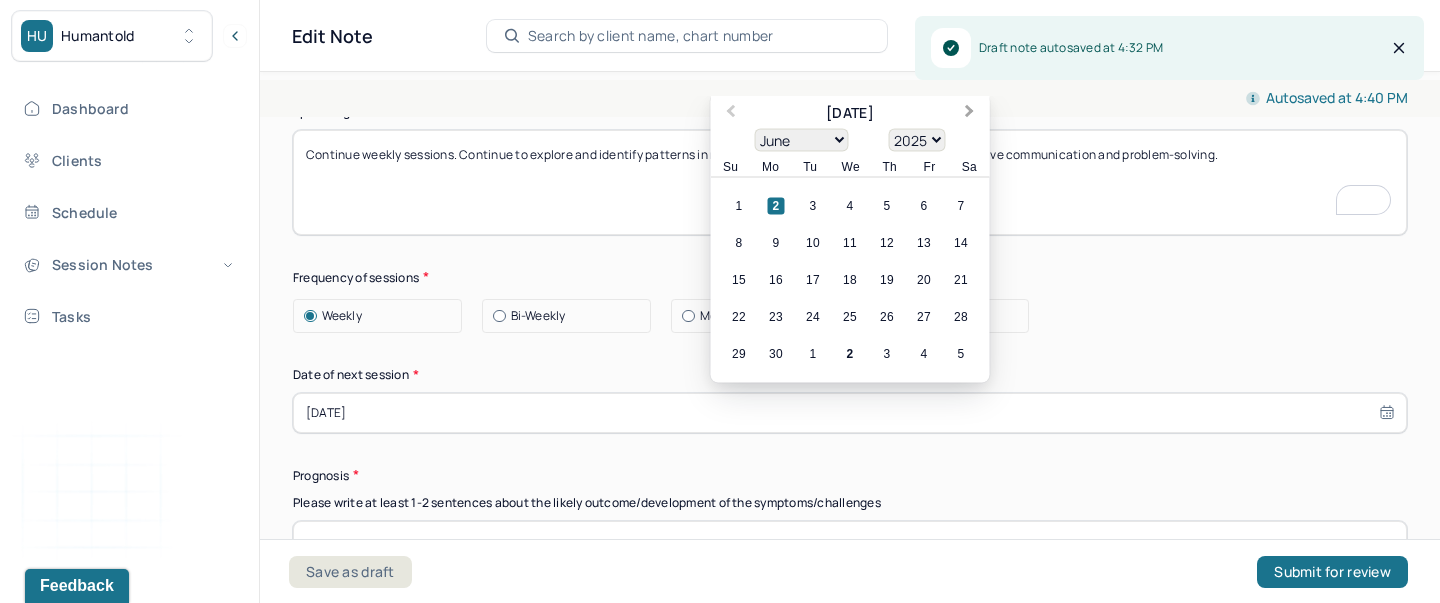 click on "Next Month" at bounding box center [970, 113] 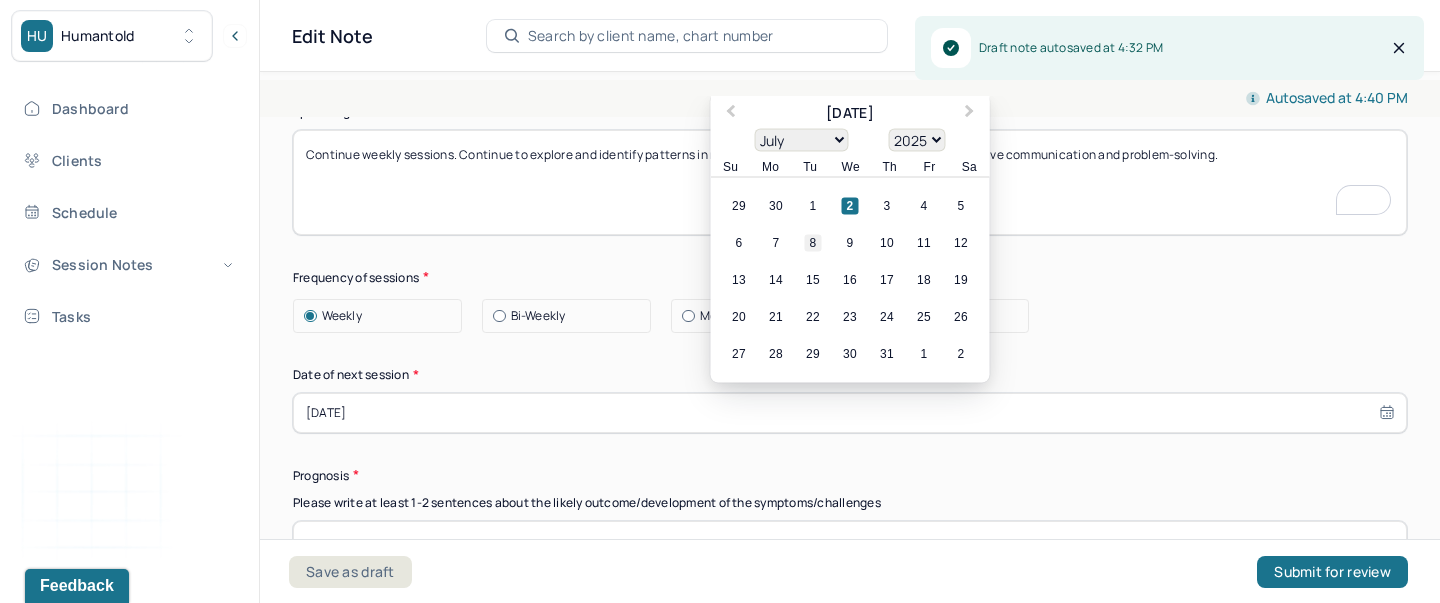 click on "8" at bounding box center [813, 242] 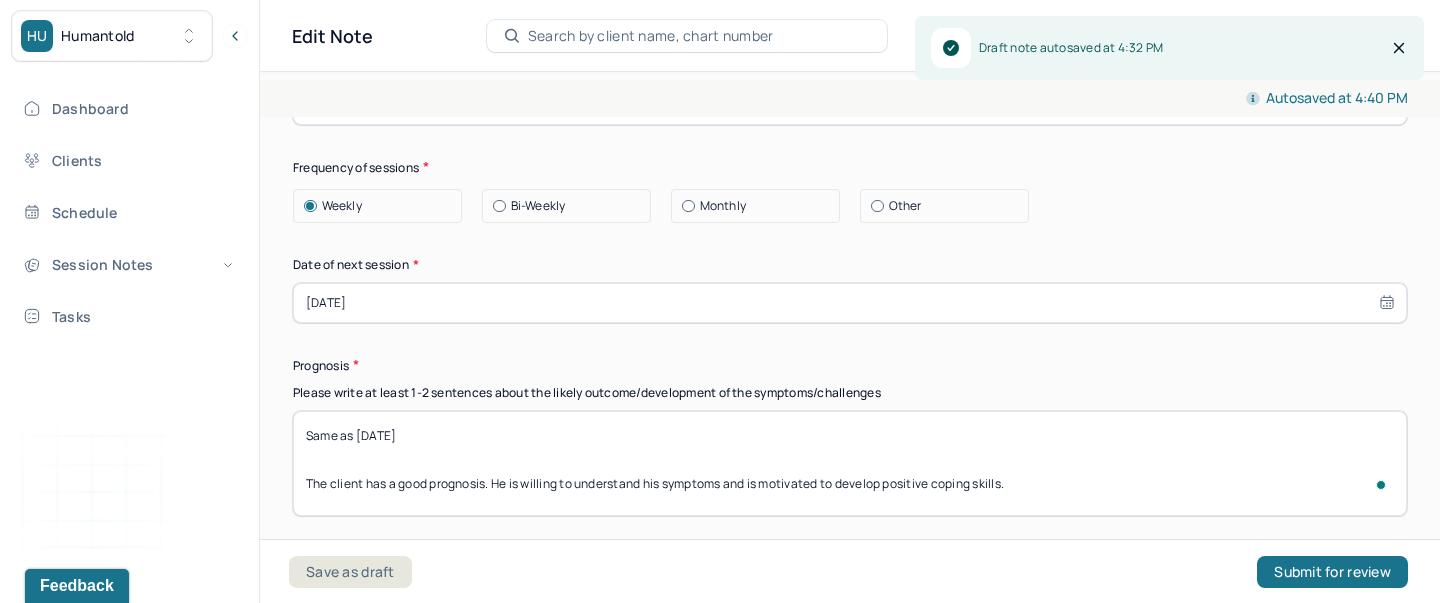 click on "Same as 06/10/25
The client has a good prognosis. He is willing to understand his symptoms and is motivated to develop positive coping skills." at bounding box center [850, 463] 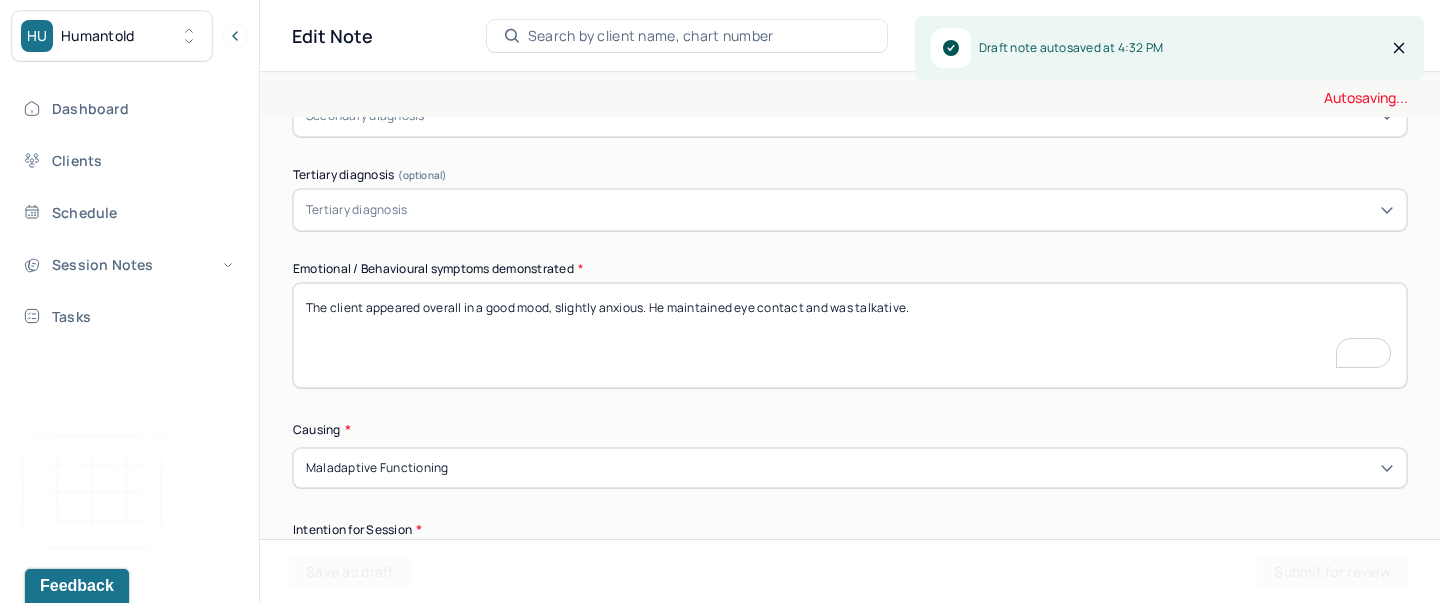 click 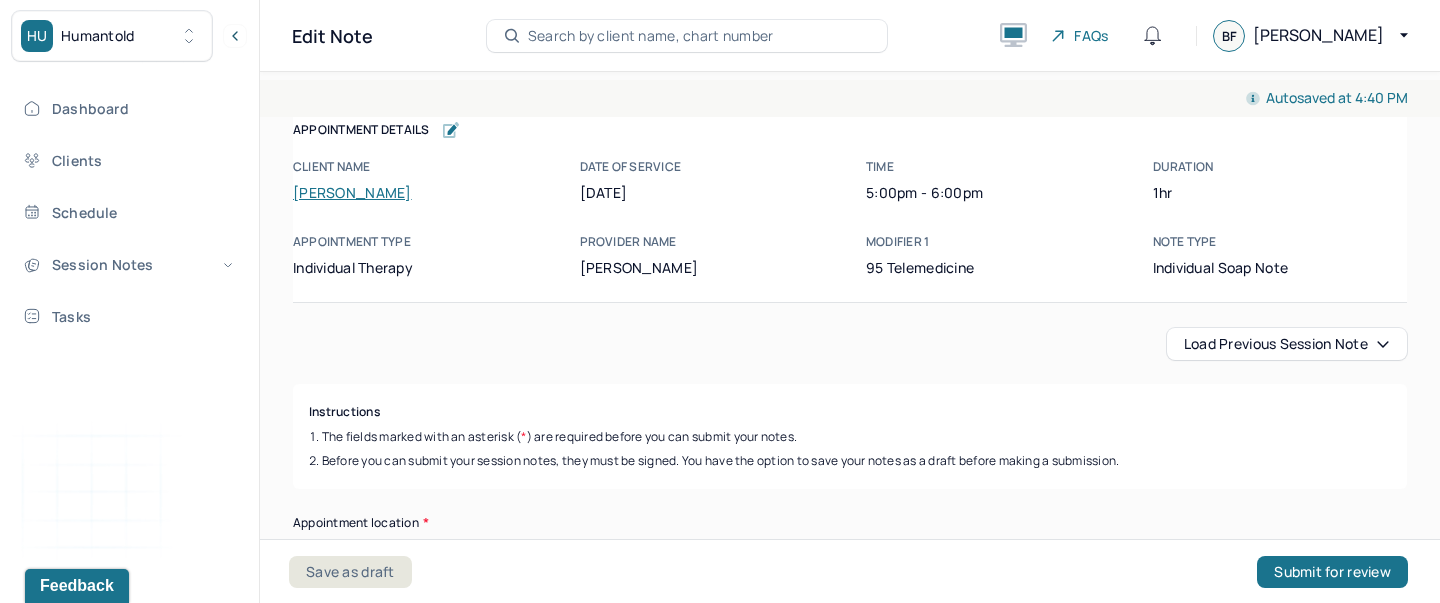 click on "Load previous session note" at bounding box center (1287, 344) 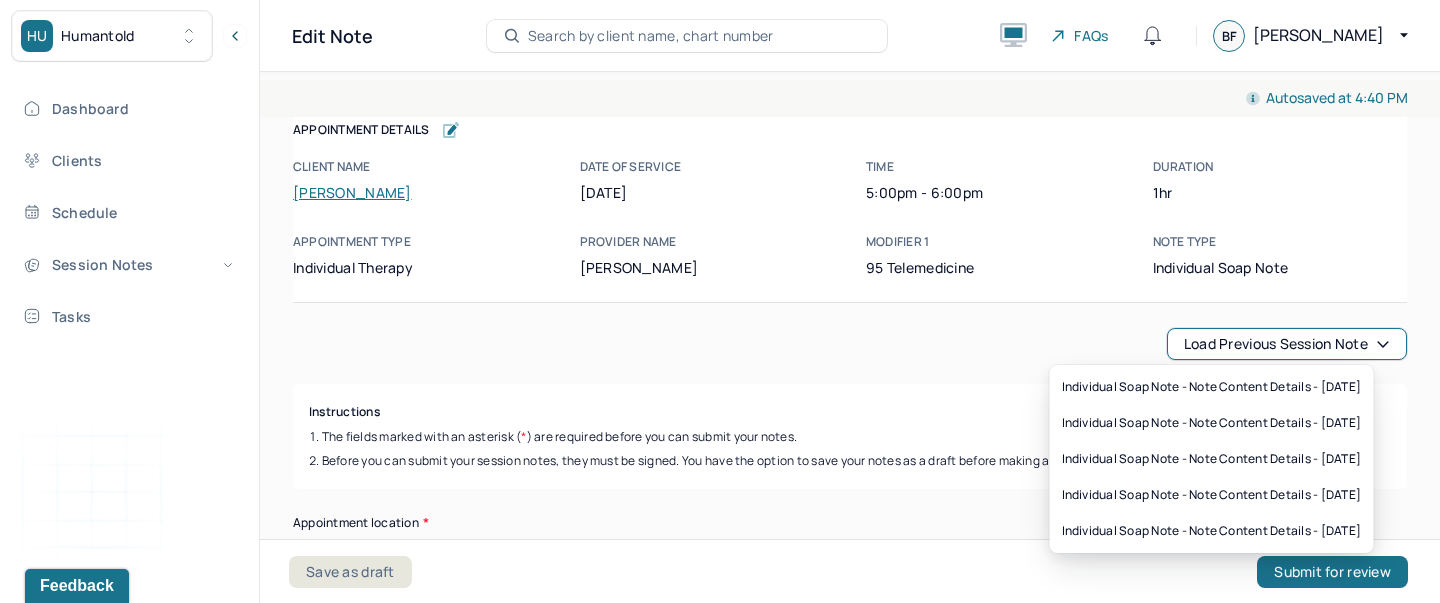 click on "Load previous session note" at bounding box center [850, 344] 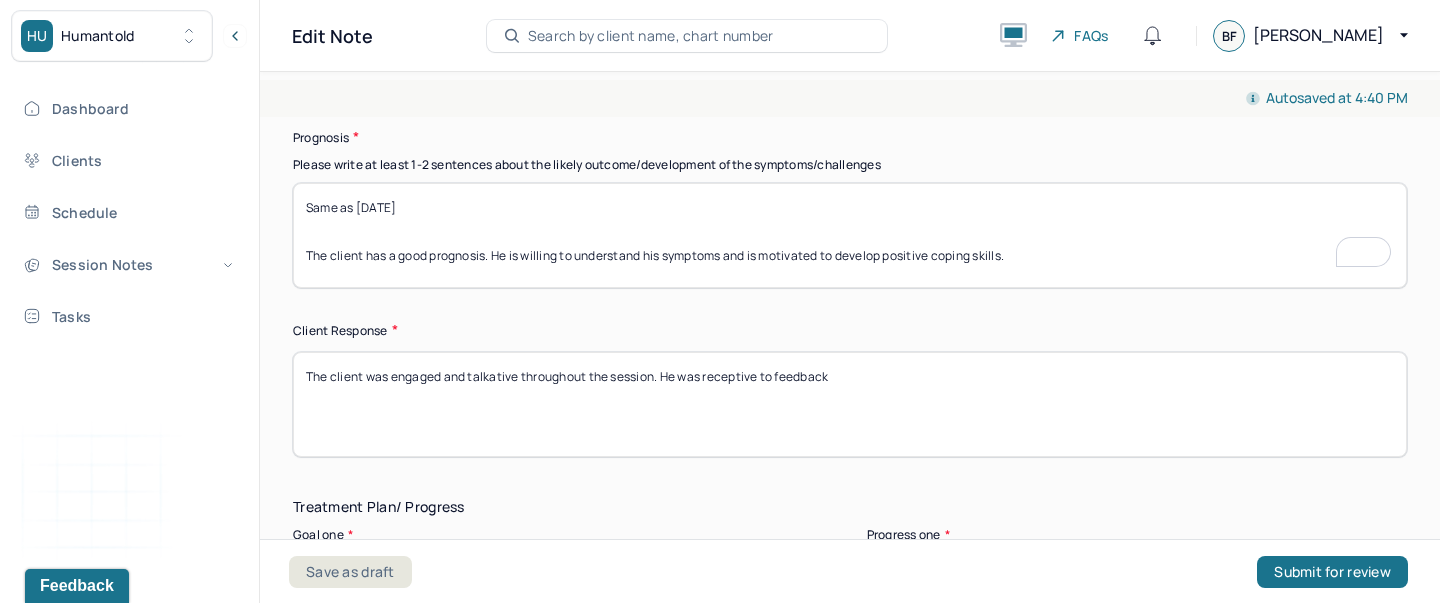 click on "Same as 06/17/25
The client has a good prognosis. He is willing to understand his symptoms and is motivated to develop positive coping skills." at bounding box center (850, 235) 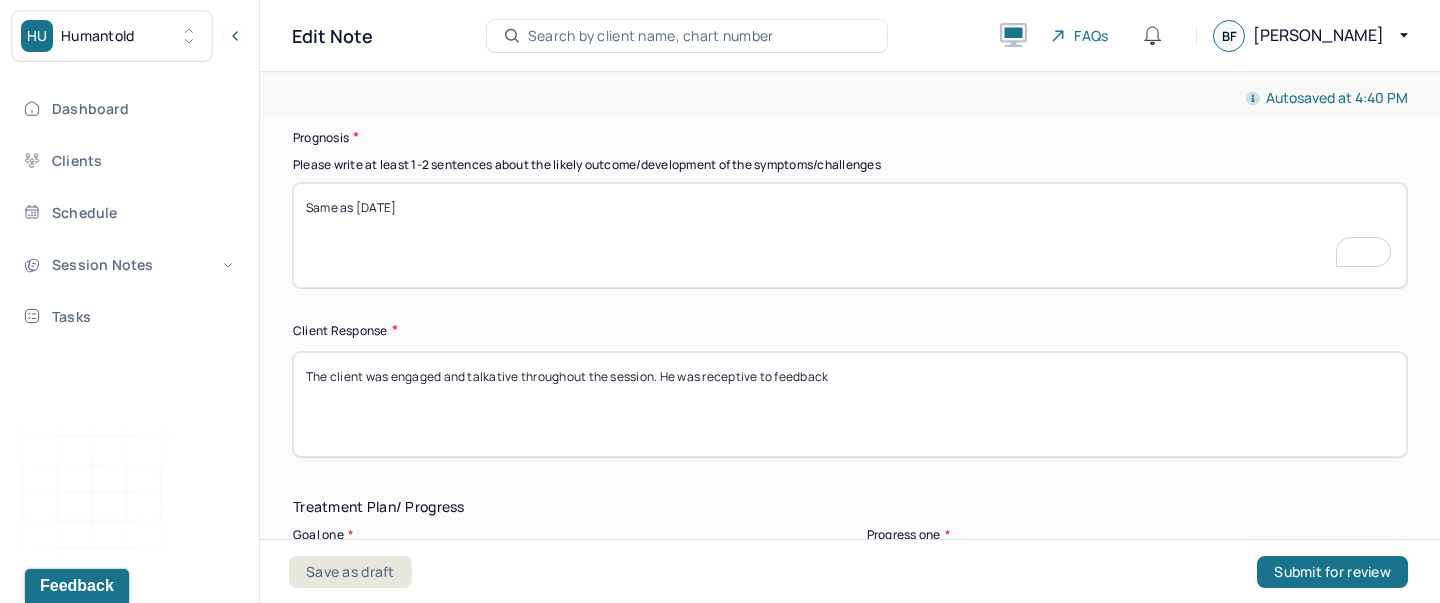 paste on "The client’s drive to achieve personal goals reflects a promising outlook for continued growth and lasting change." 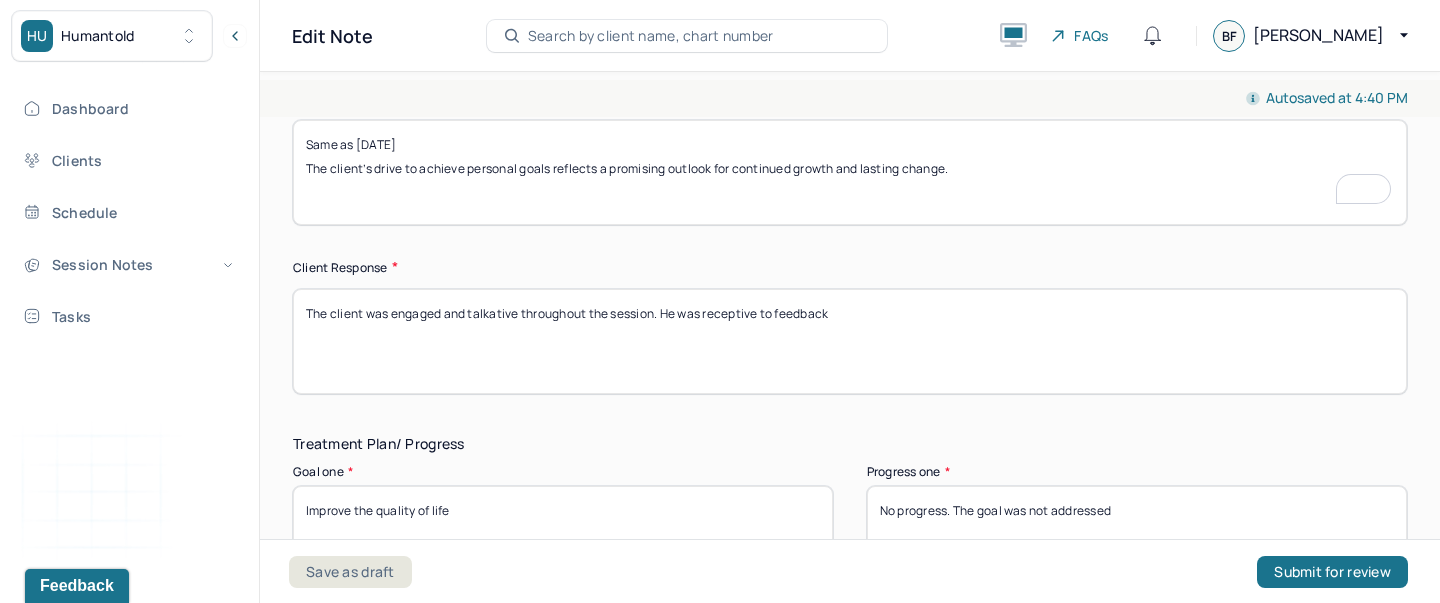 type on "Same as [DATE]
The client’s drive to achieve personal goals reflects a promising outlook for continued growth and lasting change." 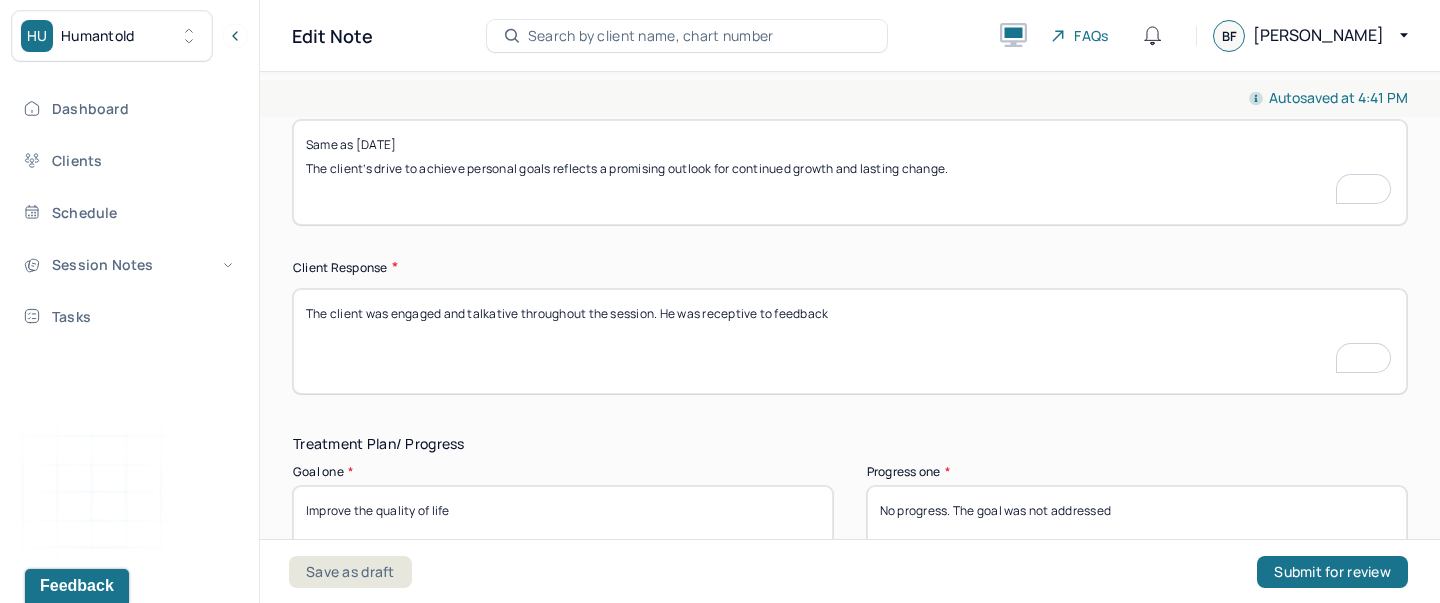 drag, startPoint x: 864, startPoint y: 319, endPoint x: 387, endPoint y: 317, distance: 477.00418 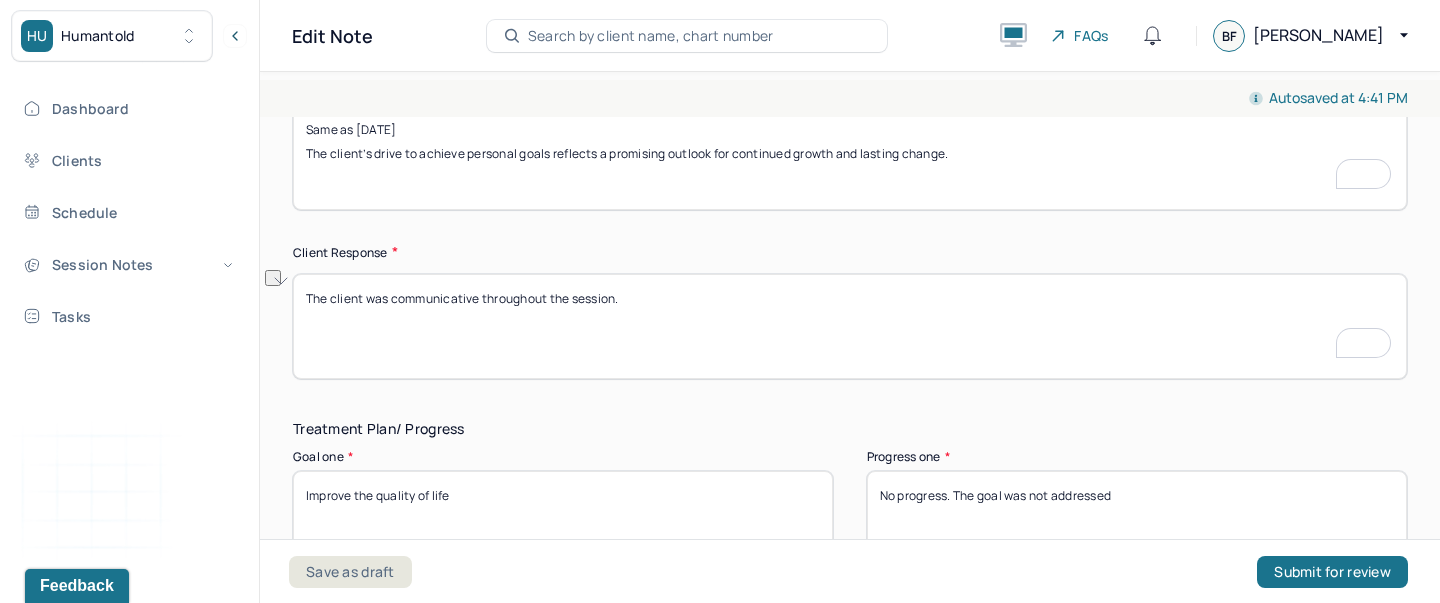 click on "The client was communicative throughout the session." at bounding box center [850, 326] 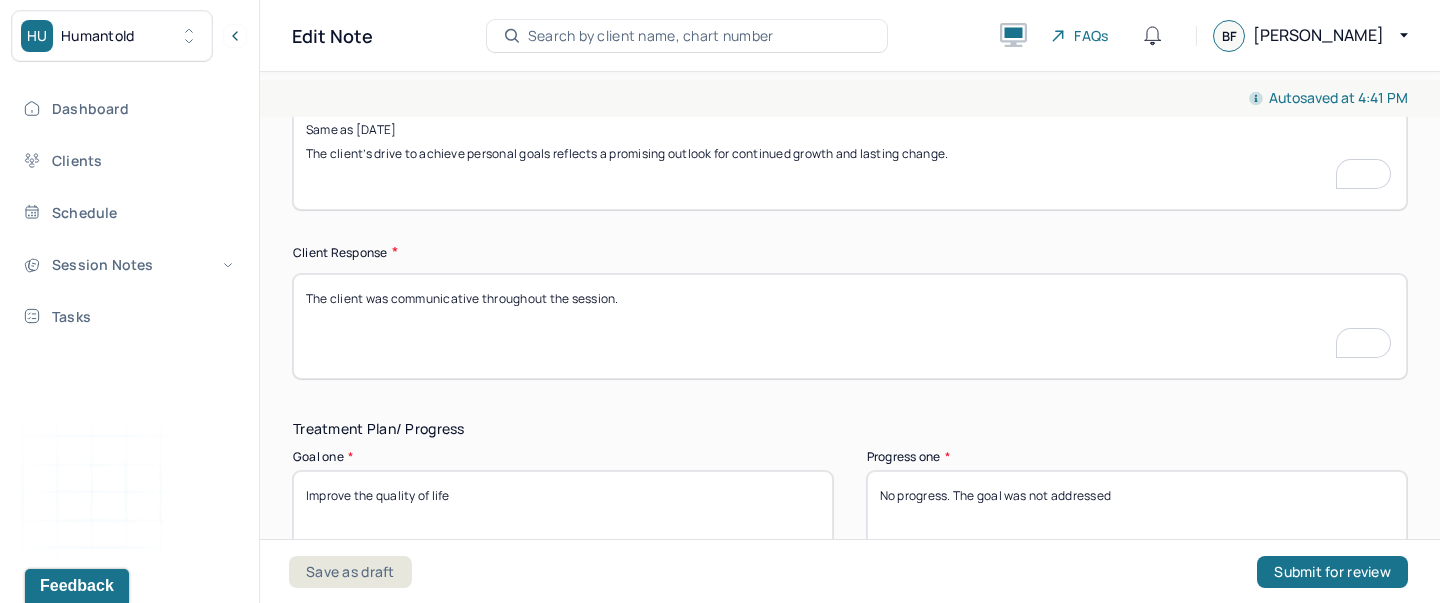 type on "The client was communicative throughout the session." 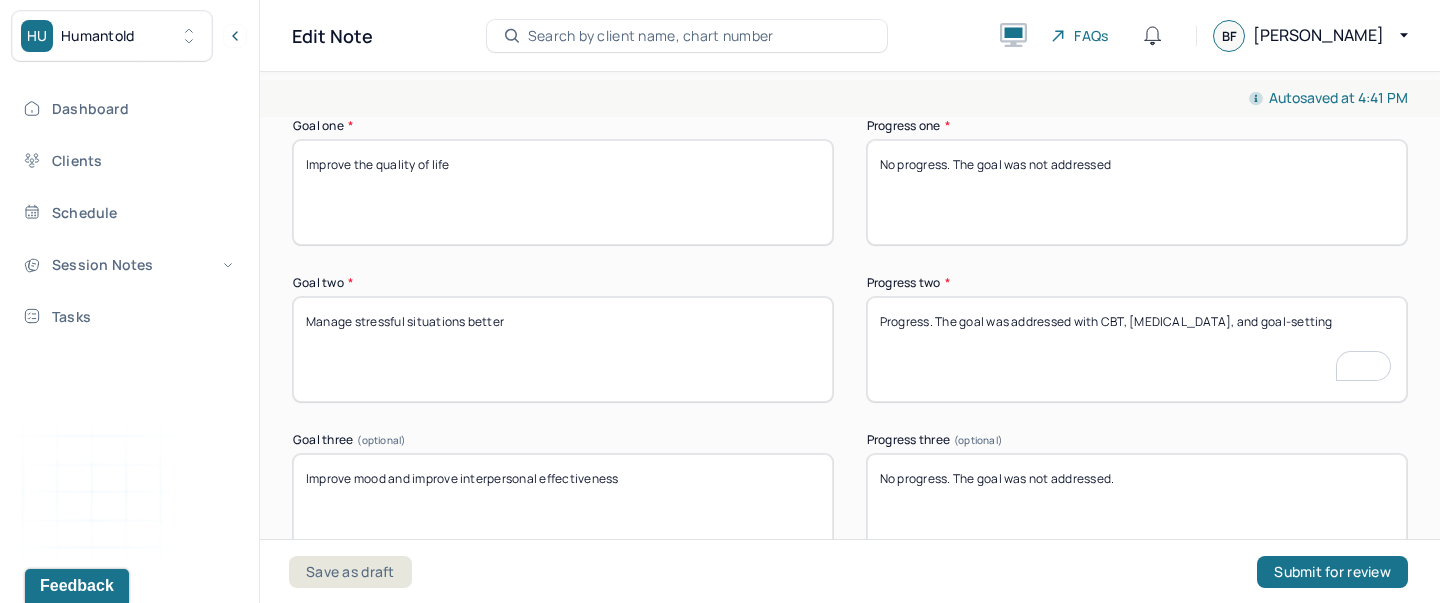 drag, startPoint x: 1348, startPoint y: 321, endPoint x: 1131, endPoint y: 317, distance: 217.03687 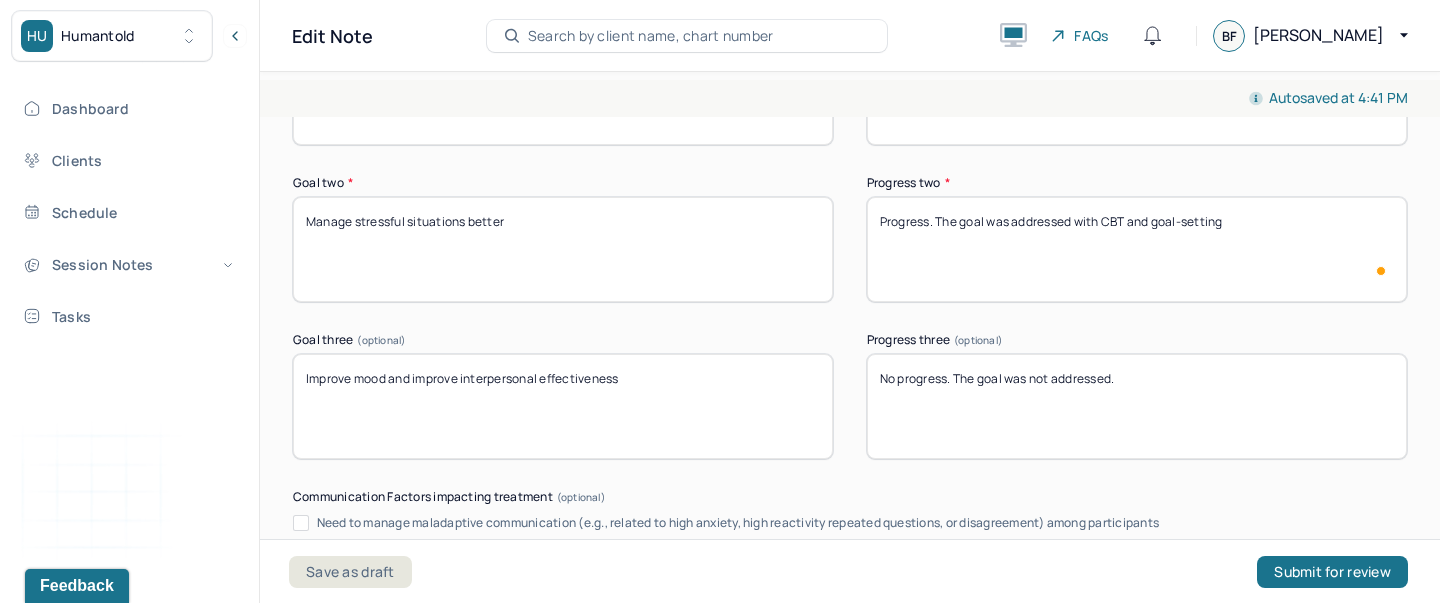 type on "Progress. The goal was addressed with CBT and goal-setting" 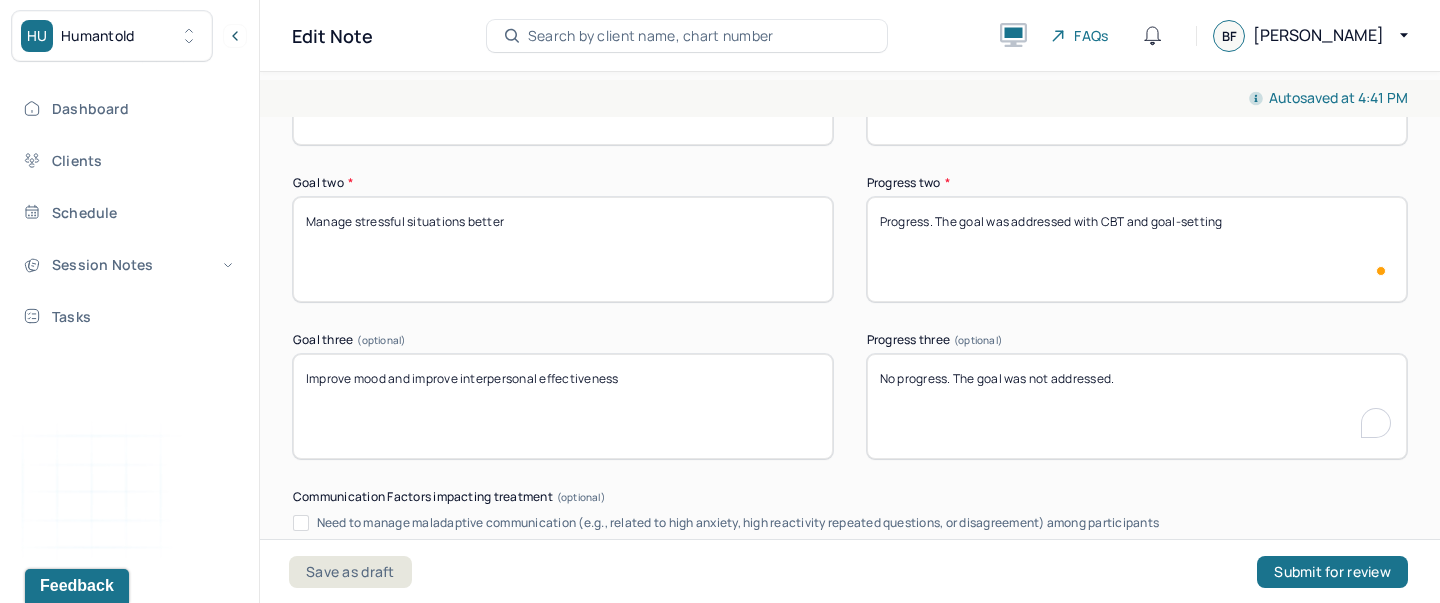 click on "No progress. The goal was not addressed." at bounding box center [1137, 406] 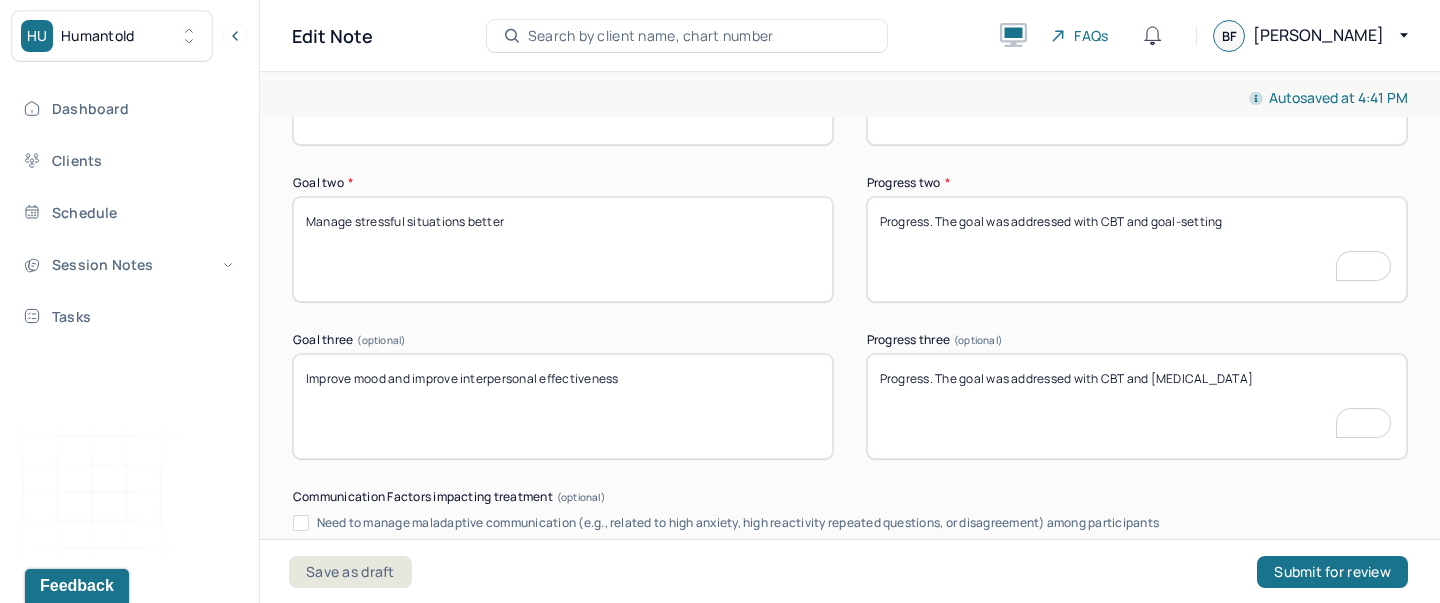 type on "Progress. The goal was addressed with CBT and [MEDICAL_DATA]" 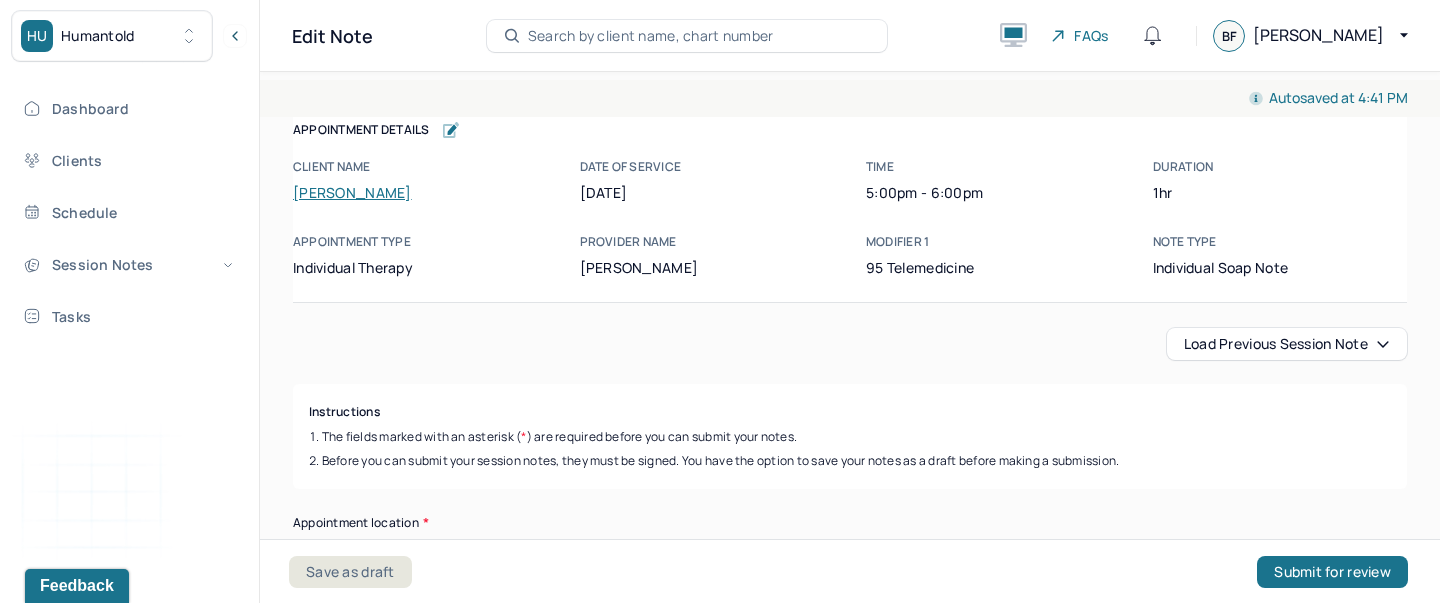 scroll, scrollTop: 0, scrollLeft: 0, axis: both 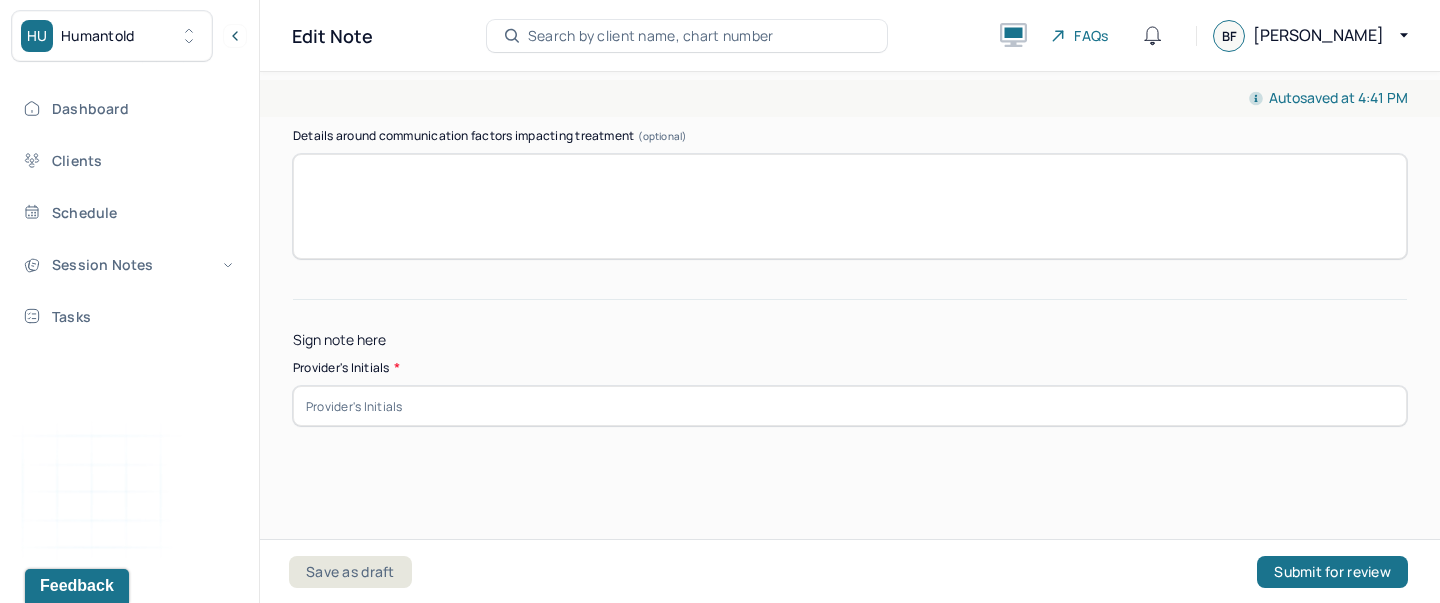 click at bounding box center [850, 406] 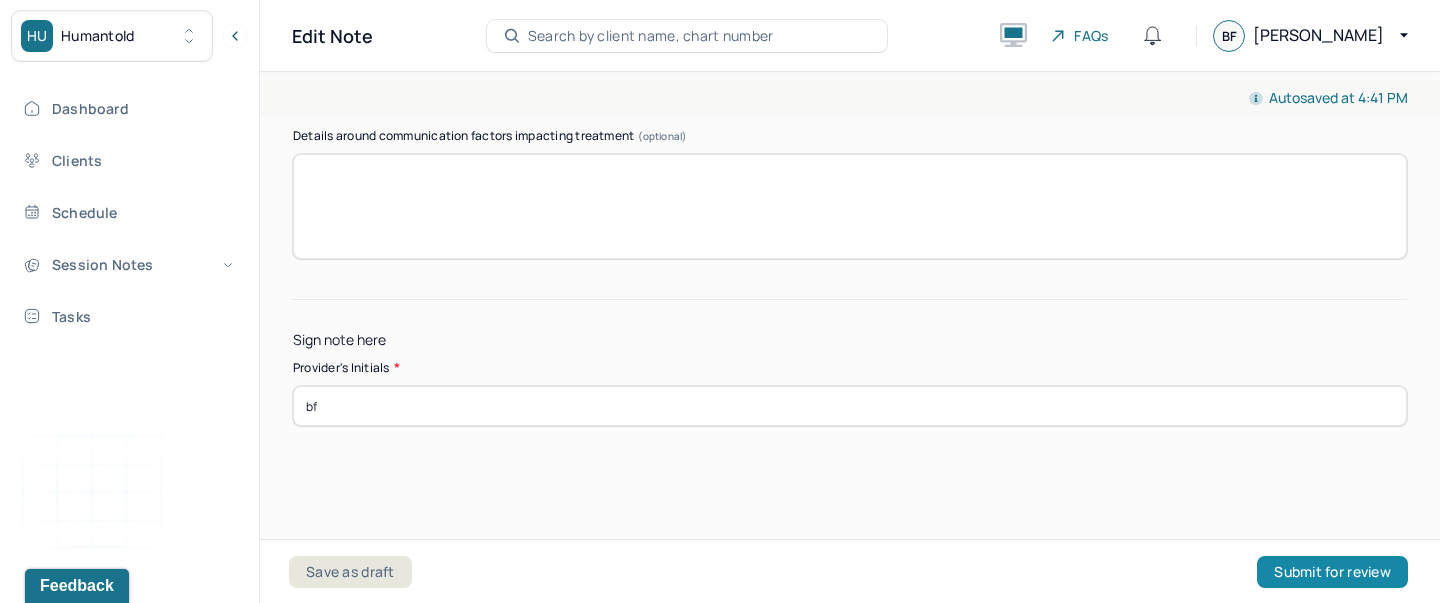 type on "bf" 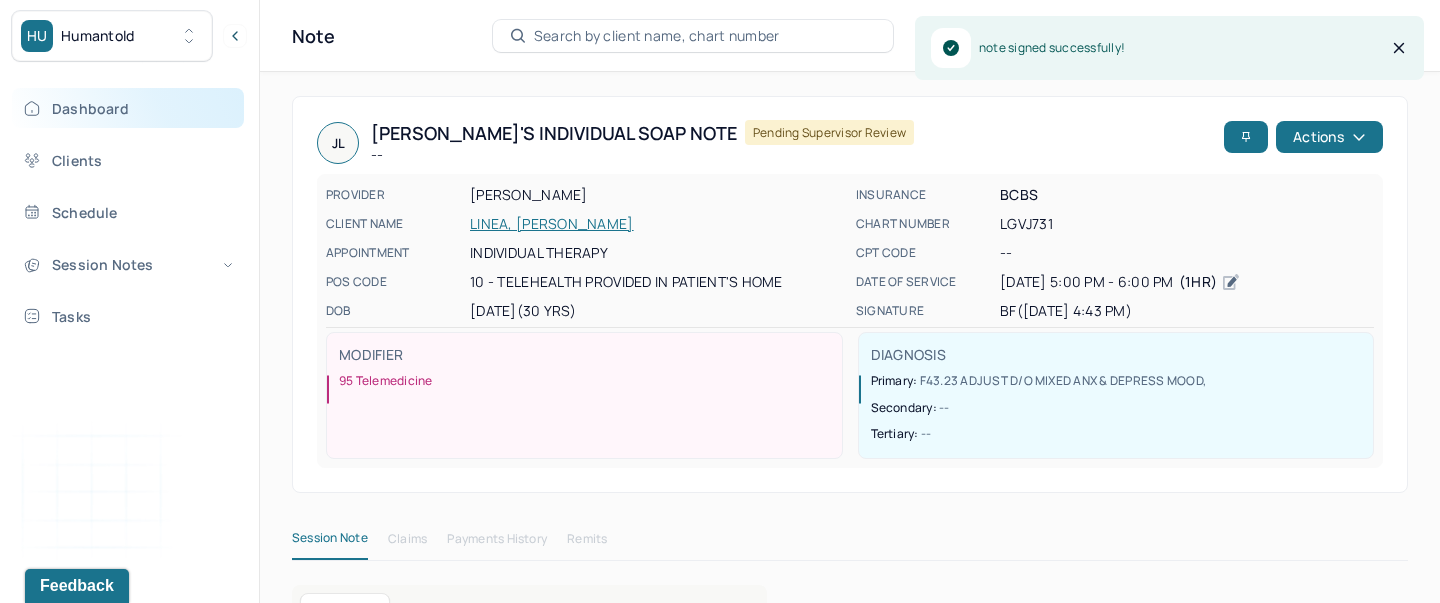 click on "Dashboard" at bounding box center [128, 108] 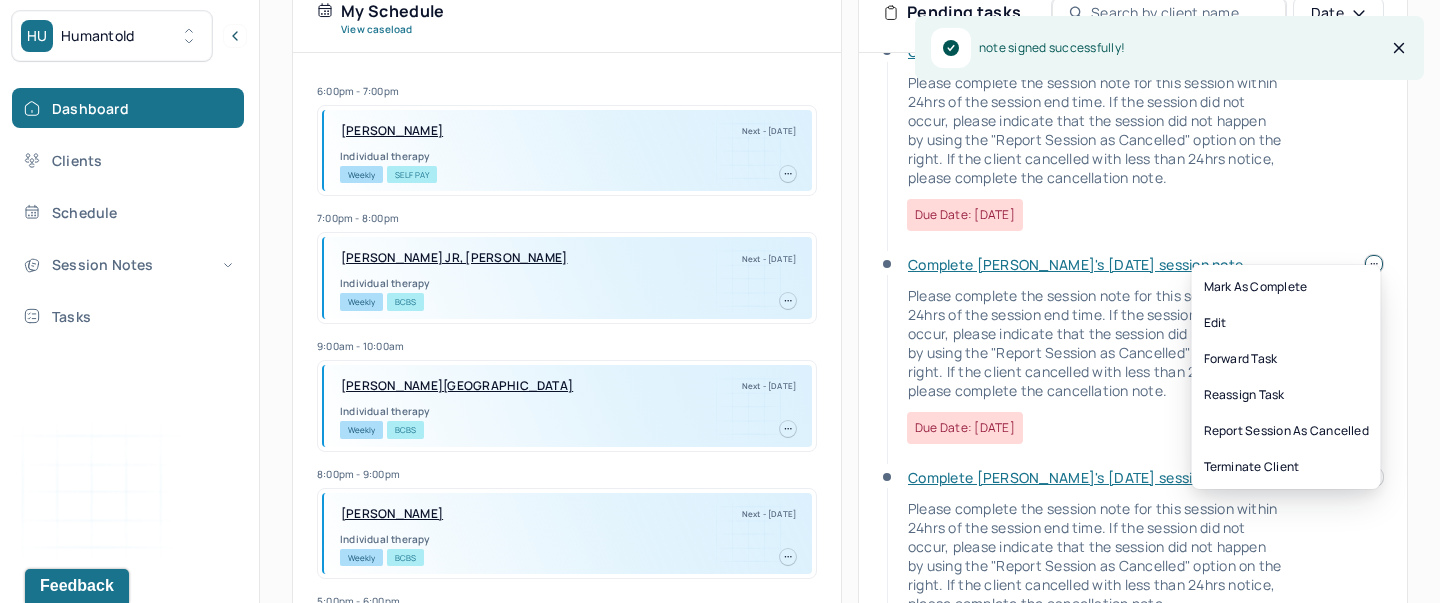 click at bounding box center (1374, 264) 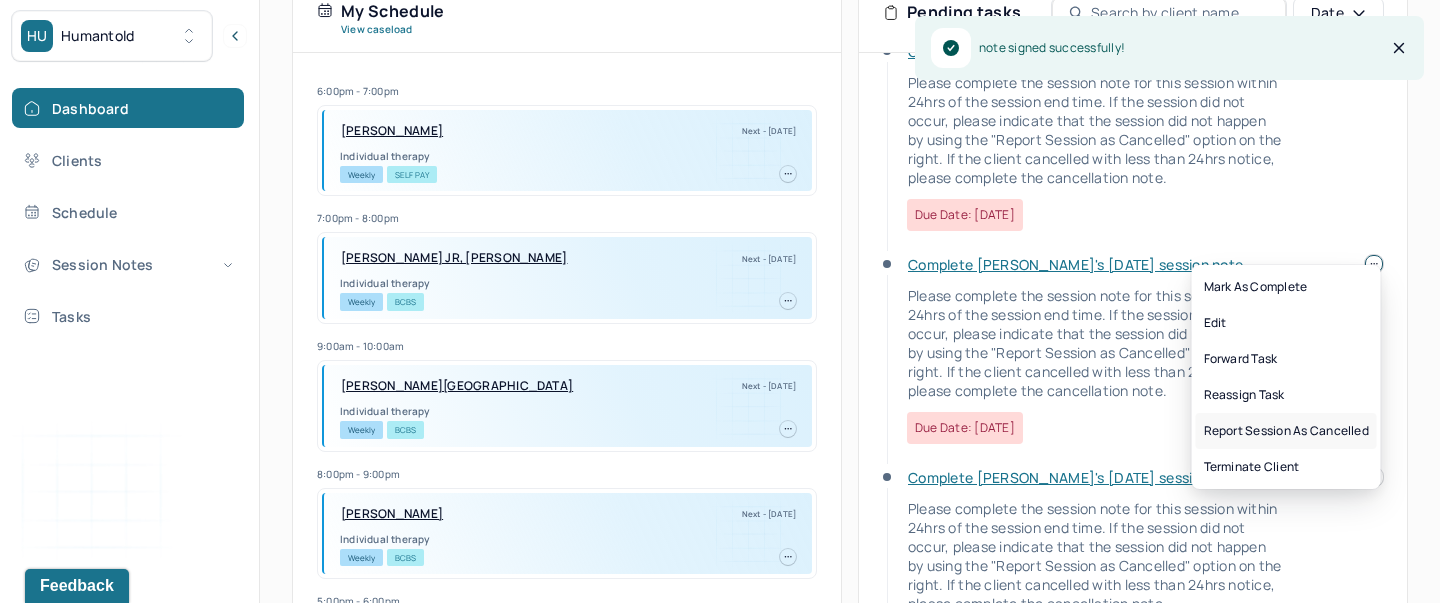click on "Report session as cancelled" at bounding box center (1286, 431) 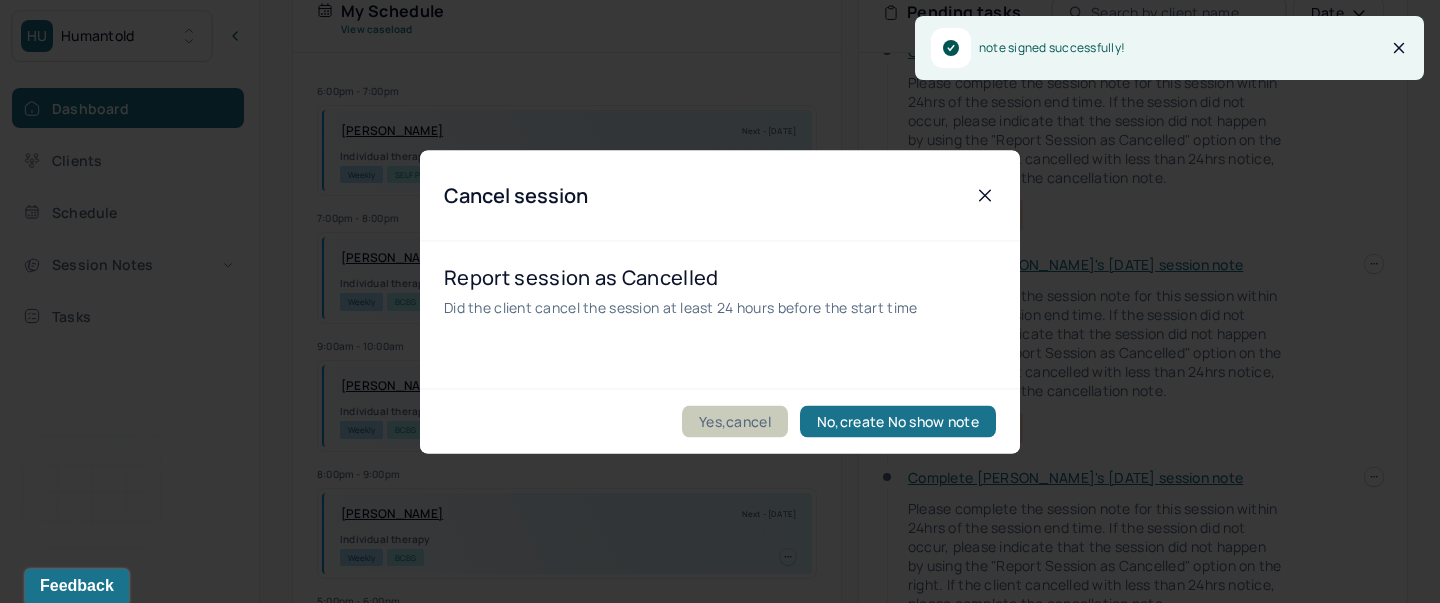 click on "Yes,cancel" at bounding box center [735, 421] 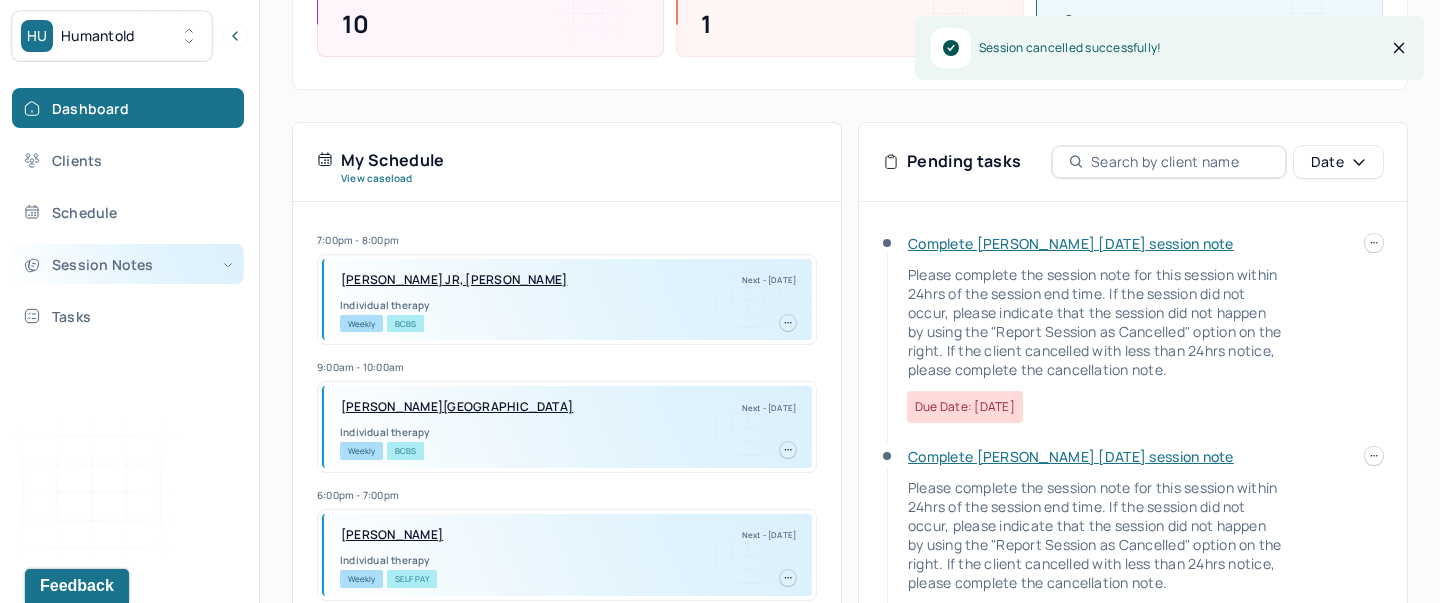 click on "Session Notes" at bounding box center [128, 264] 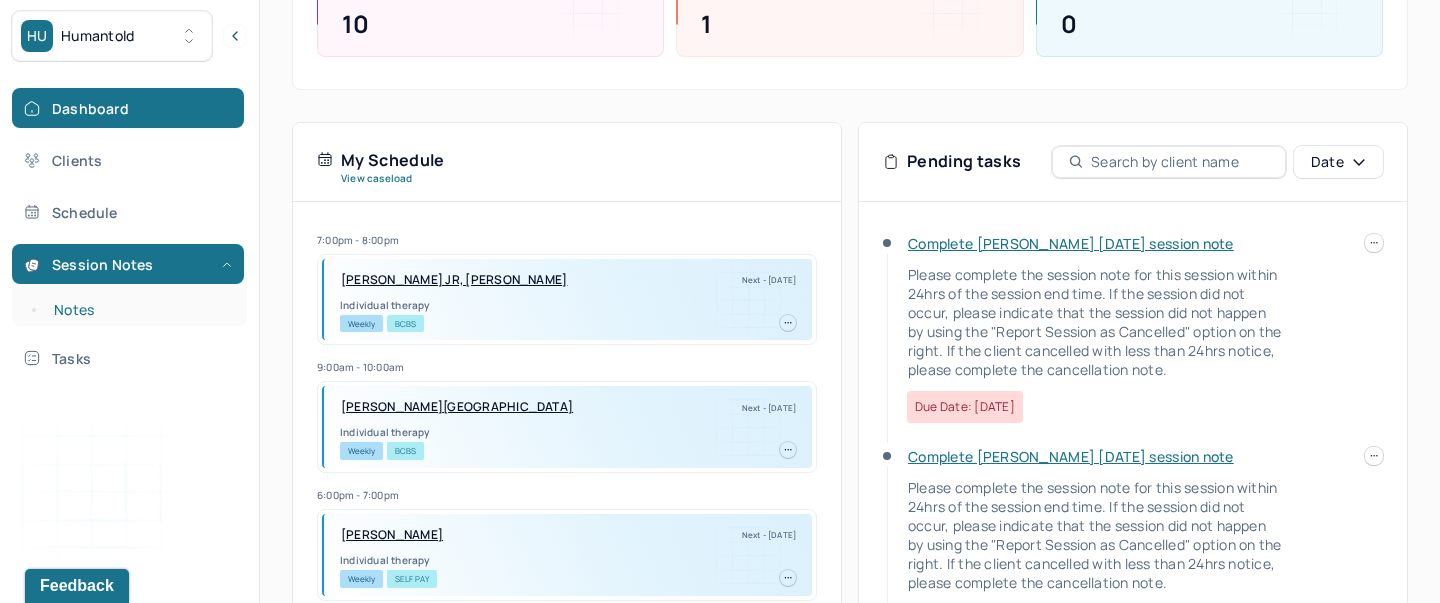 click on "Notes" at bounding box center [139, 310] 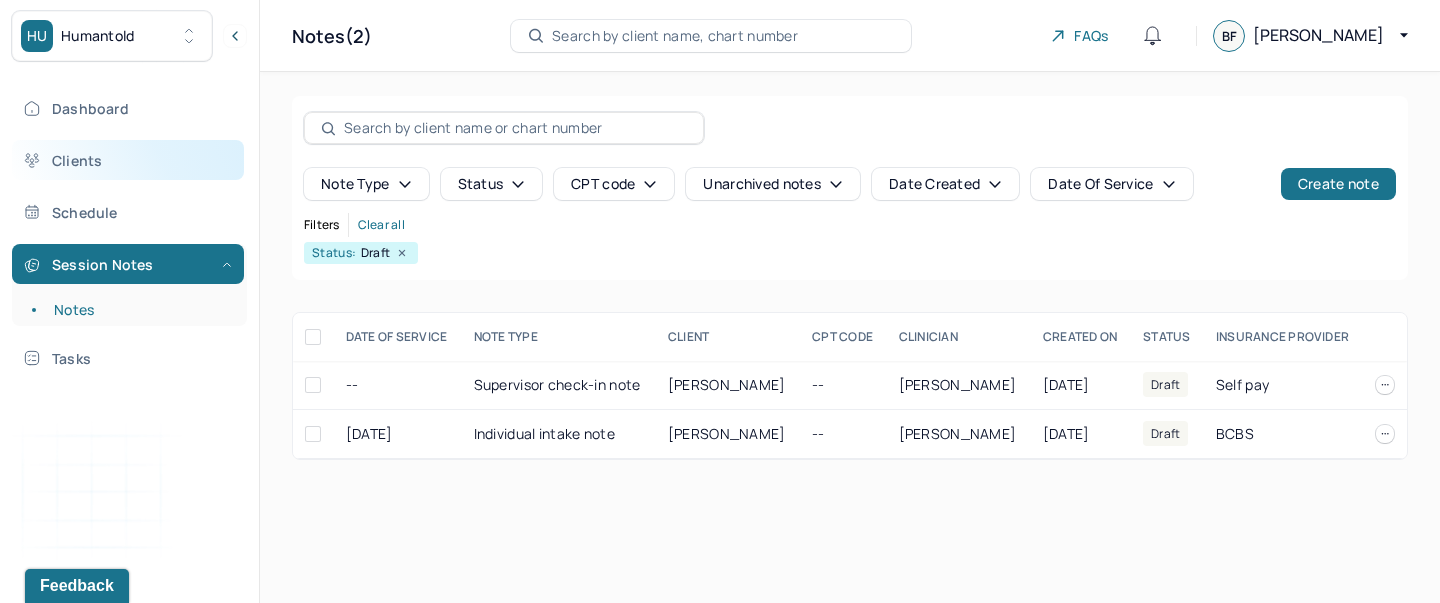 click on "Clients" at bounding box center [128, 160] 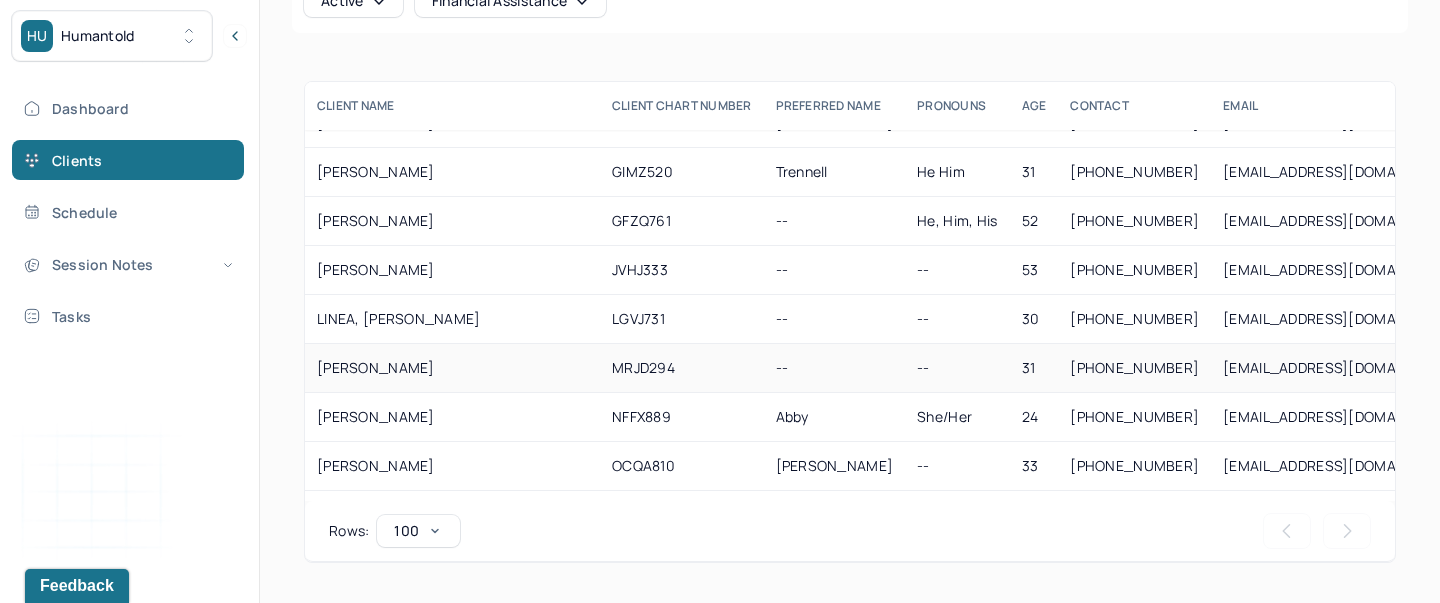 click on "[PERSON_NAME]" at bounding box center (452, 368) 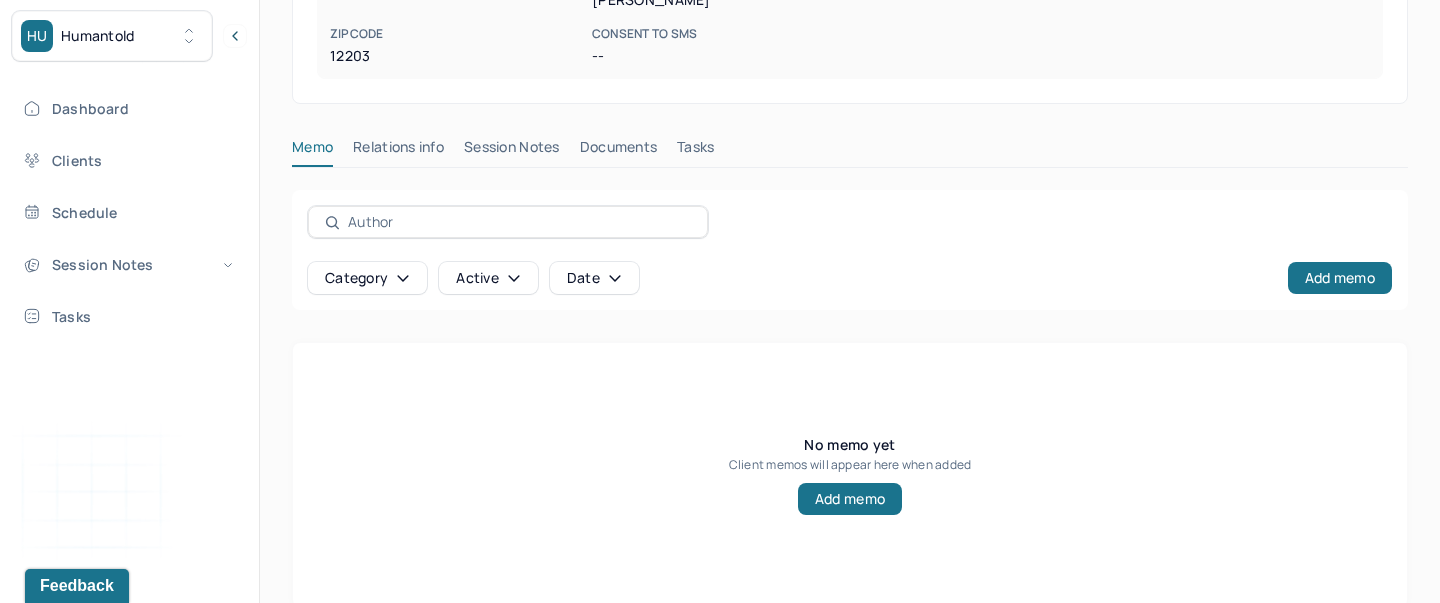 click on "Session Notes" at bounding box center (512, 151) 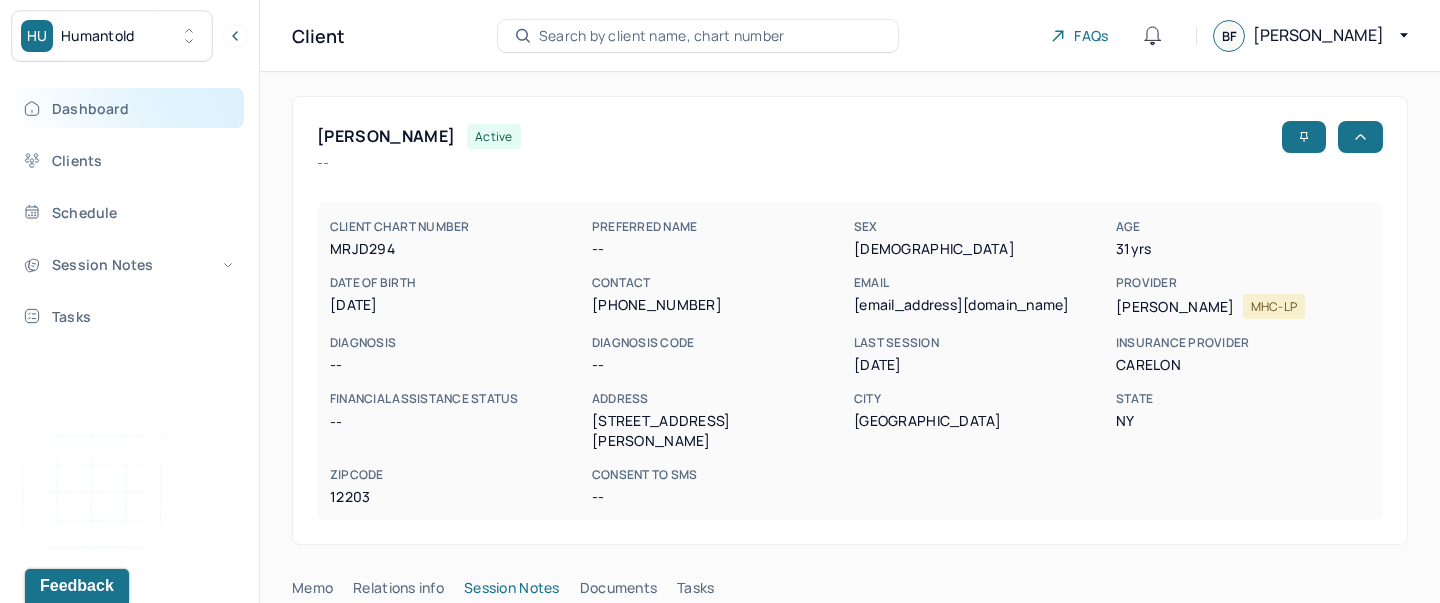 click on "Dashboard" at bounding box center [128, 108] 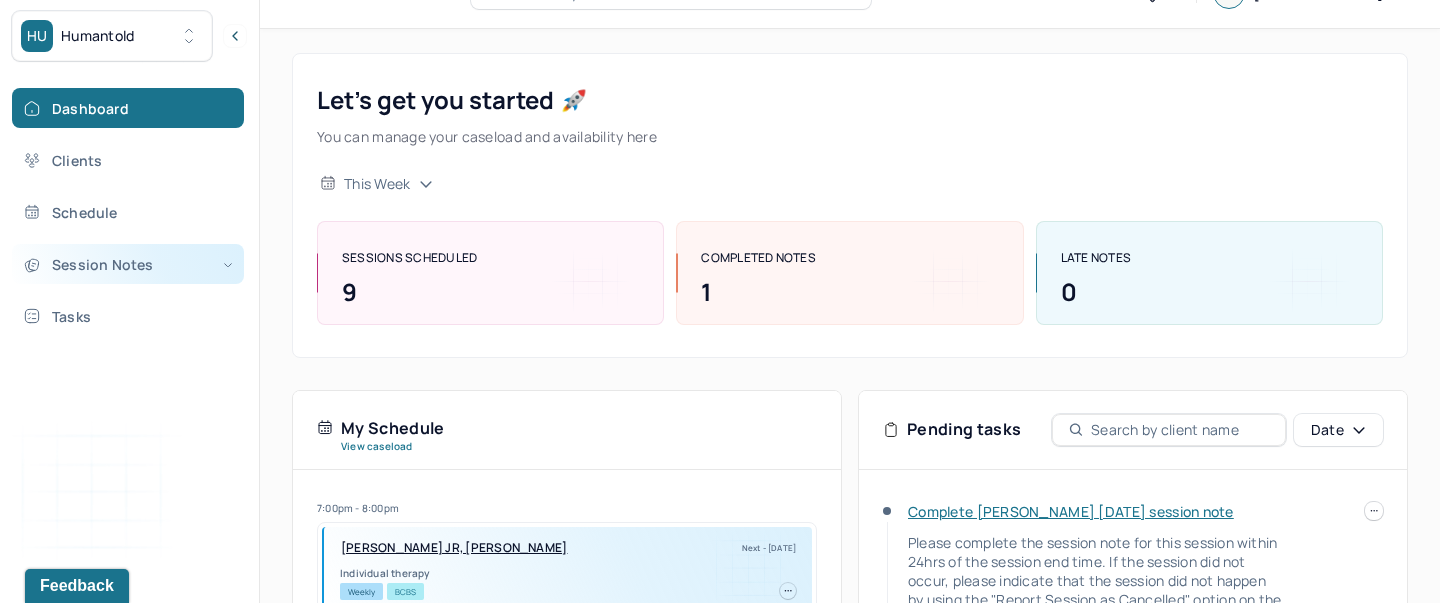 click on "Session Notes" at bounding box center [128, 264] 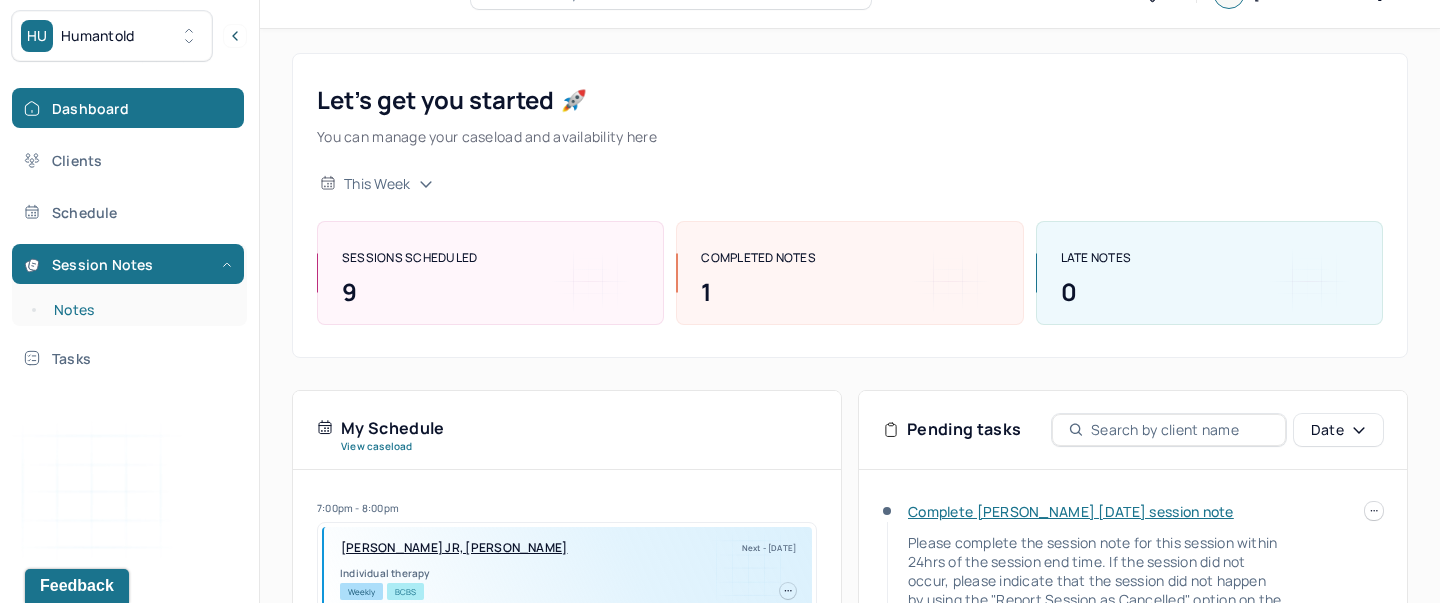 click on "Notes" at bounding box center (139, 310) 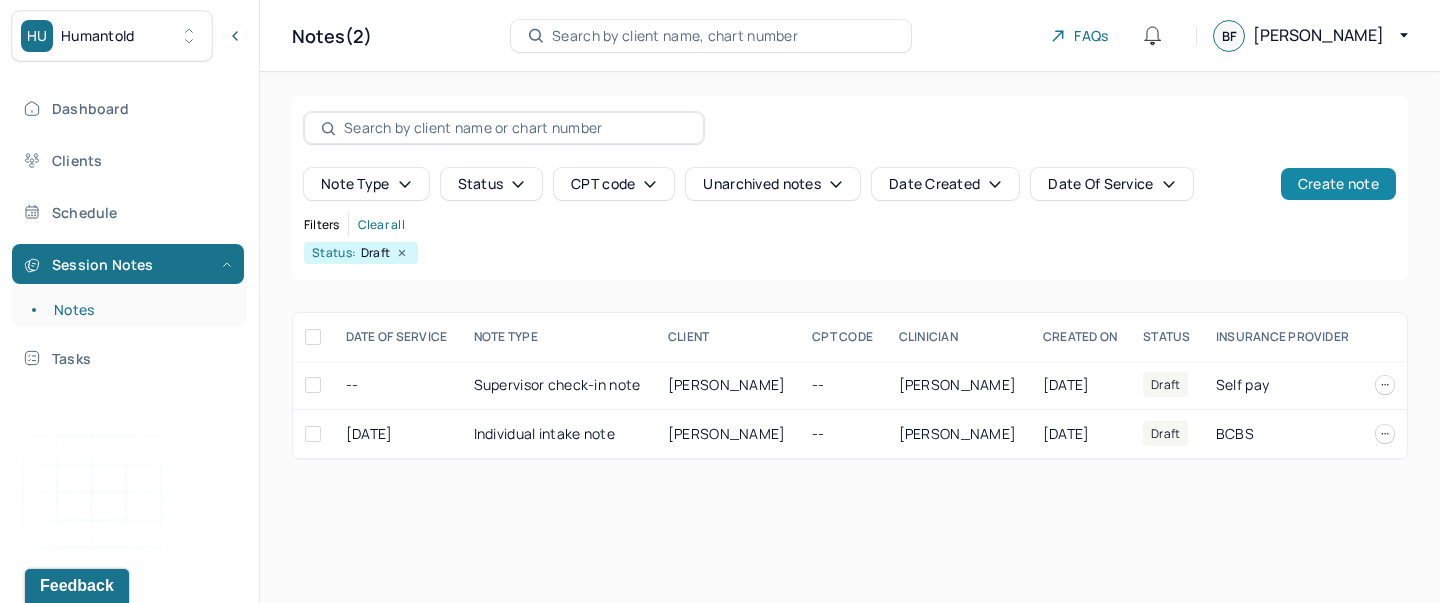 click on "Create note" at bounding box center [1338, 184] 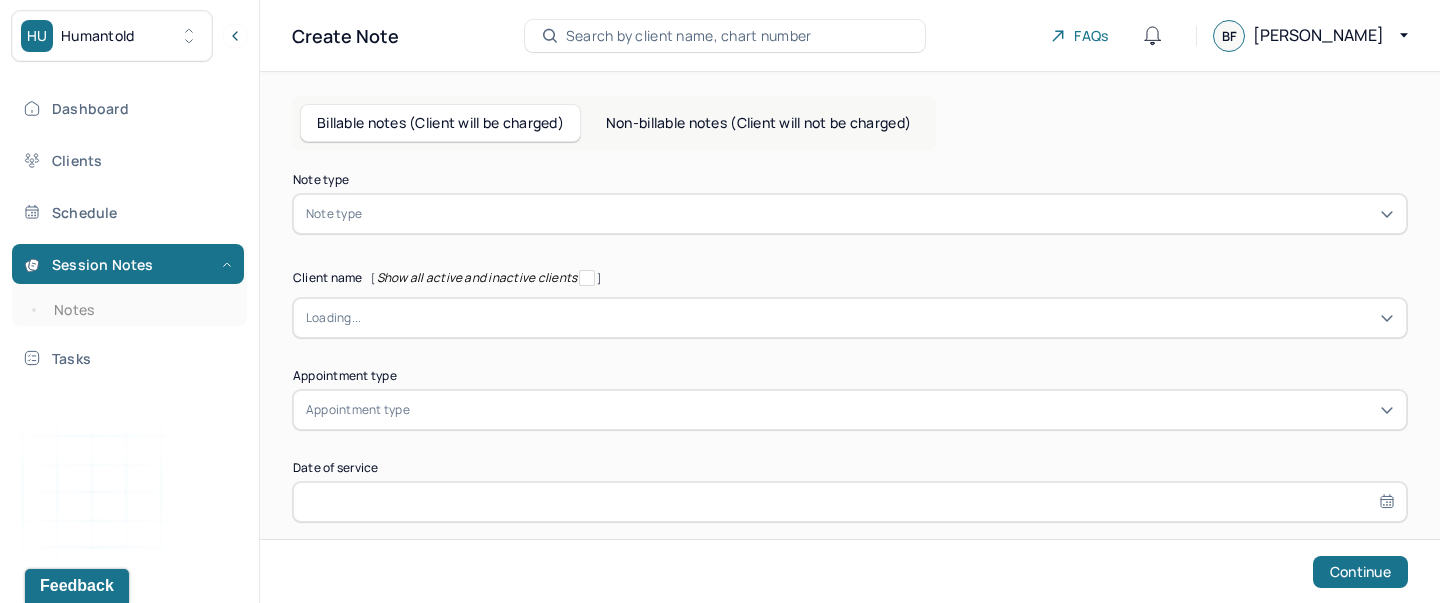 click at bounding box center (880, 214) 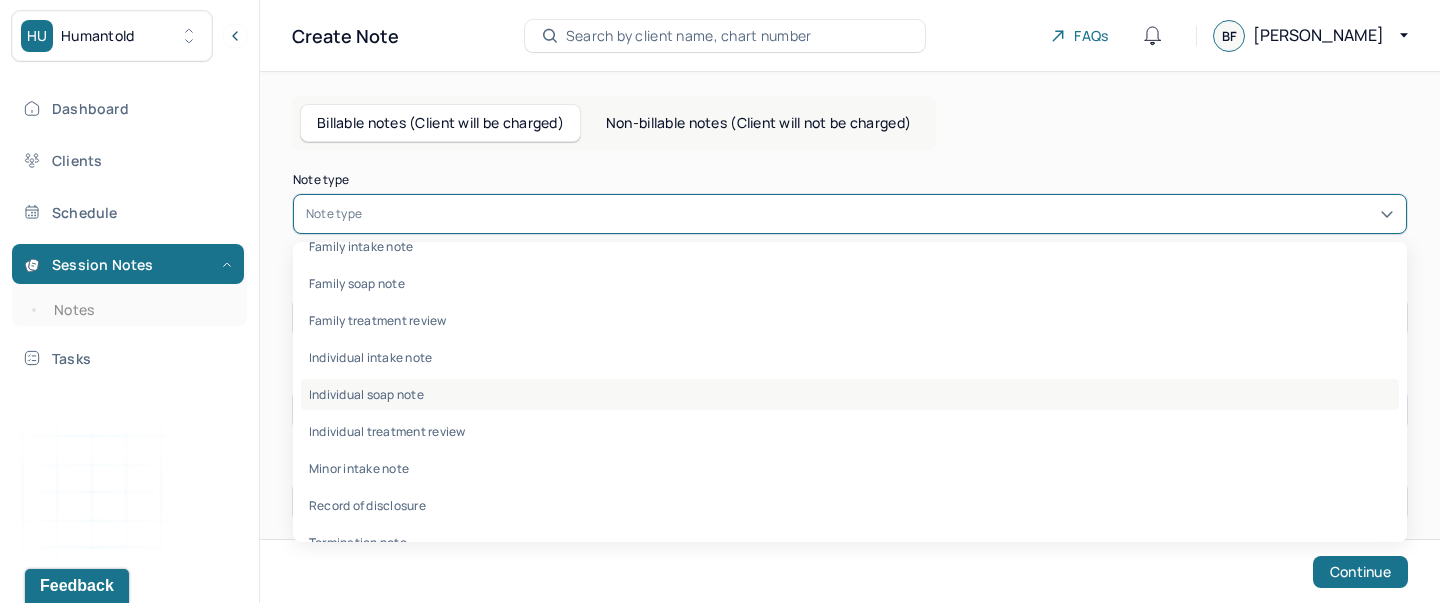 click on "Individual soap note" at bounding box center [850, 394] 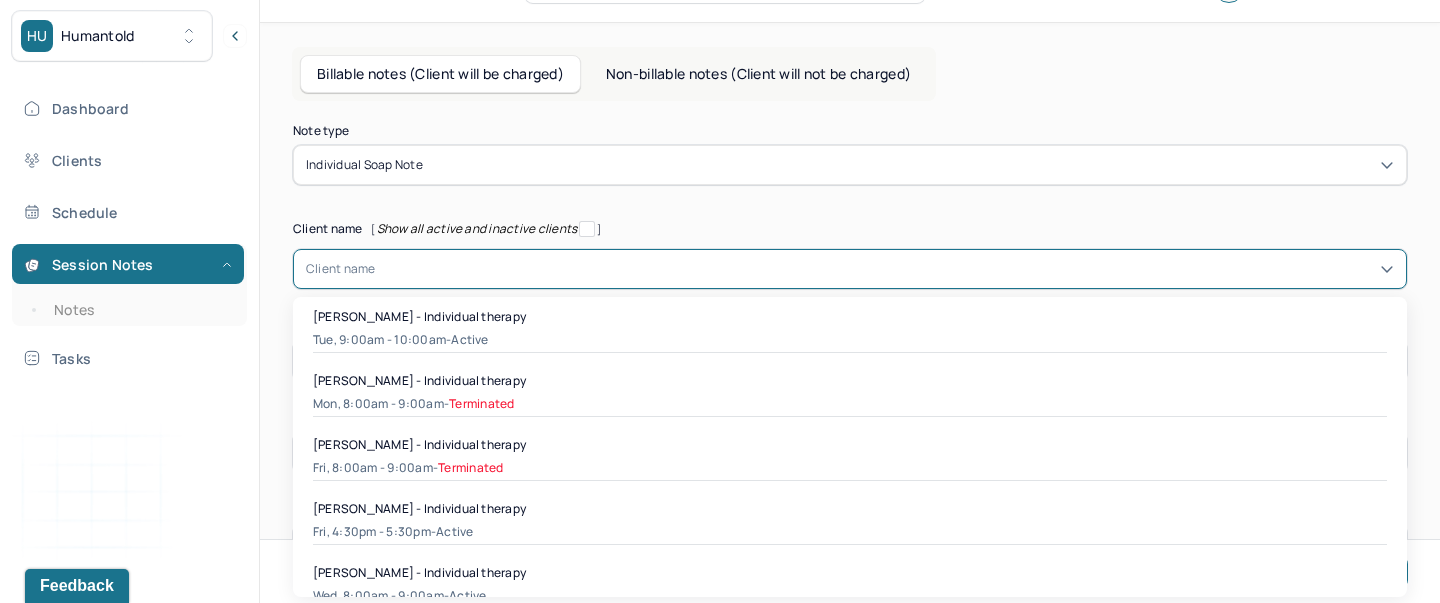 click at bounding box center [885, 269] 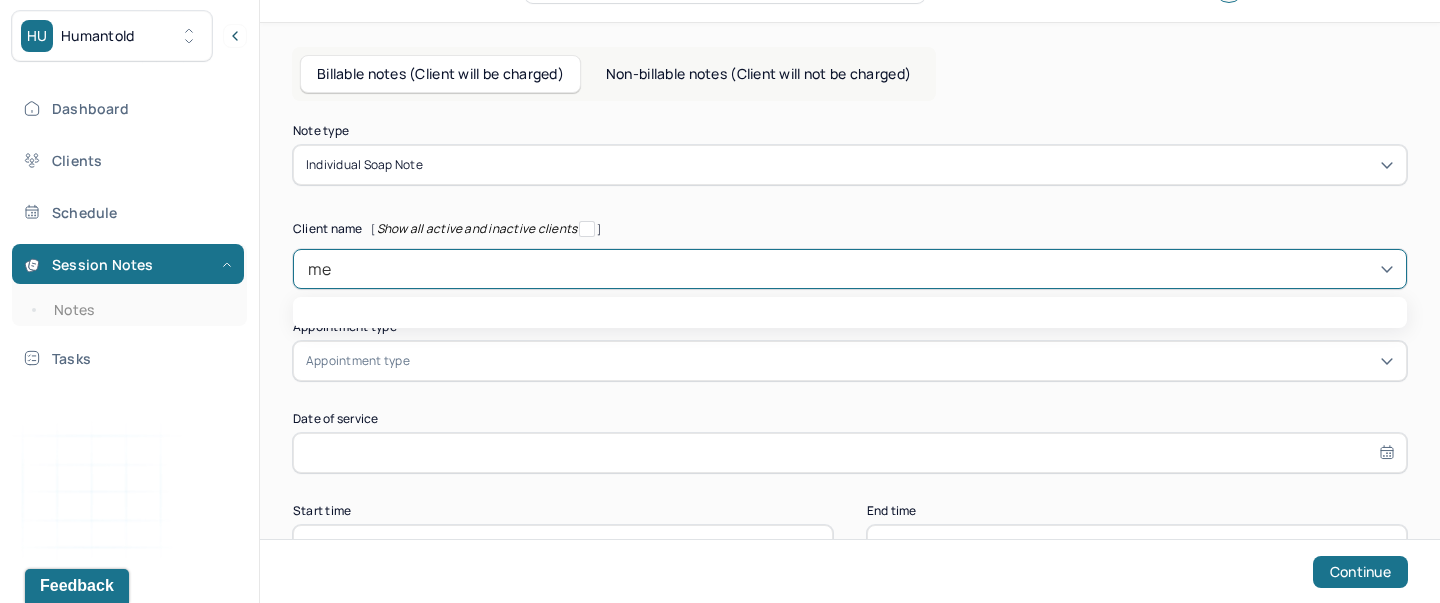 type on "mel" 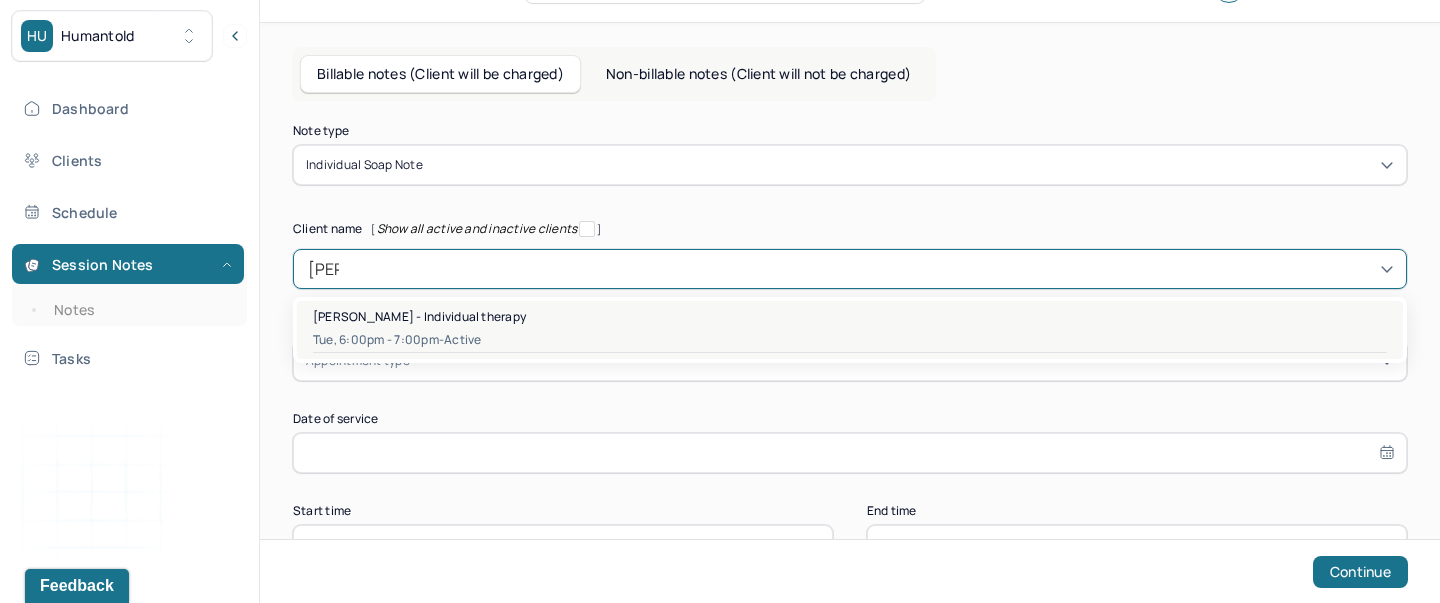 click on "Melanie Marino - Individual therapy" at bounding box center [419, 316] 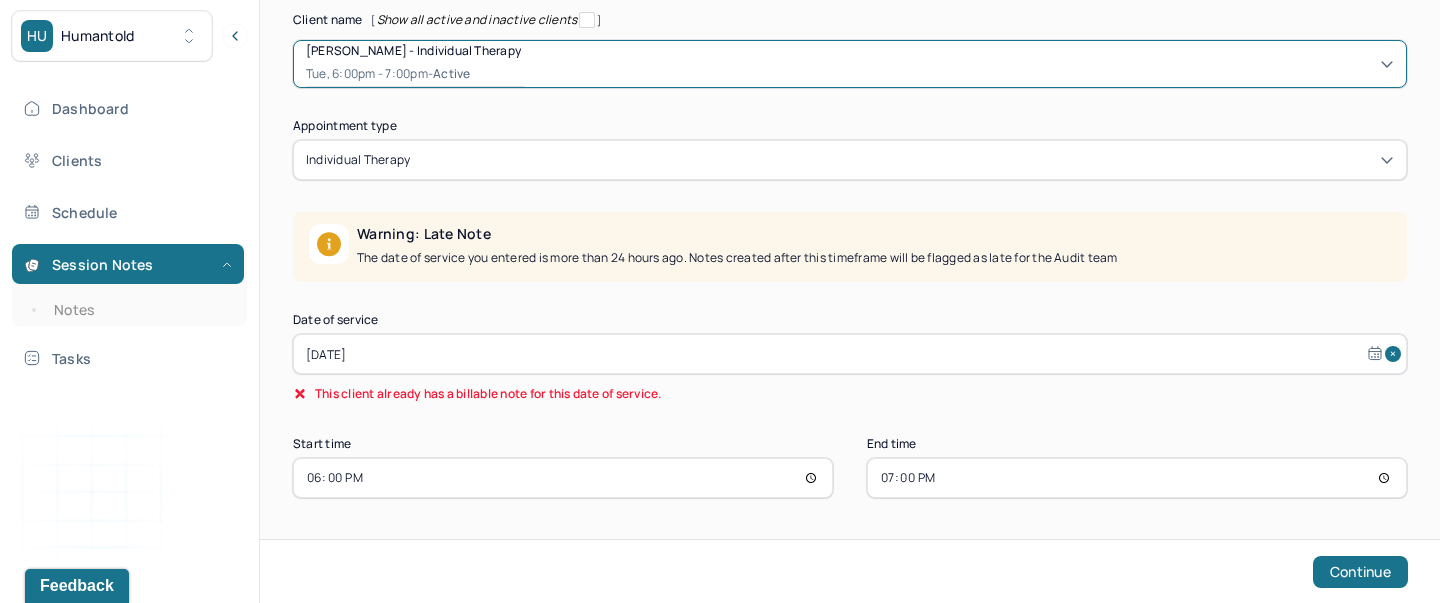 click on "Jun 24, 2025" at bounding box center (850, 354) 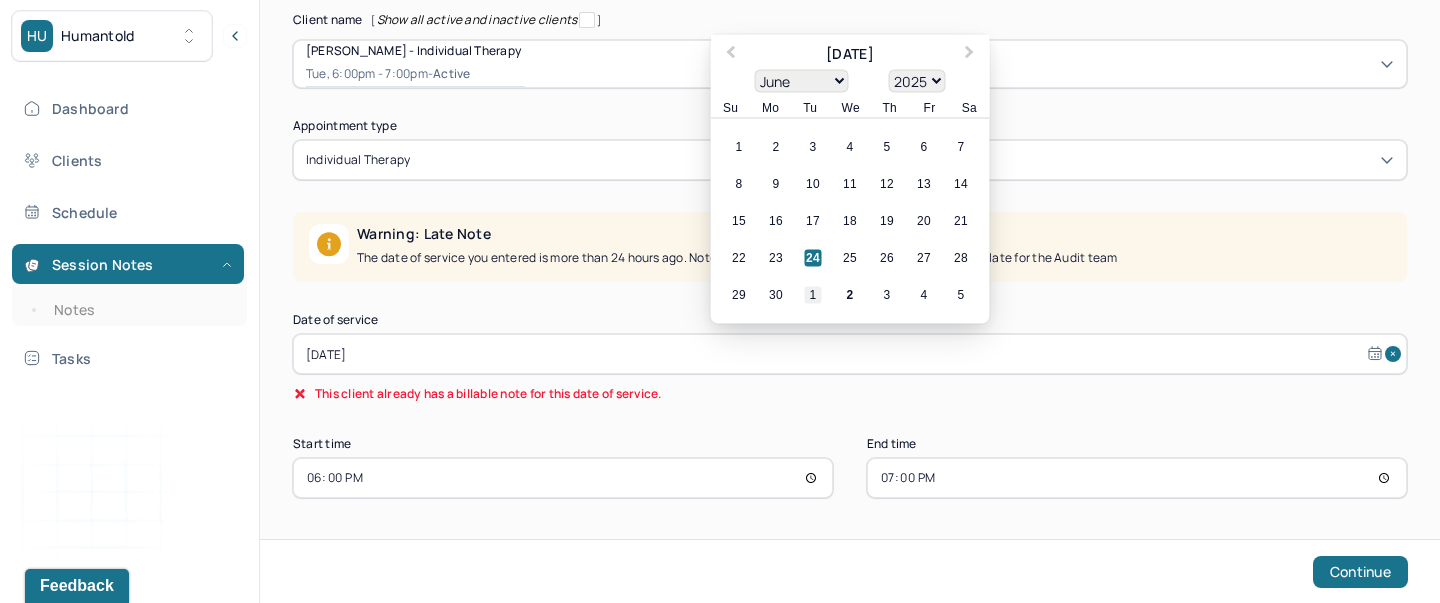click on "1" at bounding box center (813, 295) 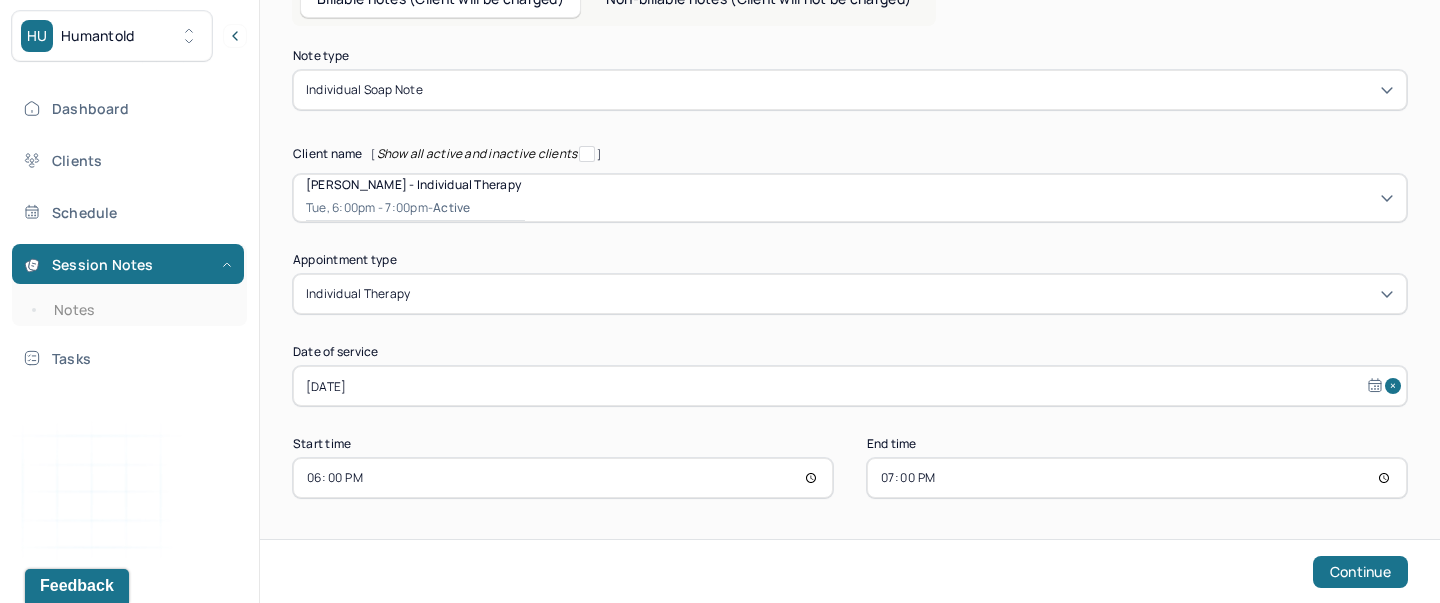 select on "6" 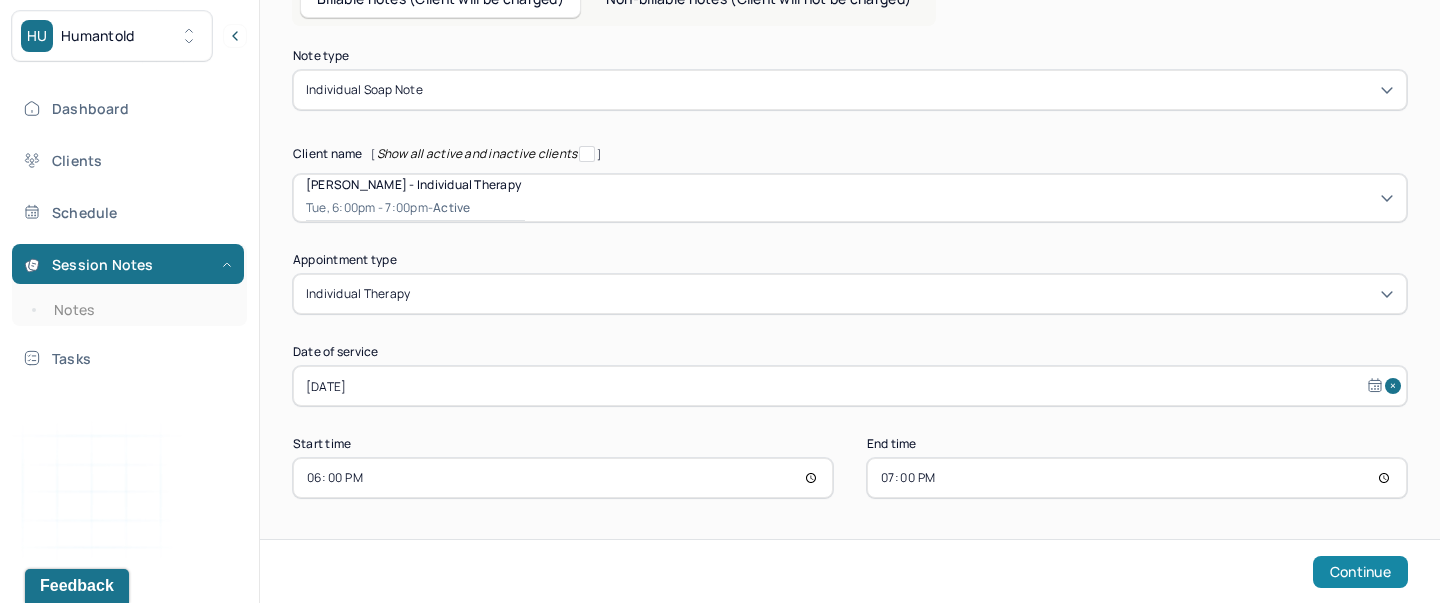 click on "Continue" at bounding box center (1360, 572) 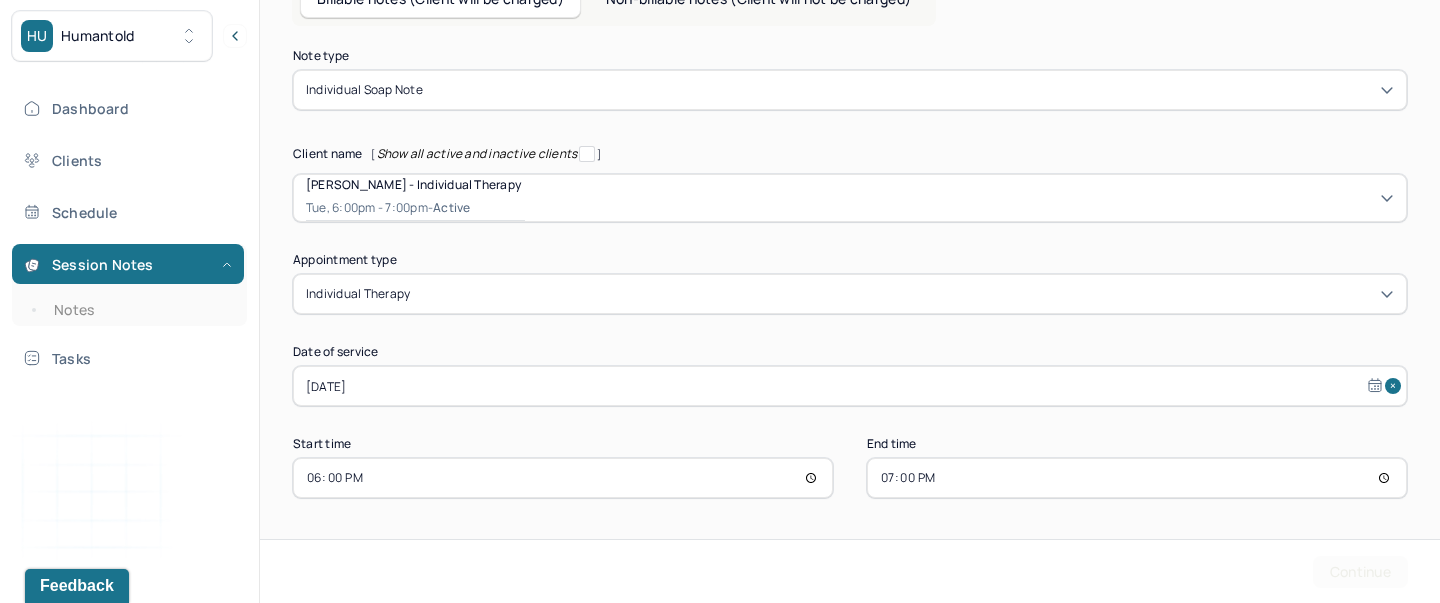 scroll, scrollTop: 0, scrollLeft: 0, axis: both 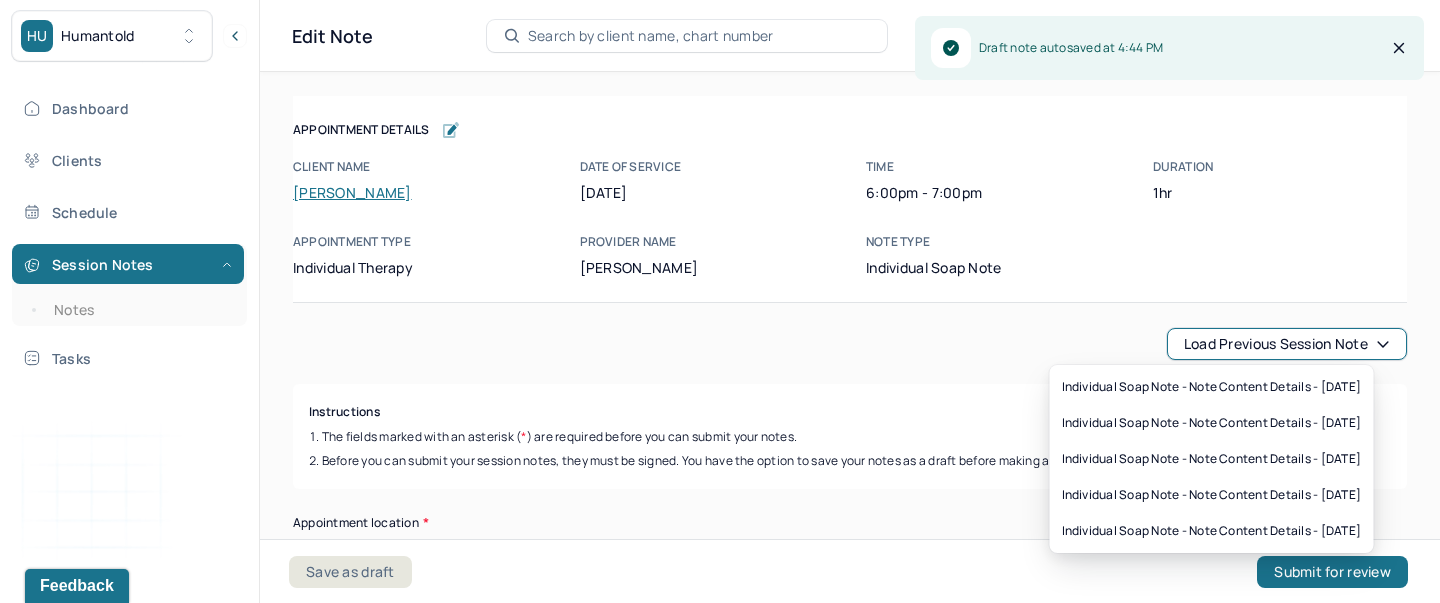 click on "Load previous session note" at bounding box center (1287, 344) 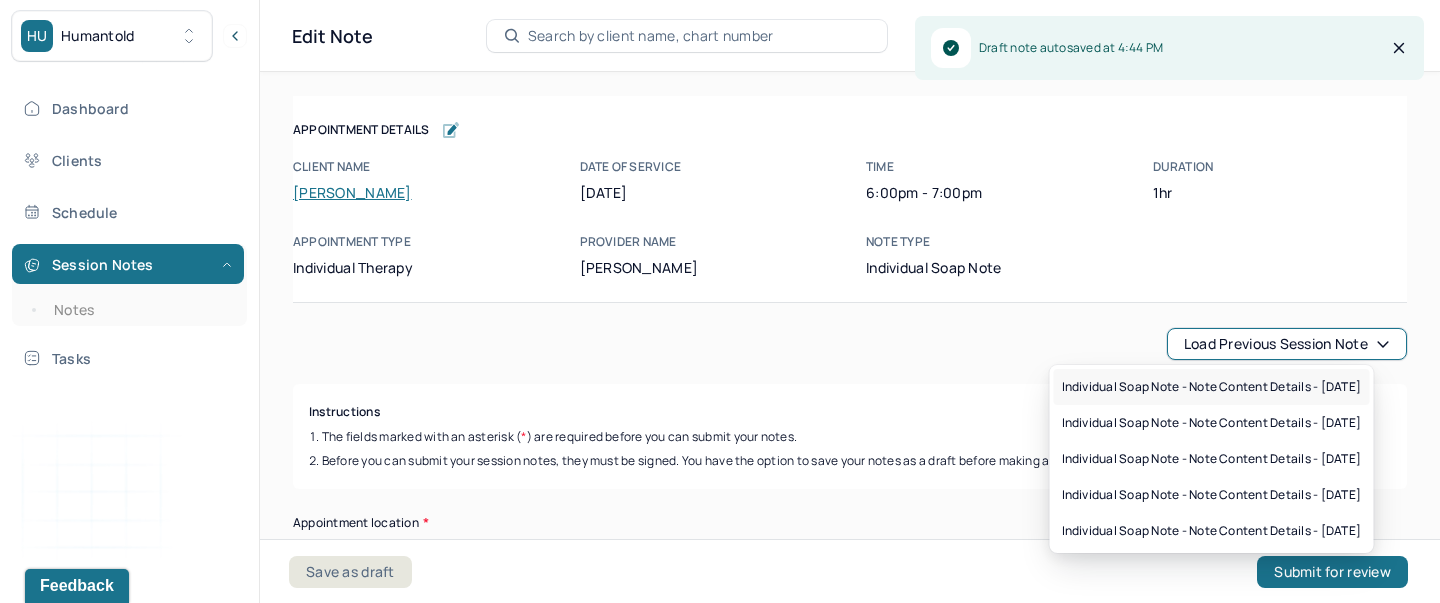click on "Individual soap note   - Note content Details -   06/24/2025" at bounding box center [1212, 387] 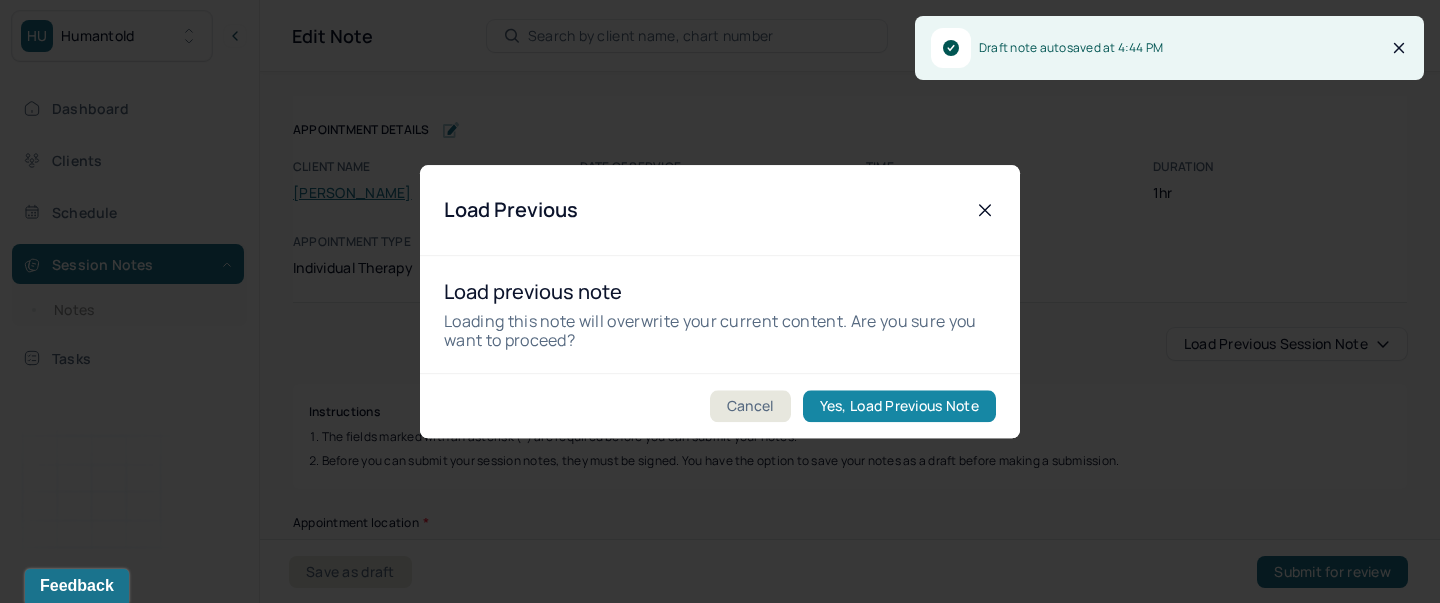 click on "Yes, Load Previous Note" at bounding box center [899, 406] 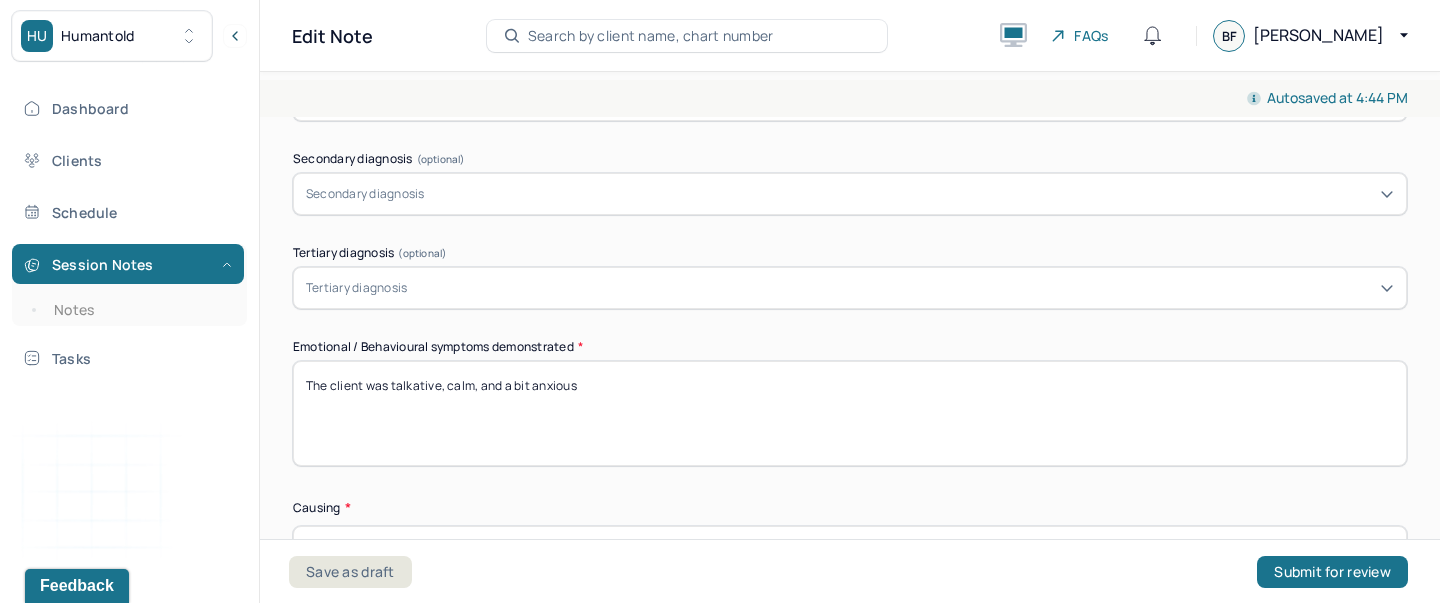 scroll, scrollTop: 838, scrollLeft: 0, axis: vertical 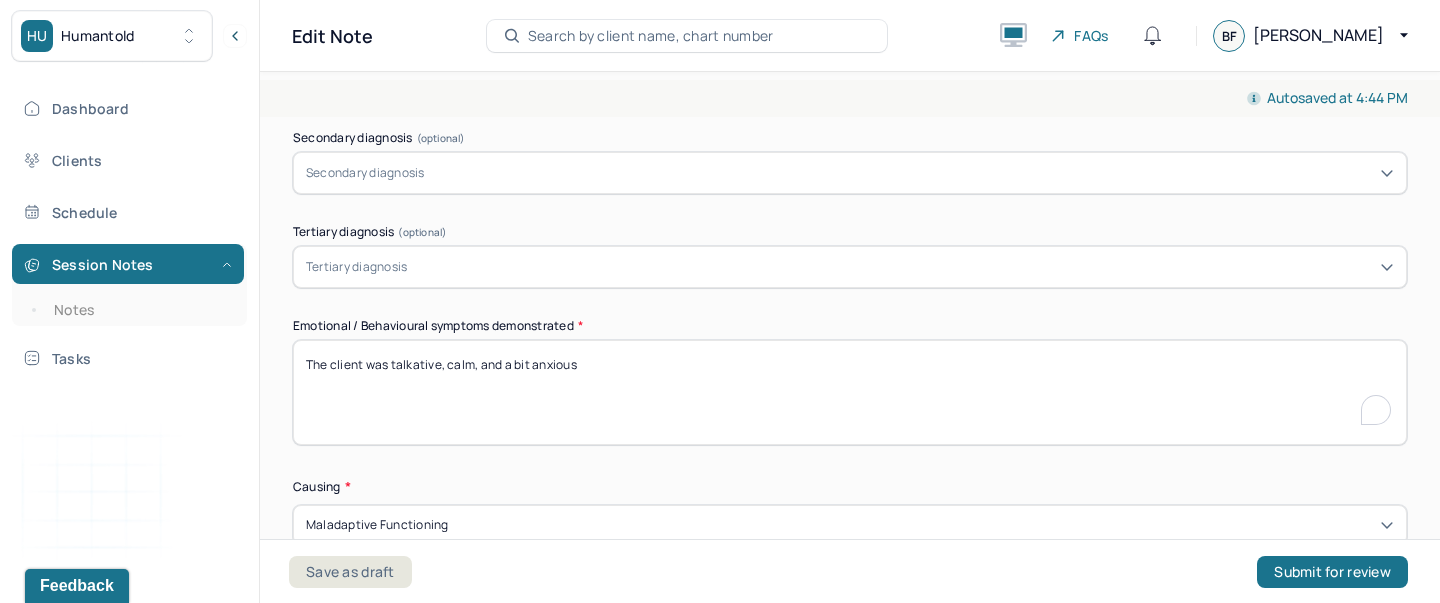 click on "The client was talkative, calm, and a bit anxious" at bounding box center (850, 392) 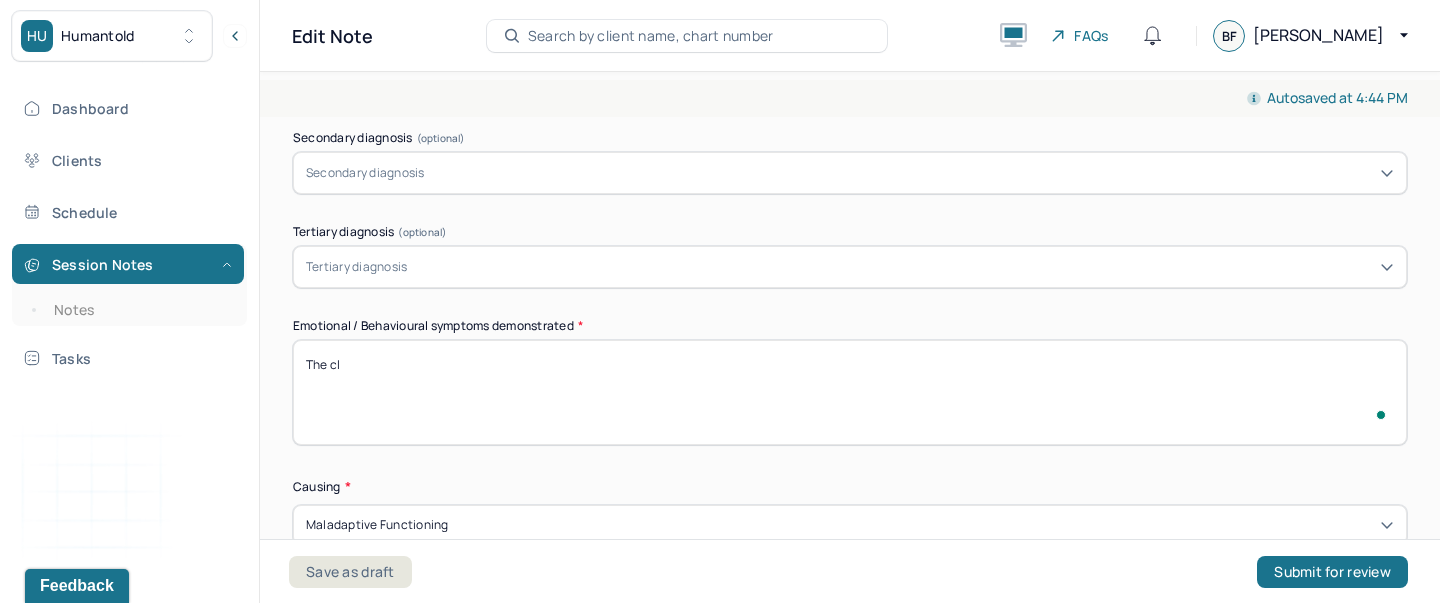 scroll, scrollTop: 838, scrollLeft: 0, axis: vertical 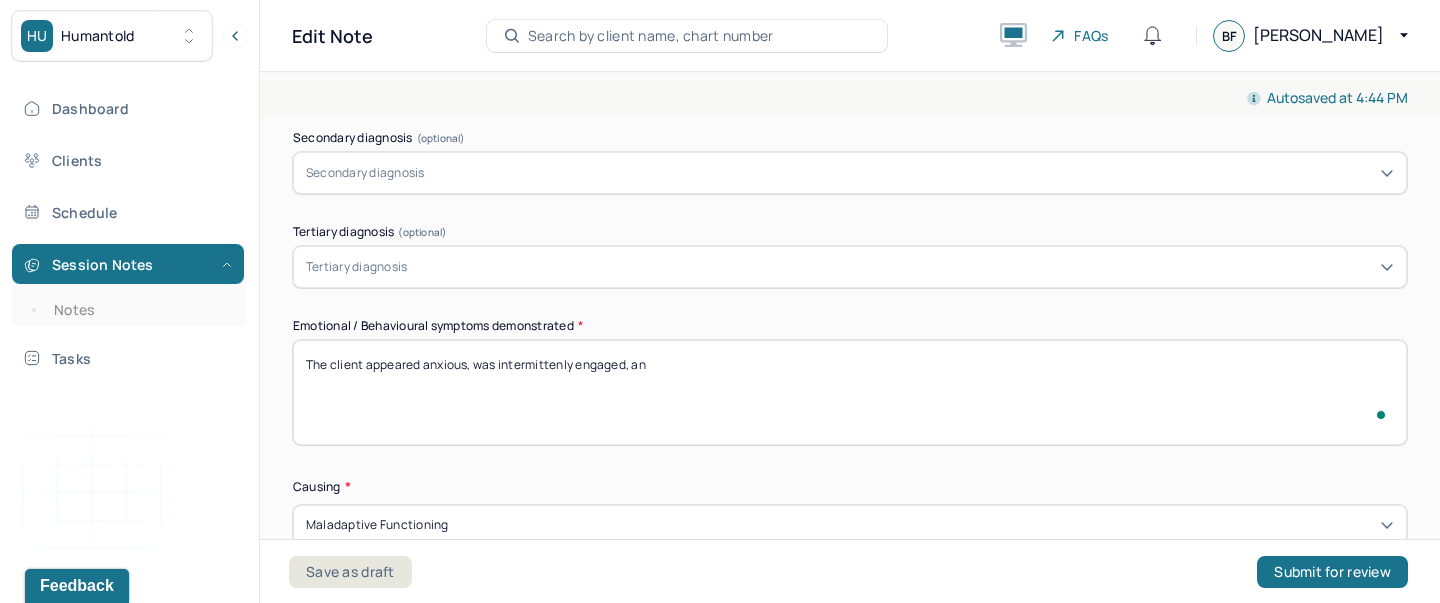 type on "The client appeared anxious, was intermittenly engaged, and" 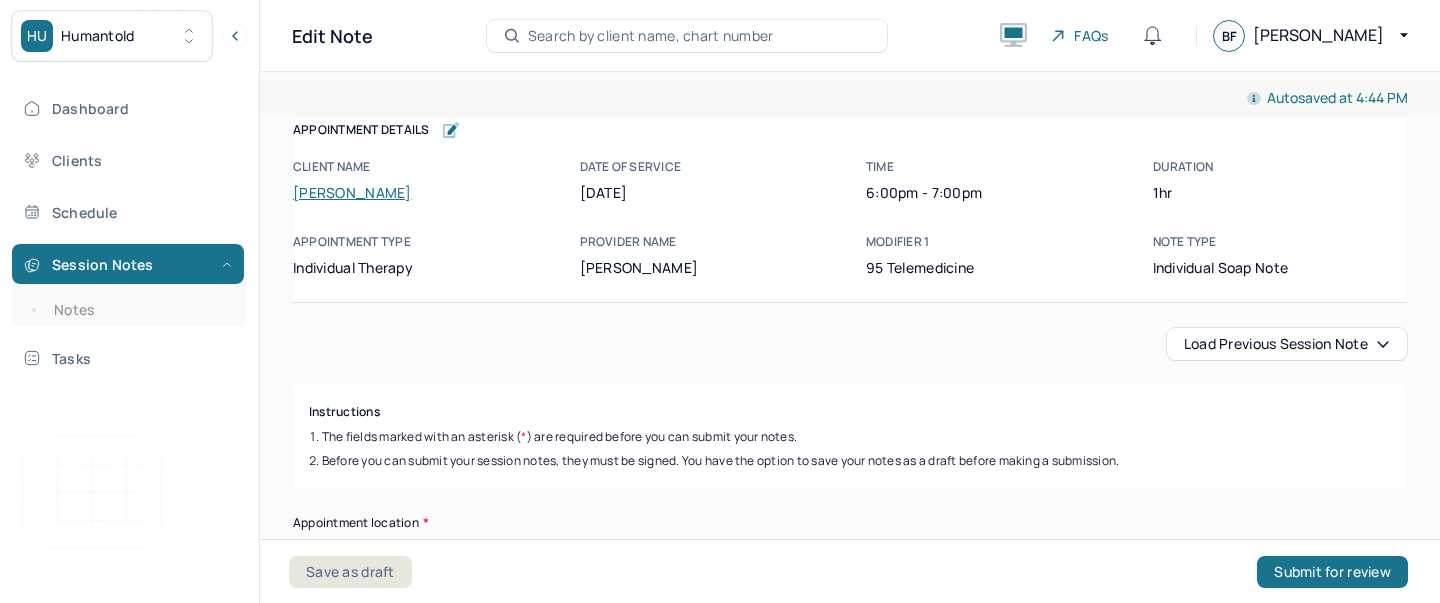 scroll, scrollTop: 0, scrollLeft: 0, axis: both 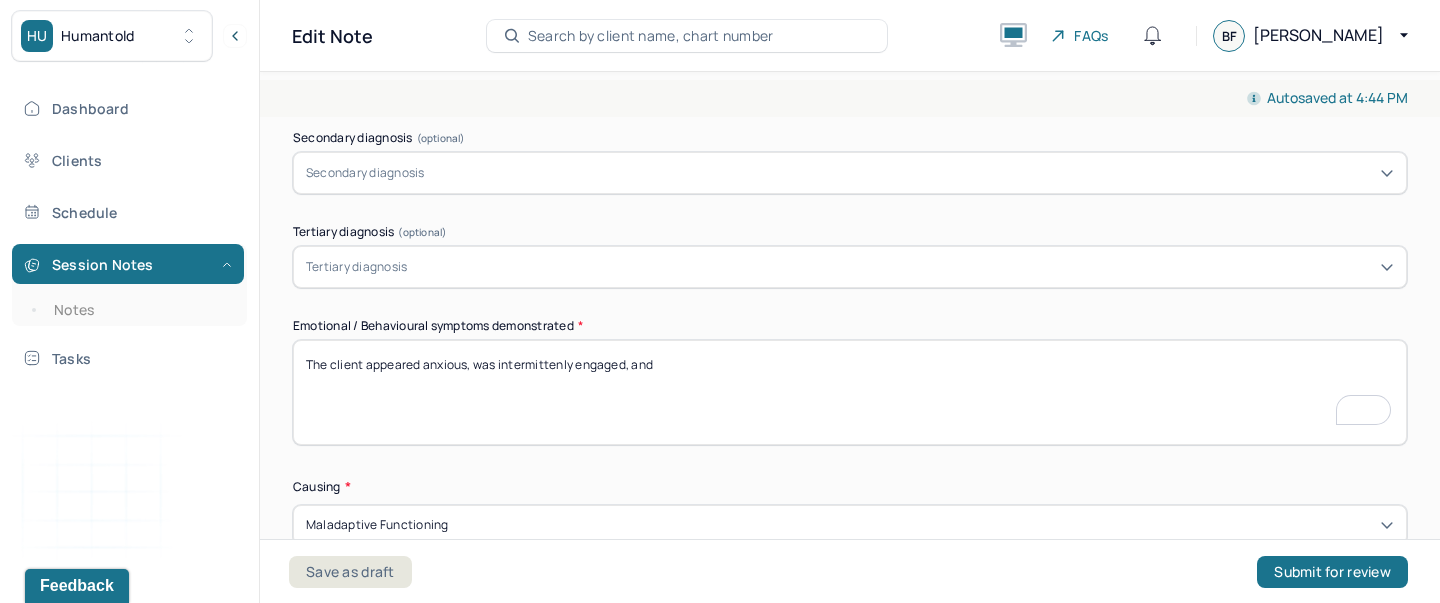 click on "The client appeared anxious, was intermittenly engaged, and" at bounding box center [850, 392] 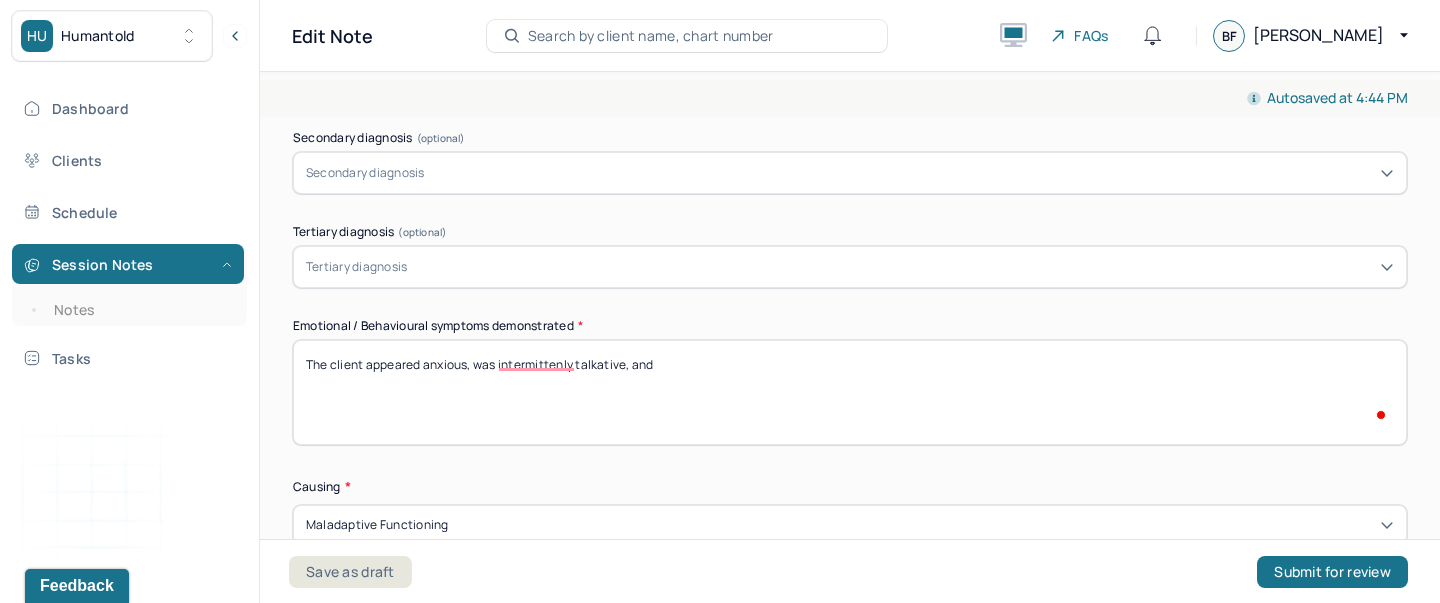 click on "The client appeared anxious, was intermittenly engaged, and" at bounding box center [850, 392] 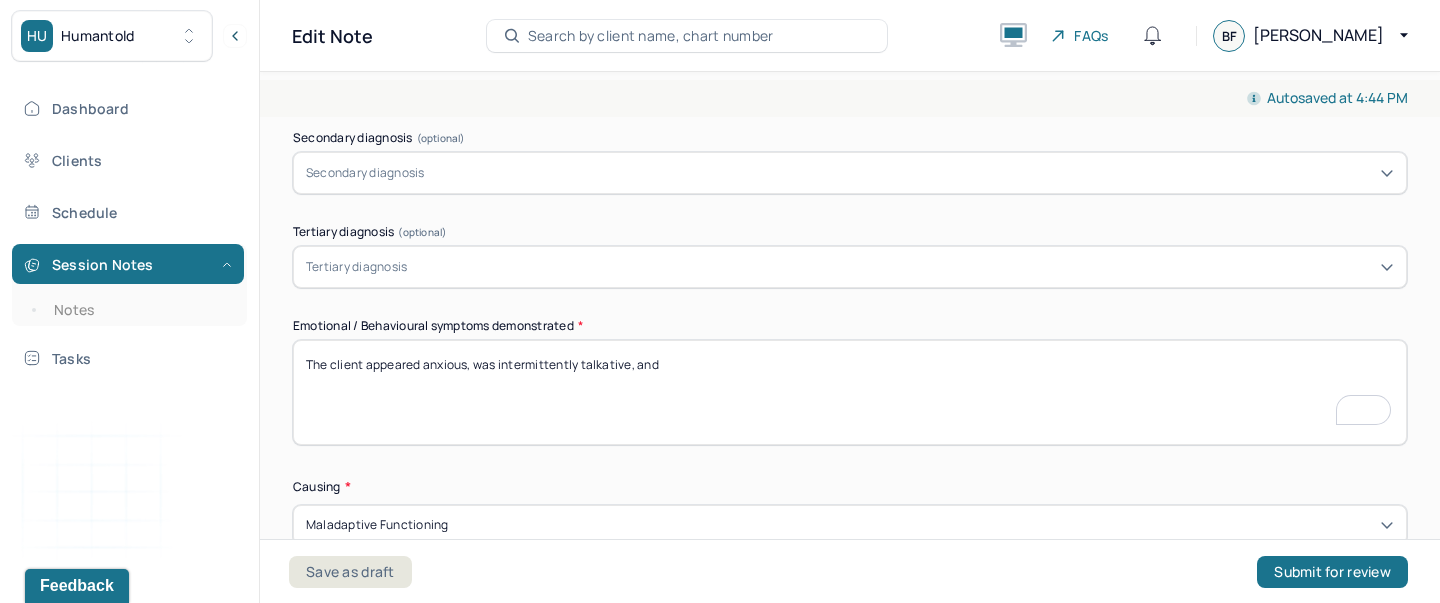 click on "The client appeared anxious, was intermittenly talkative, and" at bounding box center (850, 392) 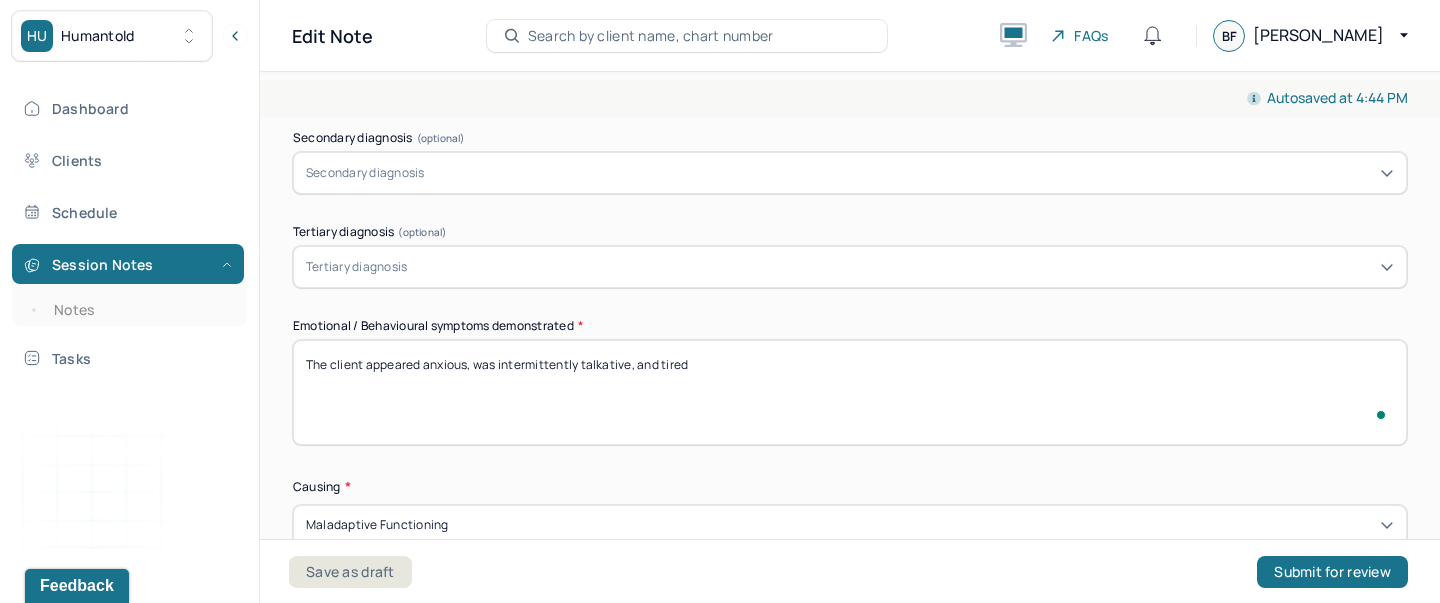 scroll, scrollTop: 1024, scrollLeft: 0, axis: vertical 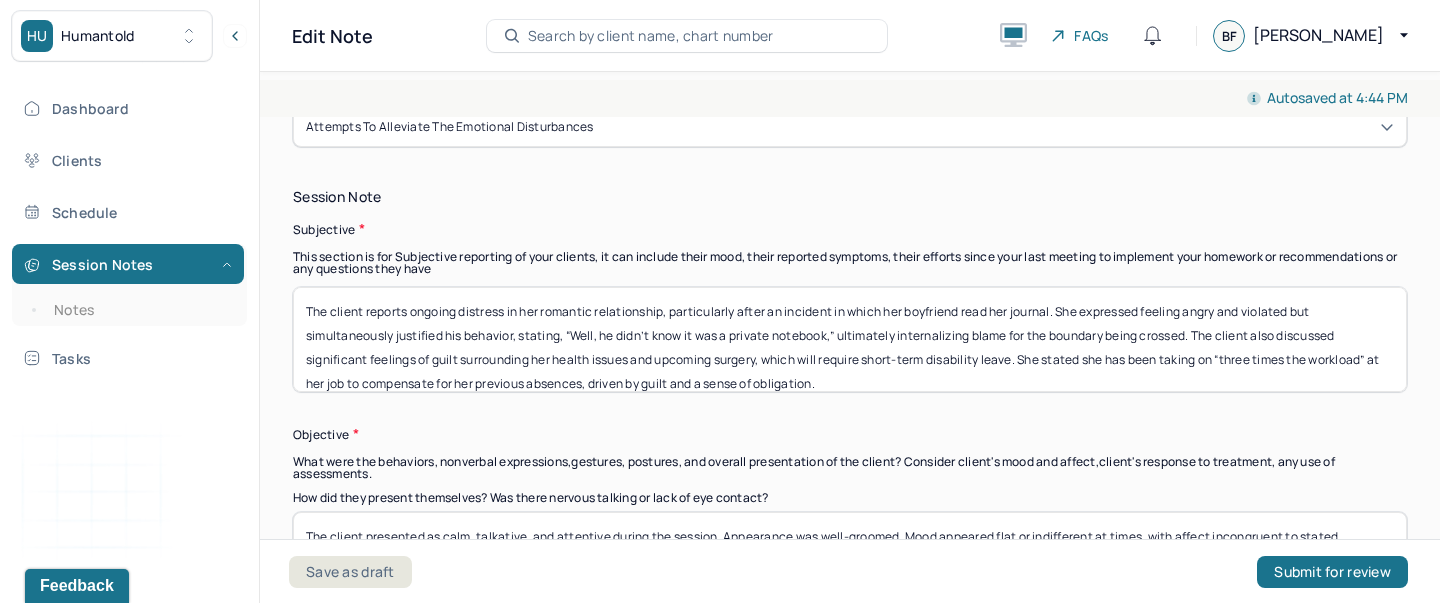 type on "The client appeared anxious, was intermittently talkative, and tired" 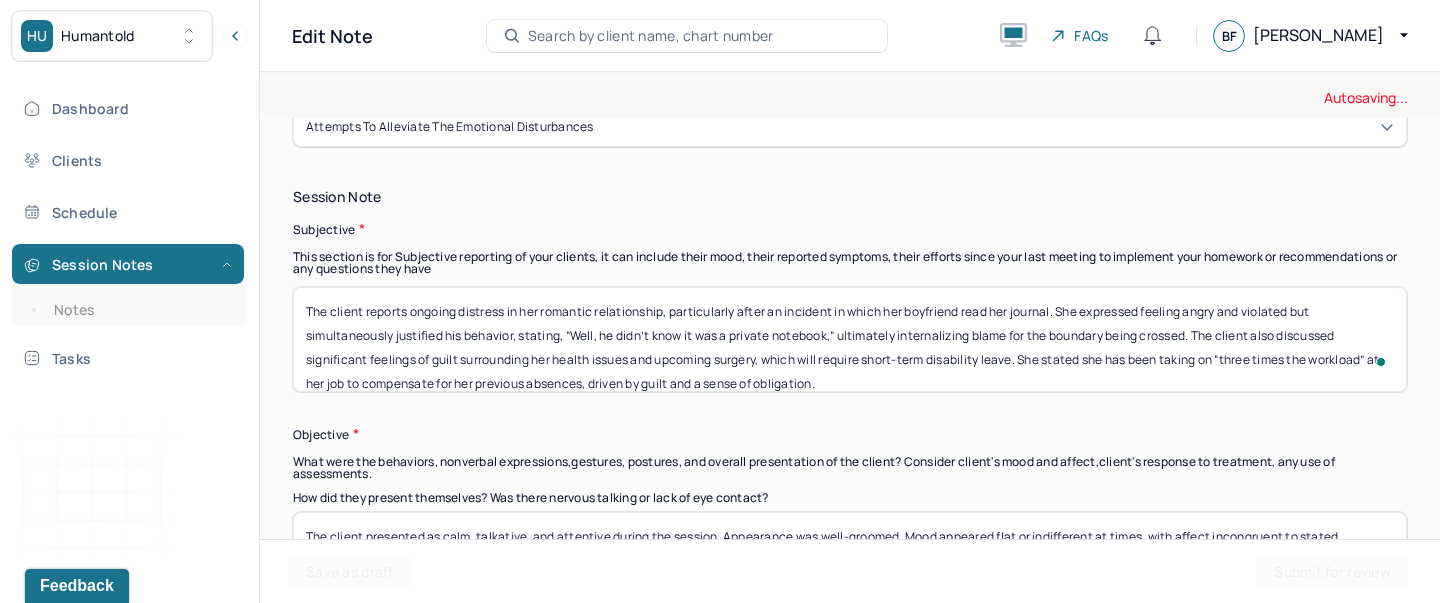 click on "The client reports ongoing distress in her romantic relationship, particularly after an incident in which her boyfriend read her journal. She expressed feeling angry and violated but simultaneously justified his behavior, stating, “Well, he didn’t know it was a private notebook,” ultimately internalizing blame for the boundary being crossed. The client also discussed significant feelings of guilt surrounding her health issues and upcoming surgery, which will require short-term disability leave. She stated she has been taking on “three times the workload” at her job to compensate for her previous absences, driven by guilt and a sense of obligation." at bounding box center [850, 339] 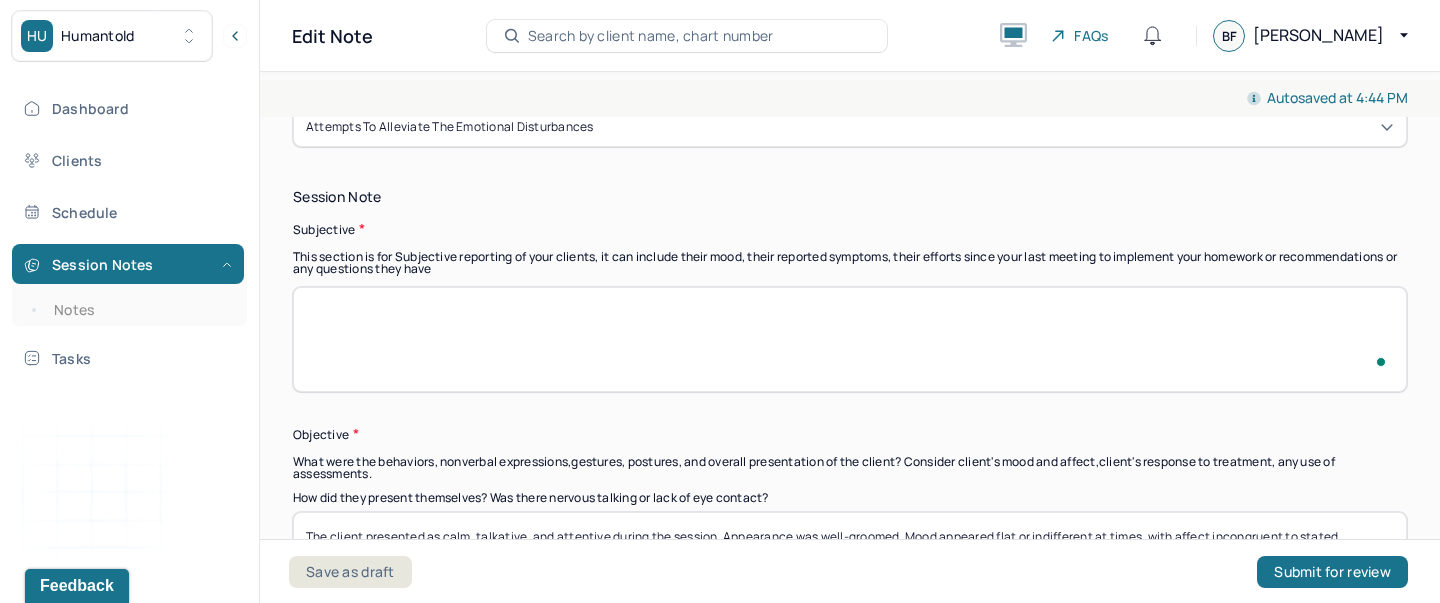 scroll, scrollTop: 1336, scrollLeft: 0, axis: vertical 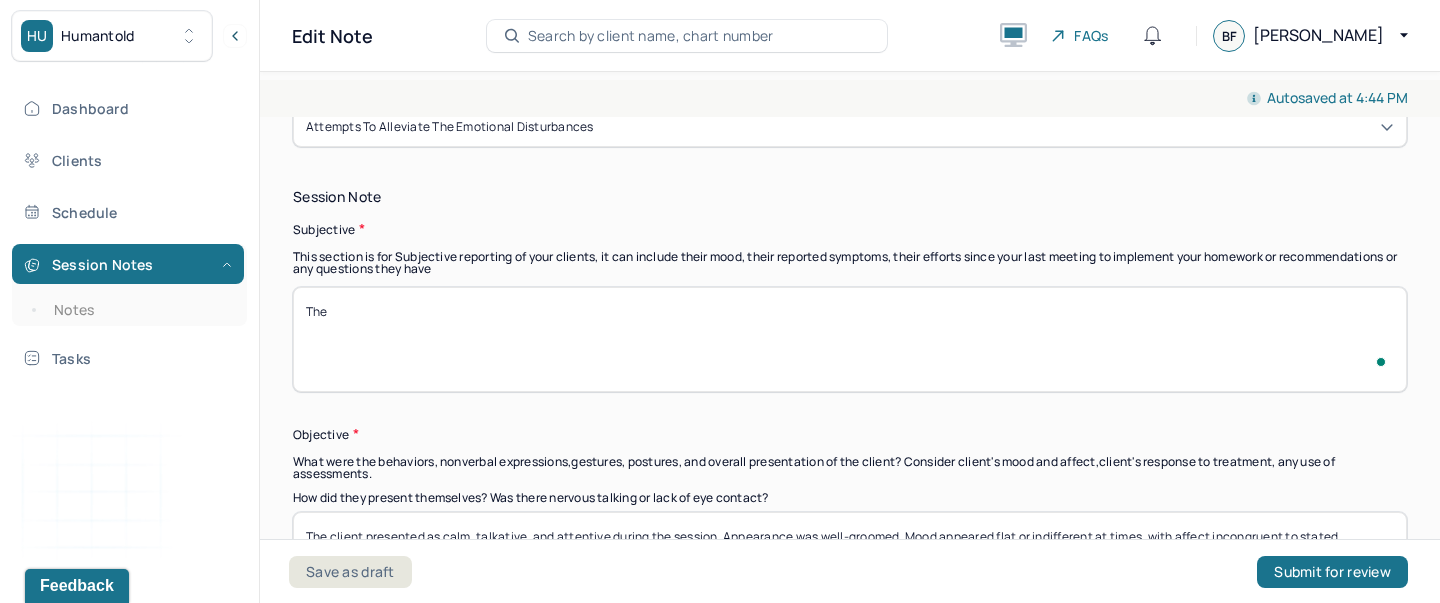 paste on "Client reported feeling anxious about her upcoming surgery scheduled for the following day. She expressed nervousness regarding the lack of control she anticipates during the recovery period and uncertainty surrounding the procedure itself, as doctors have mentioned it may deviate from the original plan. Client also shared ongoing conflict in her romantic relationship, stating that she doesn’t know what to do or how to move forward. She voiced feeling emotionally overwhelmed and confused." 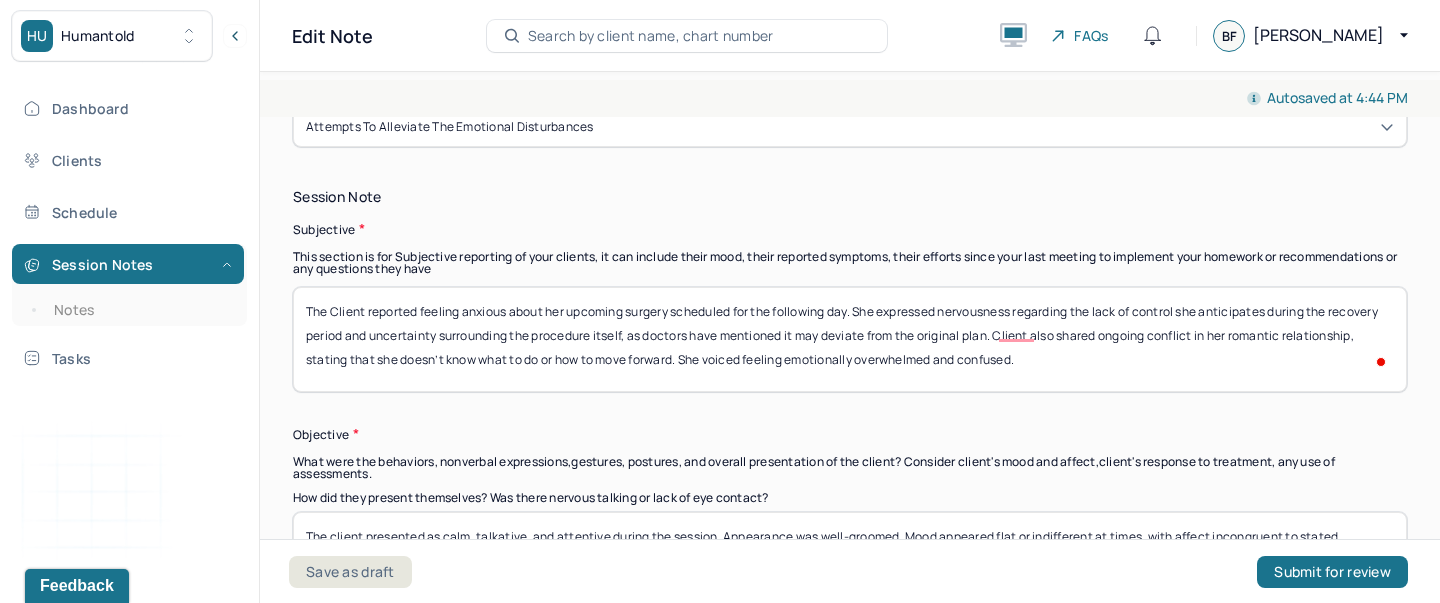 click on "The client reports ongoing distress in her romantic relationship, particularly after an incident in which her boyfriend read her journal. She expressed feeling angry and violated but simultaneously justified his behavior, stating, “Well, he didn’t know it was a private notebook,” ultimately internalizing blame for the boundary being crossed. The client also discussed significant feelings of guilt surrounding her health issues and upcoming surgery, which will require short-term disability leave. She stated she has been taking on “three times the workload” at her job to compensate for her previous absences, driven by guilt and a sense of obligation." at bounding box center [850, 339] 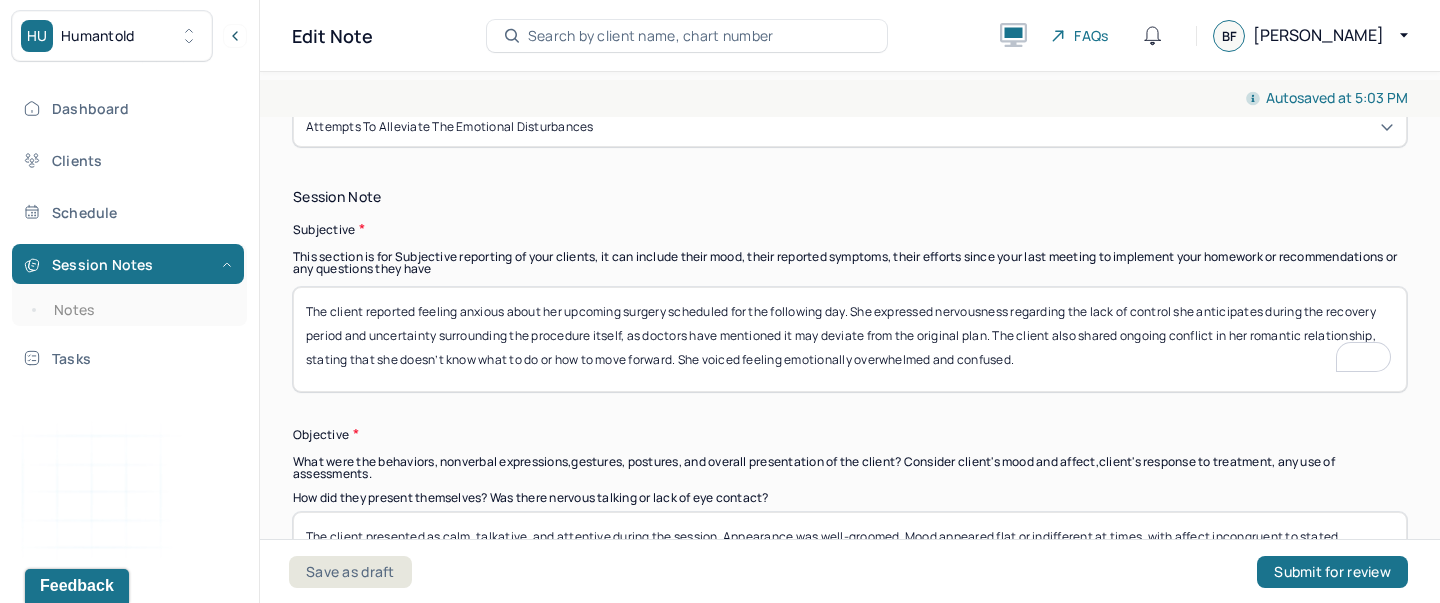 scroll, scrollTop: 1462, scrollLeft: 0, axis: vertical 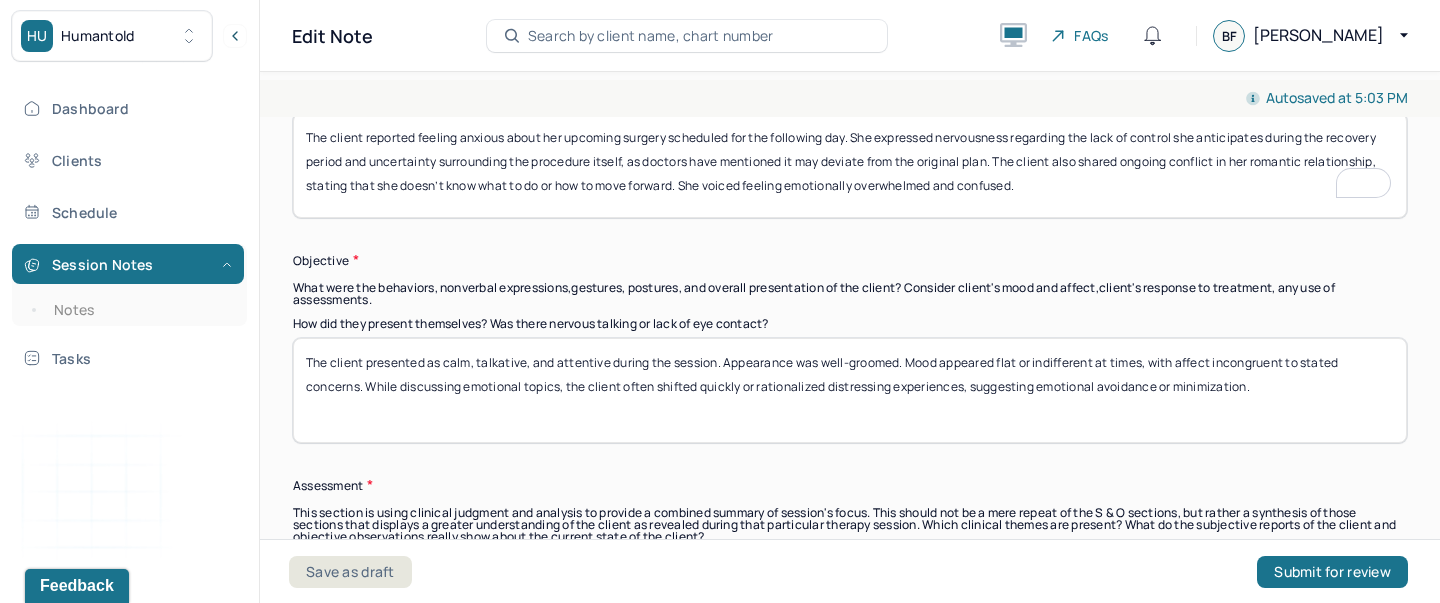 type on "The client reported feeling anxious about her upcoming surgery scheduled for the following day. She expressed nervousness regarding the lack of control she anticipates during the recovery period and uncertainty surrounding the procedure itself, as doctors have mentioned it may deviate from the original plan. The client also shared ongoing conflict in her romantic relationship, stating that she doesn’t know what to do or how to move forward. She voiced feeling emotionally overwhelmed and confused." 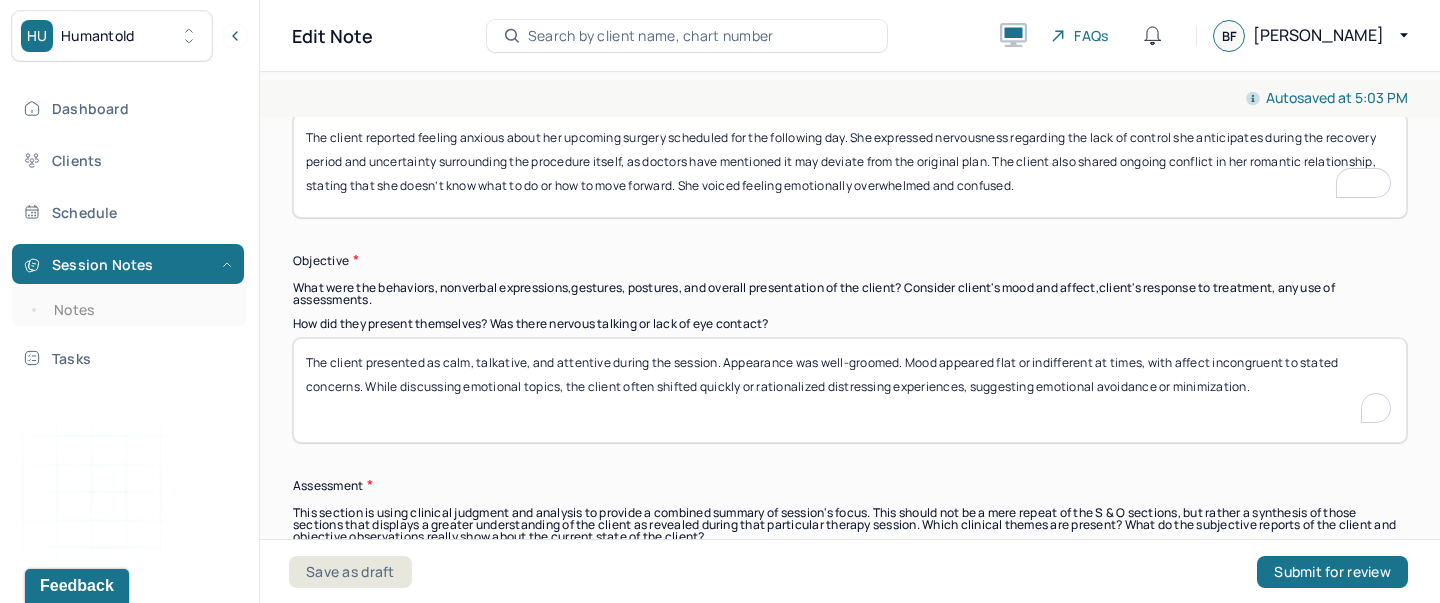 click on "The client presented as calm, talkative, and attentive during the session. Appearance was well-groomed. Mood appeared flat or indifferent at times, with affect incongruent to stated concerns. While discussing emotional topics, the client often shifted quickly or rationalized distressing experiences, suggesting emotional avoidance or minimization." at bounding box center (850, 390) 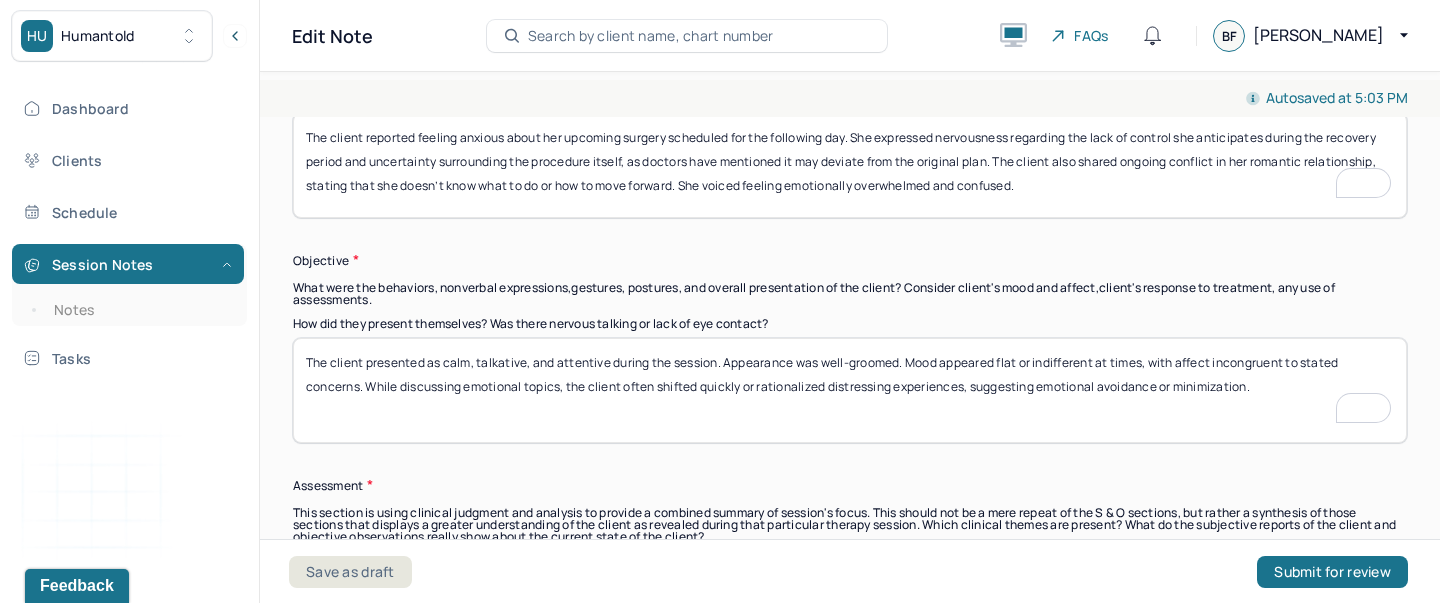 click on "The client presented as calm, talkative, and attentive during the session. Appearance was well-groomed. Mood appeared flat or indifferent at times, with affect incongruent to stated concerns. While discussing emotional topics, the client often shifted quickly or rationalized distressing experiences, suggesting emotional avoidance or minimization." at bounding box center [850, 390] 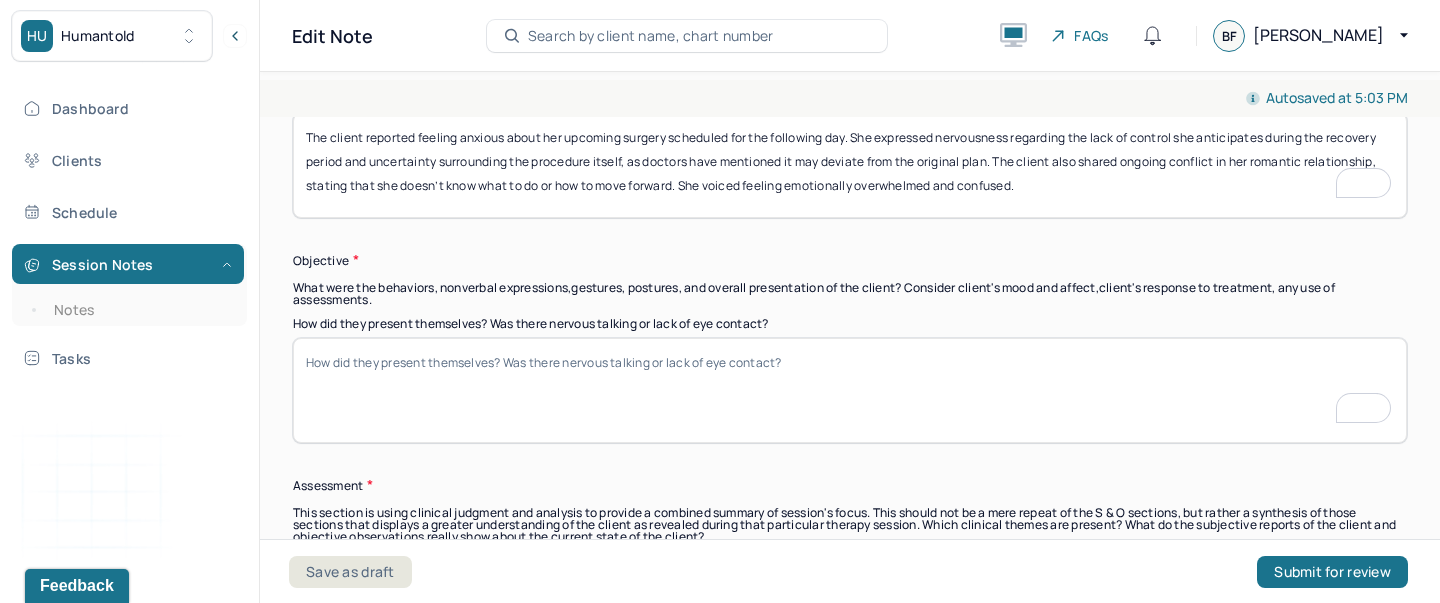 scroll, scrollTop: 1510, scrollLeft: 0, axis: vertical 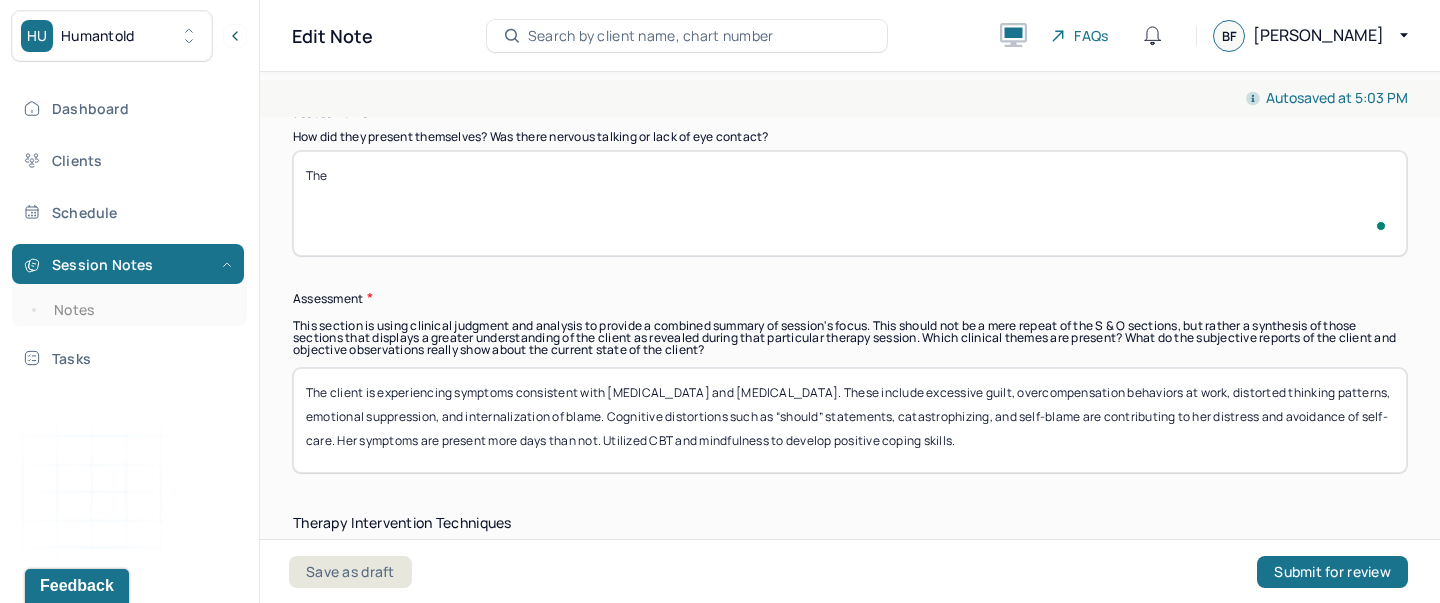 paste on "Client appeared visibly anxious during the session. Her thought process was loosely organized, and she demonstrated difficulty identifying and articulating her emotions. She appeared overwhelmed and uncertain, with a fluctuating affect and moments of hesitation in expressing herself." 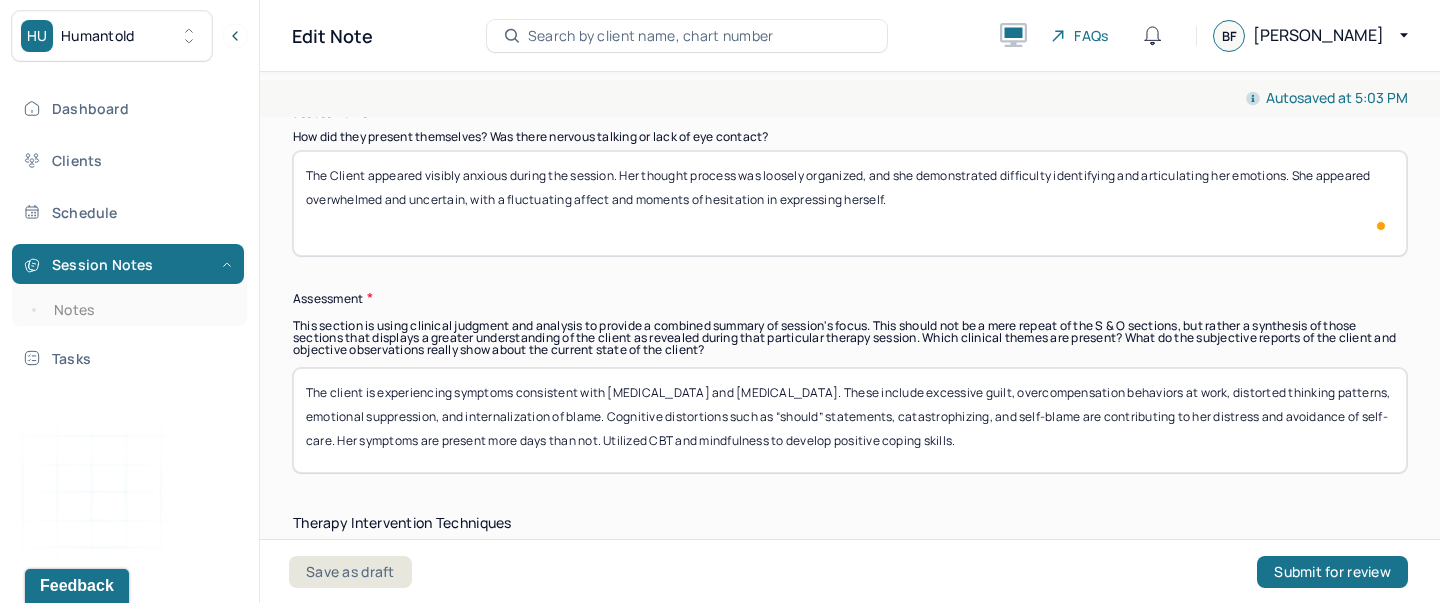 click on "The Client appeared visibly anxious during the session. Her thought process was loosely organized, and she demonstrated difficulty identifying and articulating her emotions. She appeared overwhelmed and uncertain, with a fluctuating affect and moments of hesitation in expressing herself." at bounding box center [850, 203] 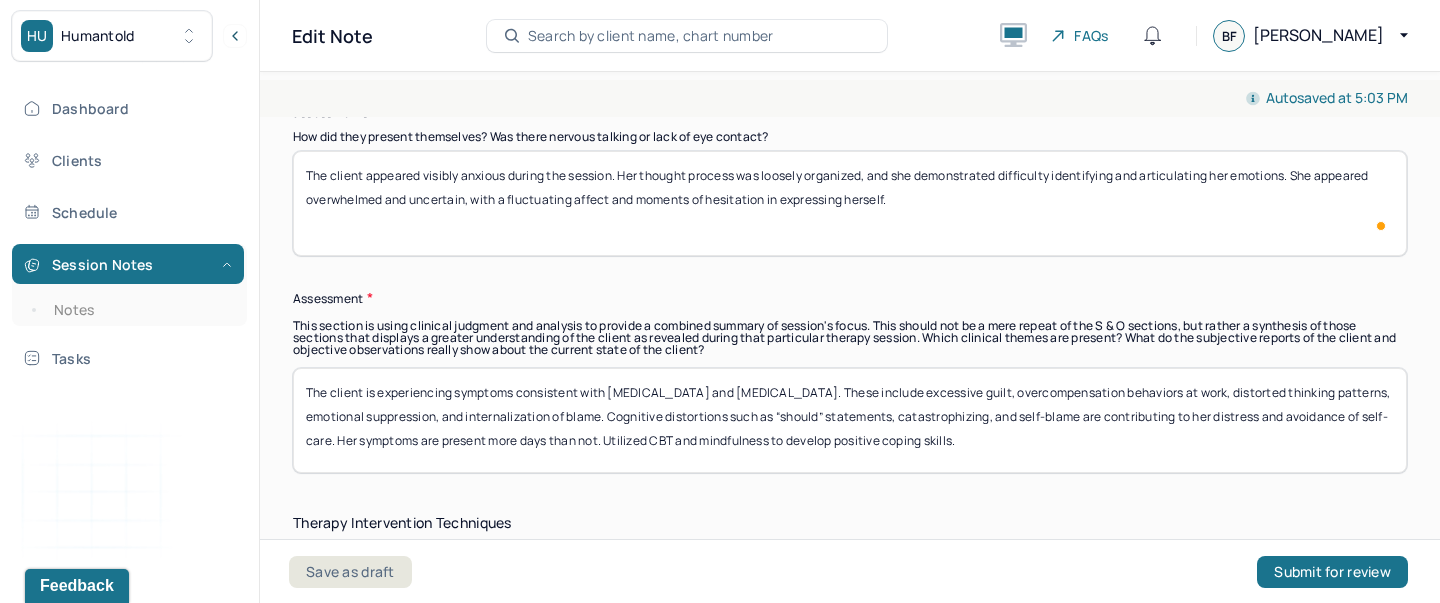 click on "The client appeared visibly anxious during the session. Her thought process was loosely organized, and she demonstrated difficulty identifying and articulating her emotions. She appeared overwhelmed and uncertain, with a fluctuating affect and moments of hesitation in expressing herself." at bounding box center [850, 203] 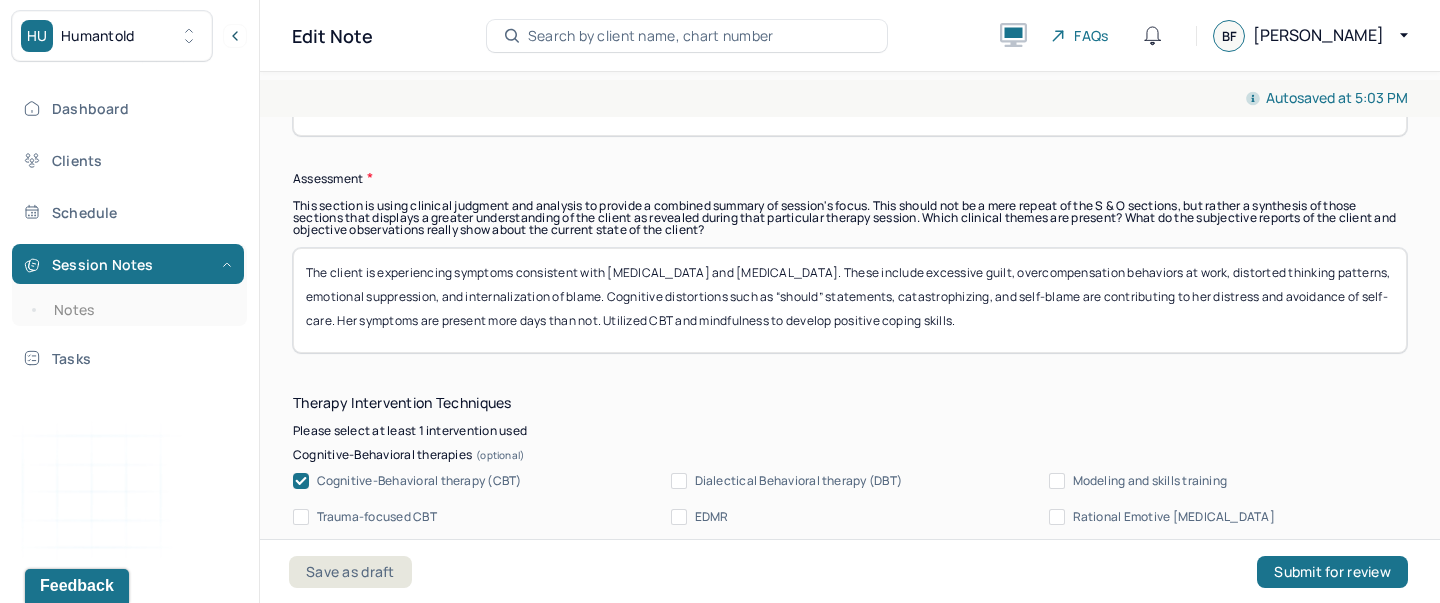 type on "The client appeared visibly anxious during the session. Her thought process was loosely organized, and she demonstrated difficulty identifying and articulating her emotions. She appeared overwhelmed and uncertain, with a fluctuating affect and moments of hesitation in expressing herself." 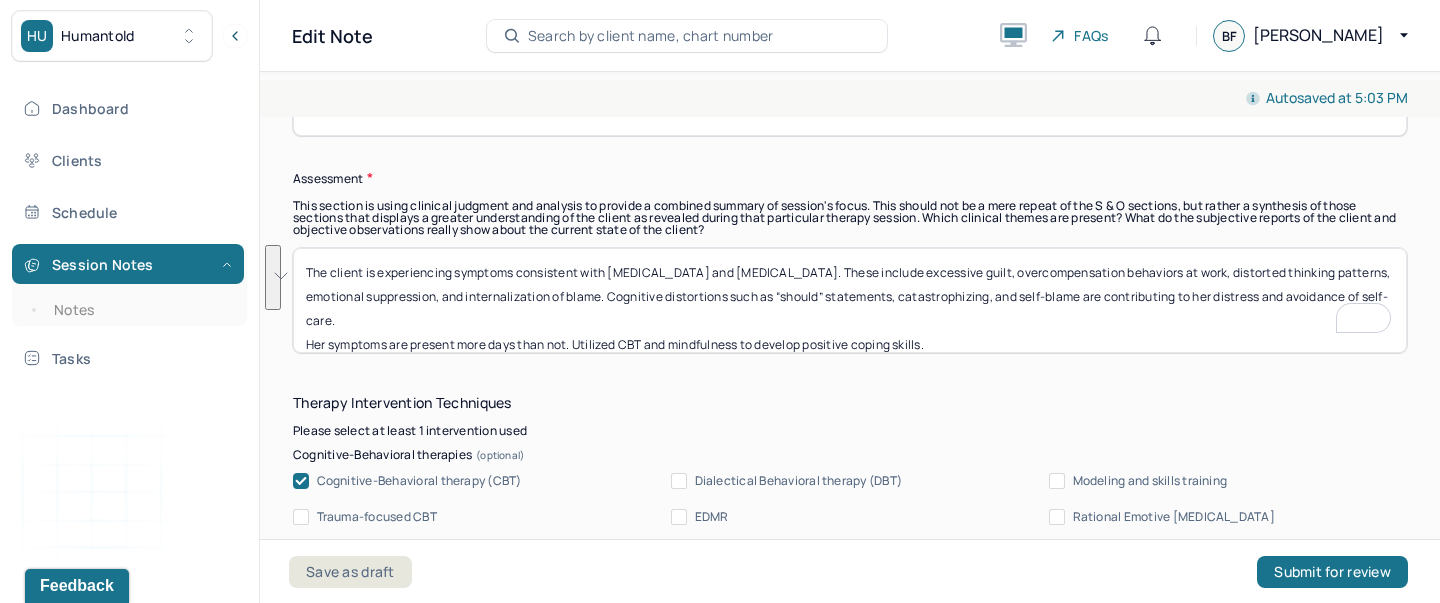 drag, startPoint x: 454, startPoint y: 311, endPoint x: 279, endPoint y: 258, distance: 182.84967 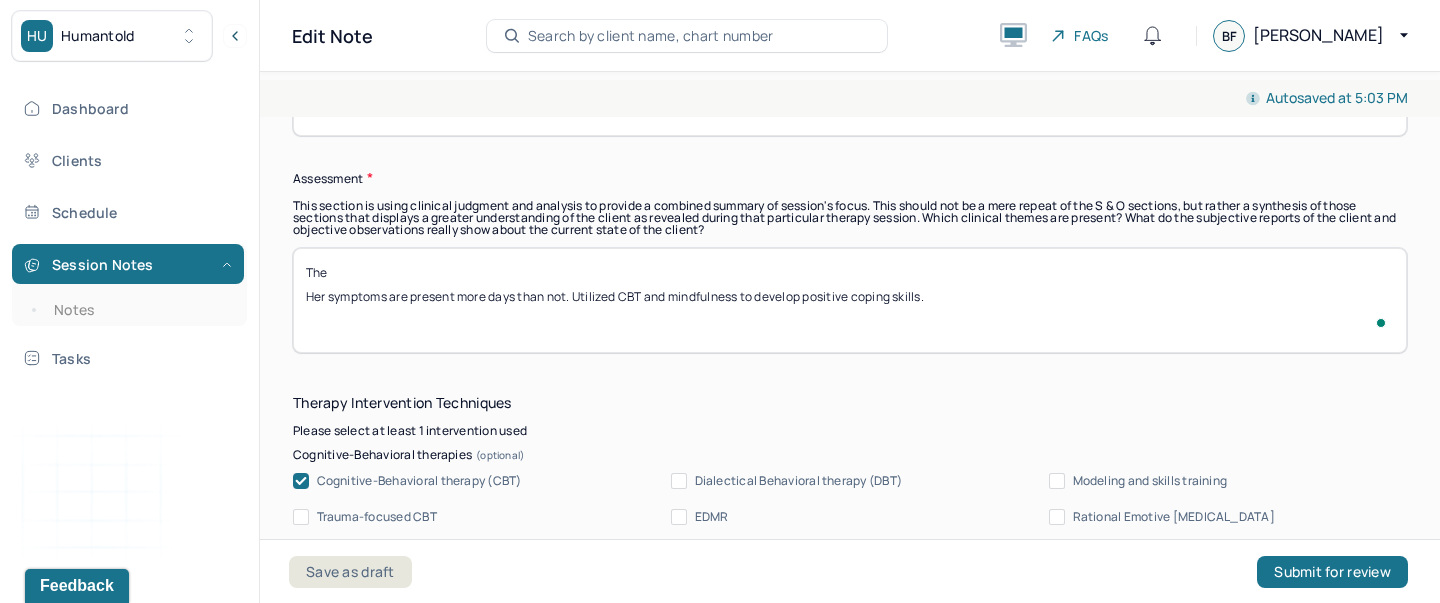 paste on "Client presents with acute anxiety symptoms characterized by cognitive distortions, including persistent "what if" thinking and a tendency to focus on worst-case scenarios related to her upcoming surgery. She appears overwhelmed and reports feeling "all over the place," with difficulty concentrating and staying present. Thought processes were scattered, and emotional awareness was limited, contributing to a sense of emotional dysregulation. Symptoms are consistent with anticipatory anxiety and stress-related cognitive overload." 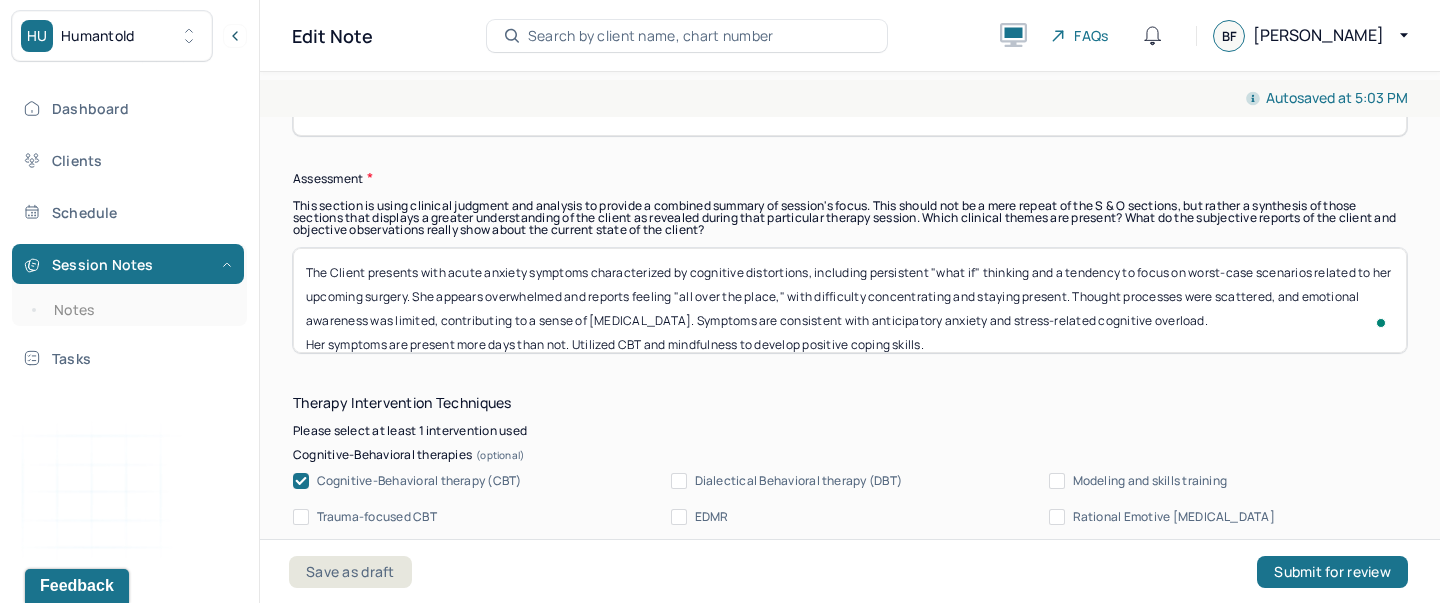 click on "Her symptoms are present more days than not. Utilized CBT and mindfulness to develop positive coping skills." at bounding box center (850, 300) 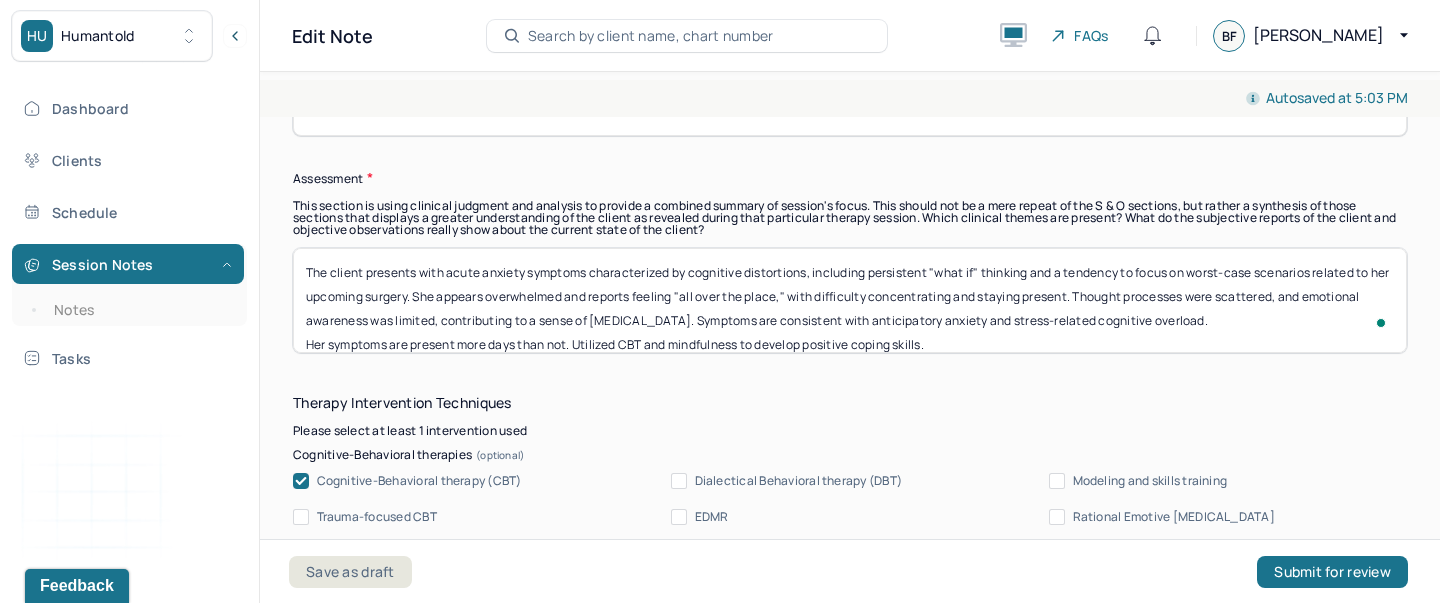 scroll, scrollTop: 40, scrollLeft: 0, axis: vertical 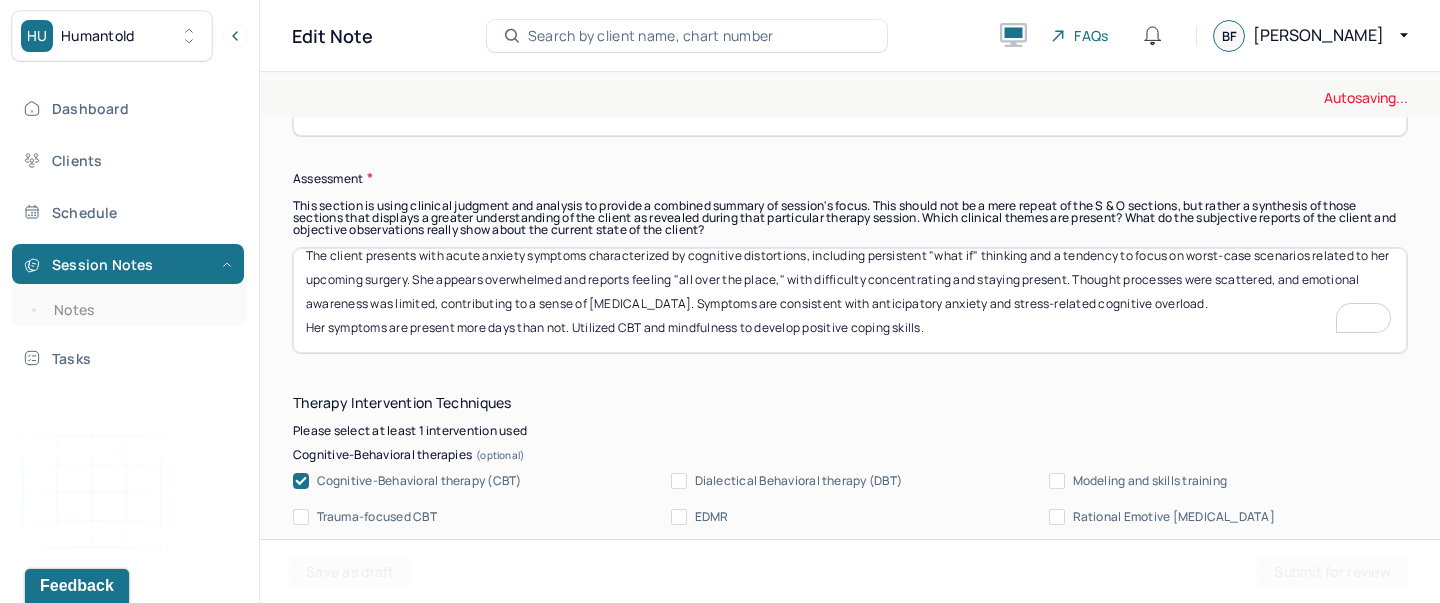 click on "Her symptoms are present more days than not. Utilized CBT and mindfulness to develop positive coping skills." at bounding box center (850, 300) 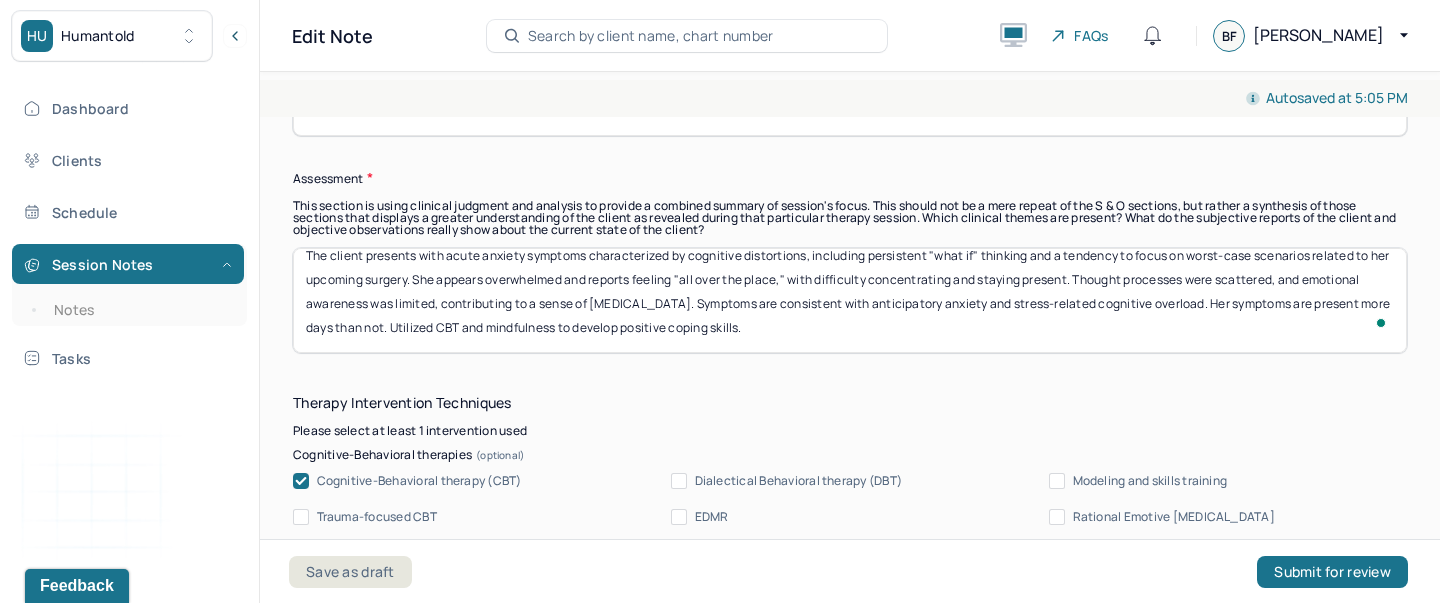 scroll, scrollTop: 0, scrollLeft: 0, axis: both 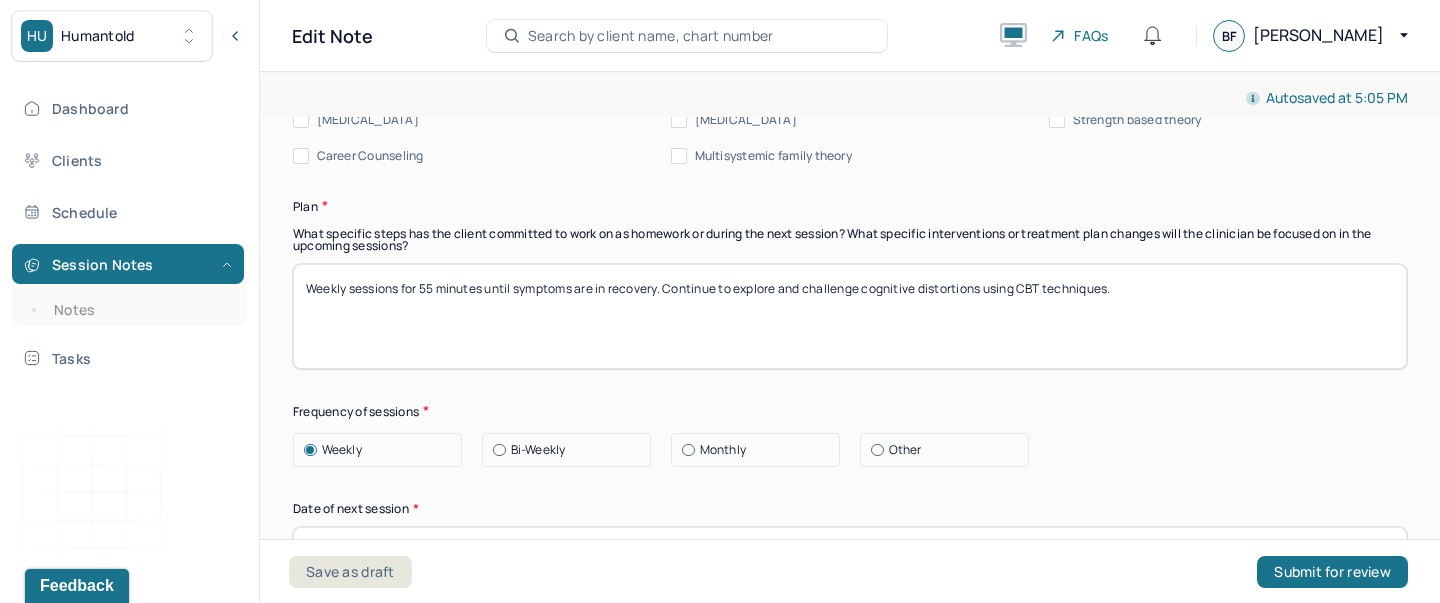 type on "The client presents with acute anxiety symptoms characterized by cognitive distortions, including persistent "what if" thinking and a tendency to focus on worst-case scenarios related to her upcoming surgery. She appears overwhelmed and reports feeling "all over the place," with difficulty concentrating and staying present. Thought processes were scattered, and emotional awareness was limited, contributing to a sense of emotional dysregulation. Symptoms are consistent with anticipatory anxiety and stress-related cognitive overload. Her symptoms are present more days than not. Utilized CBT and mindfulness to develop positive coping skills." 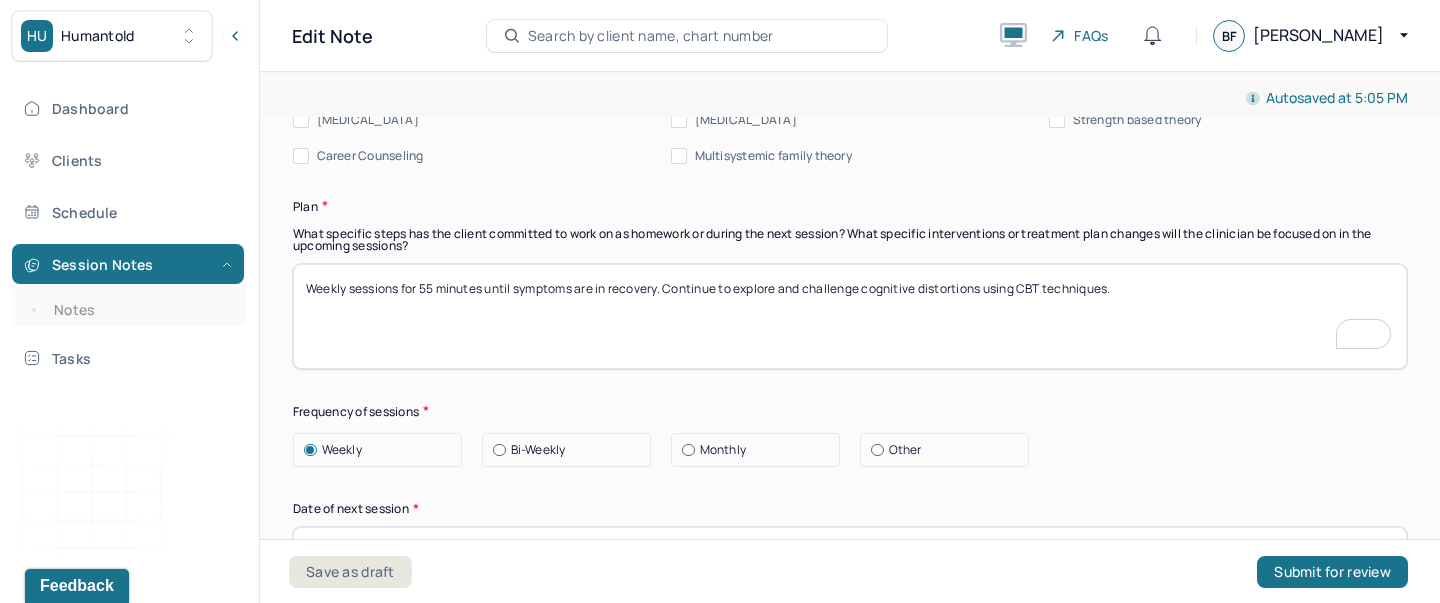 drag, startPoint x: 1136, startPoint y: 284, endPoint x: 677, endPoint y: 288, distance: 459.01743 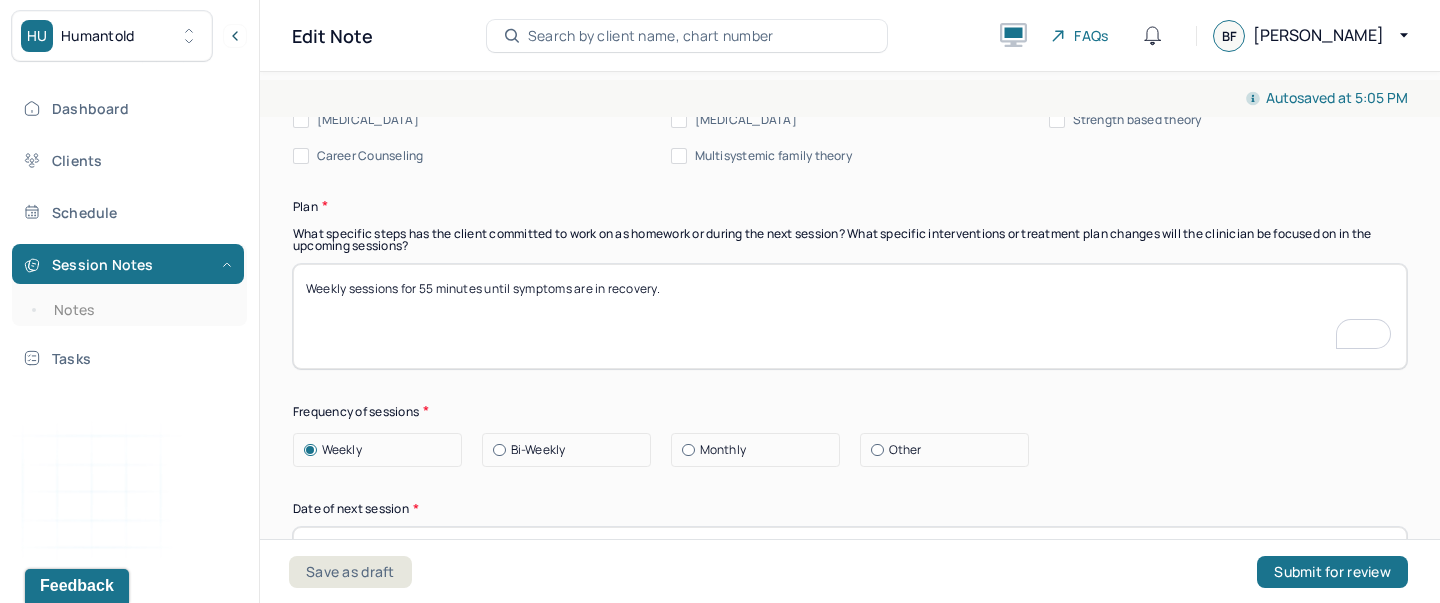 paste on "Explored grounding techniques to reduce anticipatory anxiety and improve emotional clarity." 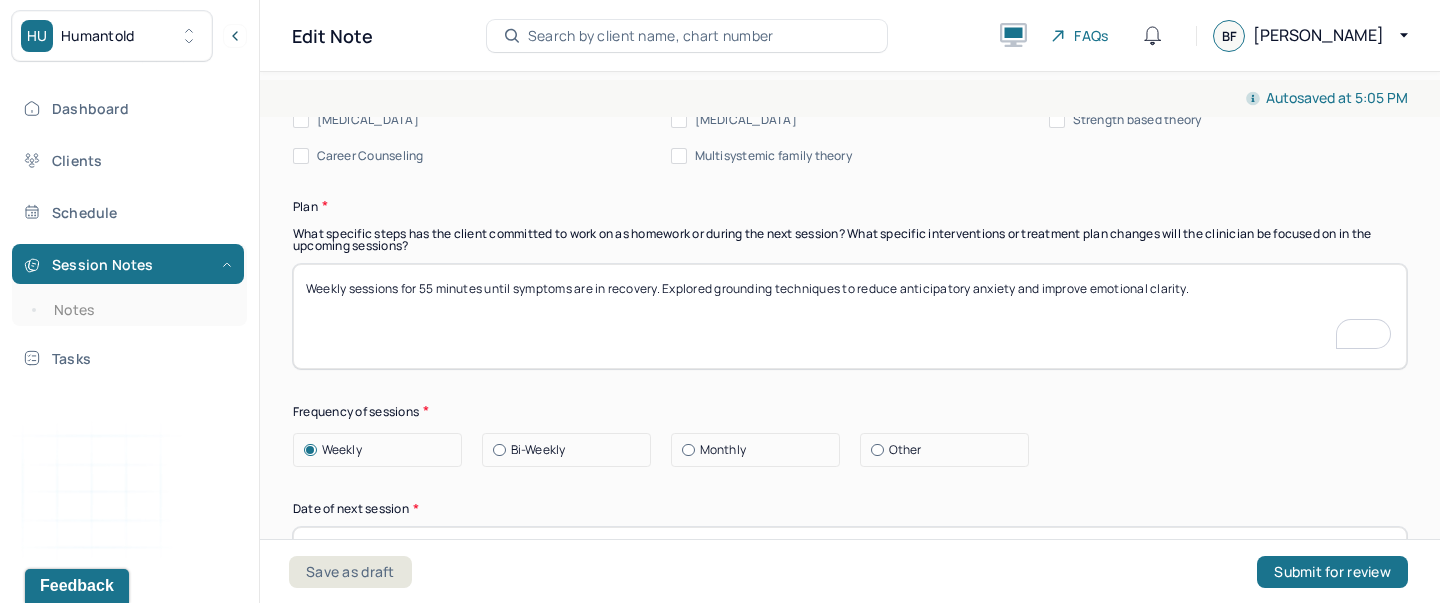 type on "Weekly sessions for 55 minutes until symptoms are in recovery. Explored grounding techniques to reduce anticipatory anxiety and improve emotional clarity." 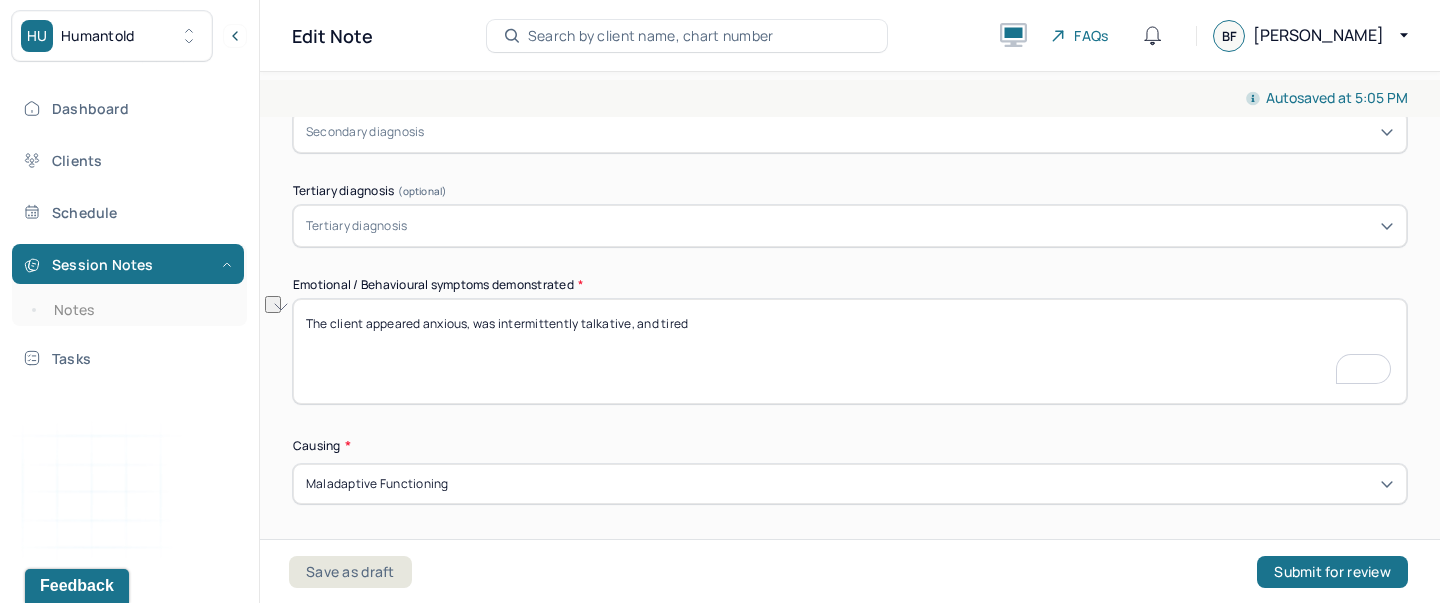 drag, startPoint x: 495, startPoint y: 323, endPoint x: 629, endPoint y: 330, distance: 134.18271 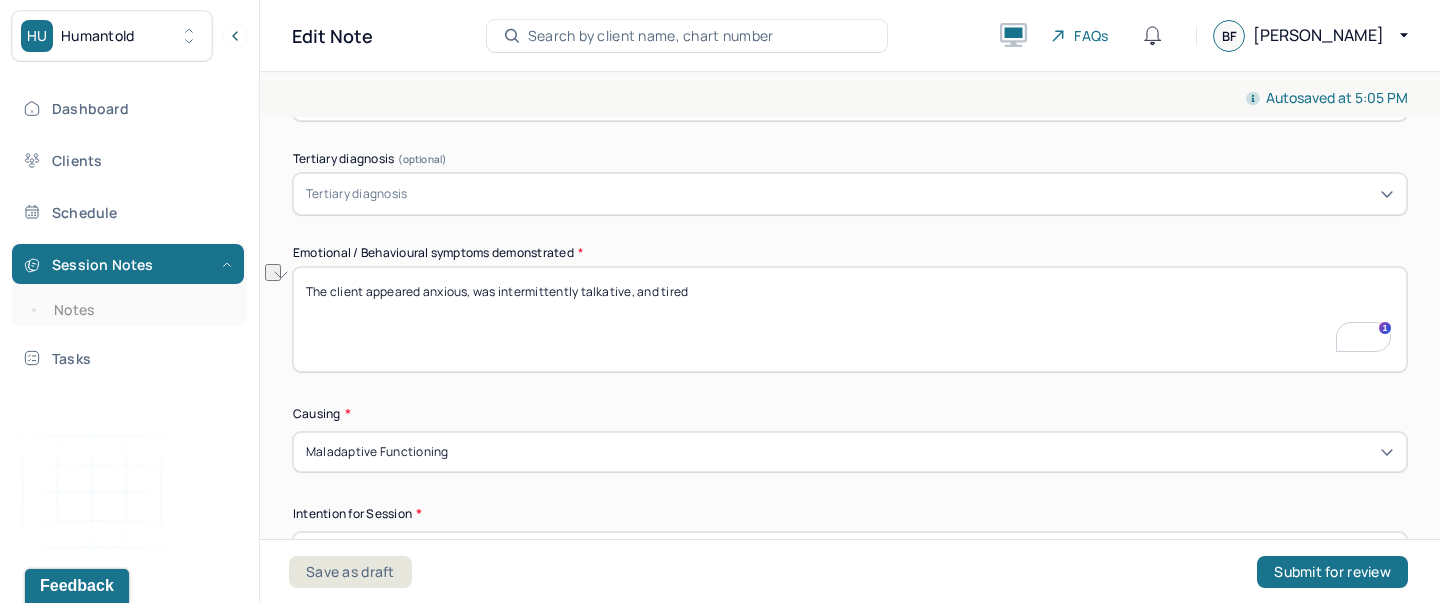 click on "The client appeared anxious, was intermittently talkative, and tired" at bounding box center [850, 319] 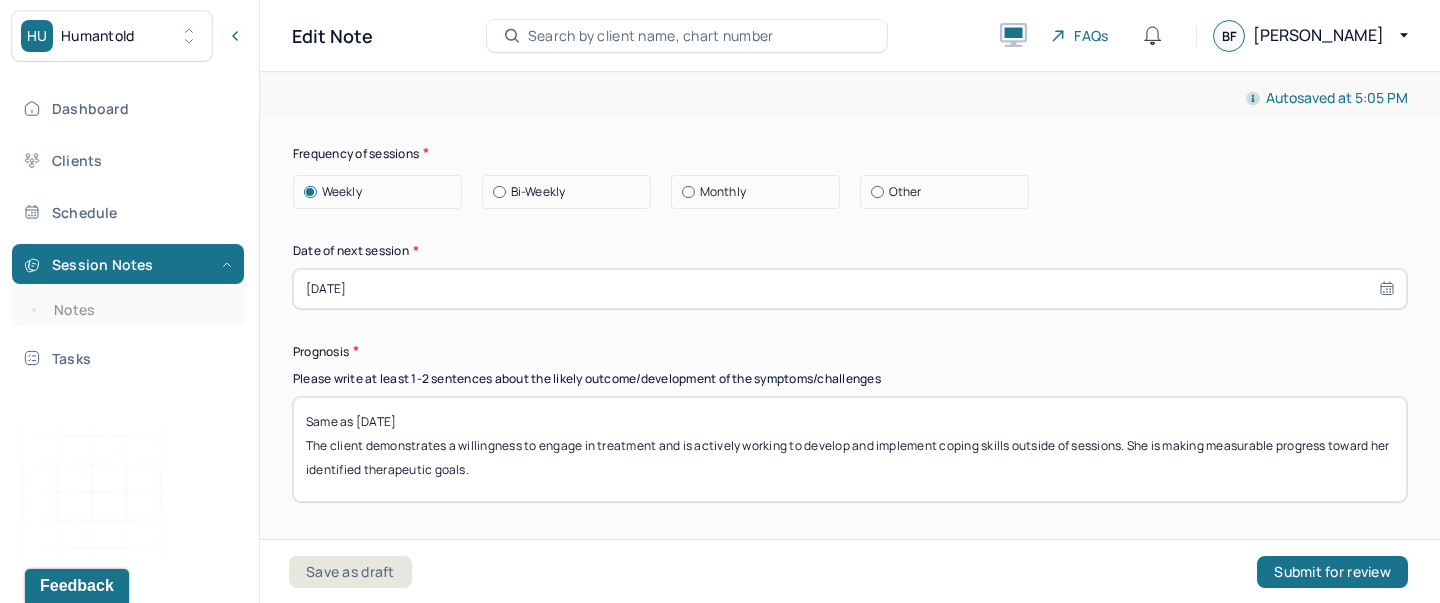 click on "[DATE]" at bounding box center (850, 289) 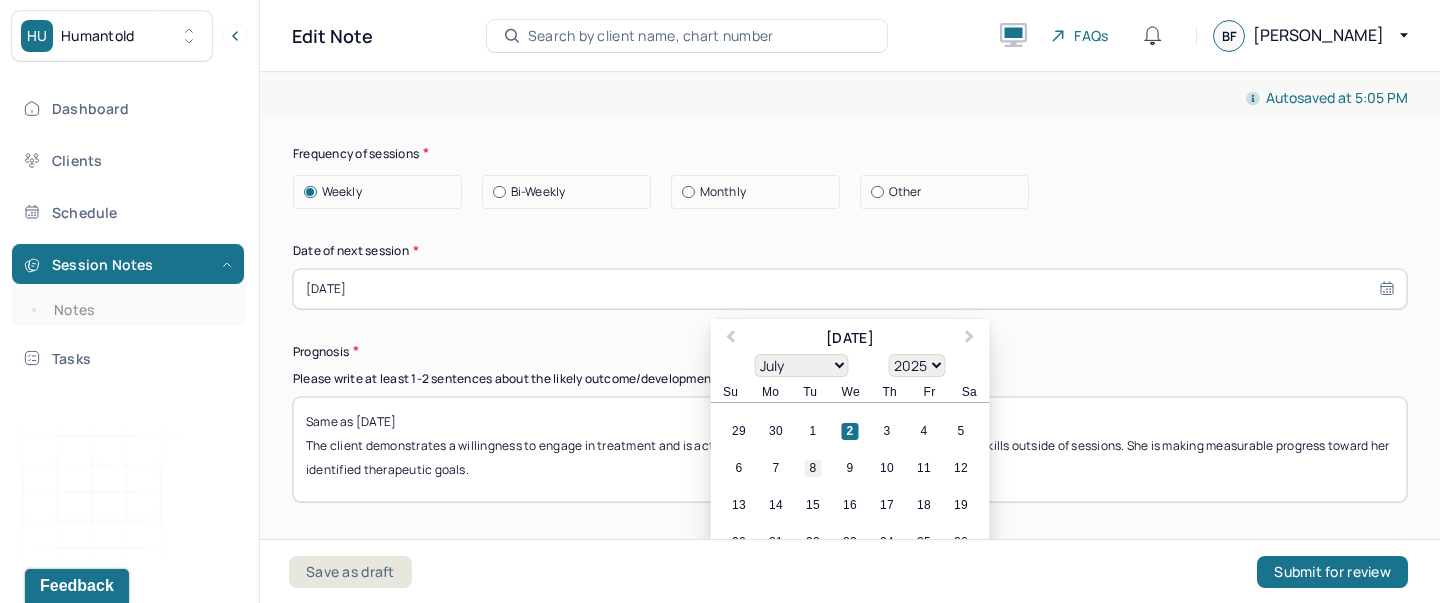 click on "8" at bounding box center [813, 468] 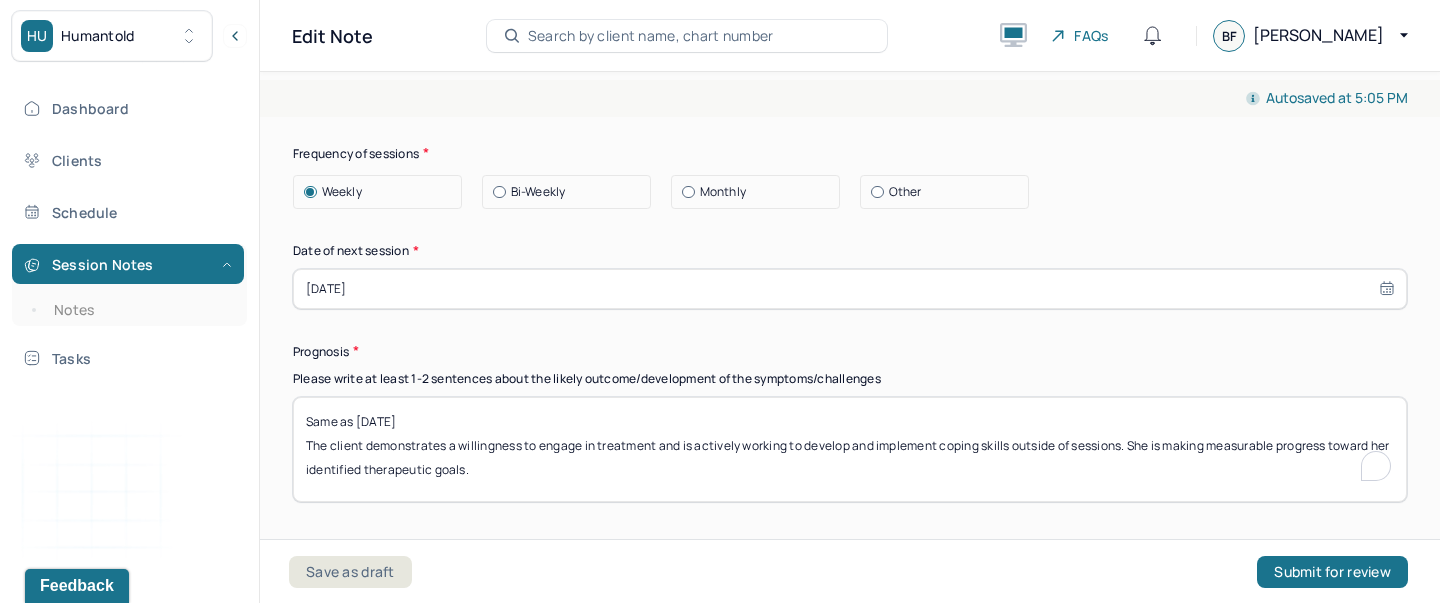 click on "Same as 06/17/2025
The client demonstrates a willingness to engage in treatment and is actively working to develop and implement coping skills outside of sessions. She is making measurable progress toward her identified therapeutic goals." at bounding box center (850, 449) 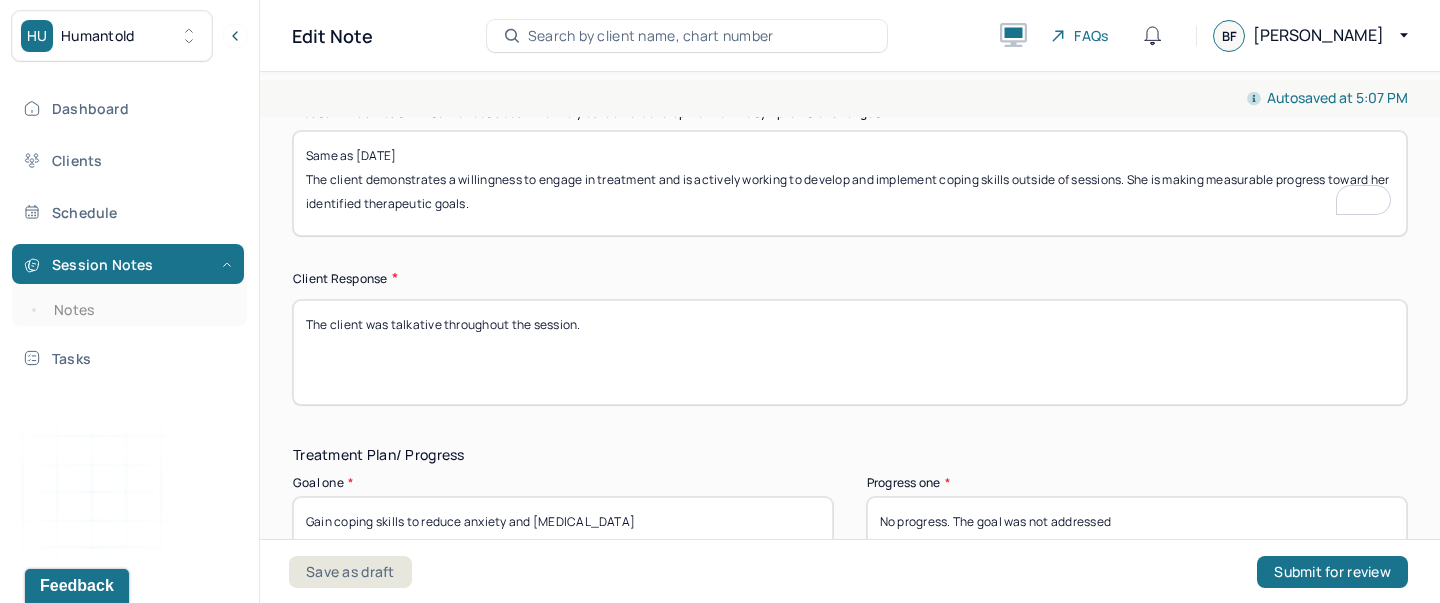 type on "Same as 06/24/2025
The client demonstrates a willingness to engage in treatment and is actively working to develop and implement coping skills outside of sessions. She is making measurable progress toward her identified therapeutic goals." 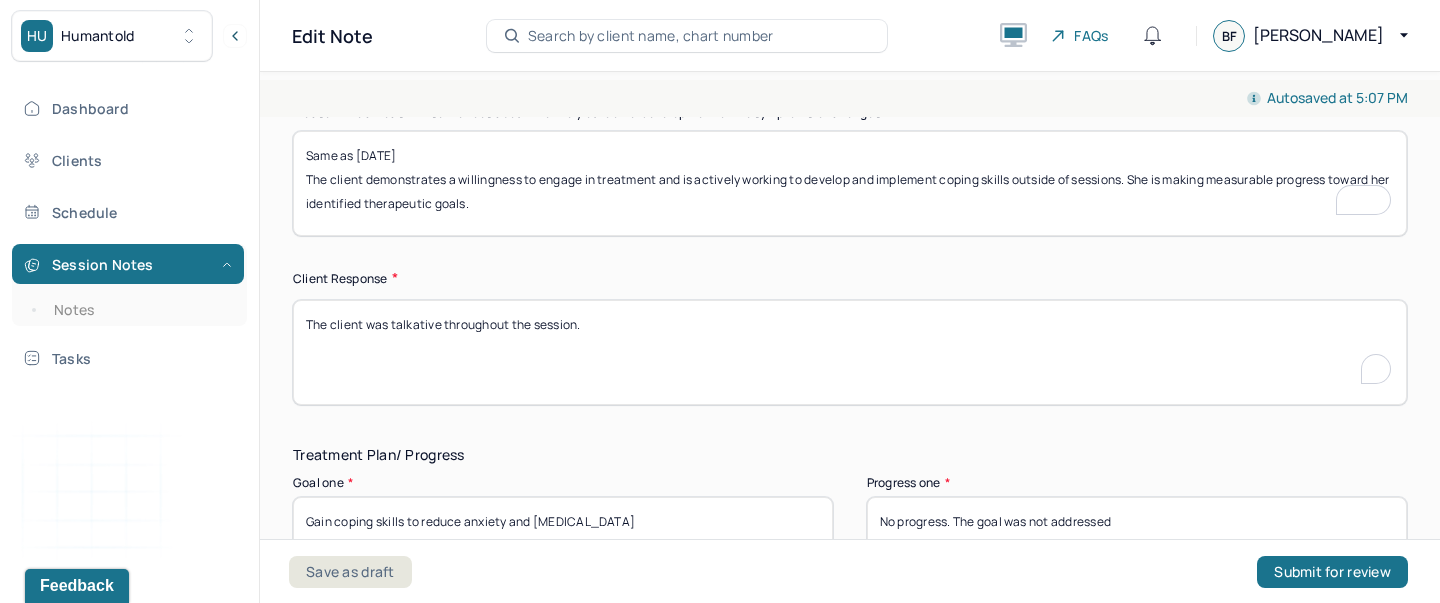 click on "The client was talkative throughout the session." at bounding box center [850, 352] 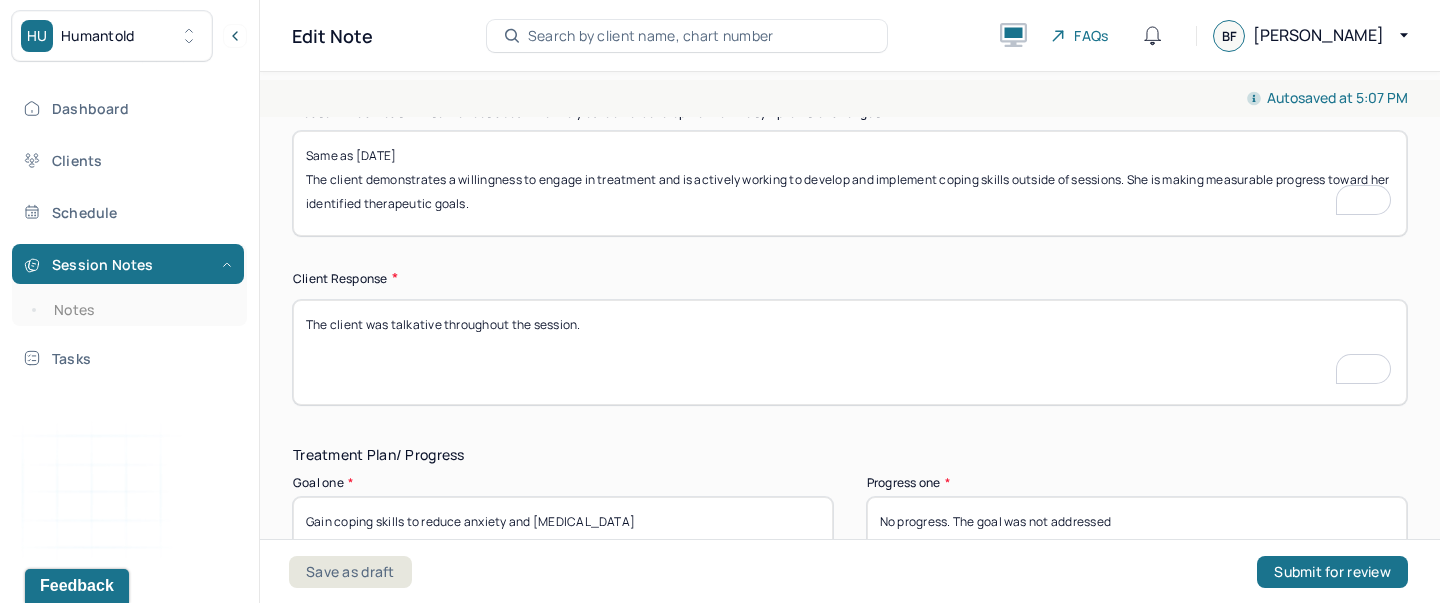 click on "The client was talkative throughout the session." at bounding box center (850, 352) 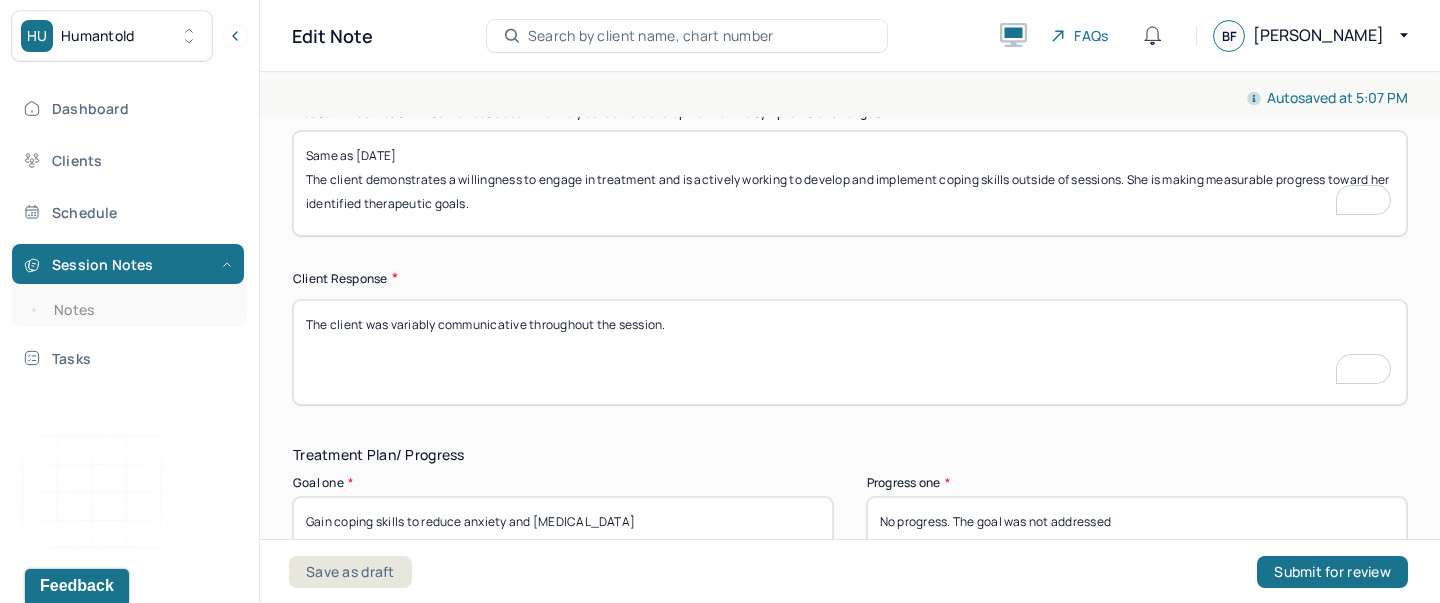 type on "The client was variably communicative throughout the session." 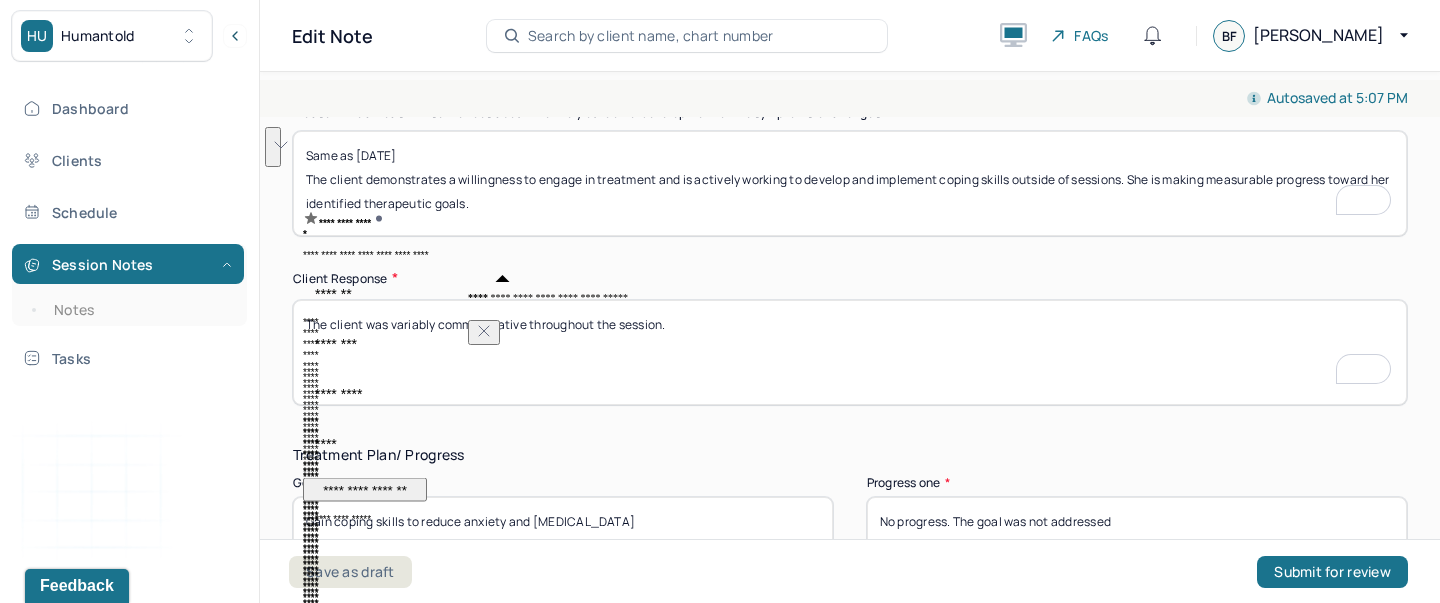 drag, startPoint x: 498, startPoint y: 206, endPoint x: 305, endPoint y: 177, distance: 195.1666 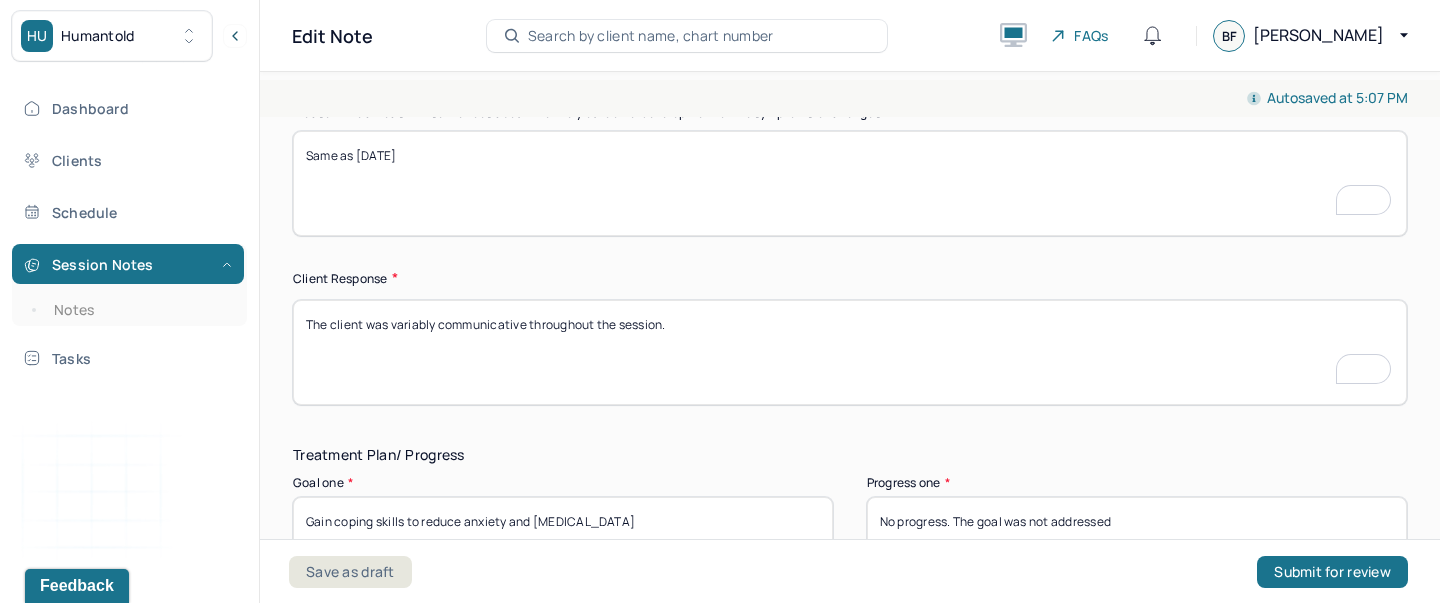 type on "Same as 06/24/2025" 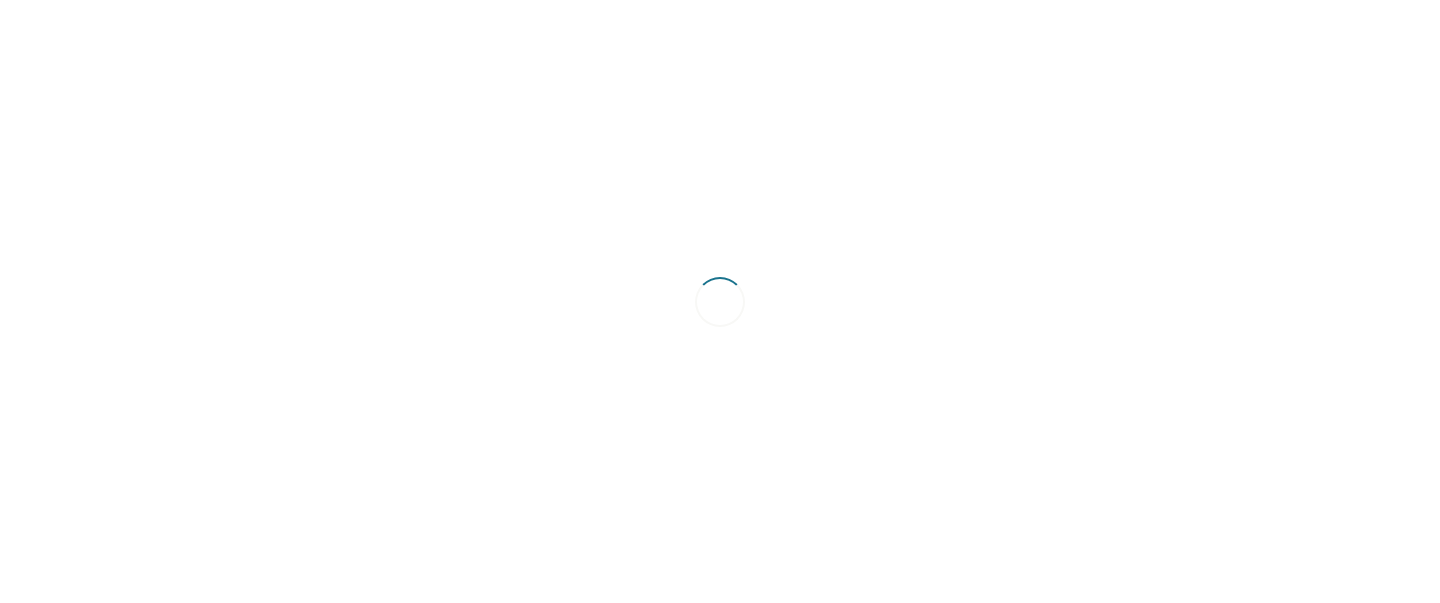 scroll, scrollTop: 0, scrollLeft: 0, axis: both 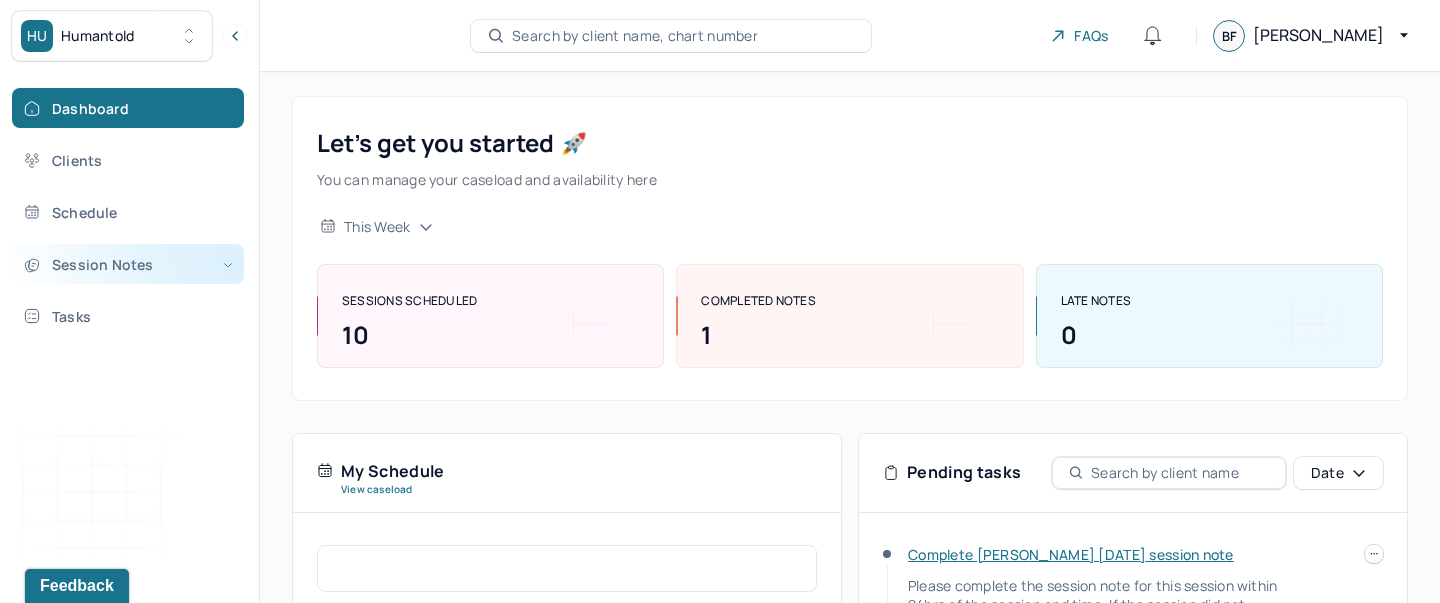 click on "Session Notes" at bounding box center [128, 264] 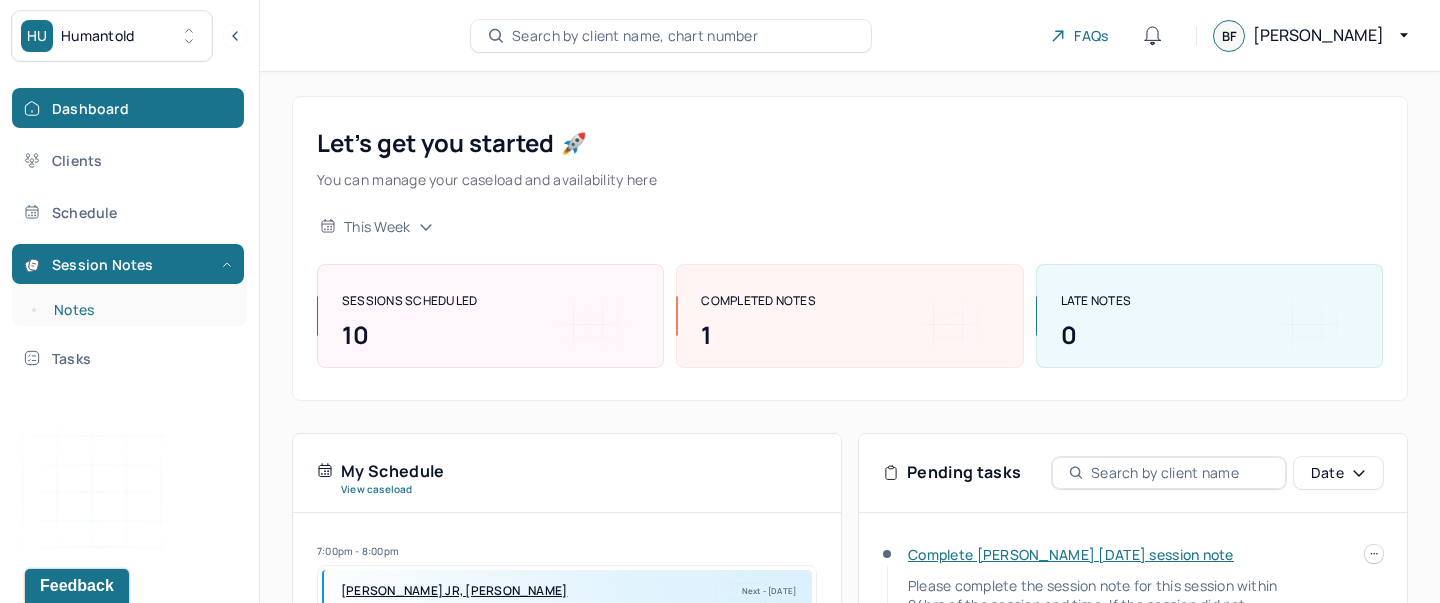 click on "Notes" at bounding box center [139, 310] 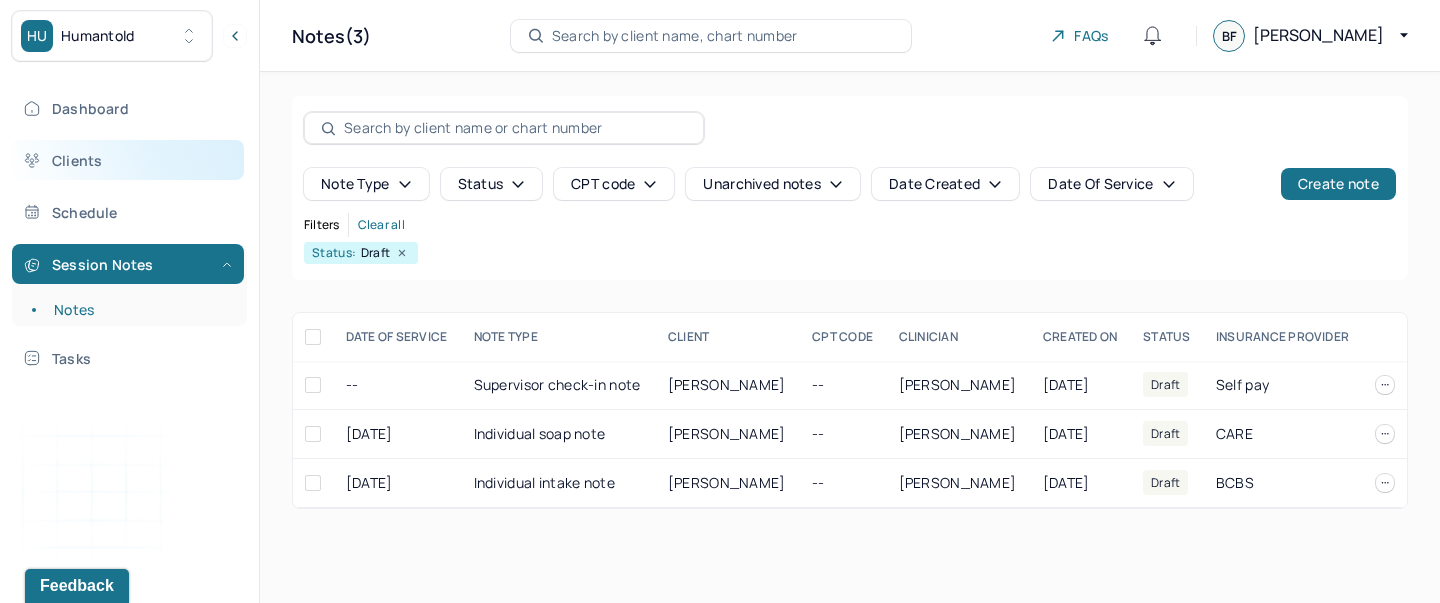 click on "Clients" at bounding box center [128, 160] 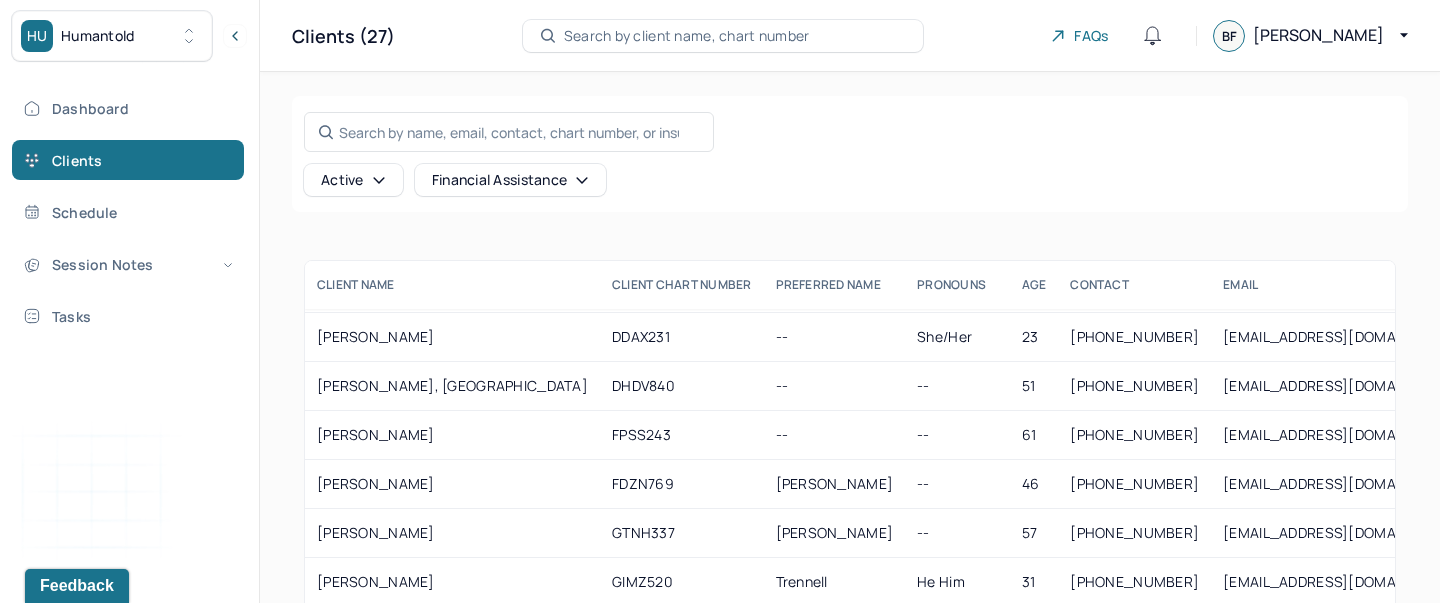 scroll, scrollTop: 347, scrollLeft: 0, axis: vertical 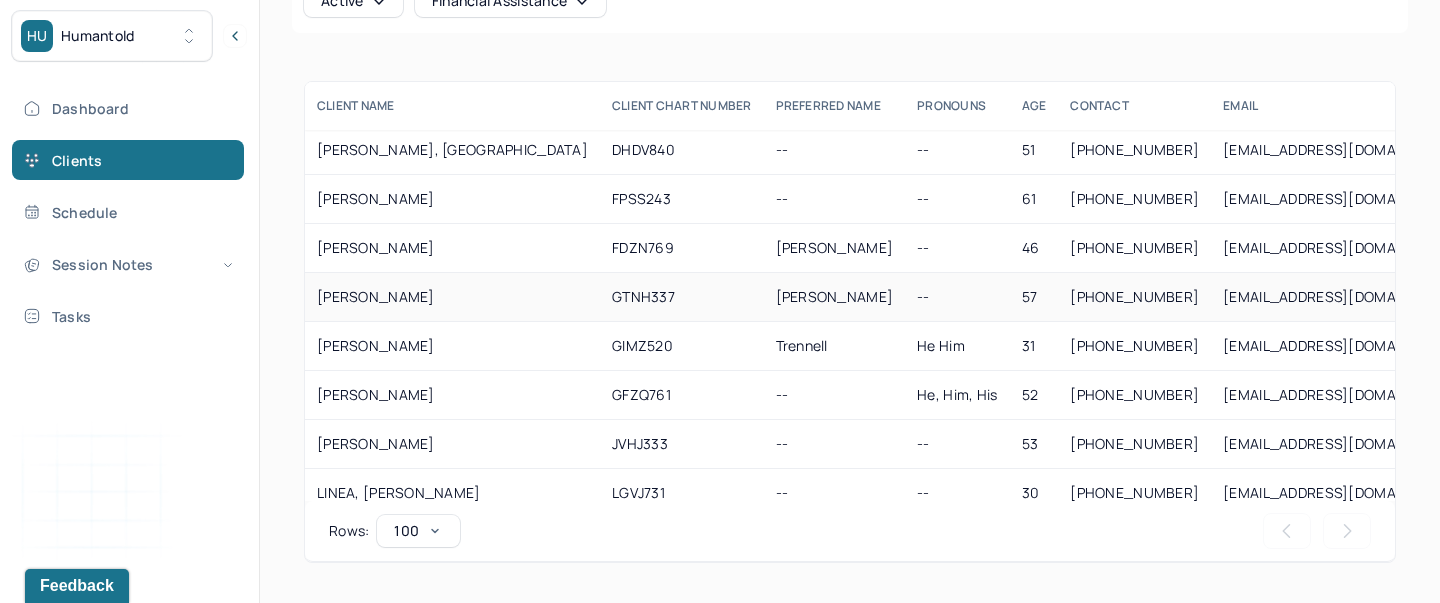 click on "[PERSON_NAME]" at bounding box center (452, 297) 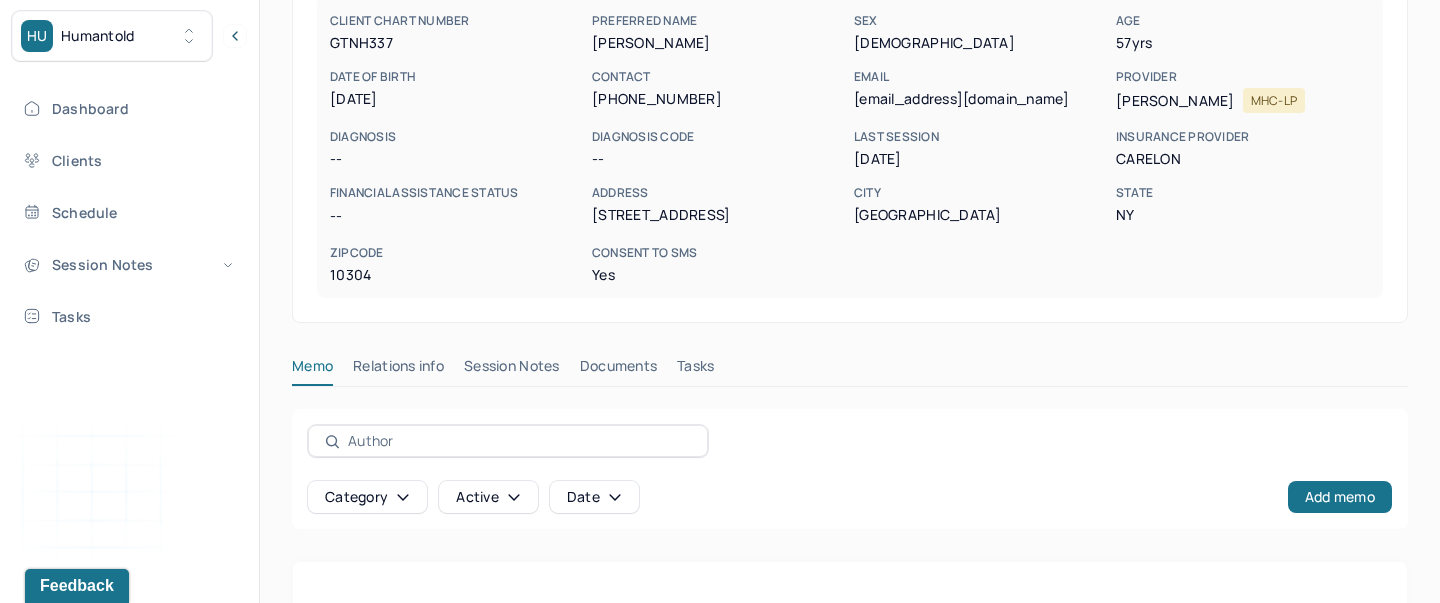 scroll, scrollTop: 207, scrollLeft: 0, axis: vertical 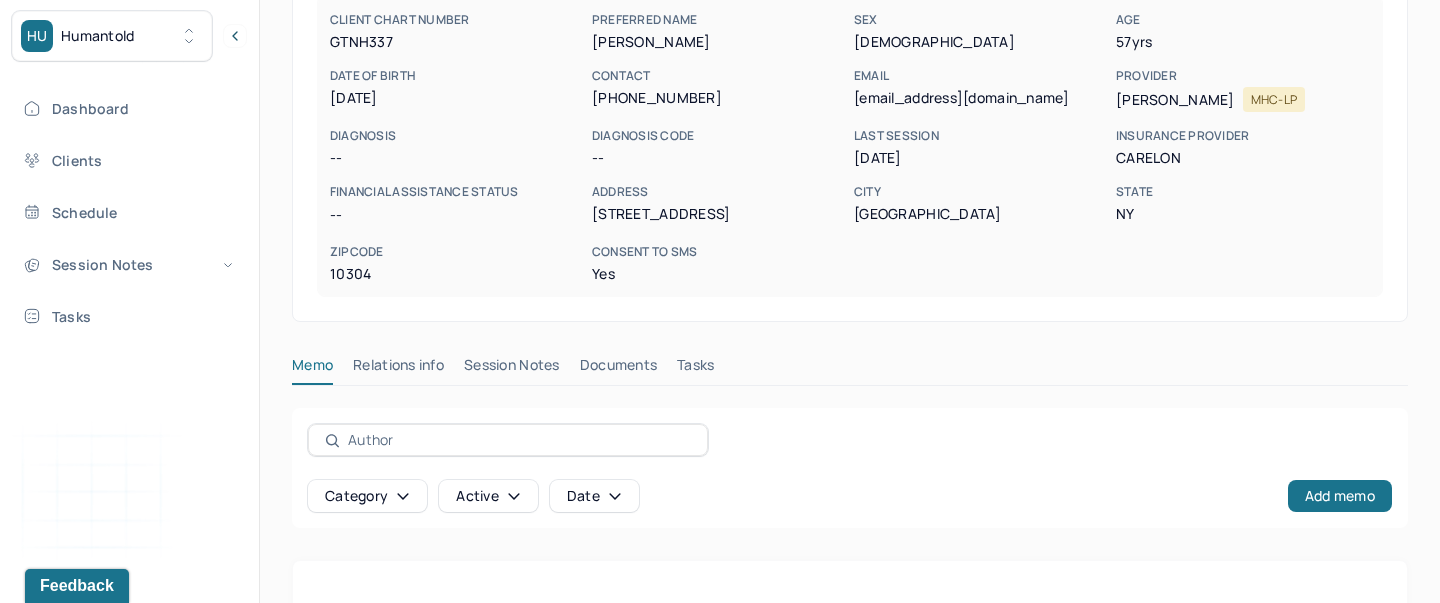 click on "[PERSON_NAME] active         -- CLIENT CHART NUMBER GTNH337 PREFERRED NAME [PERSON_NAME] SEX [DEMOGRAPHIC_DATA] AGE [DEMOGRAPHIC_DATA]  yrs DATE OF BIRTH [DEMOGRAPHIC_DATA]  CONTACT [PHONE_NUMBER] EMAIL [EMAIL_ADDRESS][DOMAIN_NAME] PROVIDER [PERSON_NAME] MHC-LP DIAGNOSIS -- DIAGNOSIS CODE -- LAST SESSION [DATE] insurance provider CARELON FINANCIAL ASSISTANCE STATUS -- Address [STREET_ADDRESS][US_STATE] Consent to Sms Yes   Memo     Relations info     Session Notes     Documents     Tasks     Category     active     Date     Add memo   No memo yet Client memos will appear here when added   Add memo" at bounding box center [850, 357] 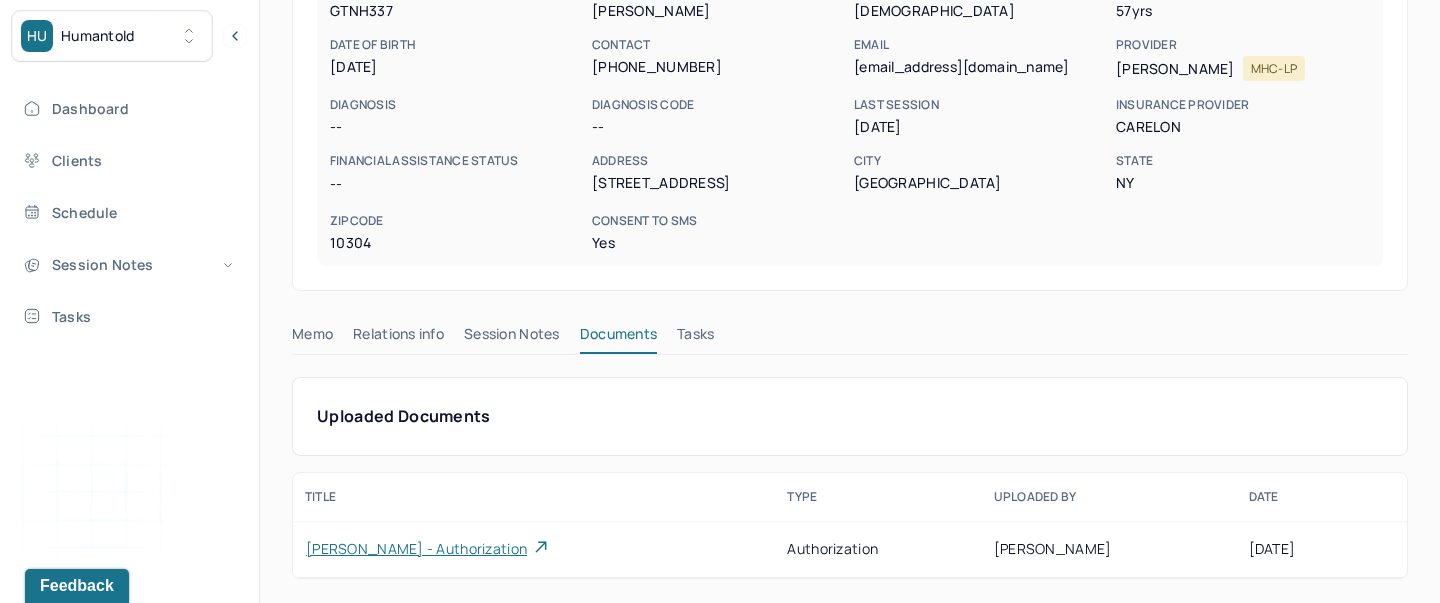 scroll, scrollTop: 171, scrollLeft: 0, axis: vertical 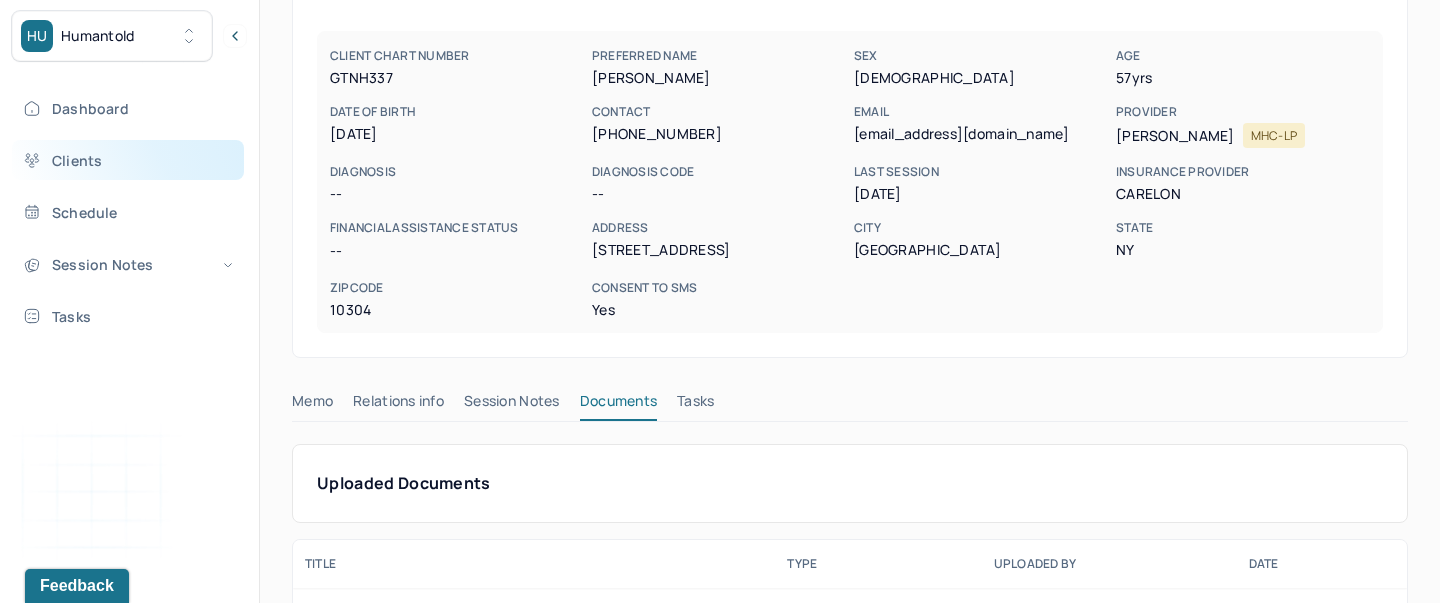 click on "Clients" at bounding box center (128, 160) 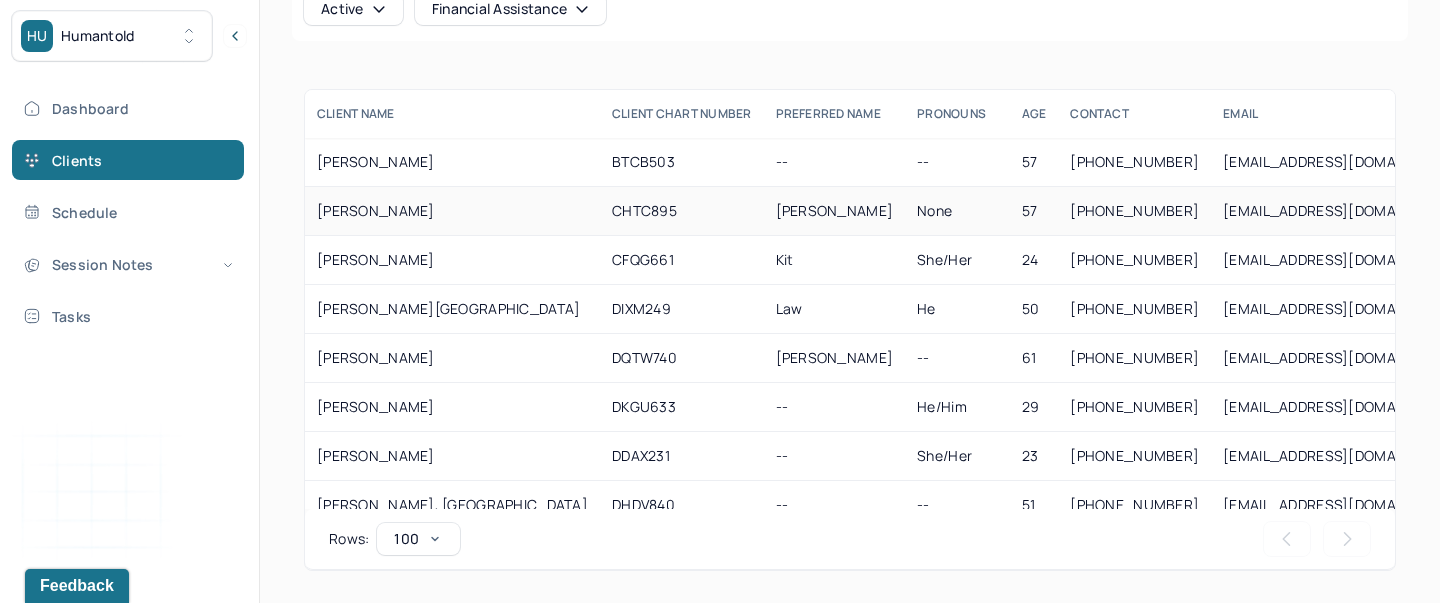 click on "[PERSON_NAME]" at bounding box center (452, 211) 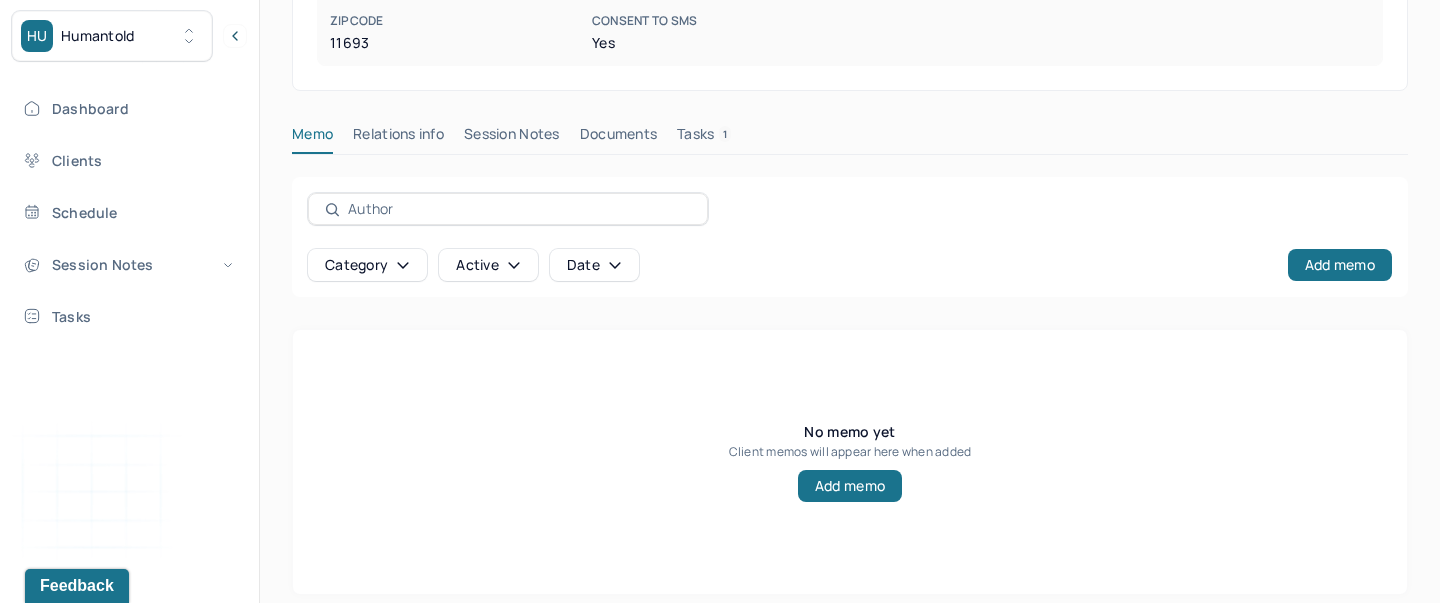 scroll, scrollTop: 454, scrollLeft: 0, axis: vertical 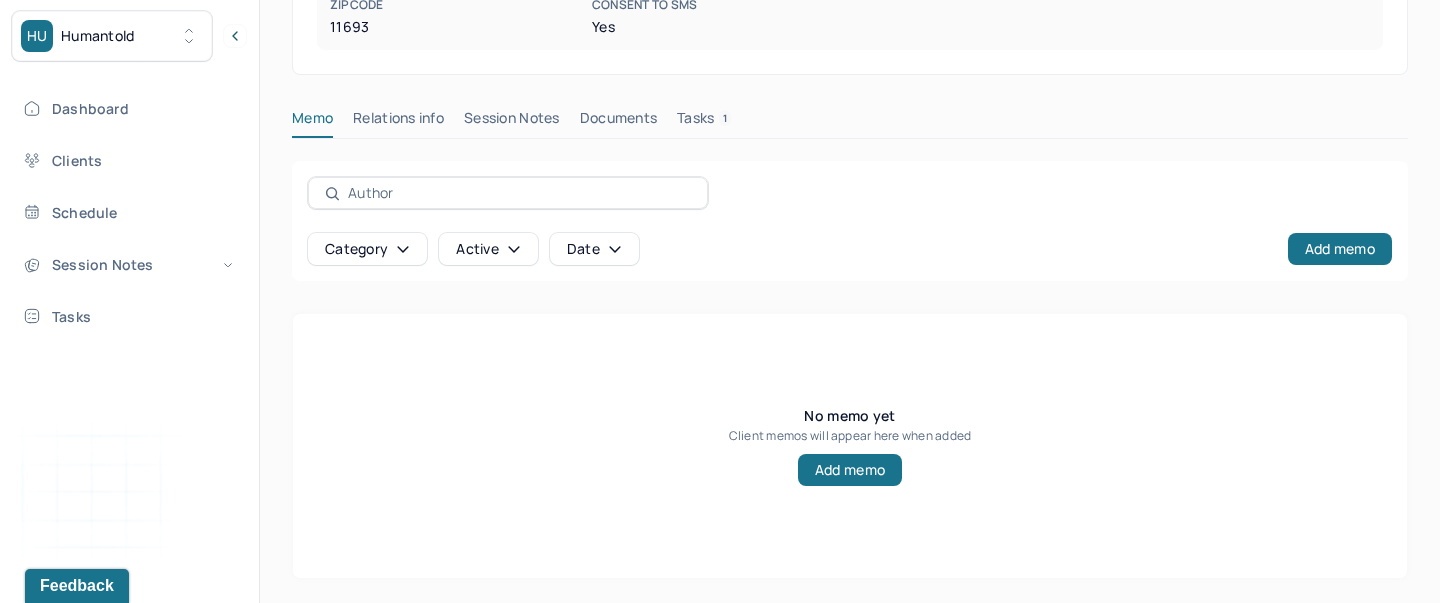 click on "Session Notes" at bounding box center (512, 122) 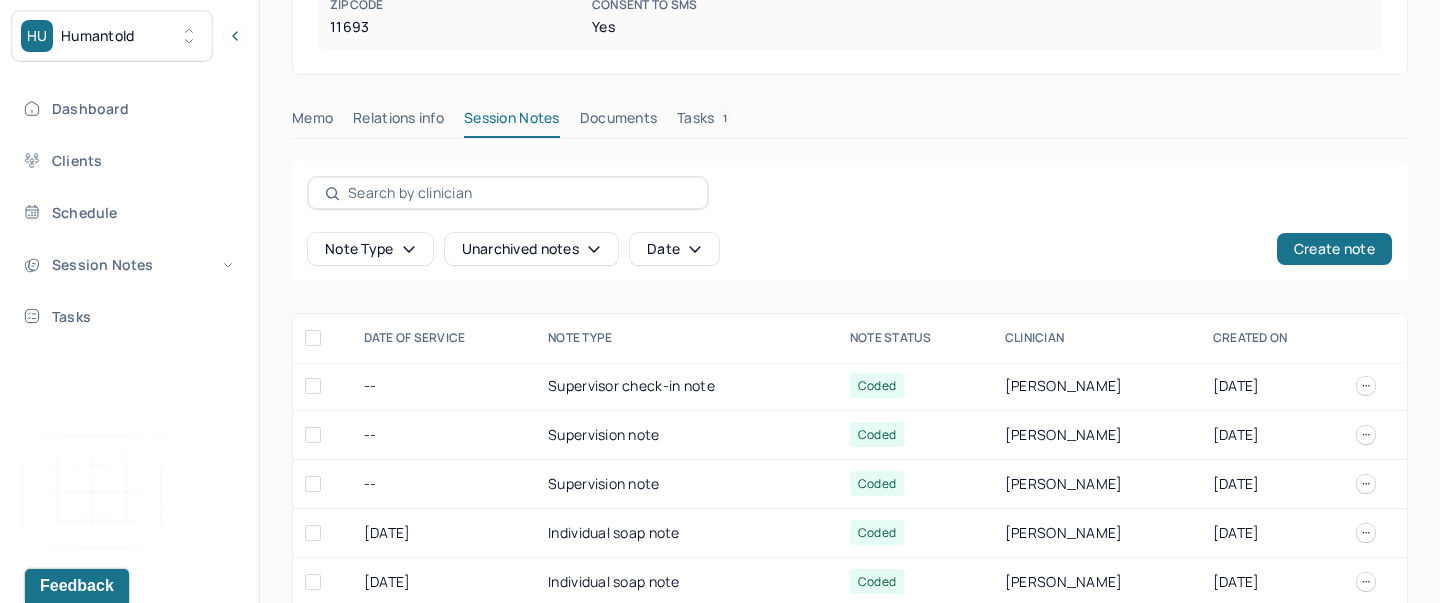 click on "Documents" at bounding box center (619, 122) 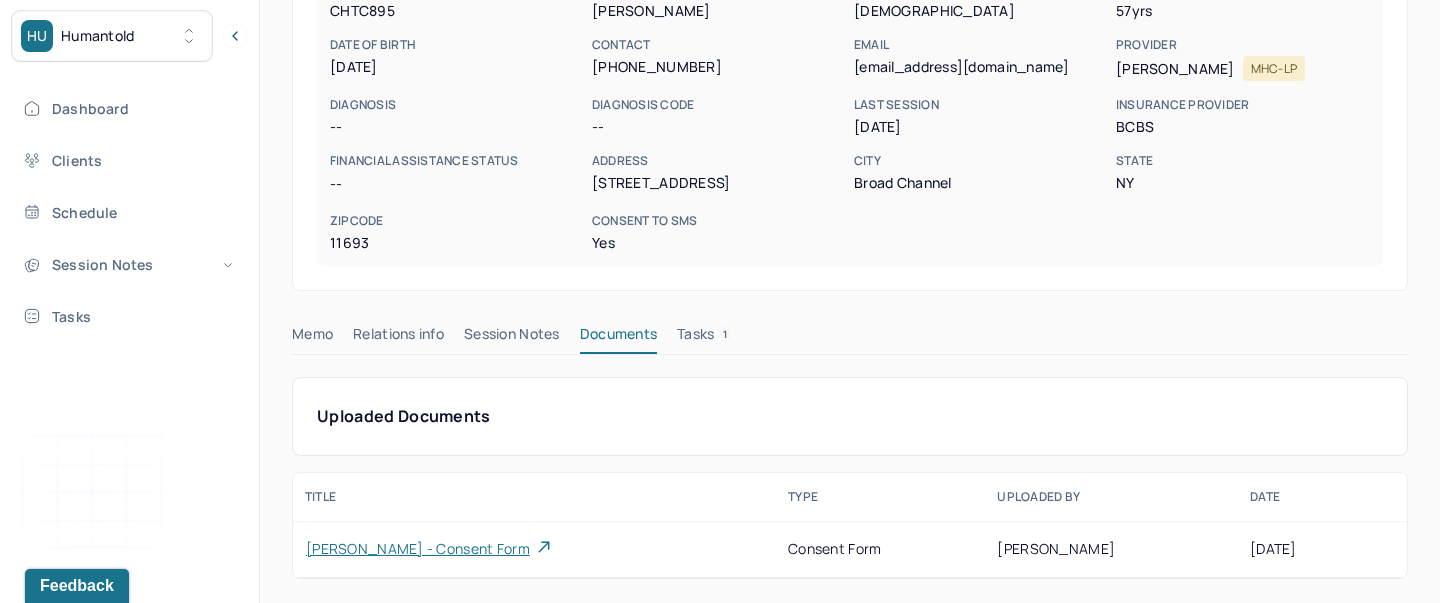 click on "[PERSON_NAME] - consent form" at bounding box center (418, 549) 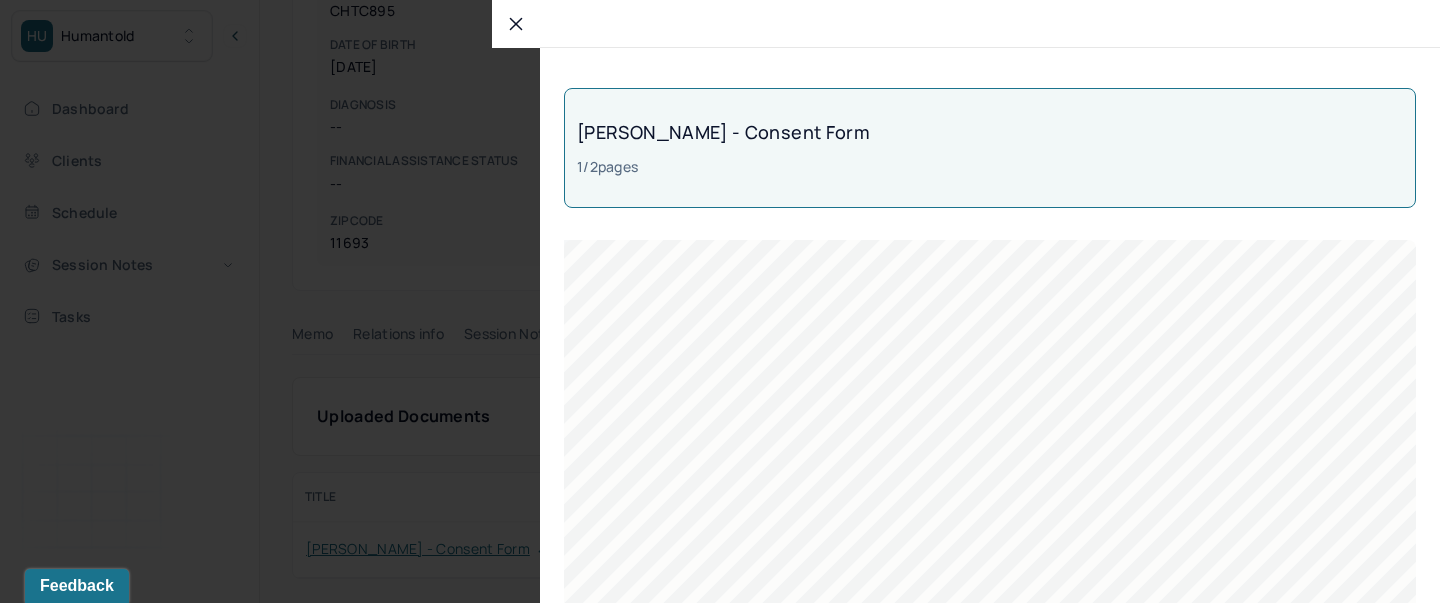 click 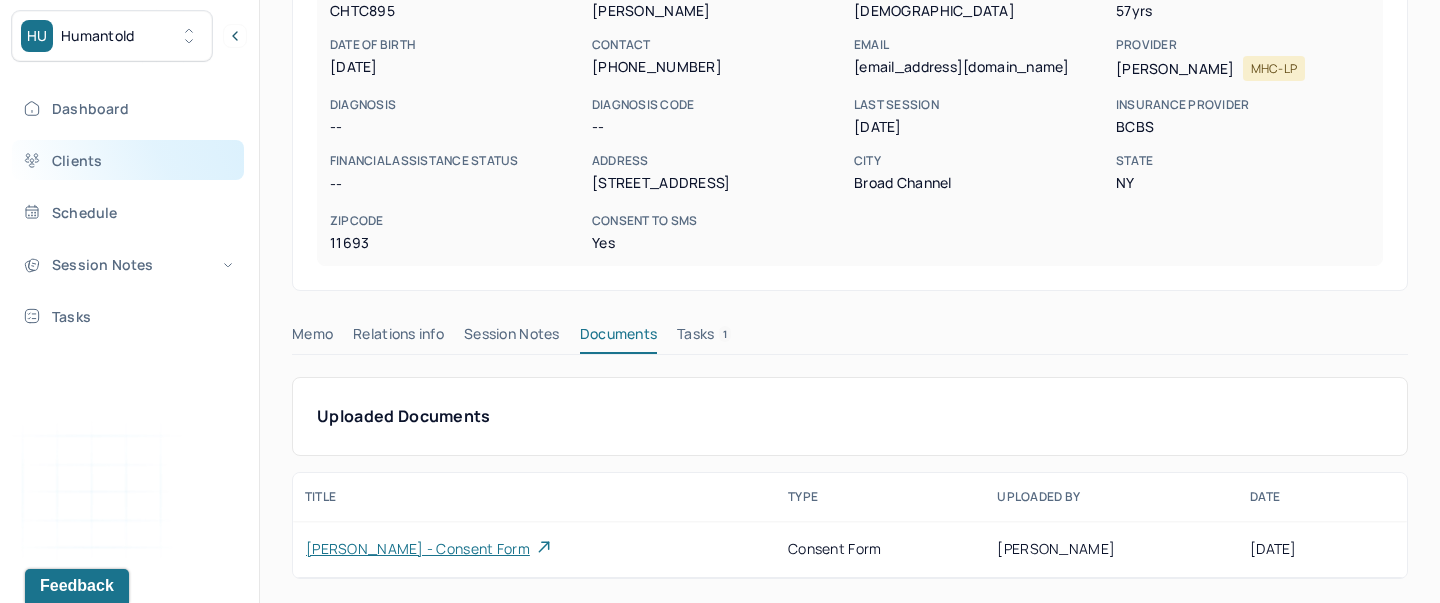 click on "Clients" at bounding box center (128, 160) 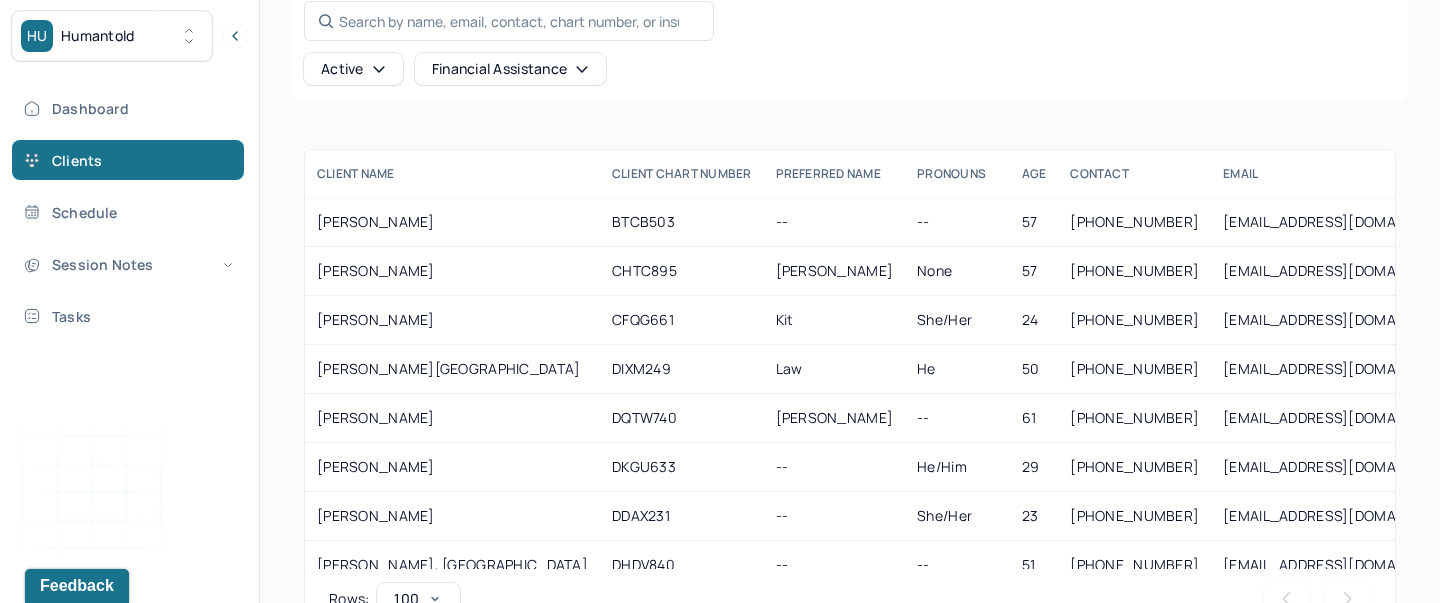 scroll, scrollTop: 179, scrollLeft: 0, axis: vertical 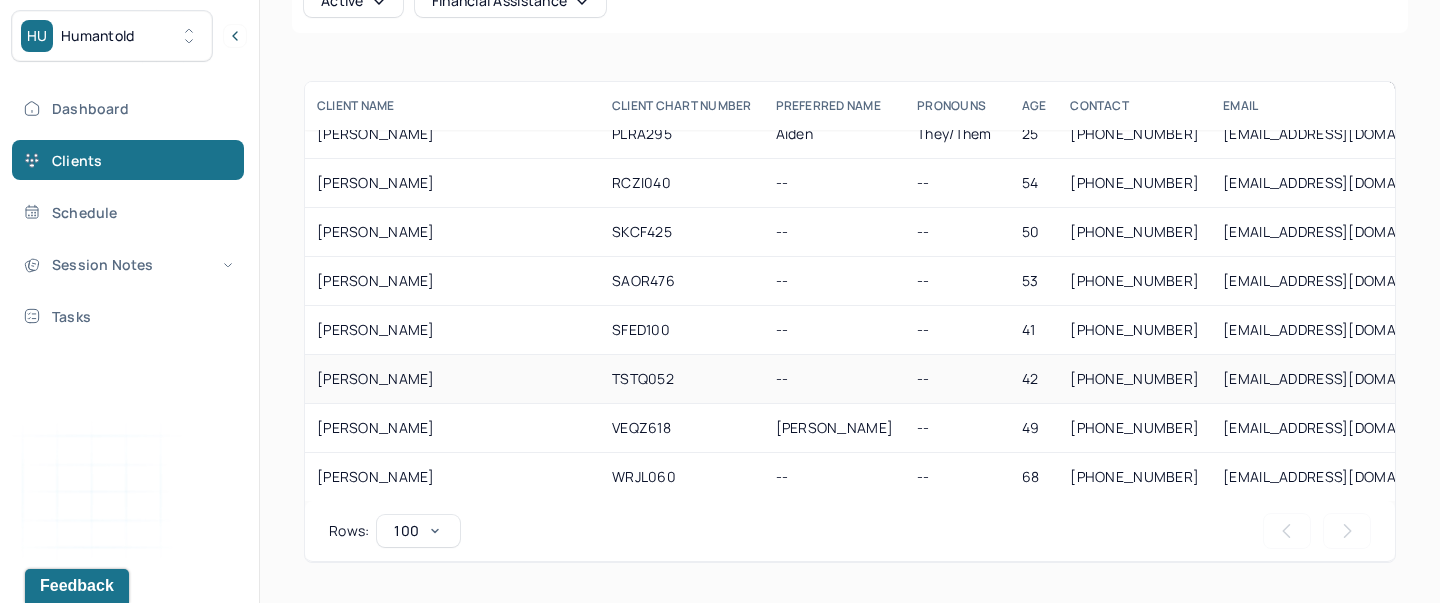 click on "[PERSON_NAME]" at bounding box center [452, 379] 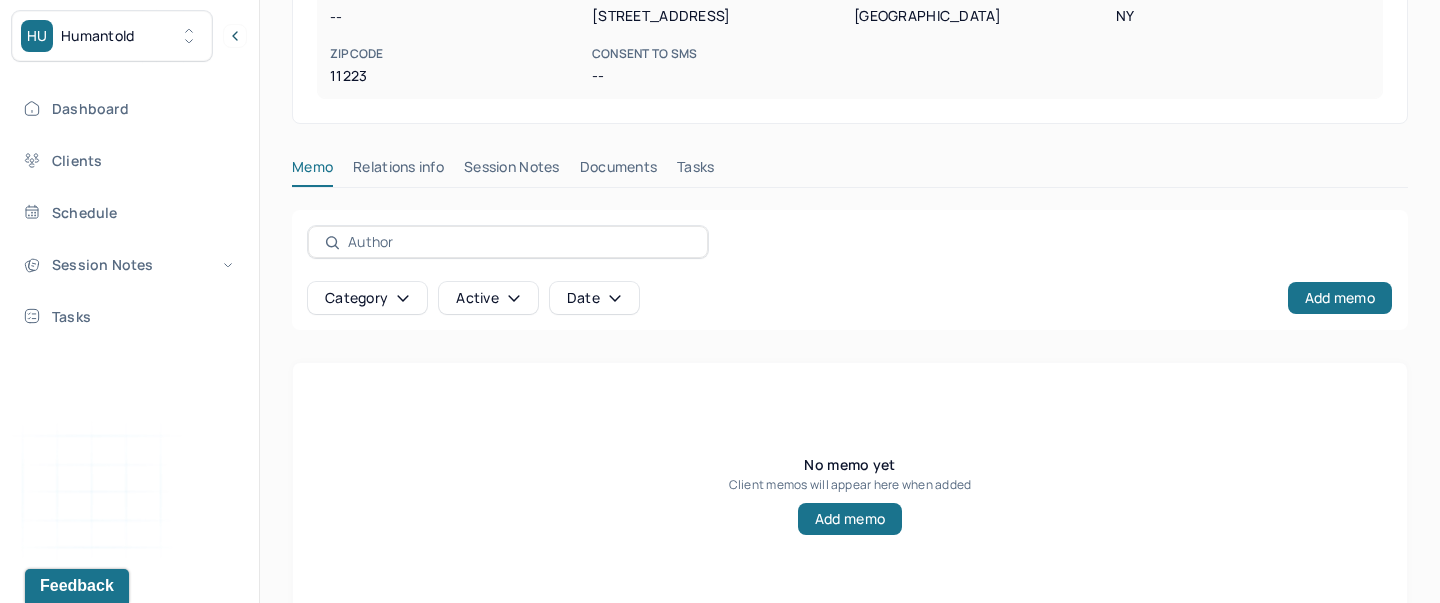scroll, scrollTop: 419, scrollLeft: 0, axis: vertical 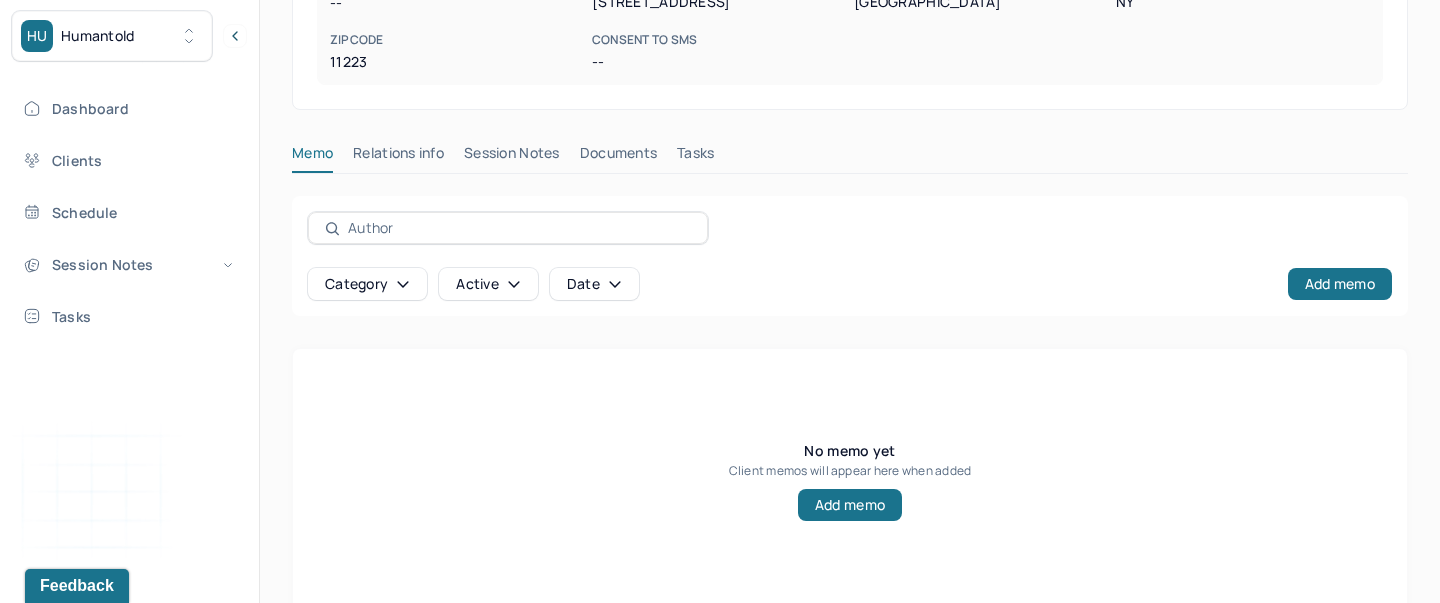 click on "Session Notes" at bounding box center (512, 157) 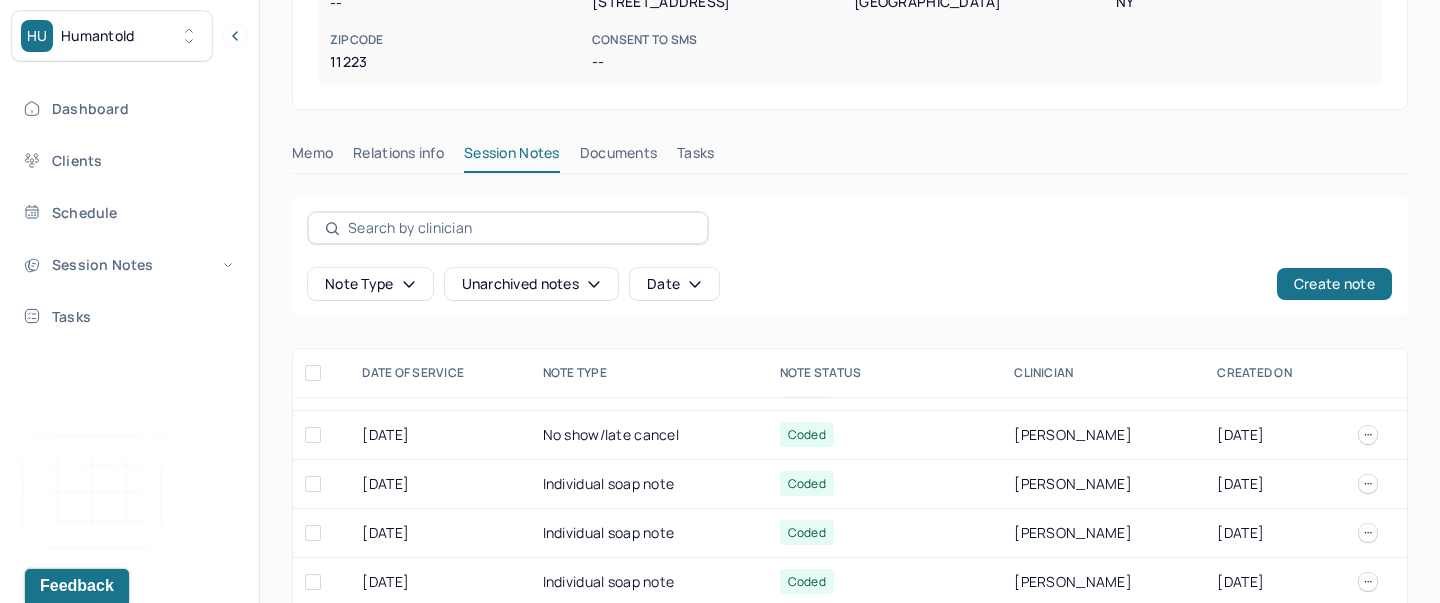 scroll, scrollTop: 101, scrollLeft: 0, axis: vertical 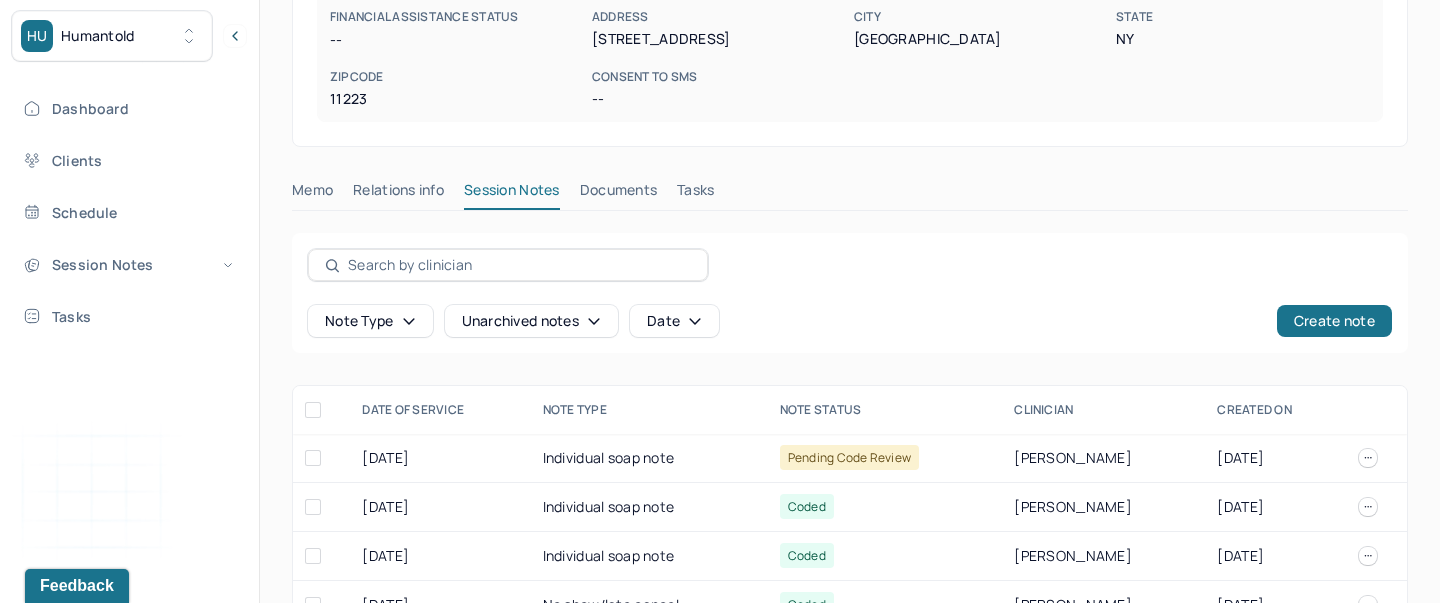 click on "Documents" at bounding box center [619, 194] 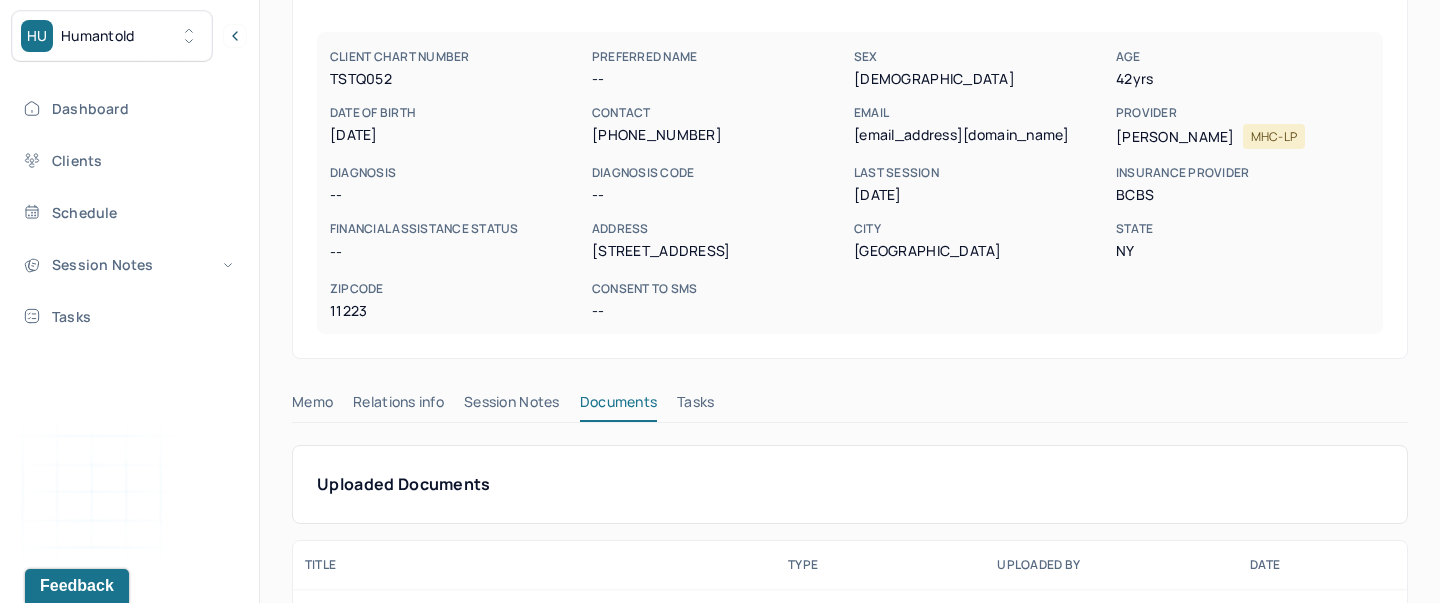 scroll, scrollTop: 238, scrollLeft: 0, axis: vertical 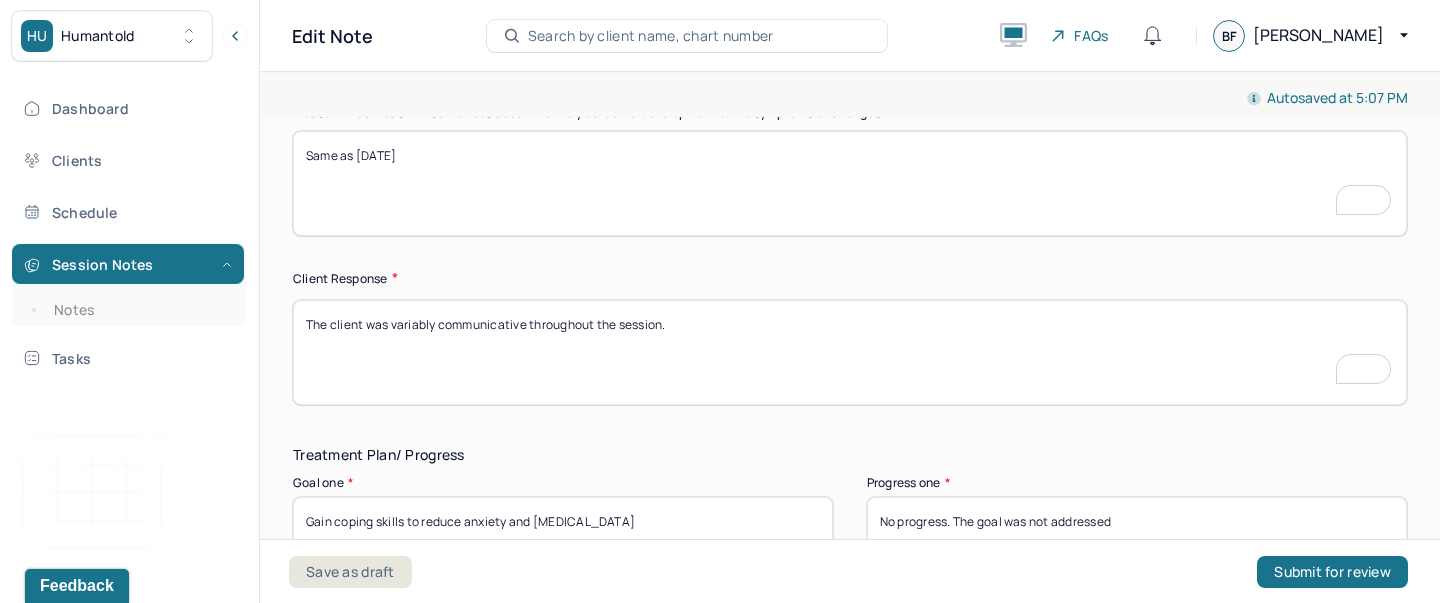 click on "Same as [DATE]" at bounding box center (850, 183) 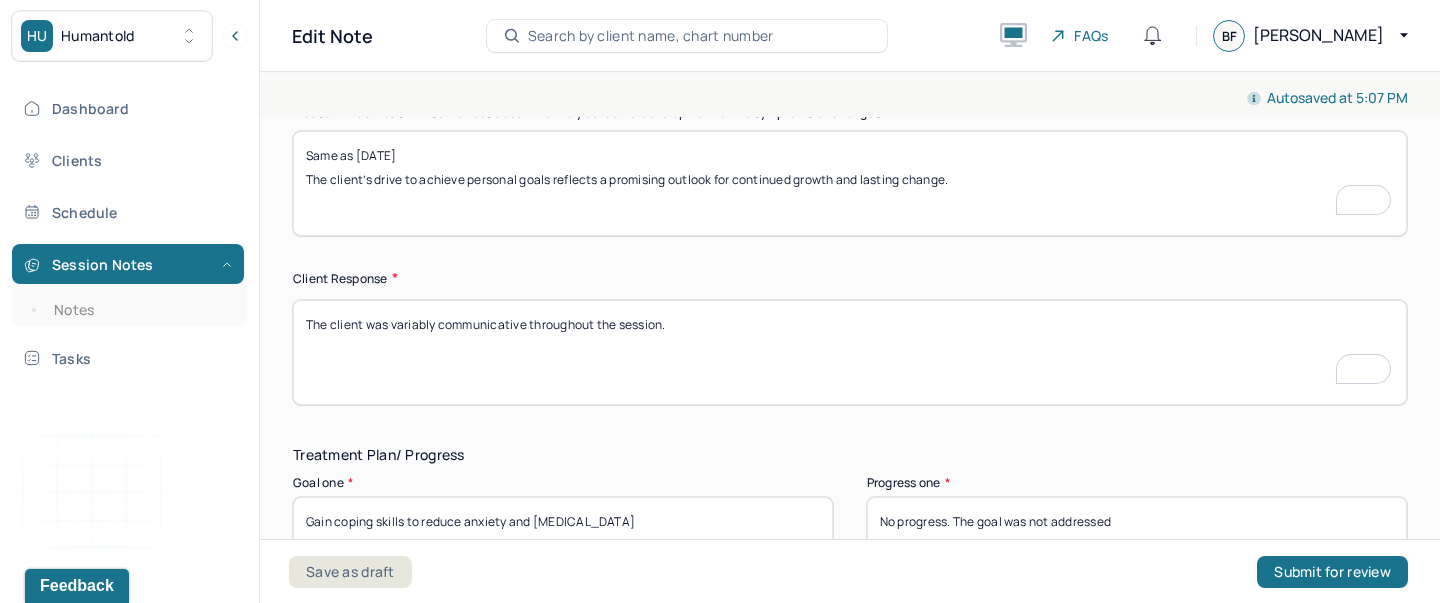 type on "Same as 06/24/2025
The client’s drive to achieve personal goals reflects a promising outlook for continued growth and lasting change." 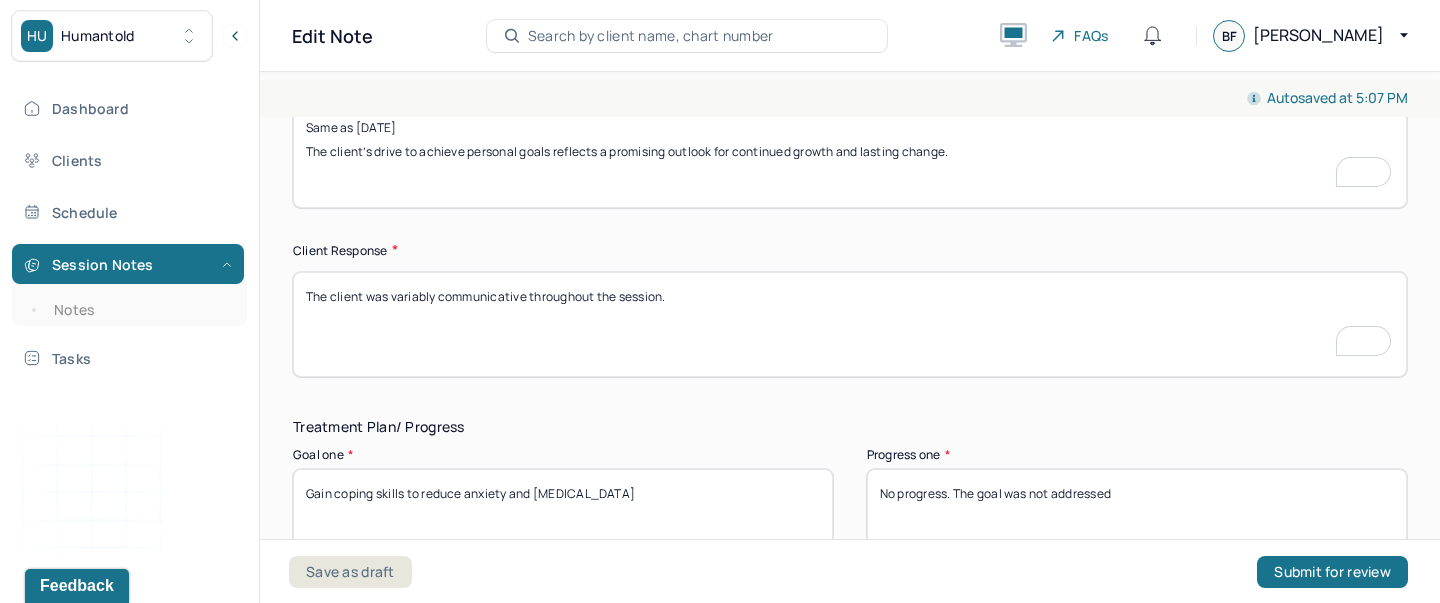 scroll, scrollTop: 3057, scrollLeft: 0, axis: vertical 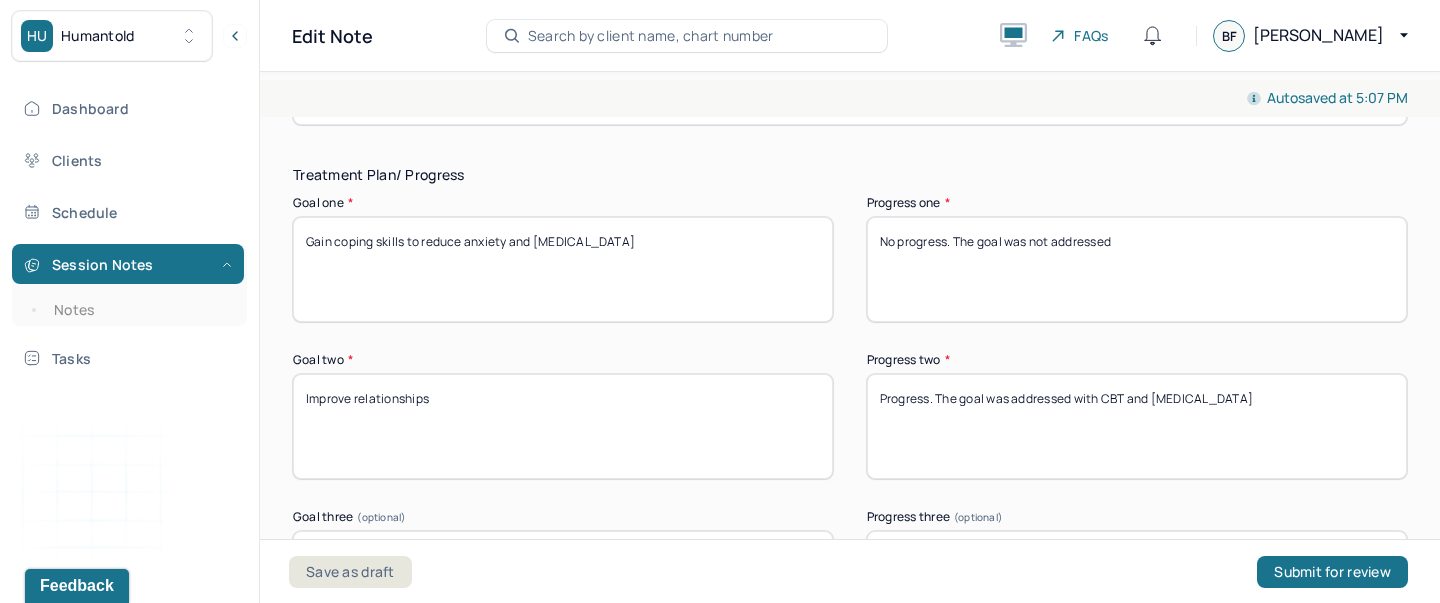 click on "No progress. The goal was not addressed" at bounding box center (1137, 269) 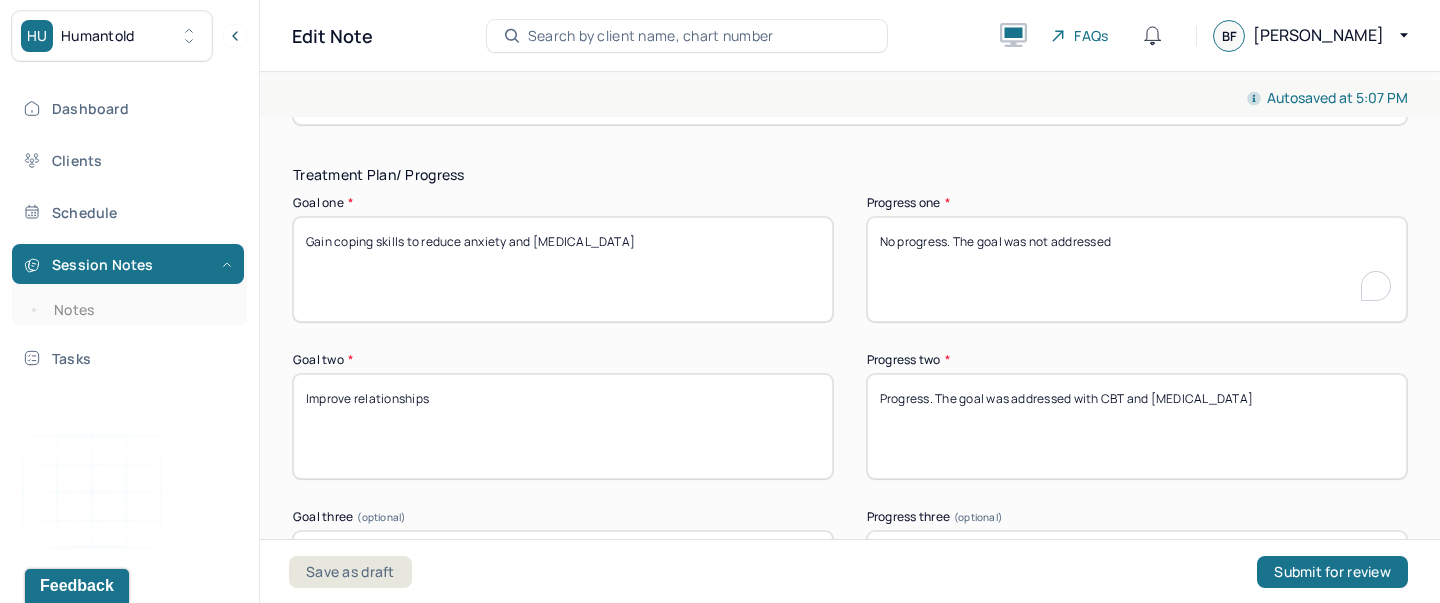 click on "No progress. The goal was not addressed" at bounding box center [1137, 269] 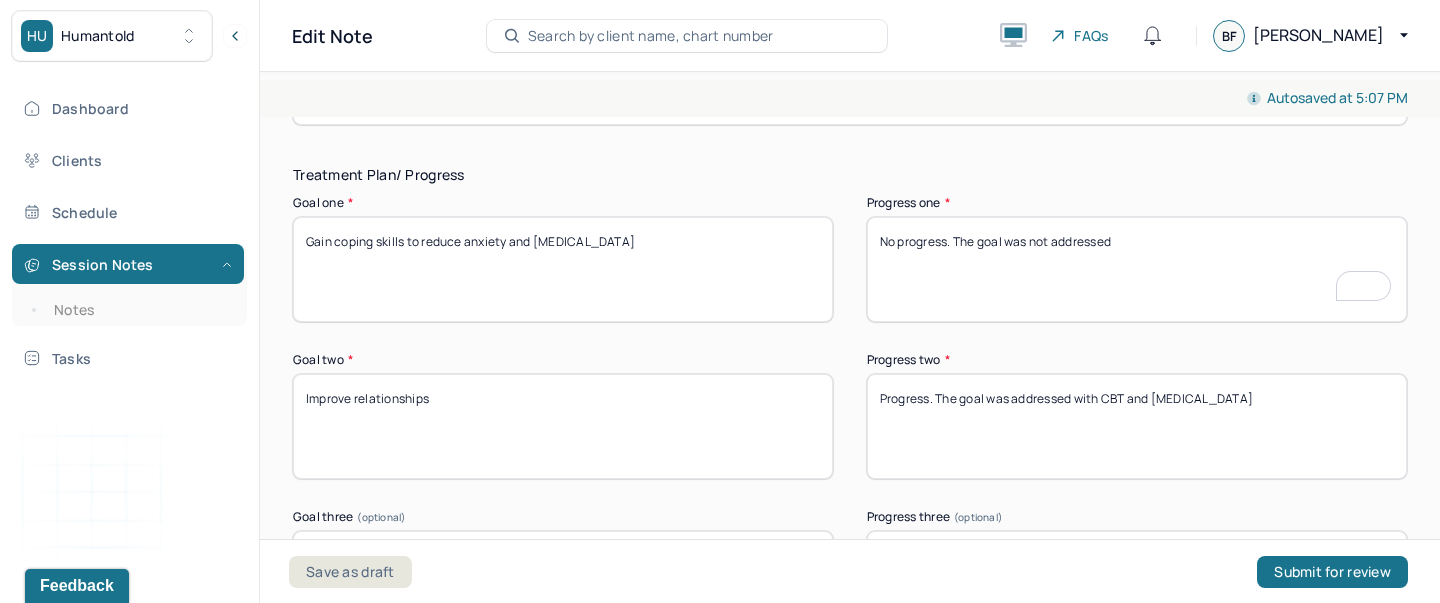 click on "No progress. The goal was not addressed" at bounding box center (1137, 269) 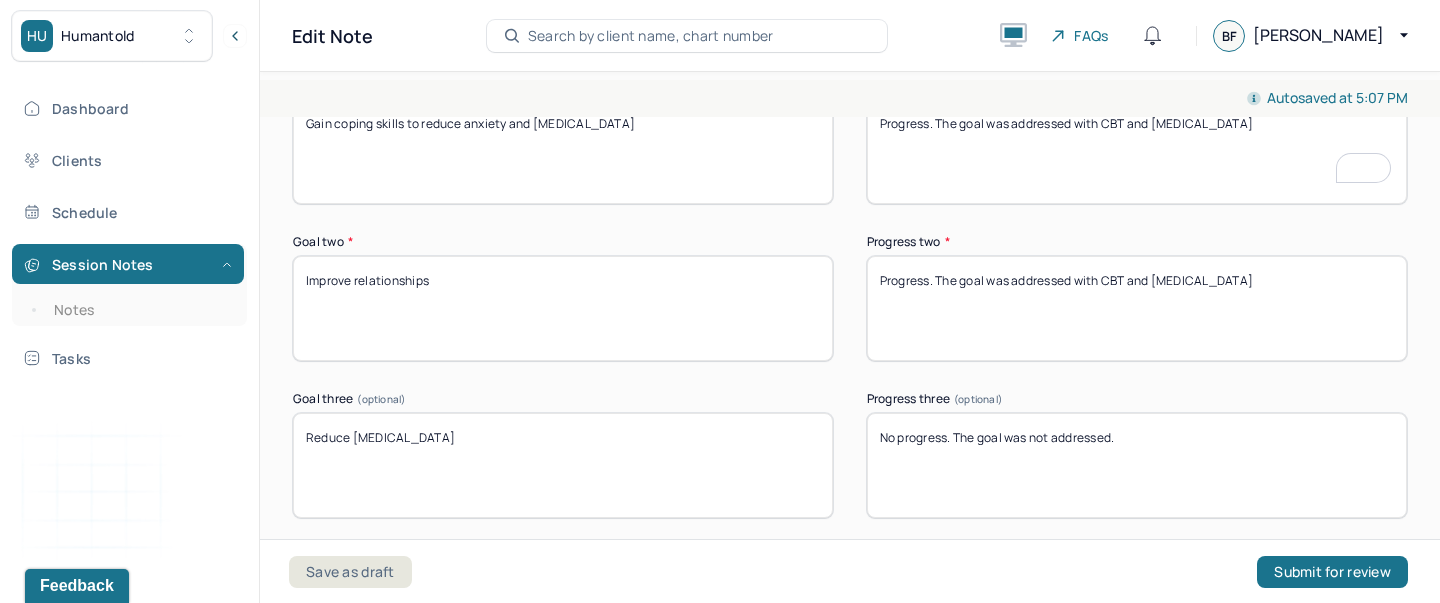 type on "Progress. The goal was addressed with CBT and psychoeducation" 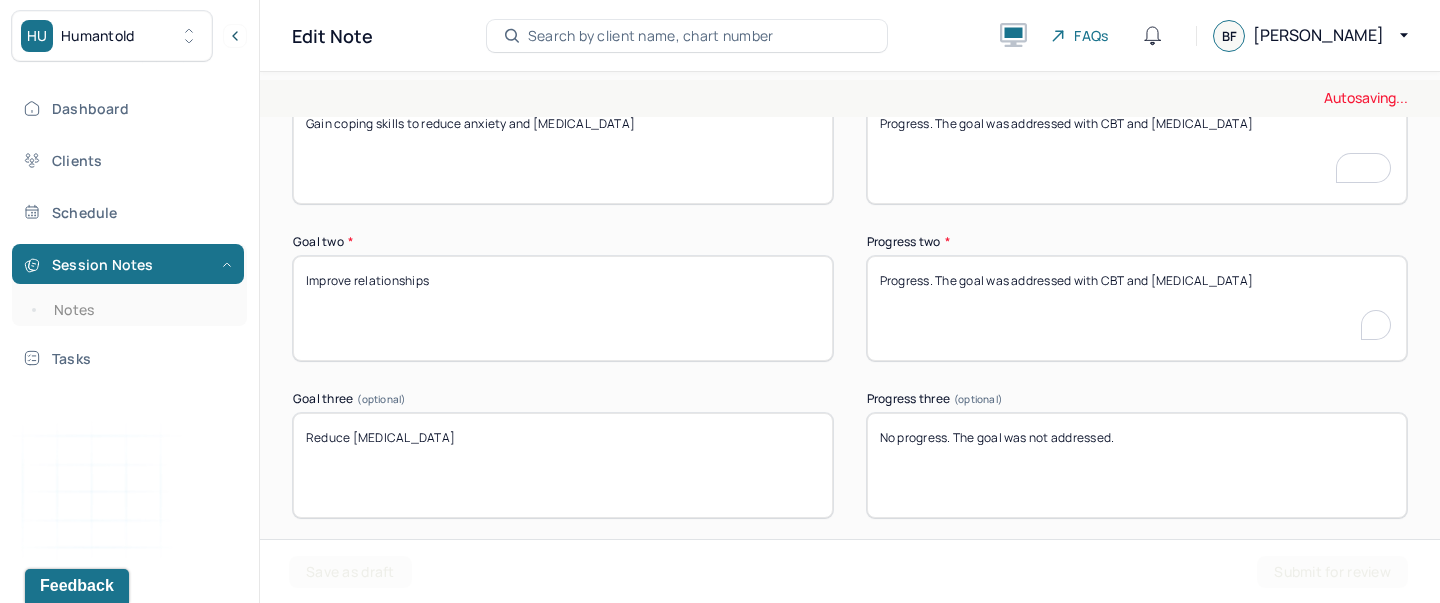 click on "Progress. The goal was addressed with CBT and psychoeducation" at bounding box center [1137, 308] 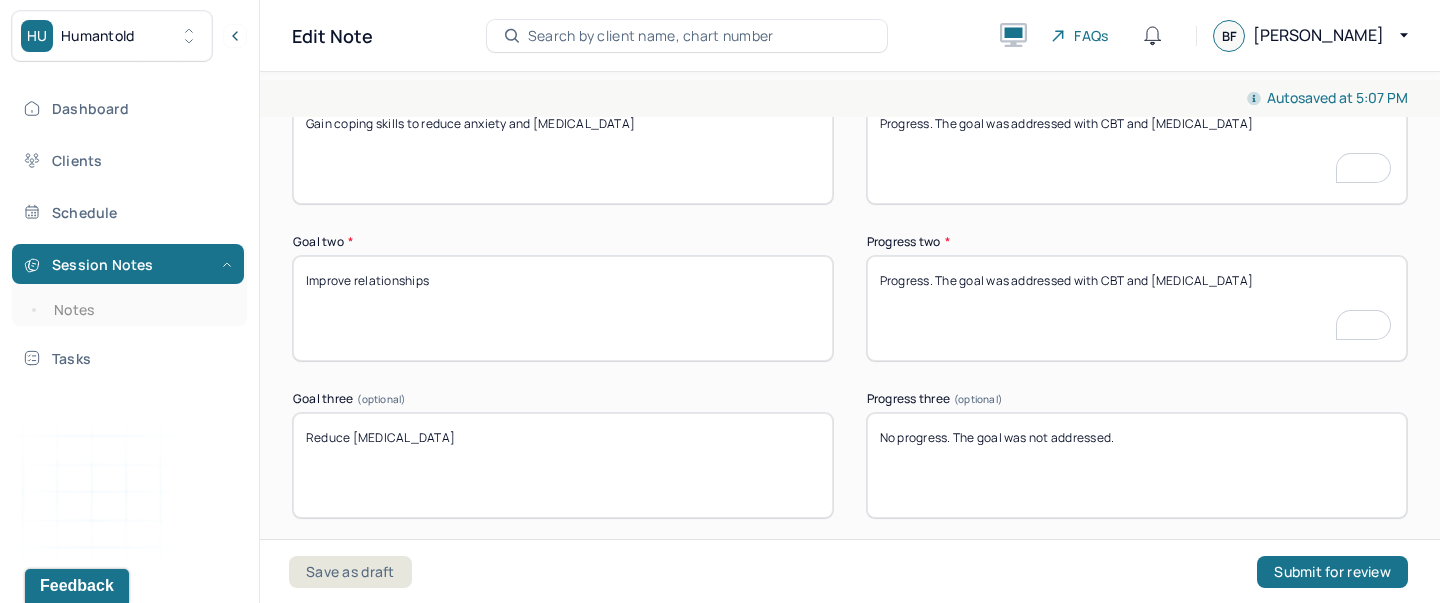 click on "Progress. The goal was addressed with CBT and psychoeducation" at bounding box center [1137, 308] 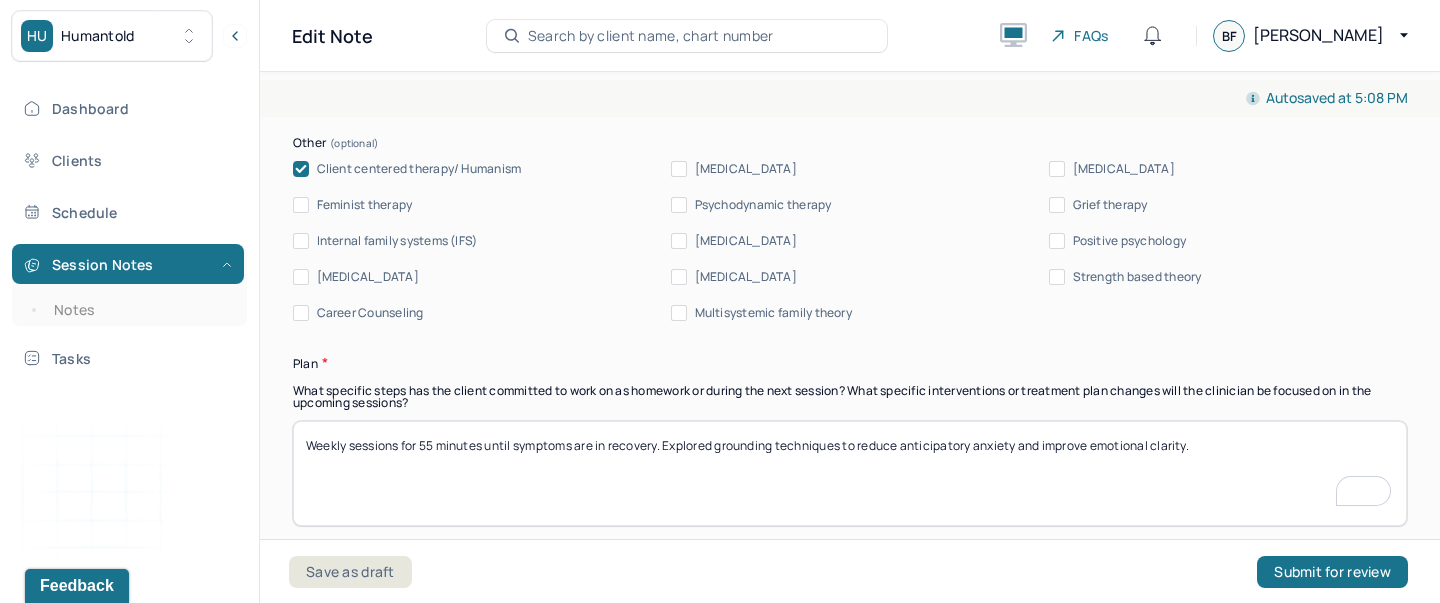 type on "No progress. The goal was not addressed" 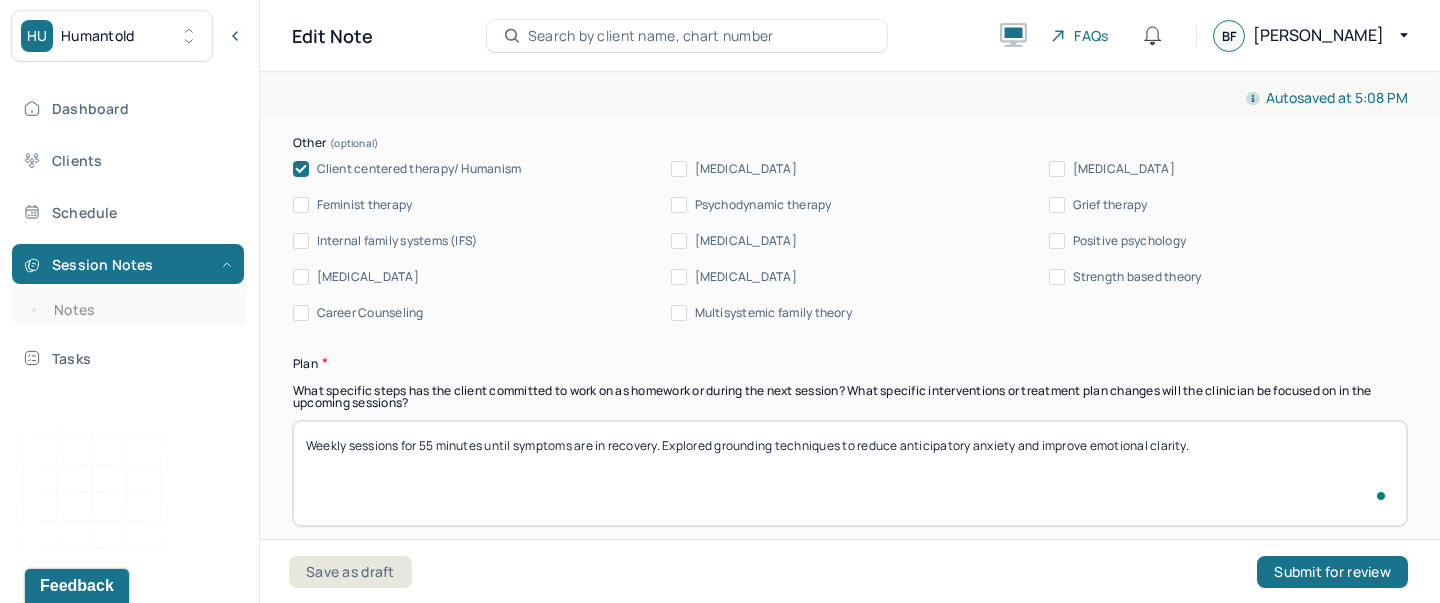 click on "Weekly sessions for 55 minutes until symptoms are in recovery. Explored grounding techniques to reduce anticipatory anxiety and improve emotional clarity." at bounding box center (850, 473) 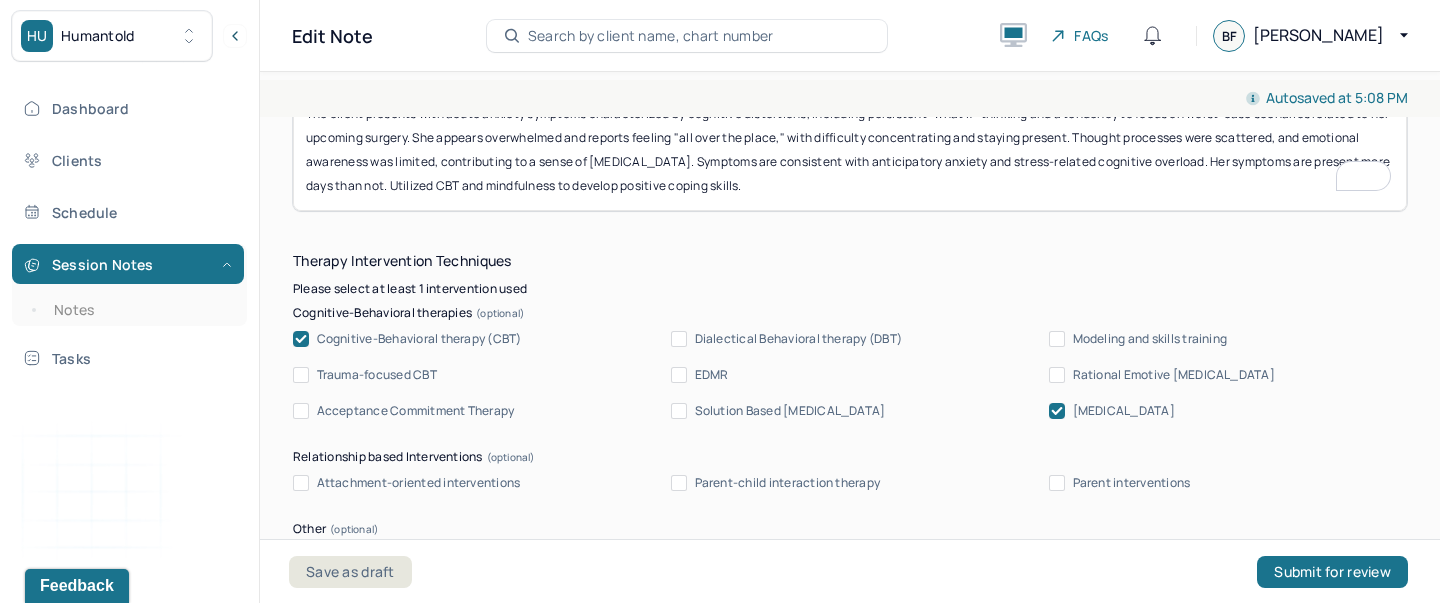 type on "Weekly sessions for 55 minutes until symptoms are in recovery. Explored grounding techniques to reduce anticipatory anxiety and improve emotional clarity." 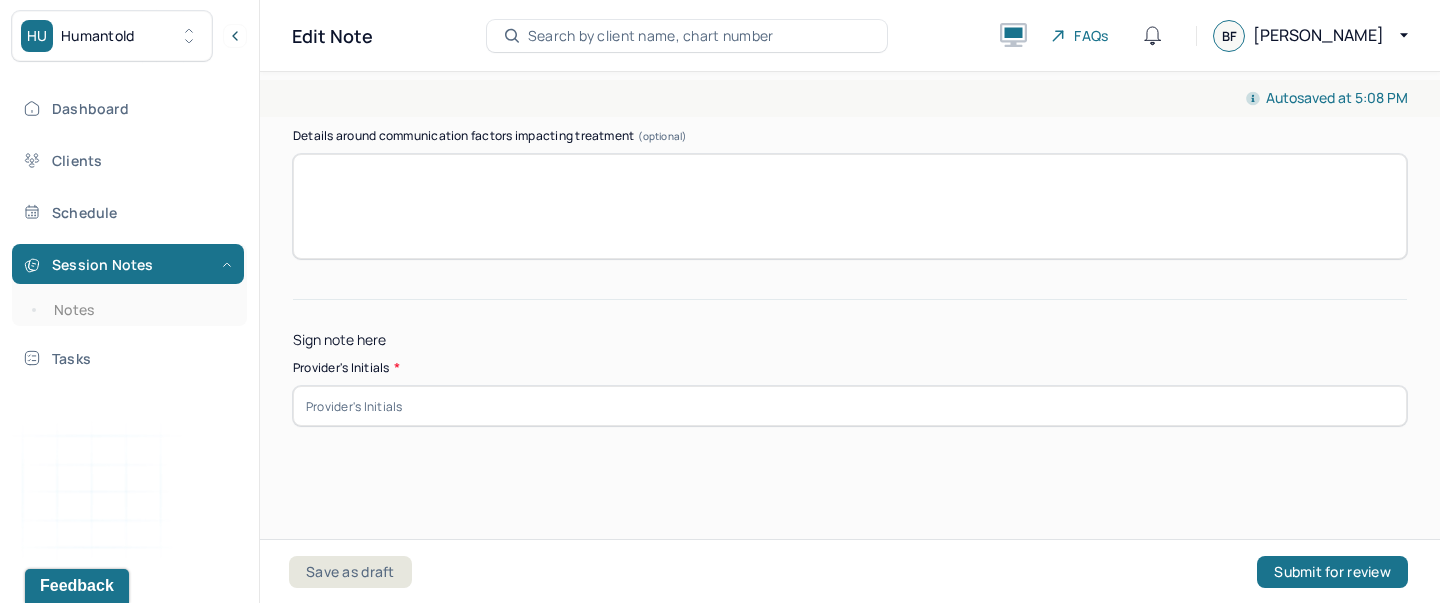 click at bounding box center (850, 406) 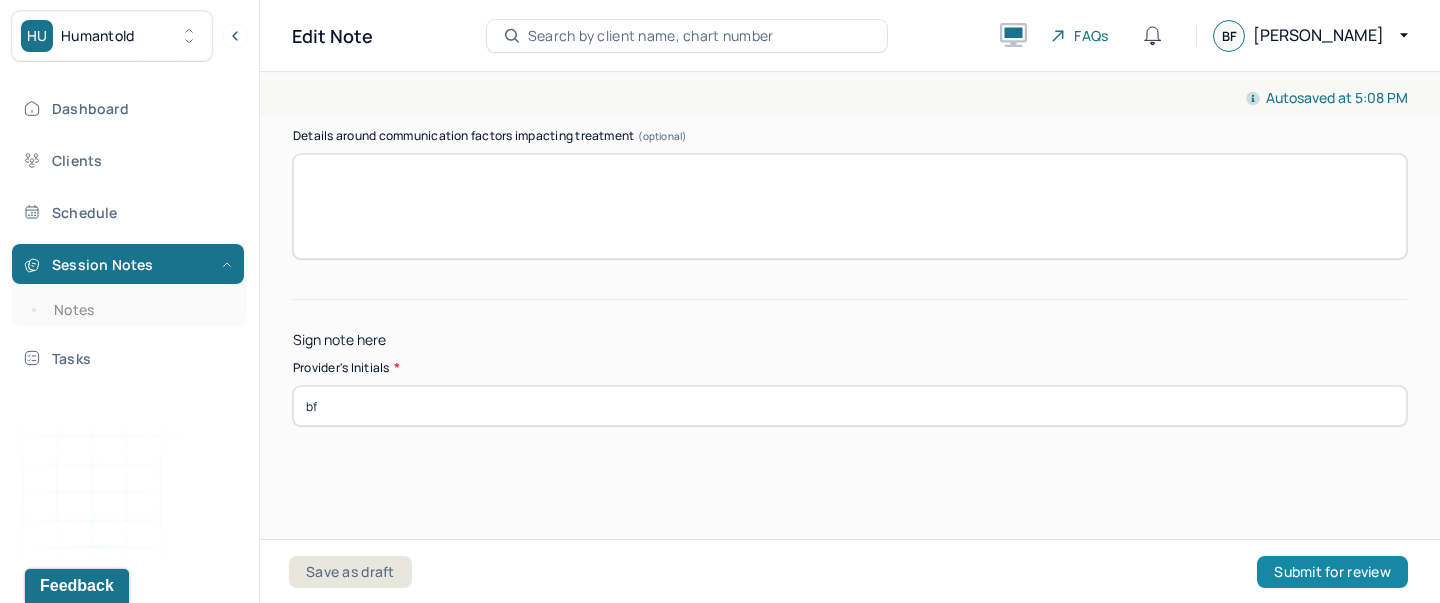 type on "bf" 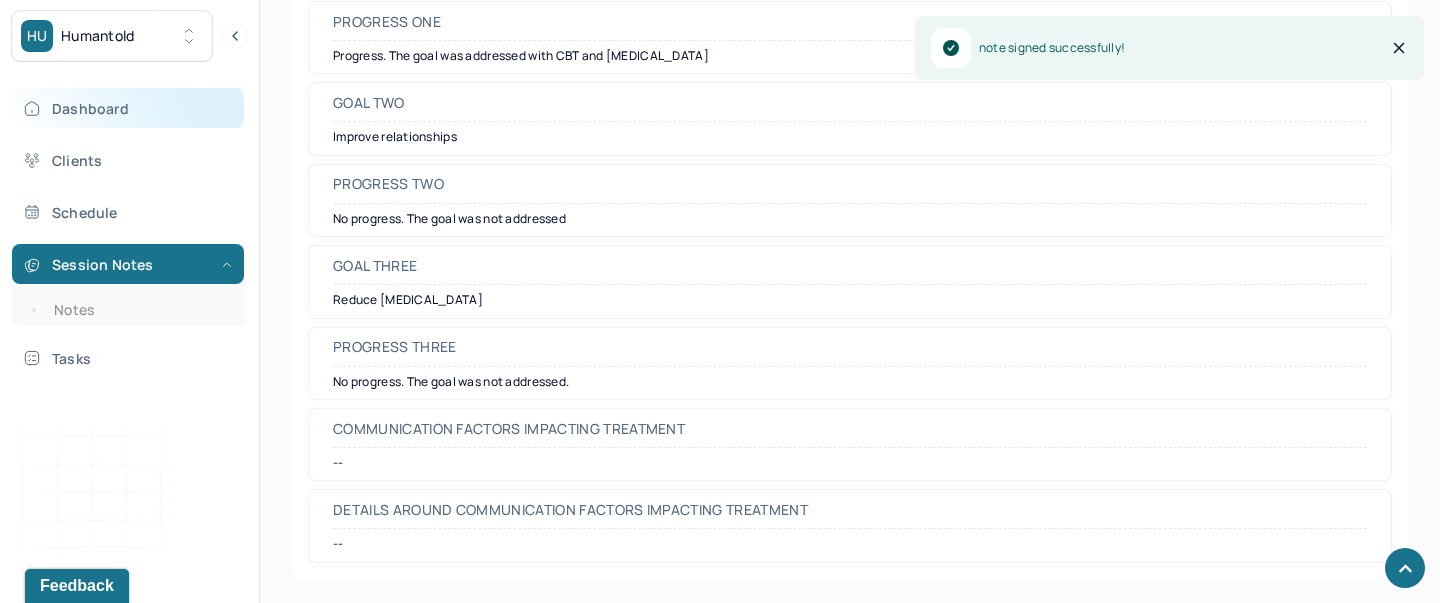 click on "Dashboard" at bounding box center (128, 108) 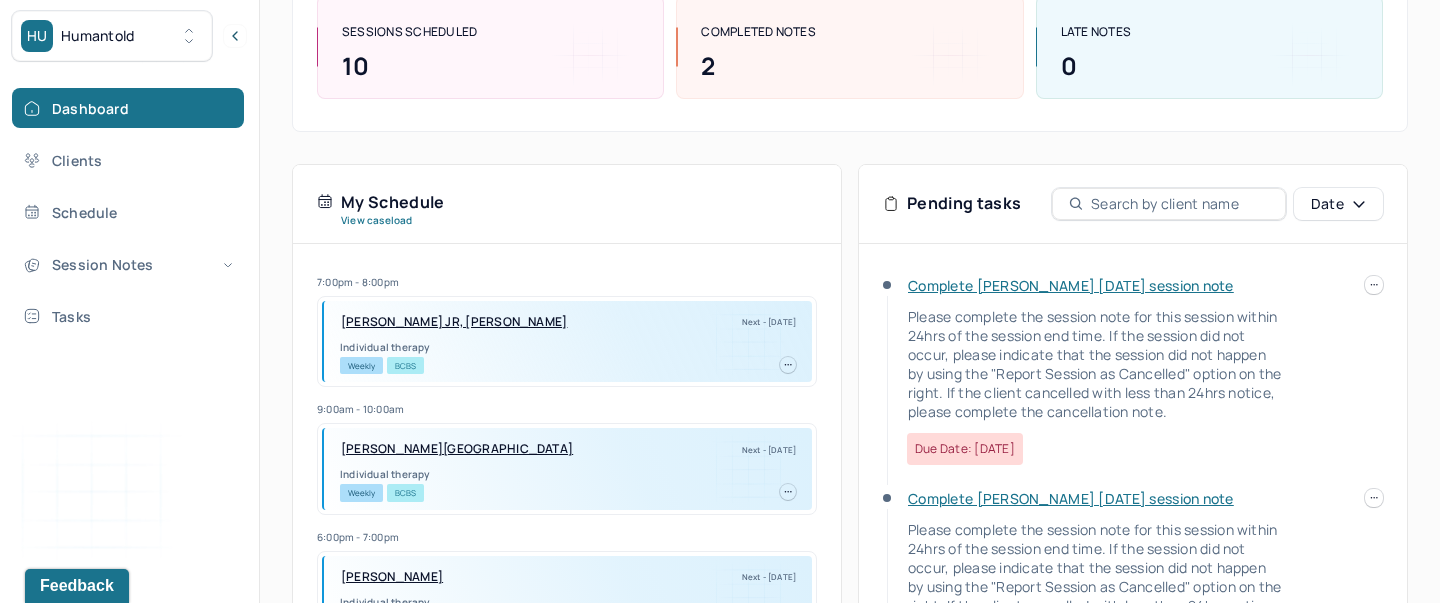 click on "Complete Thomas's Tue, 07/01 session note" at bounding box center (1071, 285) 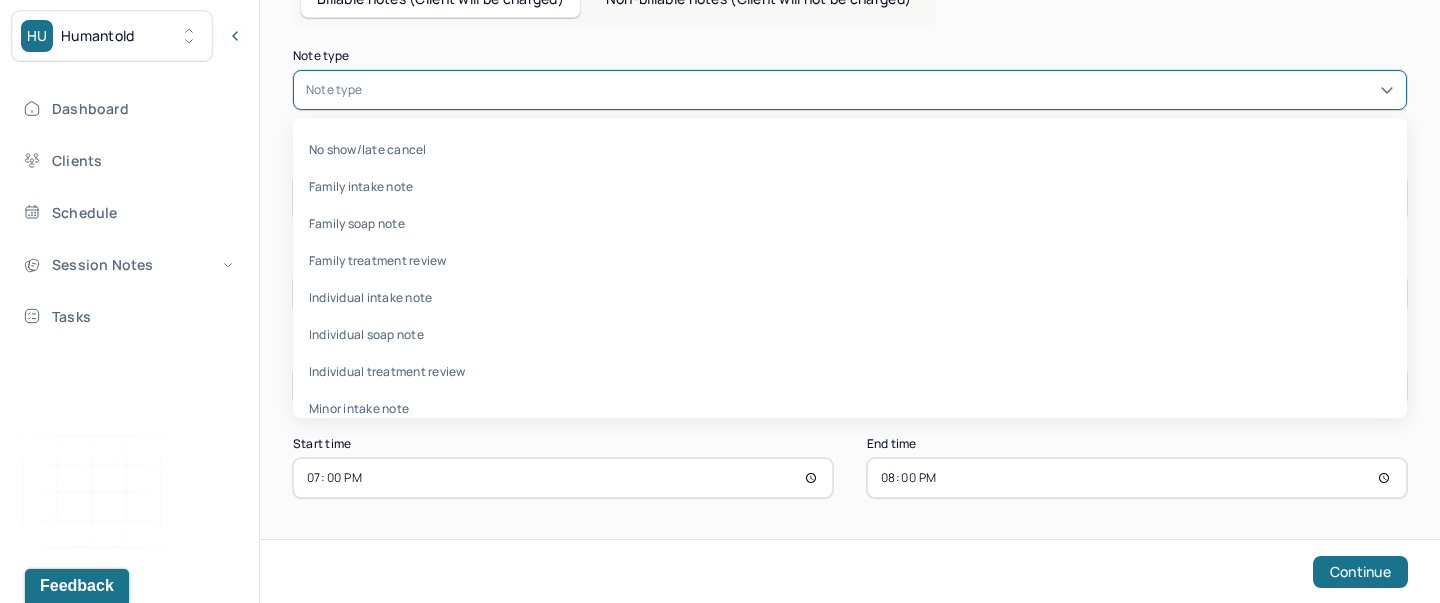 click at bounding box center (880, 90) 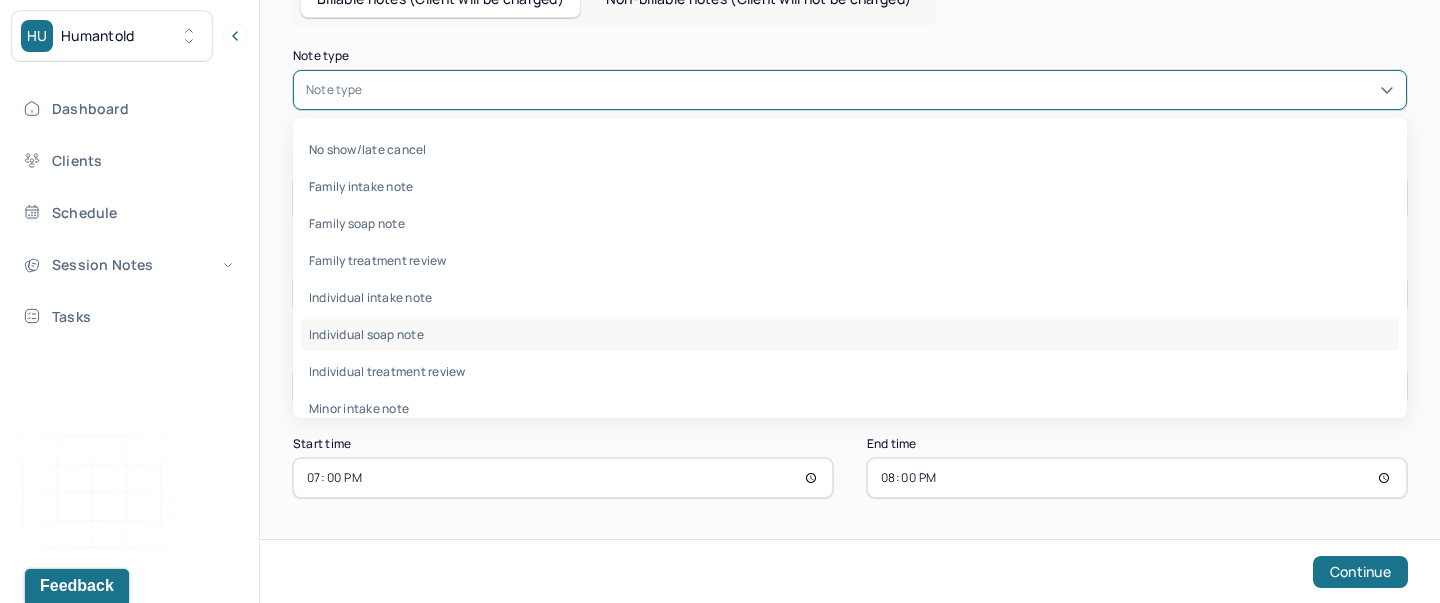click on "Individual soap note" at bounding box center [850, 334] 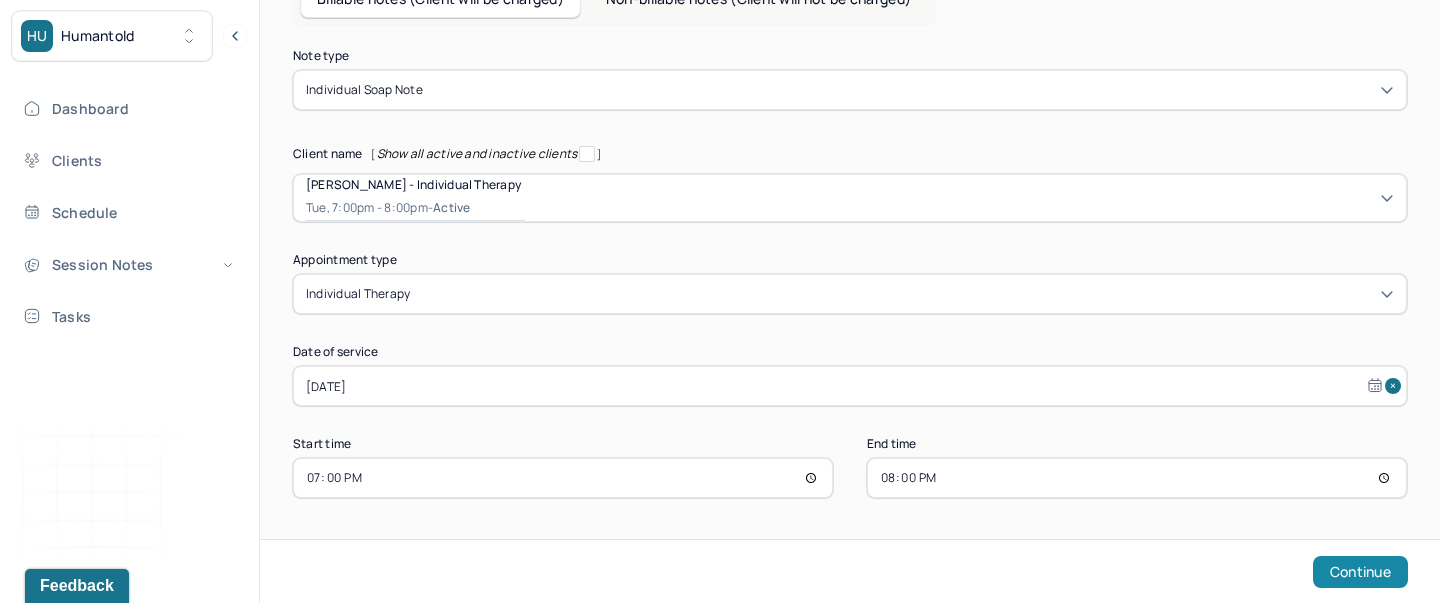 click on "Continue" at bounding box center (1360, 572) 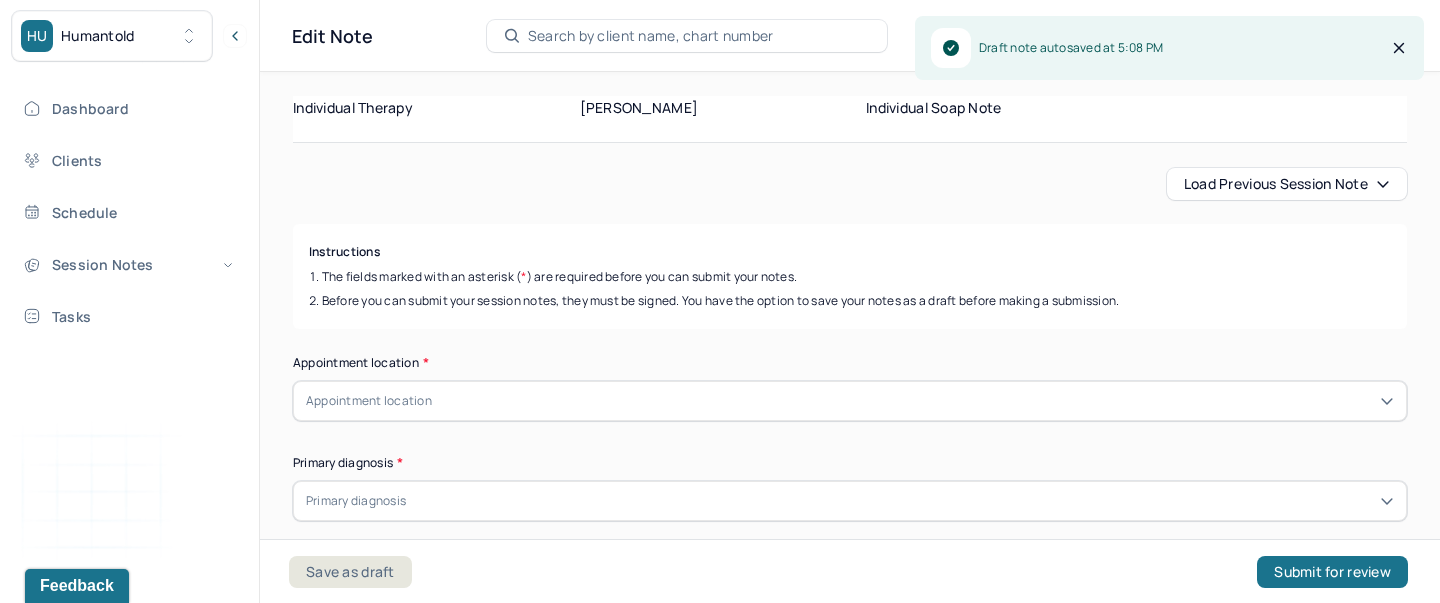 click on "Load previous session note" at bounding box center [1287, 184] 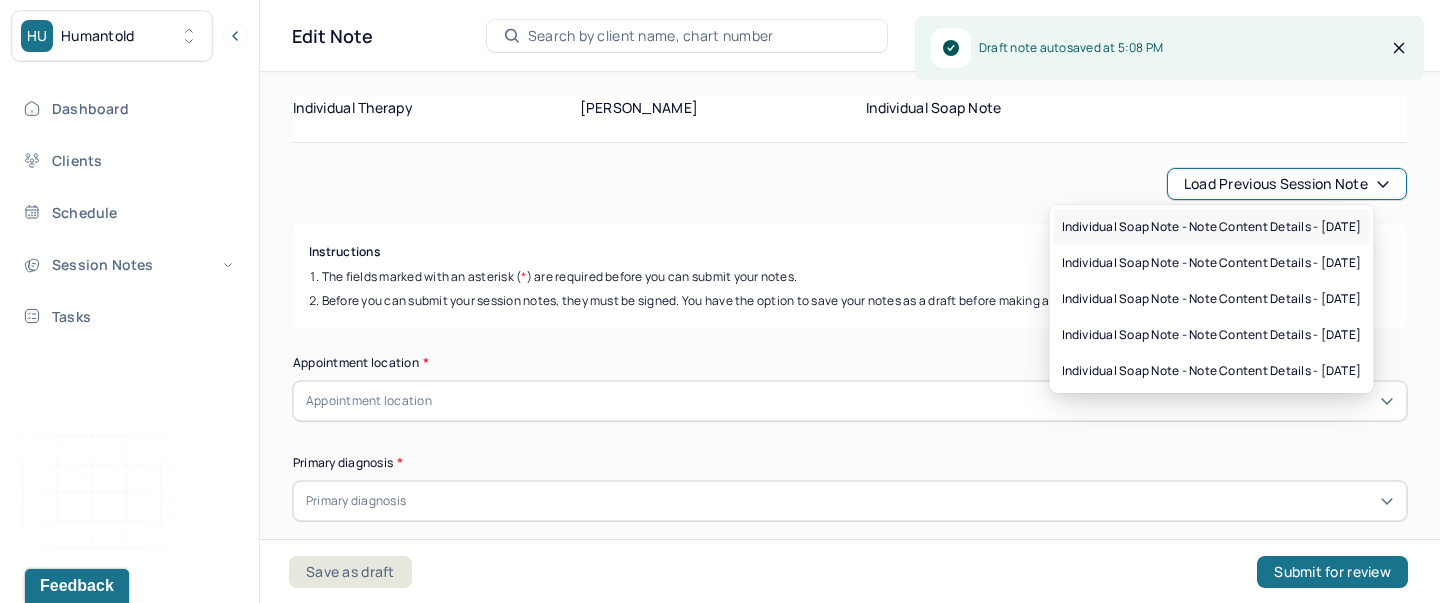 click on "Individual soap note   - Note content Details -   06/17/2025" at bounding box center (1212, 227) 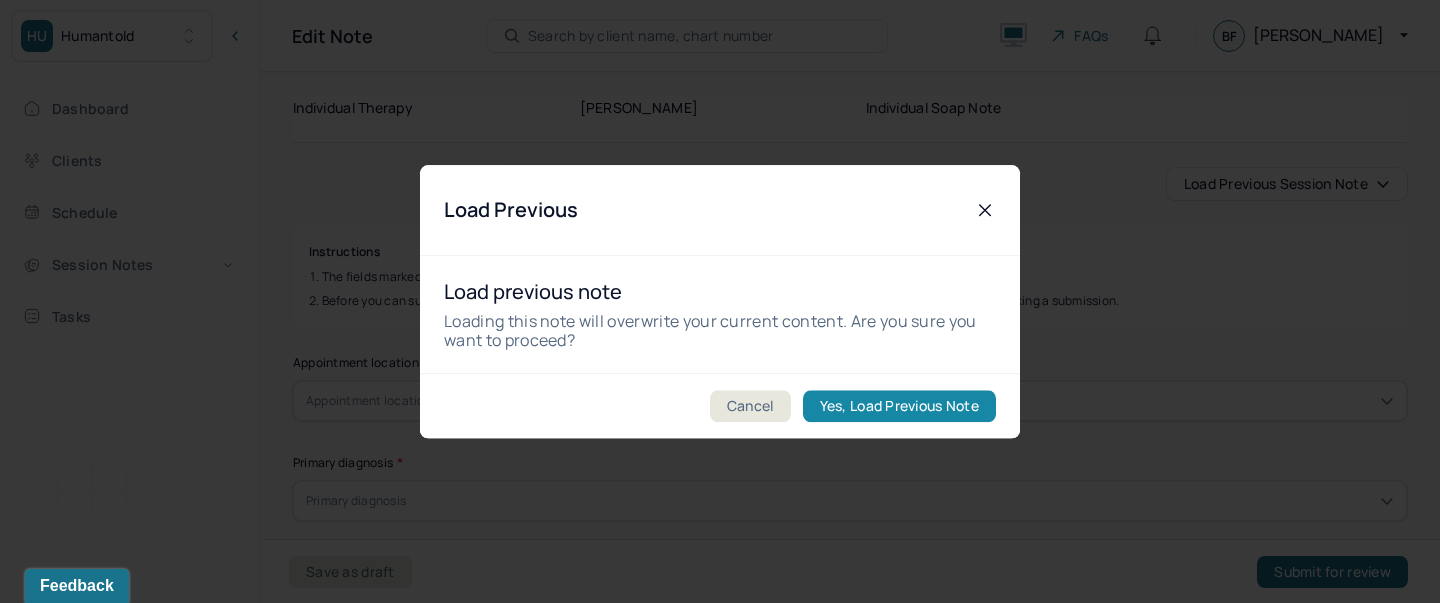 click on "Yes, Load Previous Note" at bounding box center [899, 406] 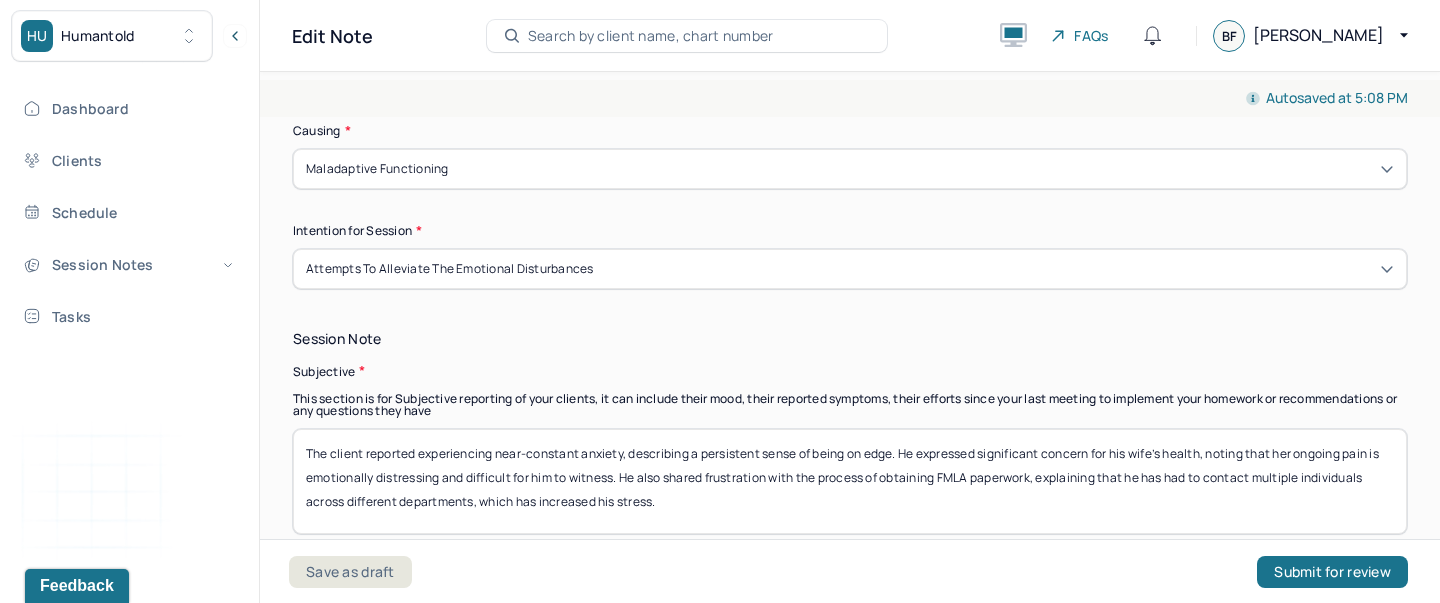 scroll, scrollTop: 1308, scrollLeft: 0, axis: vertical 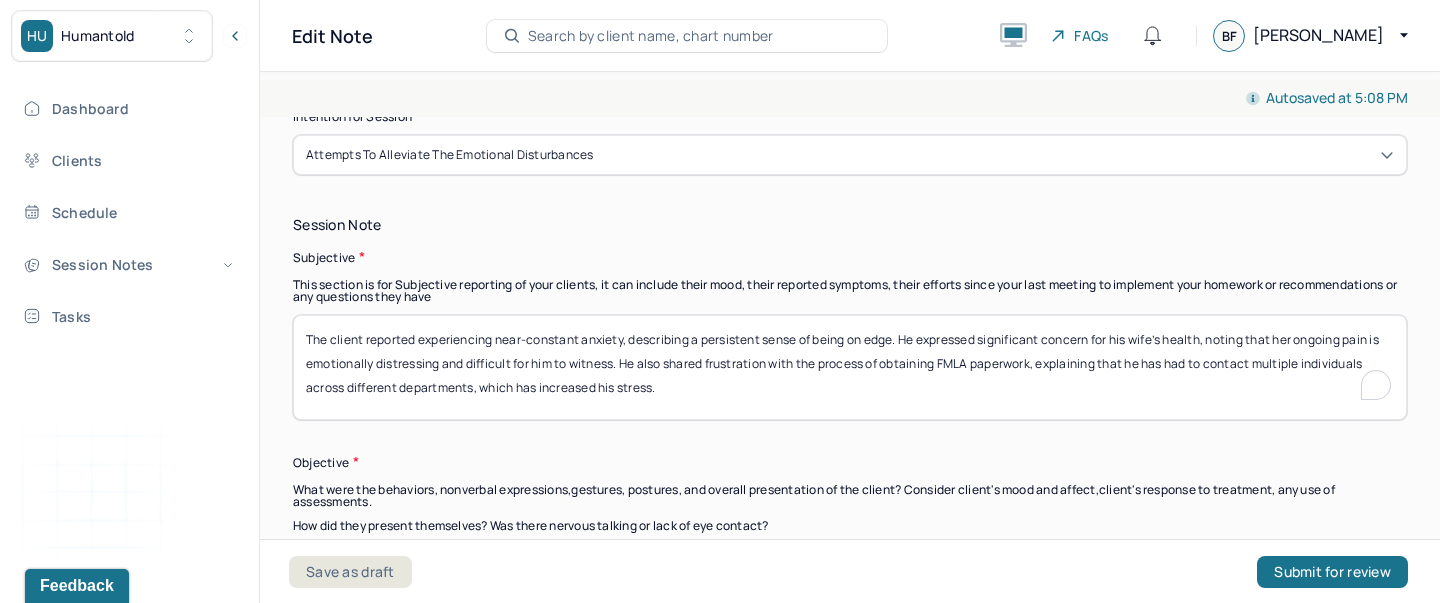 click on "The client reported experiencing near-constant anxiety, describing a persistent sense of being on edge. He expressed significant concern for his wife’s health, noting that her ongoing pain is emotionally distressing and difficult for him to witness. He also shared frustration with the process of obtaining FMLA paperwork, explaining that he has had to contact multiple individuals across different departments, which has increased his stress." at bounding box center [850, 367] 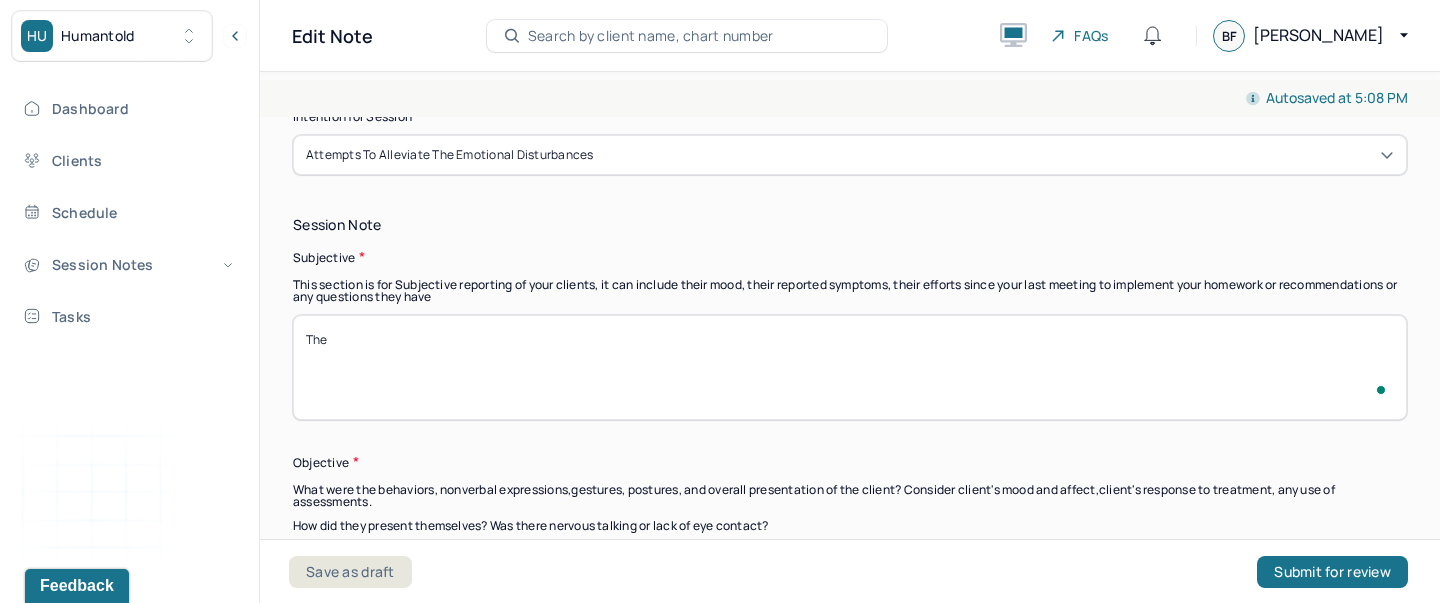 scroll, scrollTop: 1308, scrollLeft: 0, axis: vertical 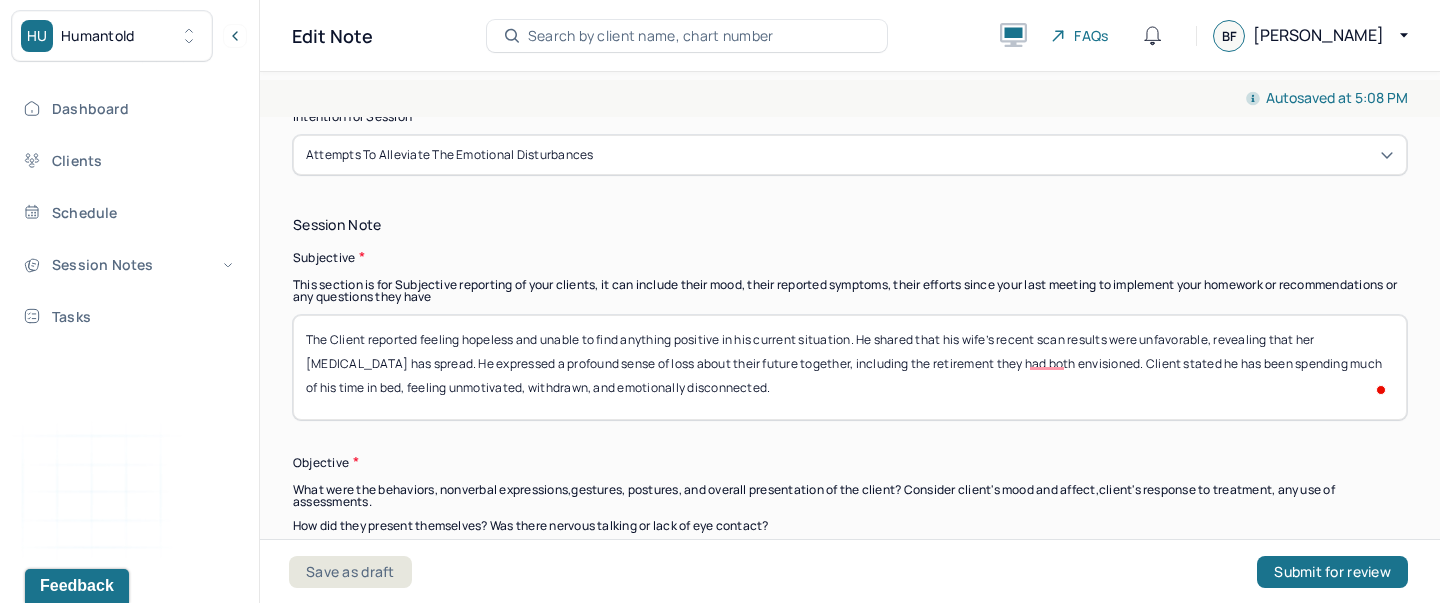 click on "The client reported experiencing near-constant anxiety, describing a persistent sense of being on edge. He expressed significant concern for his wife’s health, noting that her ongoing pain is emotionally distressing and difficult for him to witness. He also shared frustration with the process of obtaining FMLA paperwork, explaining that he has had to contact multiple individuals across different departments, which has increased his stress." at bounding box center [850, 367] 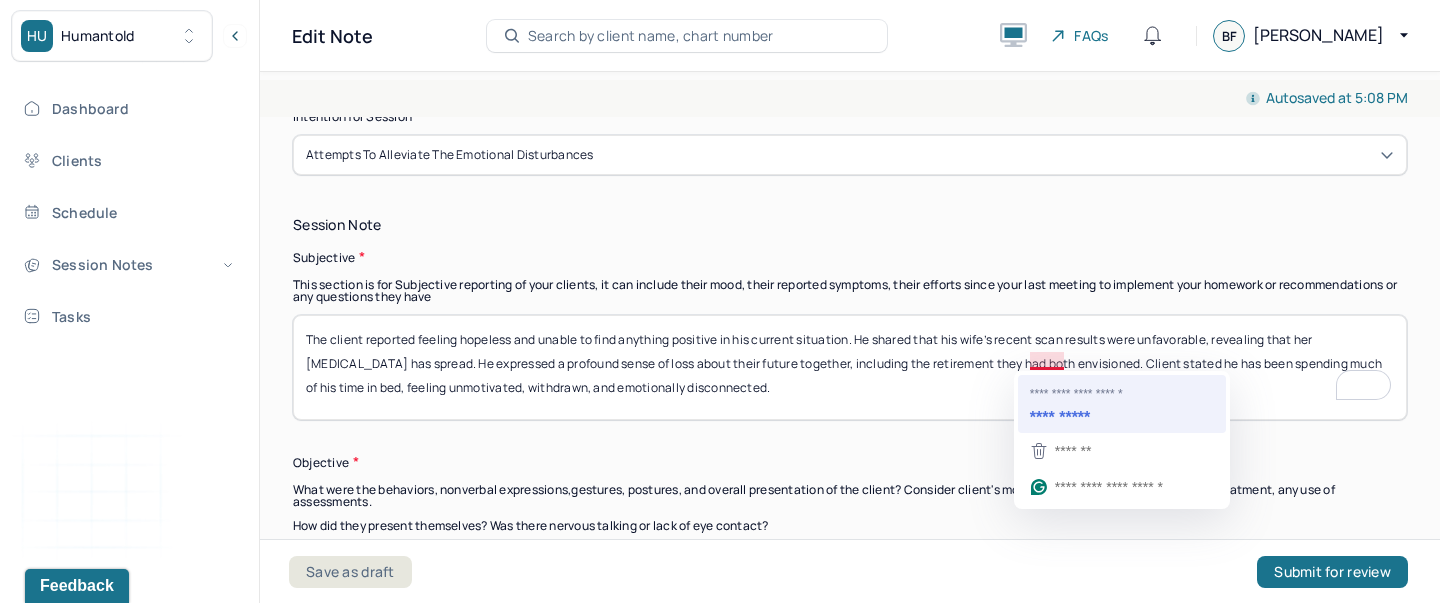 type on "The client reported feeling hopeless and unable to find anything positive in his current situation. He shared that his wife’s recent scan results were unfavorable, revealing that her cancer has spread. He expressed a profound sense of loss about their future together, including the retirement they had both envisioned. The client stated he has been spending much of his time in bed, feeling unmotivated, withdrawn, and emotionally disconnected." 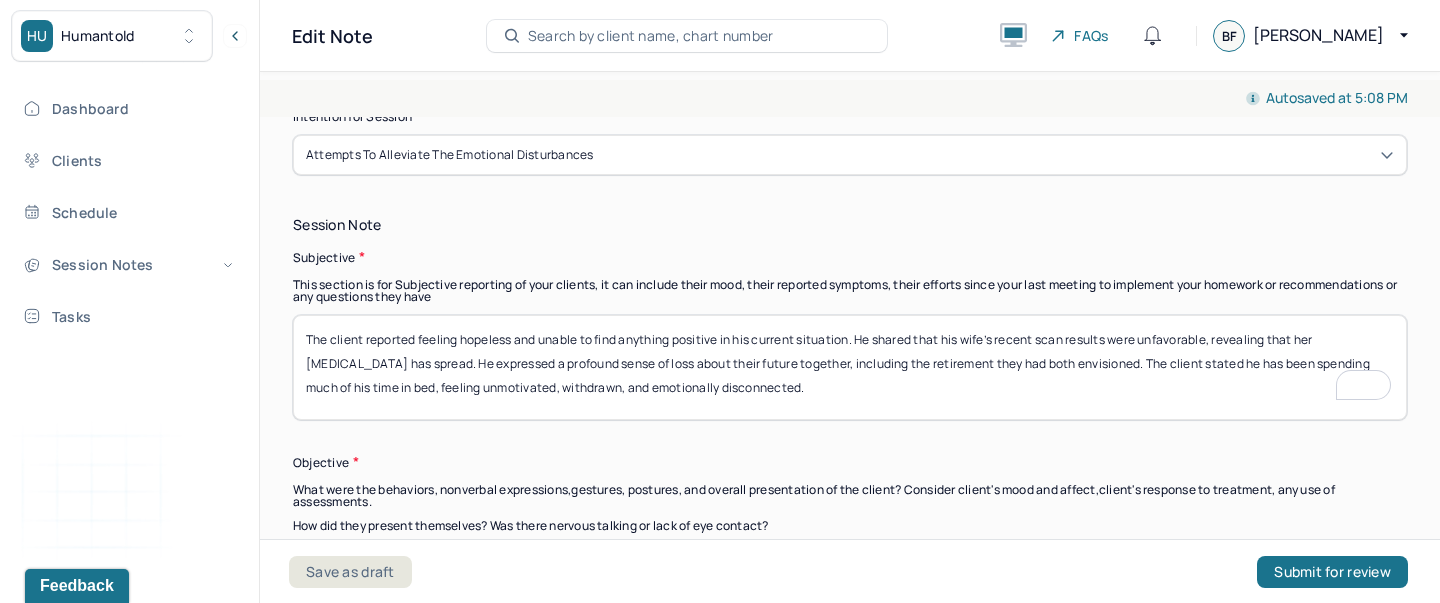 scroll, scrollTop: 1193, scrollLeft: 0, axis: vertical 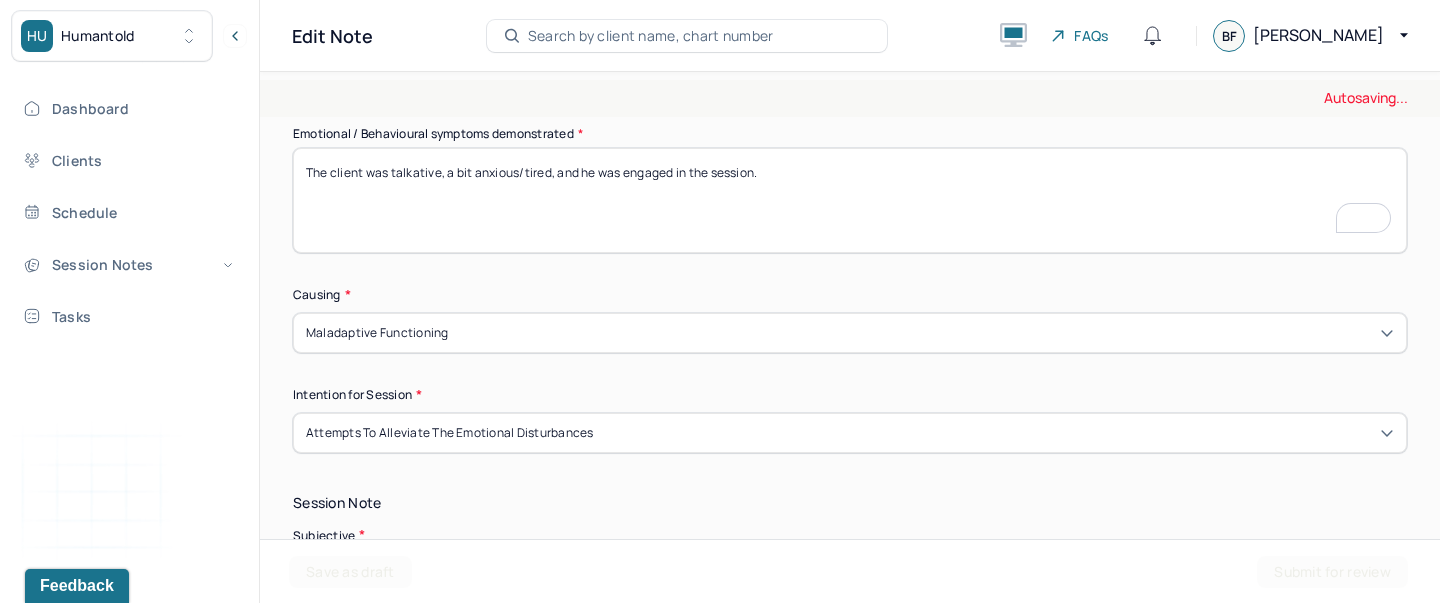 type on "The client was talkative, a bit anxious/tired, and he was engaged in the session." 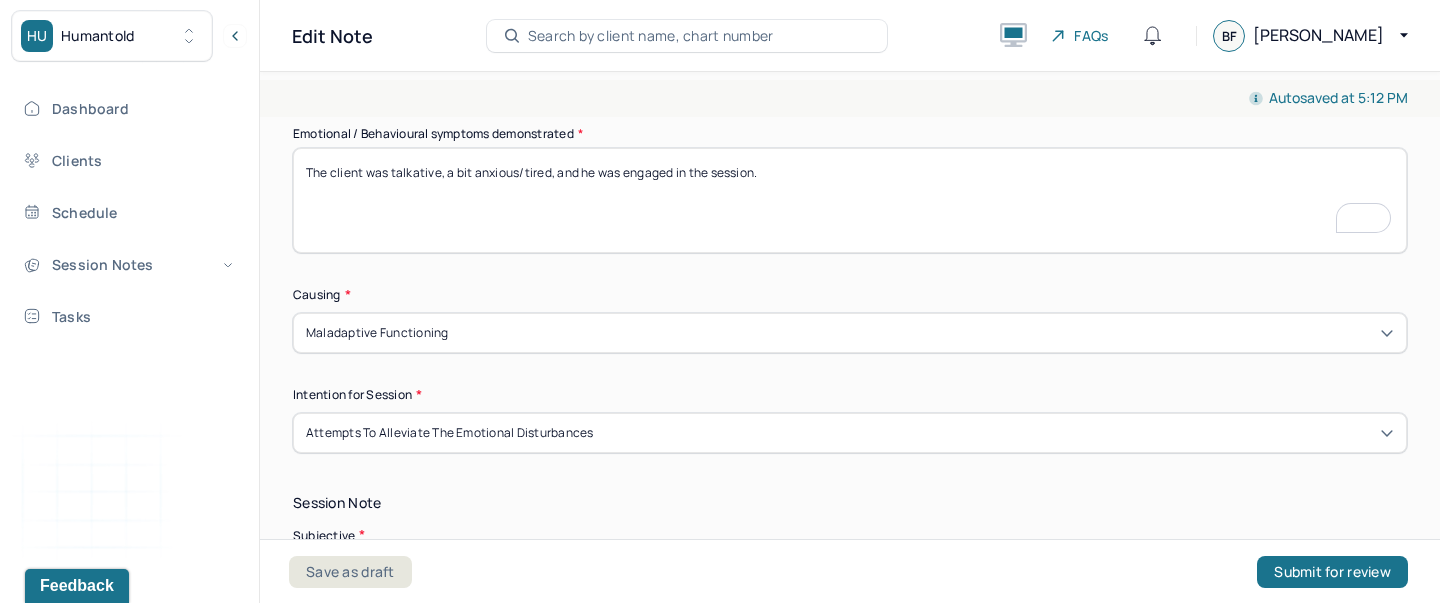 scroll, scrollTop: 1220, scrollLeft: 0, axis: vertical 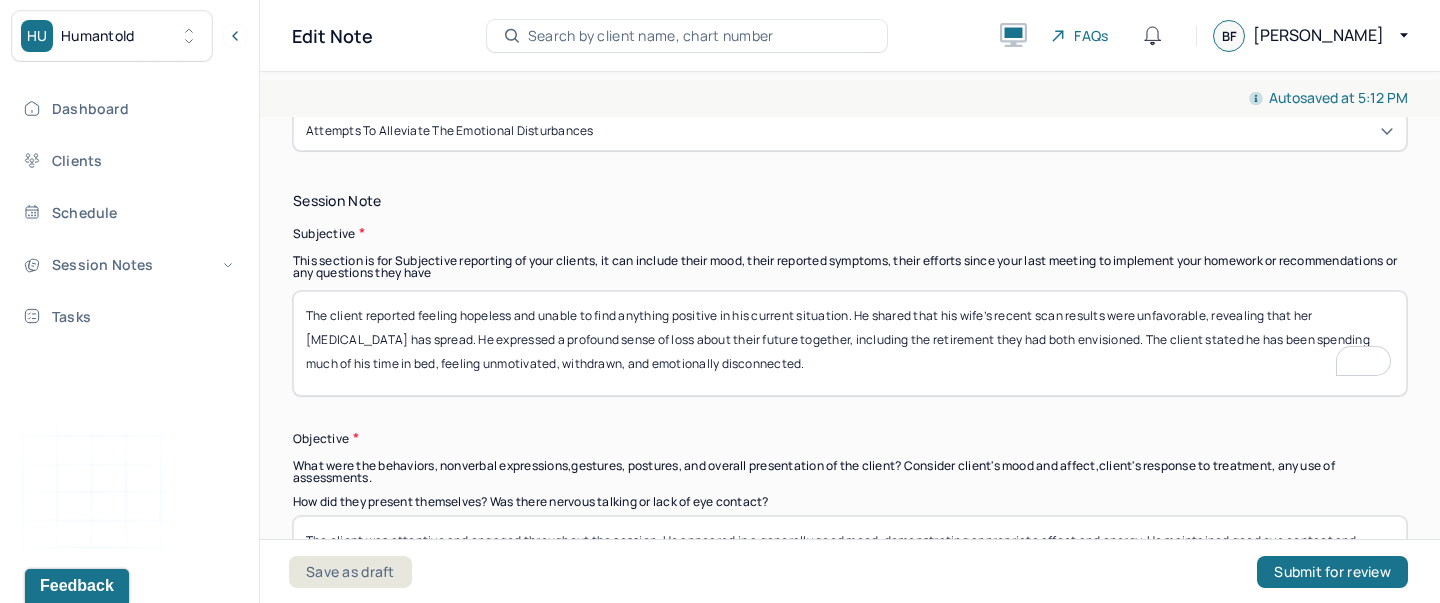 click on "The client reported feeling hopeless and unable to find anything positive in his current situation. He shared that his wife’s recent scan results were unfavorable, revealing that her [MEDICAL_DATA] has spread. He expressed a profound sense of loss about their future together, including the retirement they had both envisioned. The client stated he has been spending much of his time in bed, feeling unmotivated, withdrawn, and emotionally disconnected." at bounding box center (850, 343) 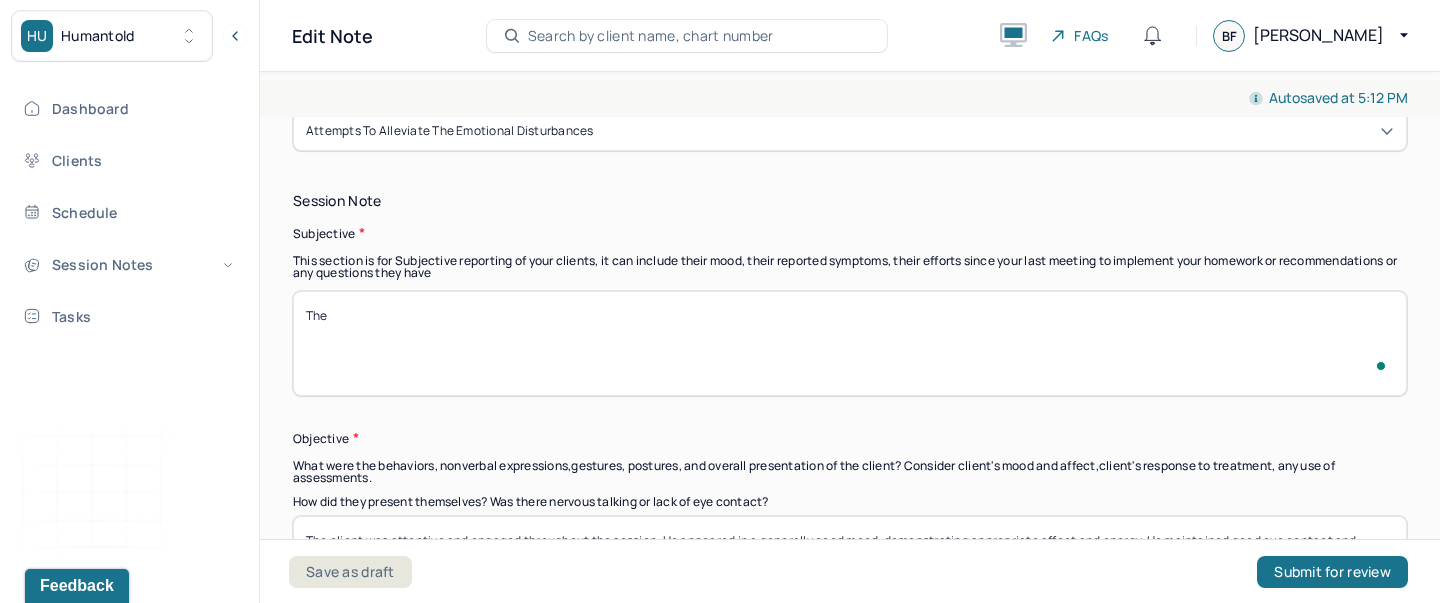 paste on "Client reported feeling hopeless and unable to find anything positive in his current situation. He shared that his wife’s recent scan results were unfavorable, revealing that her [MEDICAL_DATA] has spread. He expressed a profound sense of loss about their future together, including the retirement they had both envisioned. Client stated he has been spending much of his time in bed, feeling unmotivated, withdrawn, and emotionally disconnected." 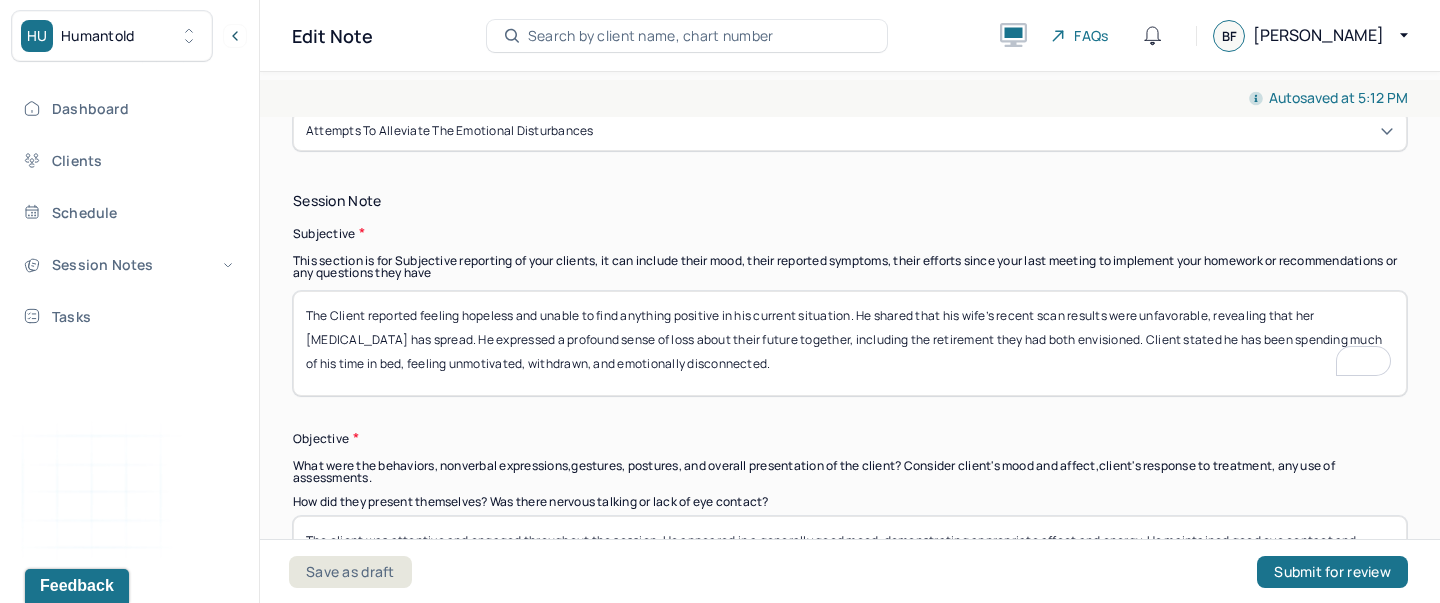 click on "The Client reported feeling hopeless and unable to find anything positive in his current situation. He shared that his wife’s recent scan results were unfavorable, revealing that her [MEDICAL_DATA] has spread. He expressed a profound sense of loss about their future together, including the retirement they had both envisioned. Client stated he has been spending much of his time in bed, feeling unmotivated, withdrawn, and emotionally disconnected." at bounding box center [850, 343] 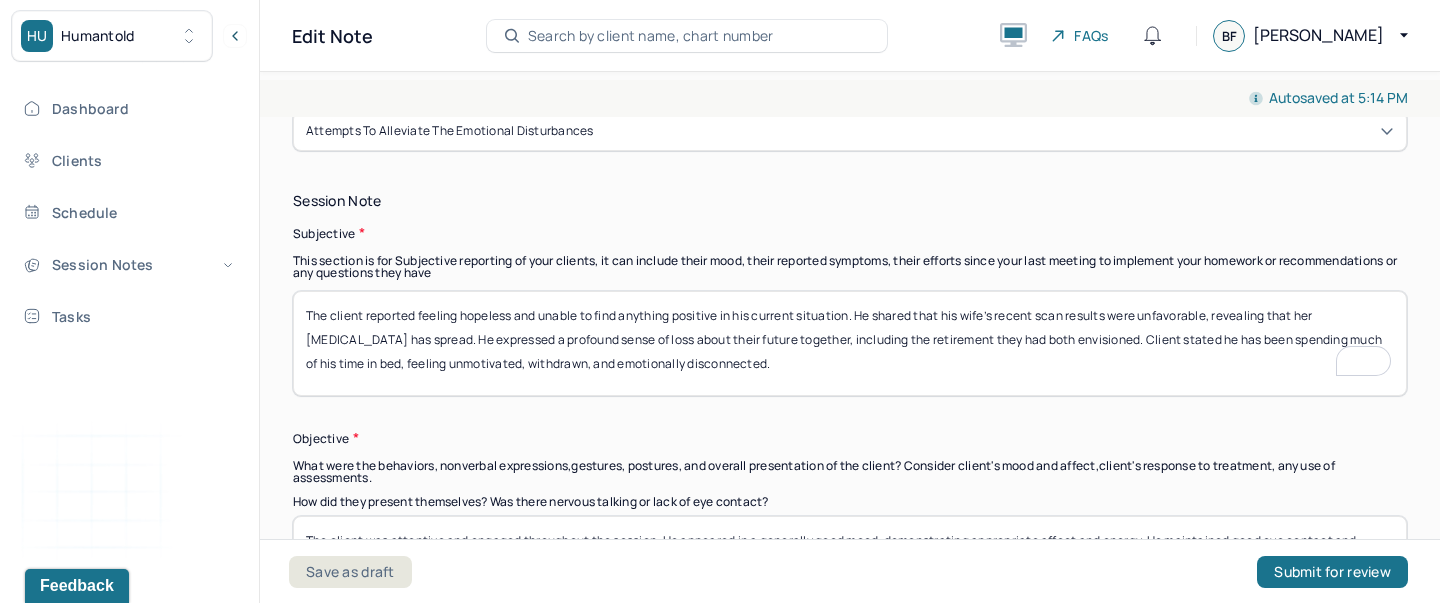 click on "The Client reported feeling hopeless and unable to find anything positive in his current situation. He shared that his wife’s recent scan results were unfavorable, revealing that her [MEDICAL_DATA] has spread. He expressed a profound sense of loss about their future together, including the retirement they had both envisioned. Client stated he has been spending much of his time in bed, feeling unmotivated, withdrawn, and emotionally disconnected." at bounding box center (850, 343) 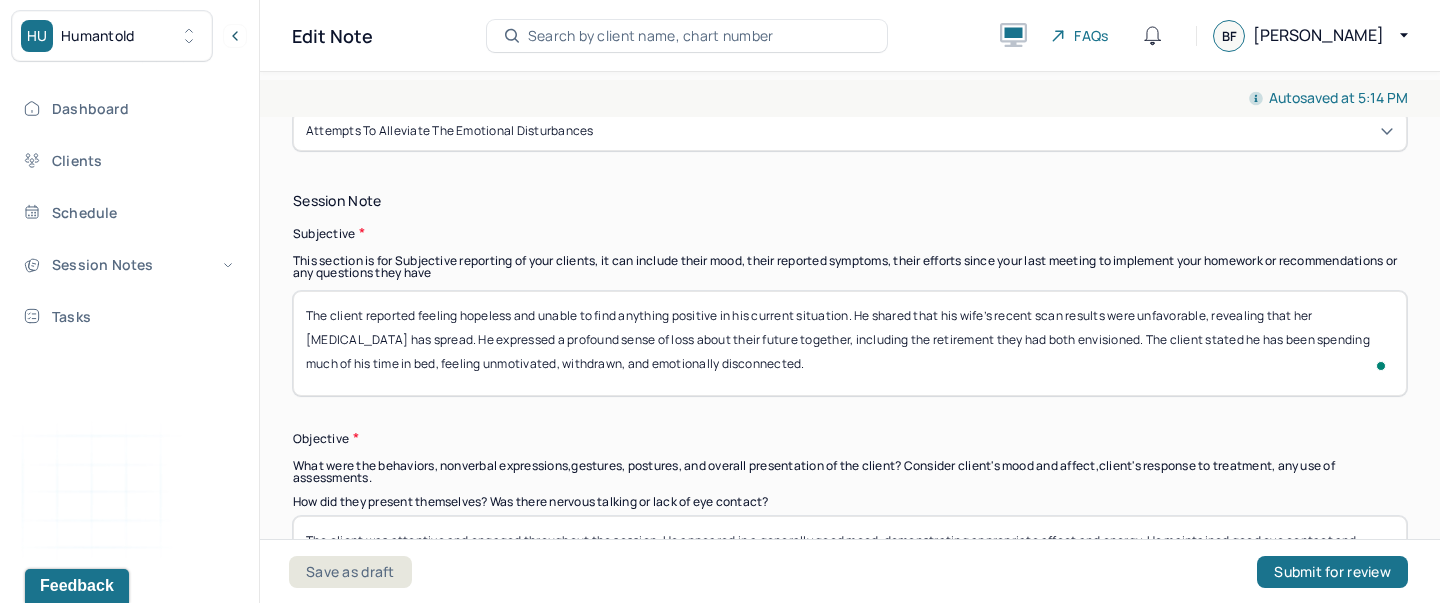 click on "The Client reported feeling hopeless and unable to find anything positive in his current situation. He shared that his wife’s recent scan results were unfavorable, revealing that her [MEDICAL_DATA] has spread. He expressed a profound sense of loss about their future together, including the retirement they had both envisioned. Client stated he has been spending much of his time in bed, feeling unmotivated, withdrawn, and emotionally disconnected." at bounding box center (850, 343) 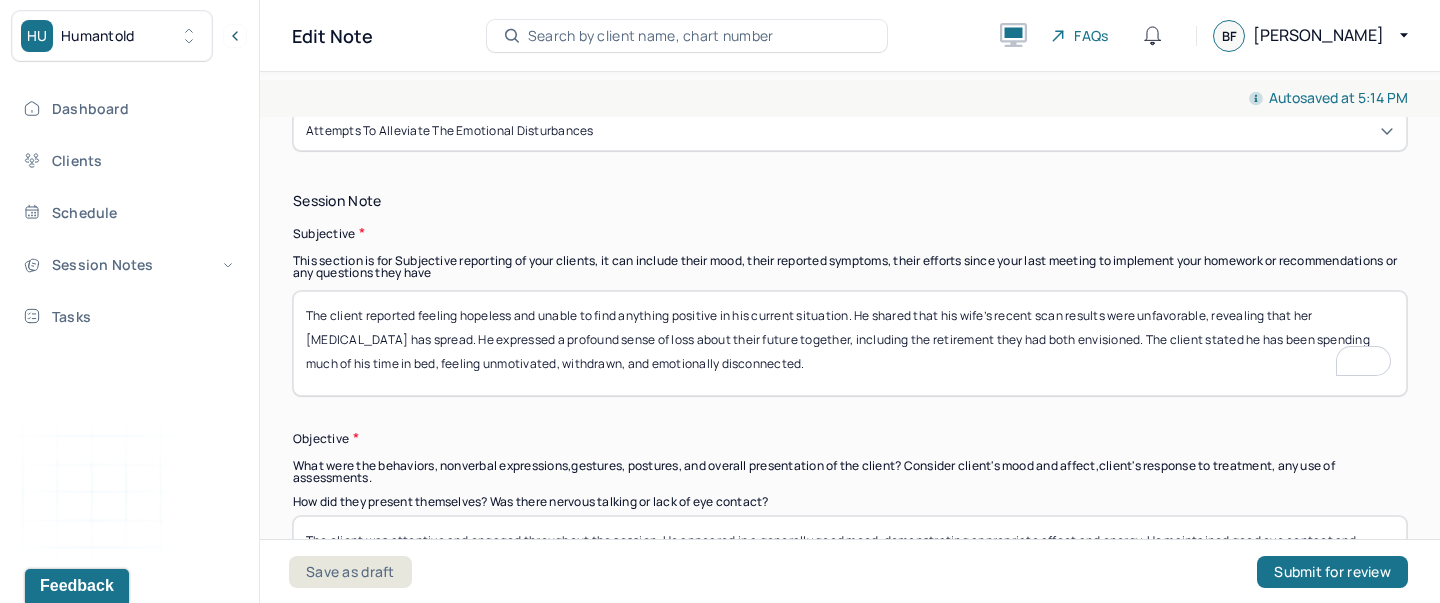 scroll, scrollTop: 1318, scrollLeft: 0, axis: vertical 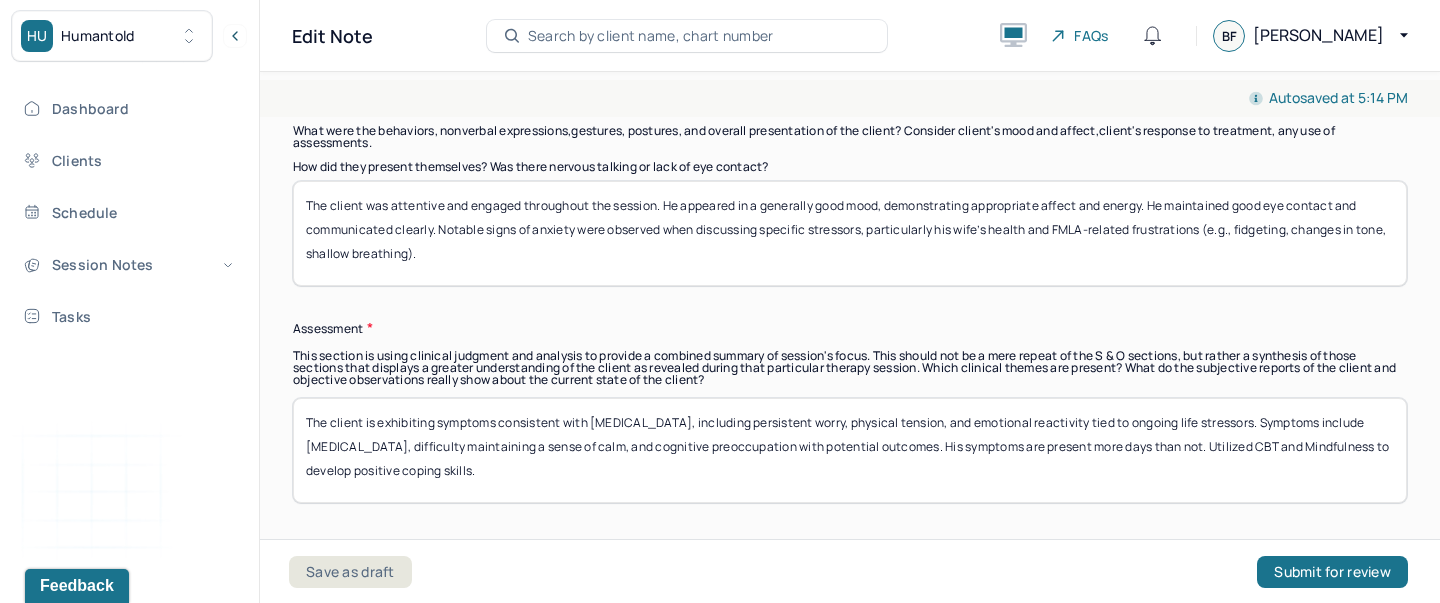 type on "The client reported feeling hopeless and unable to find anything positive in his current situation. He shared that his wife’s recent scan results were unfavorable, revealing that her [MEDICAL_DATA] has spread. He expressed a profound sense of loss about their future together, including the retirement they had both envisioned. The client stated he has been spending much of his time in bed, feeling unmotivated, withdrawn, and emotionally disconnected." 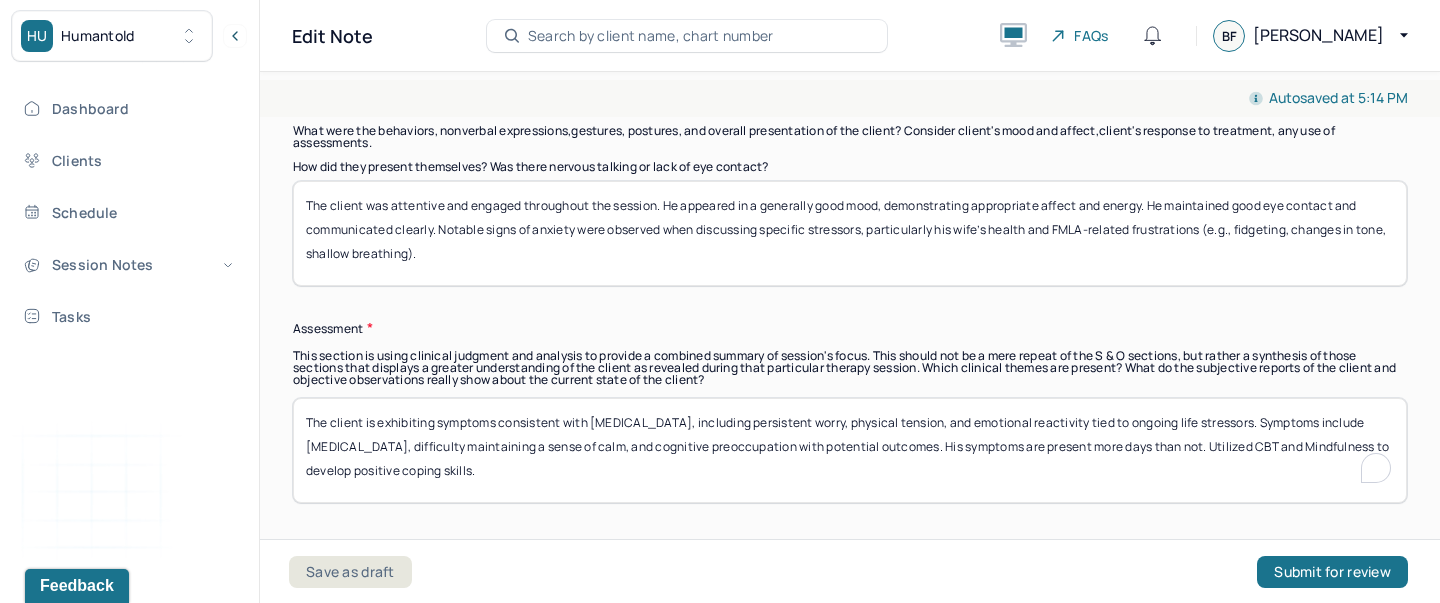 click on "The client is exhibiting symptoms consistent with [MEDICAL_DATA], including persistent worry, physical tension, and emotional reactivity tied to ongoing life stressors. Symptoms include [MEDICAL_DATA], difficulty maintaining a sense of calm, and cognitive preoccupation with potential outcomes. His symptoms are present more days than not. Utilized CBT and Mindfulness to develop positive coping skills." at bounding box center (850, 450) 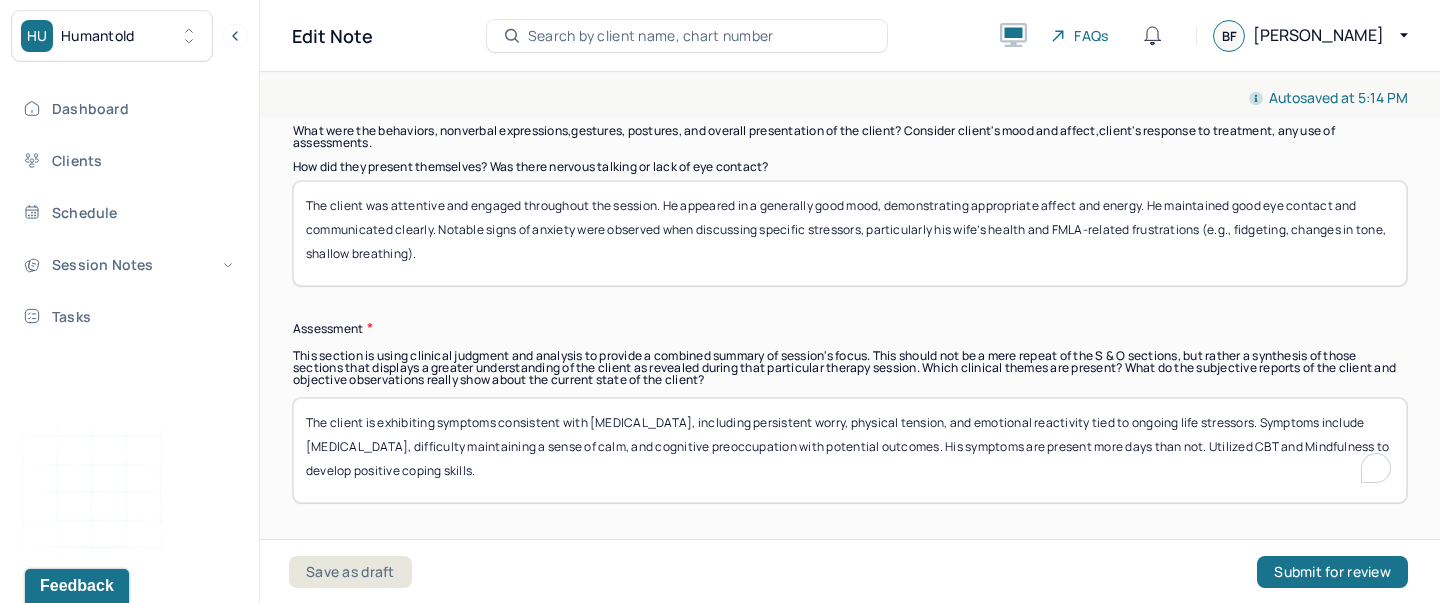 click on "The client is exhibiting symptoms consistent with [MEDICAL_DATA], including persistent worry, physical tension, and emotional reactivity tied to ongoing life stressors. Symptoms include [MEDICAL_DATA], difficulty maintaining a sense of calm, and cognitive preoccupation with potential outcomes. His symptoms are present more days than not. Utilized CBT and Mindfulness to develop positive coping skills." at bounding box center (850, 450) 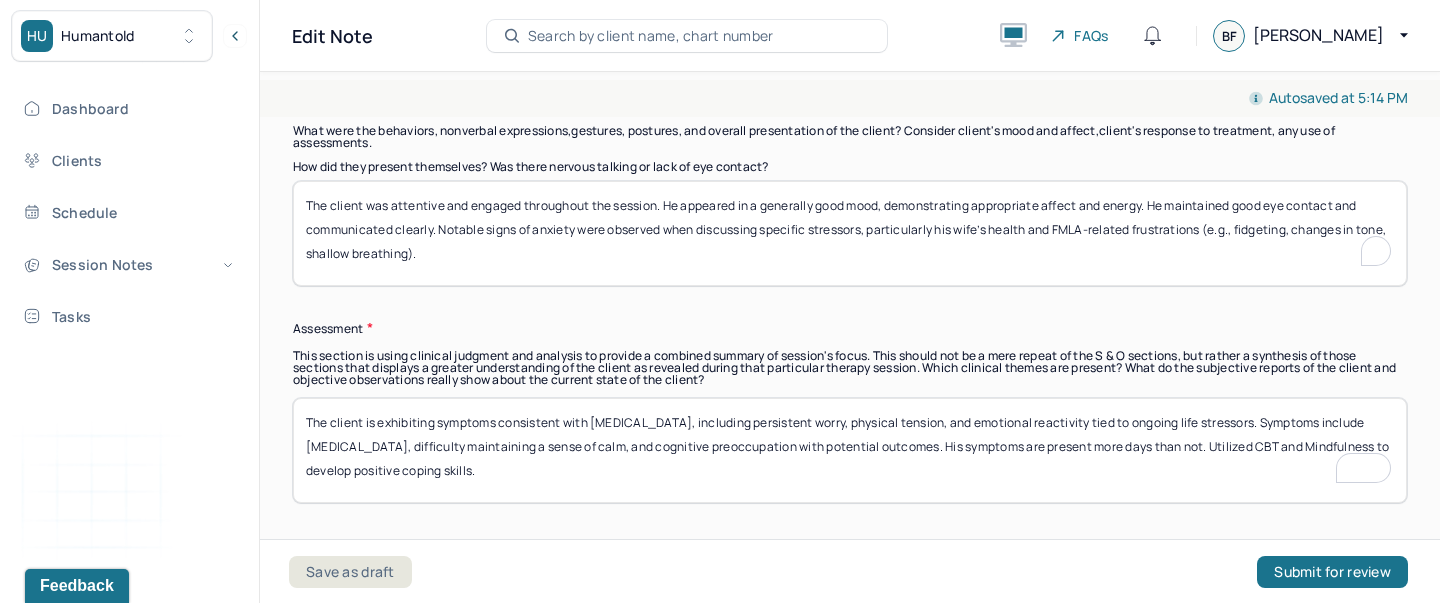 click on "The client was attentive and engaged throughout the session. He appeared in a generally good mood, demonstrating appropriate affect and energy. He maintained good eye contact and communicated clearly. Notable signs of anxiety were observed when discussing specific stressors, particularly his wife’s health and FMLA-related frustrations (e.g., fidgeting, changes in tone, shallow breathing)." at bounding box center (850, 233) 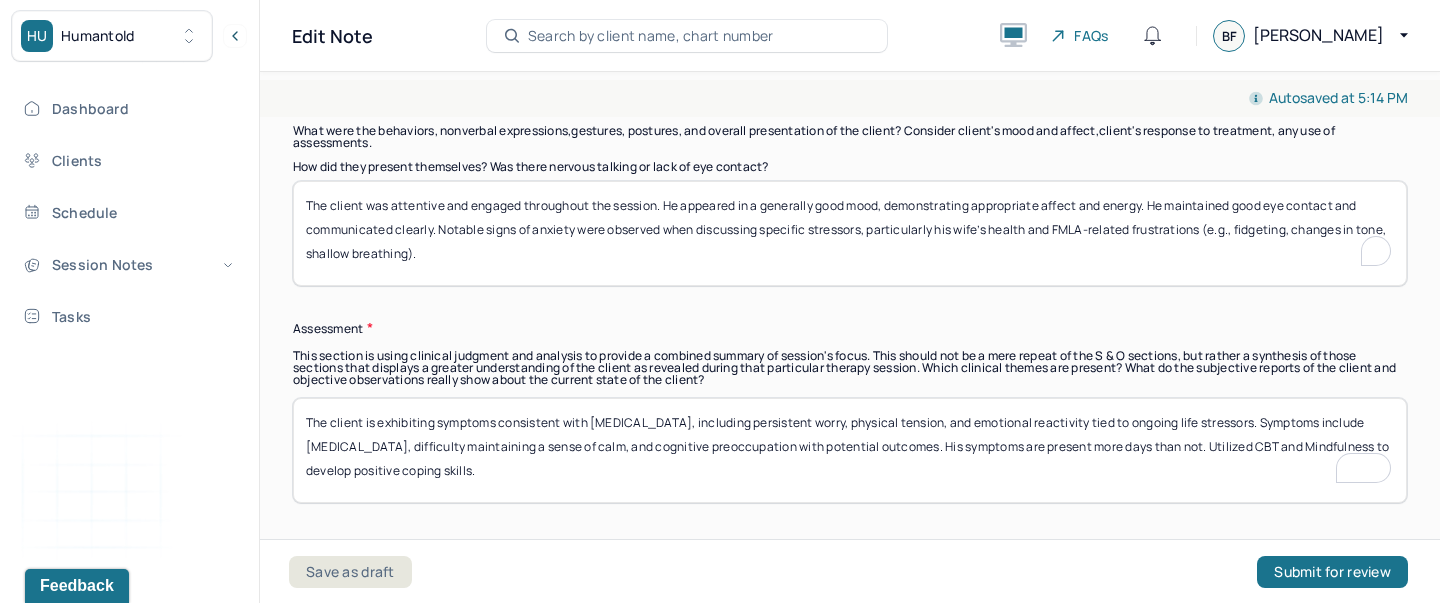 click on "The client was attentive and engaged throughout the session. He appeared in a generally good mood, demonstrating appropriate affect and energy. He maintained good eye contact and communicated clearly. Notable signs of anxiety were observed when discussing specific stressors, particularly his wife’s health and FMLA-related frustrations (e.g., fidgeting, changes in tone, shallow breathing)." at bounding box center [850, 233] 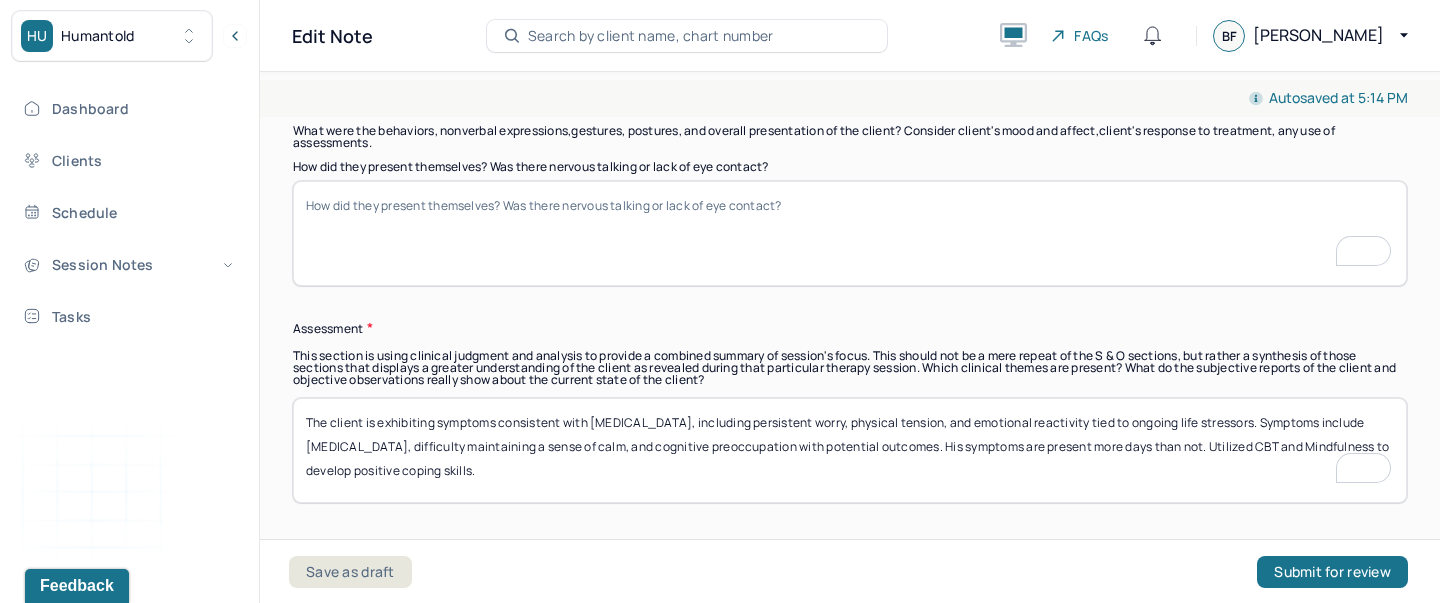 scroll, scrollTop: 1667, scrollLeft: 0, axis: vertical 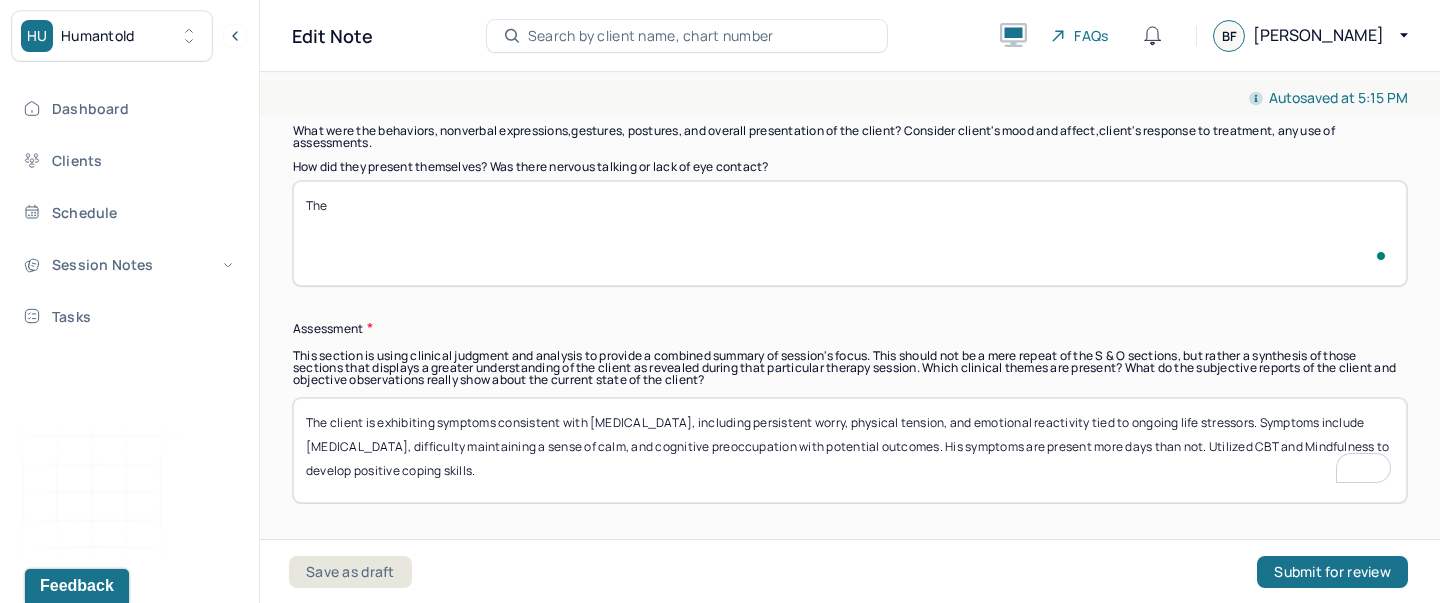 paste on "Client appeared withdrawn and fatigued in session. Affect was flat, and speech was slowed at times." 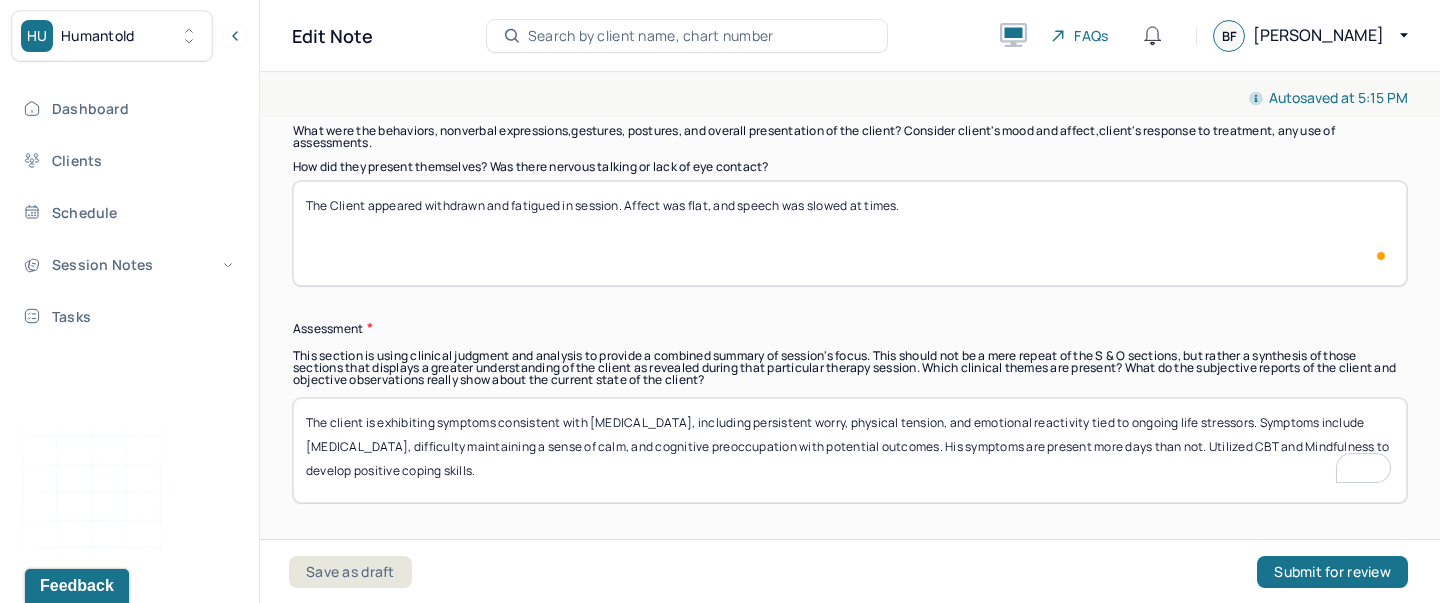 click on "The Client appeared withdrawn and fatigued in session. Affect was flat, and speech was slowed at times." at bounding box center [850, 233] 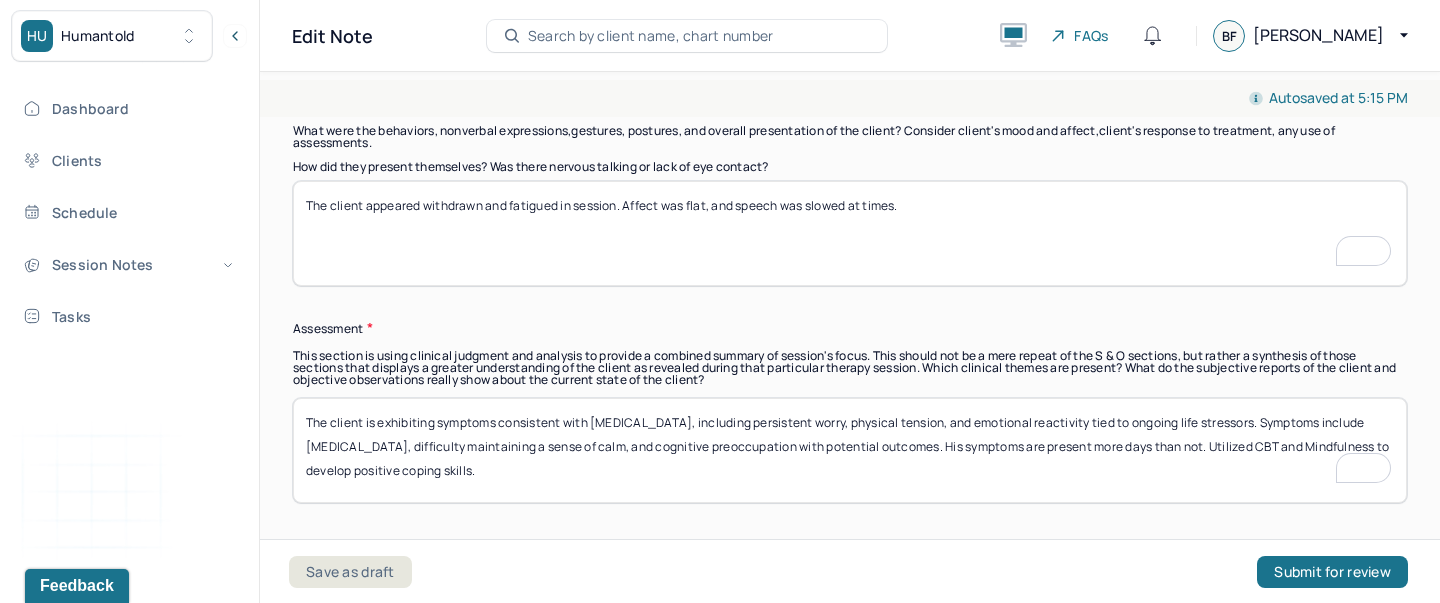 click on "The client appeared withdrawn and fatigued in session. Affect was flat, and speech was slowed at times." at bounding box center [850, 233] 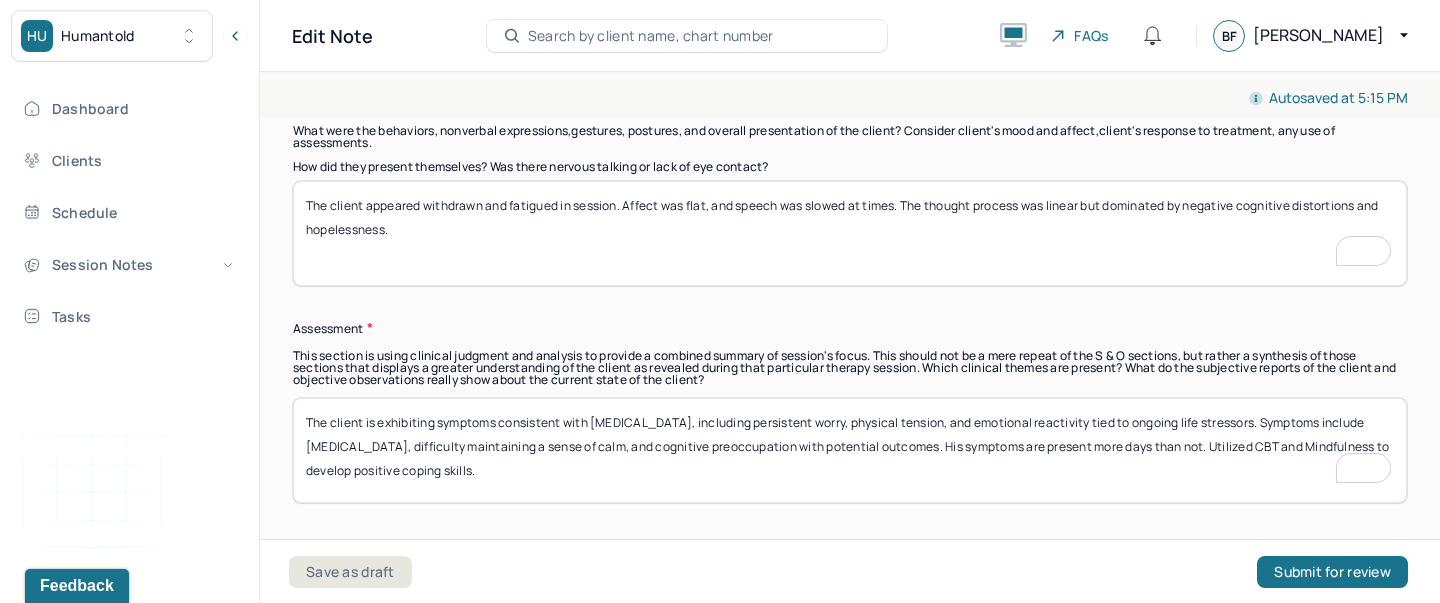 click on "The client appeared withdrawn and fatigued in session. Affect was flat, and speech was slowed at times." at bounding box center (850, 233) 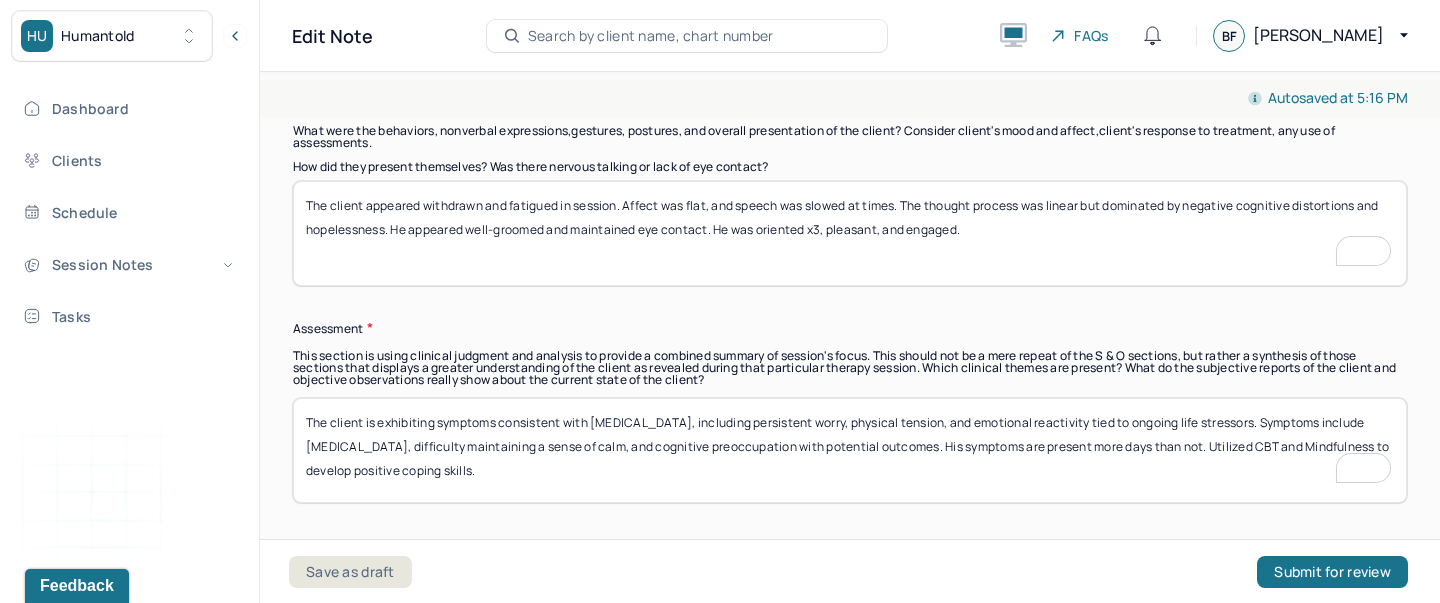 type on "The client appeared withdrawn and fatigued in session. Affect was flat, and speech was slowed at times. The thought process was linear but dominated by negative cognitive distortions and hopelessness. He appeared well-groomed and maintained eye contact. He was oriented x3, pleasant, and engaged." 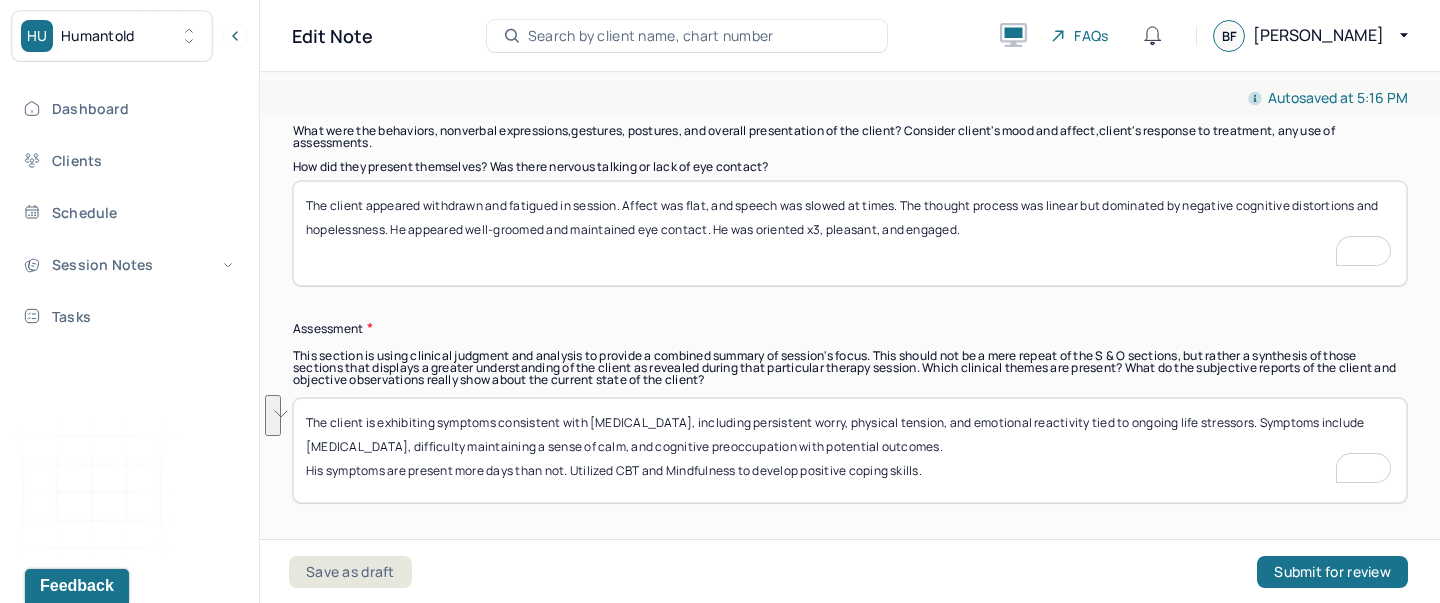 drag, startPoint x: 931, startPoint y: 436, endPoint x: 267, endPoint y: 376, distance: 666.7053 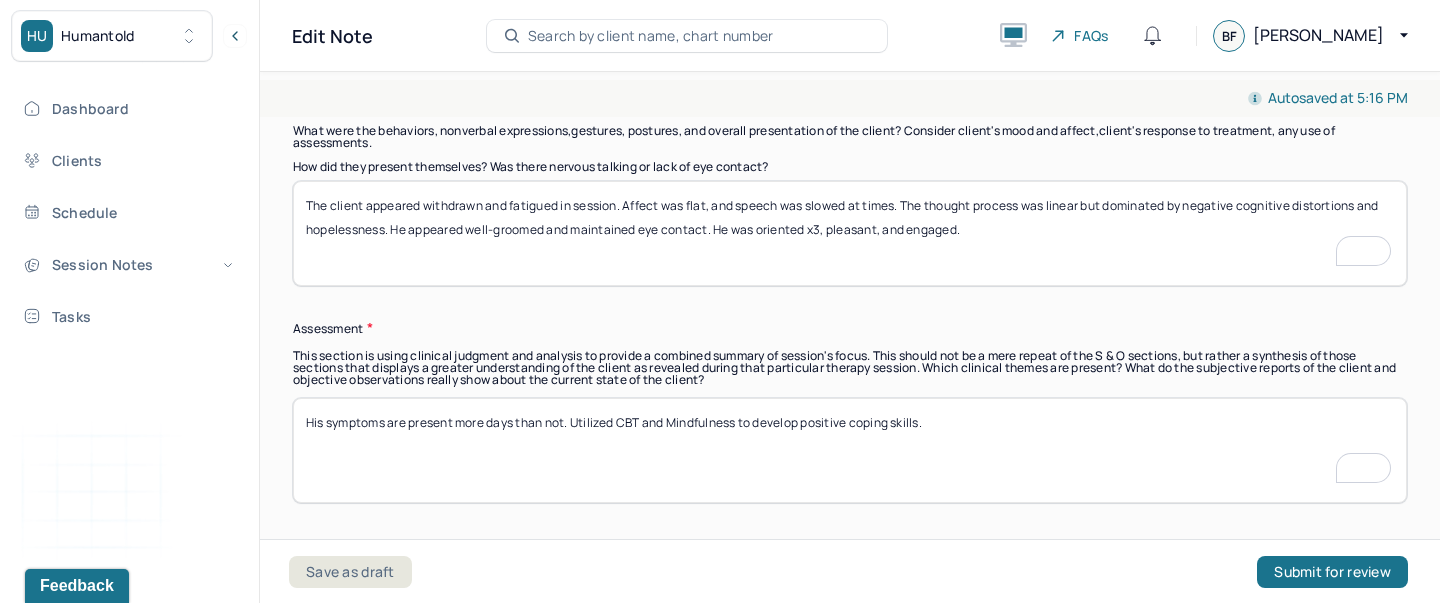paste on "Client is experiencing symptoms consistent with depression and generalized anxiety," 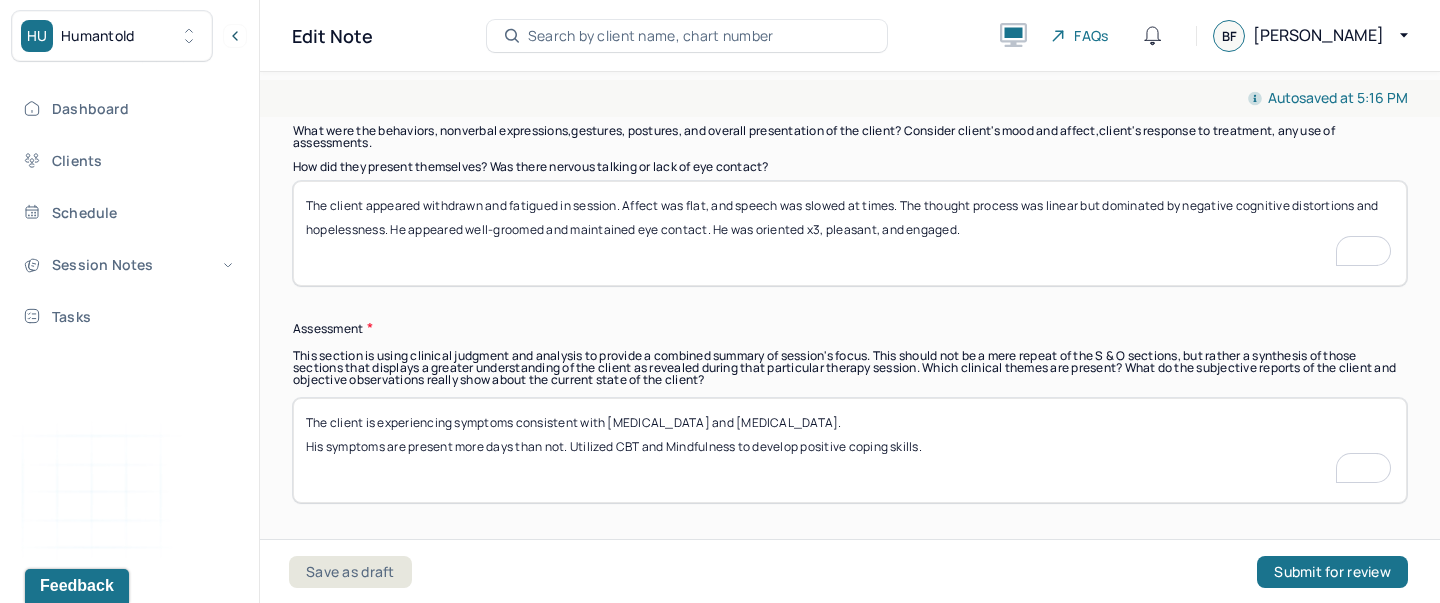 click on "The client is experiencing symptoms consistent with depression and generalized anxiety.
His symptoms are present more days than not. Utilized CBT and Mindfulness to develop positive coping skills." at bounding box center [850, 450] 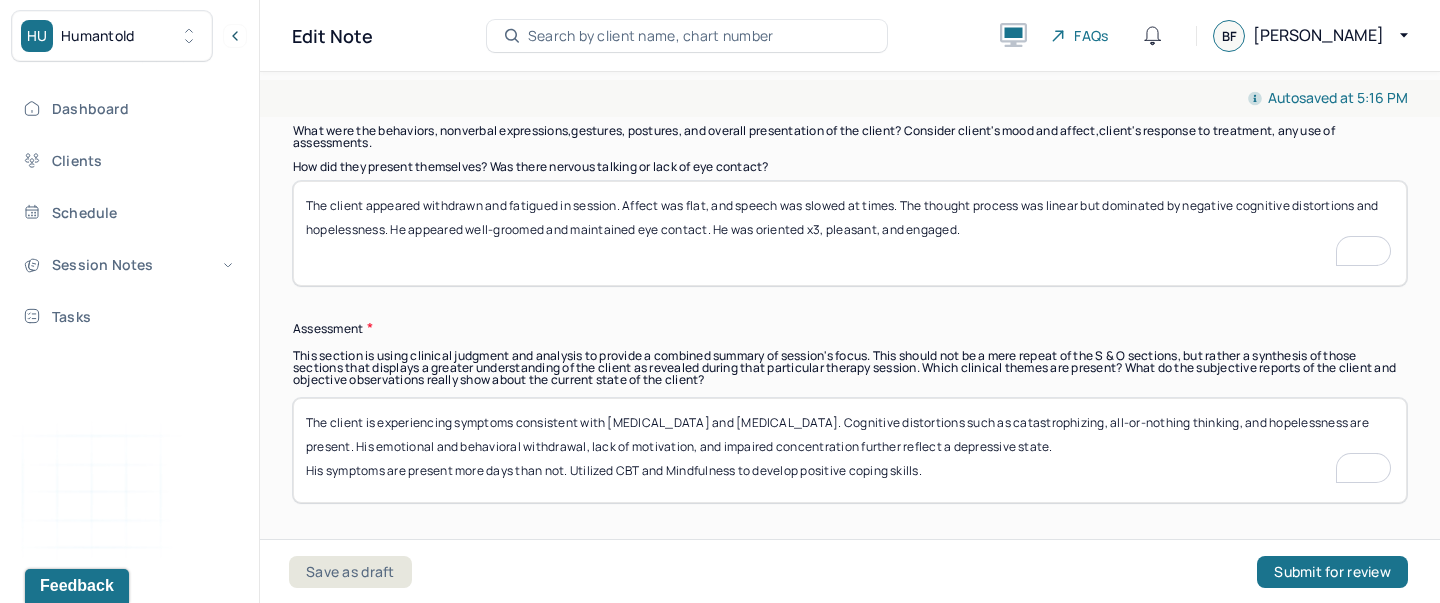 click on "The client is experiencing symptoms consistent with depression and generalized anxiety. Cognitive distortions such as catastrophizing, all-or-nothing thinking, and hopelessness are present. His emotional and behavioral withdrawal, lack of motivation, and impaired concentration further reflect a depressive state.
His symptoms are present more days than not. Utilized CBT and Mindfulness to develop positive coping skills." at bounding box center (850, 450) 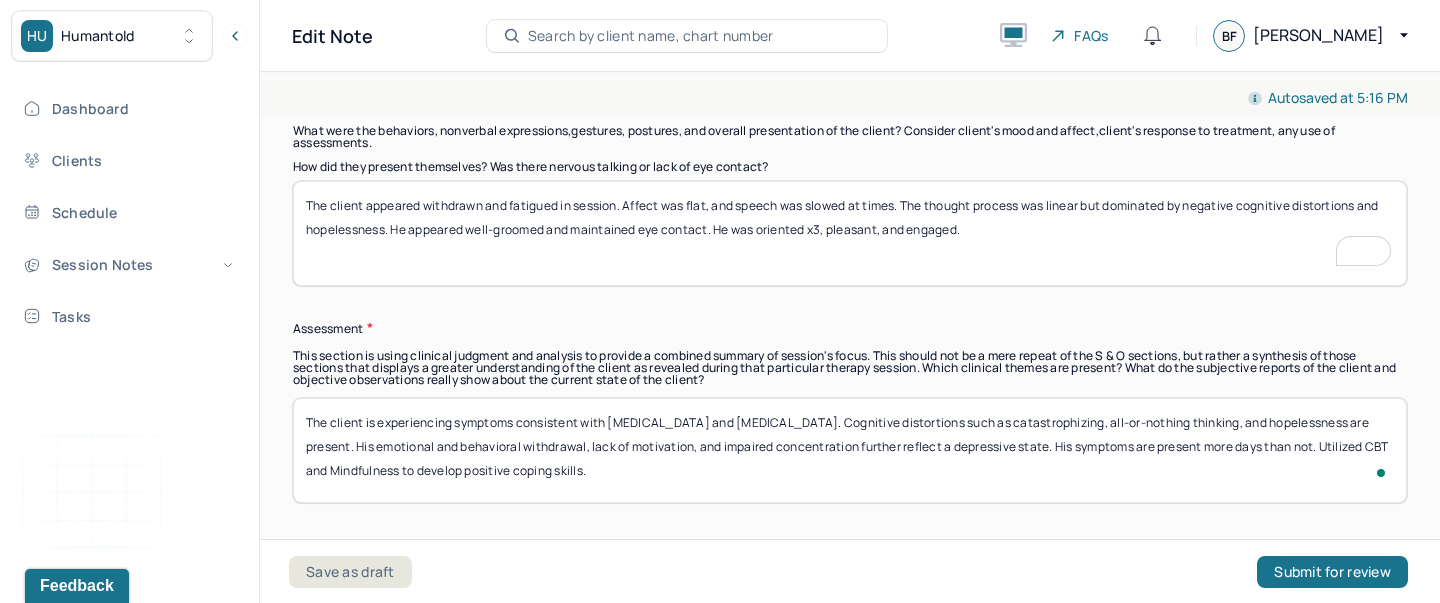 type on "The client is experiencing symptoms consistent with [MEDICAL_DATA] and [MEDICAL_DATA]. Cognitive distortions such as catastrophizing, all-or-nothing thinking, and hopelessness are present. His emotional and behavioral withdrawal, lack of motivation, and impaired concentration further reflect a depressive state. His symptoms are present more days than not. Utilized CBT and Mindfulness to develop positive coping skills." 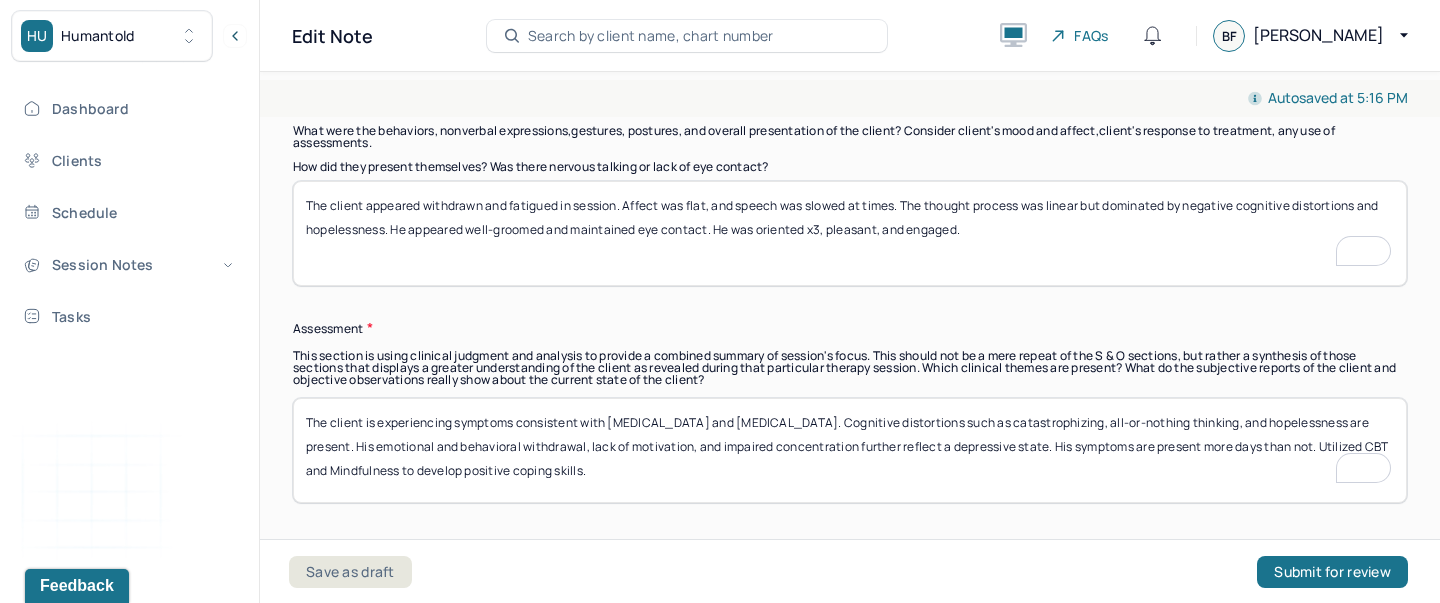 scroll, scrollTop: 1785, scrollLeft: 0, axis: vertical 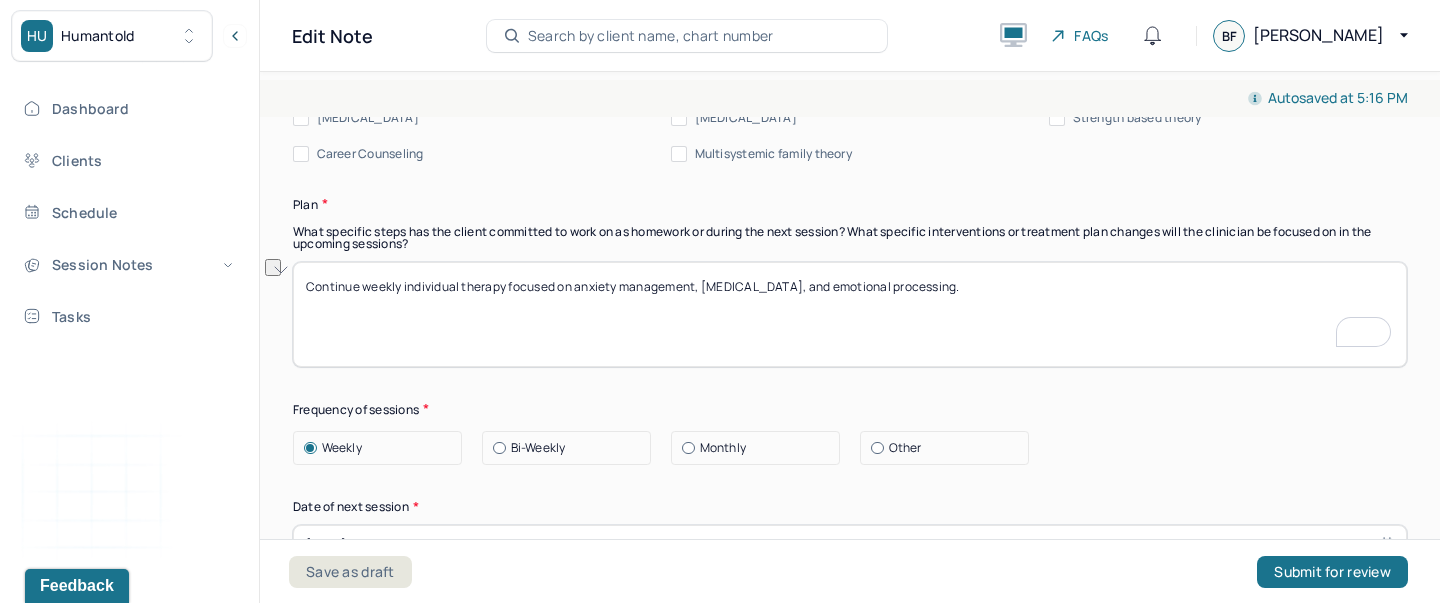 drag, startPoint x: 1018, startPoint y: 291, endPoint x: 508, endPoint y: 291, distance: 510 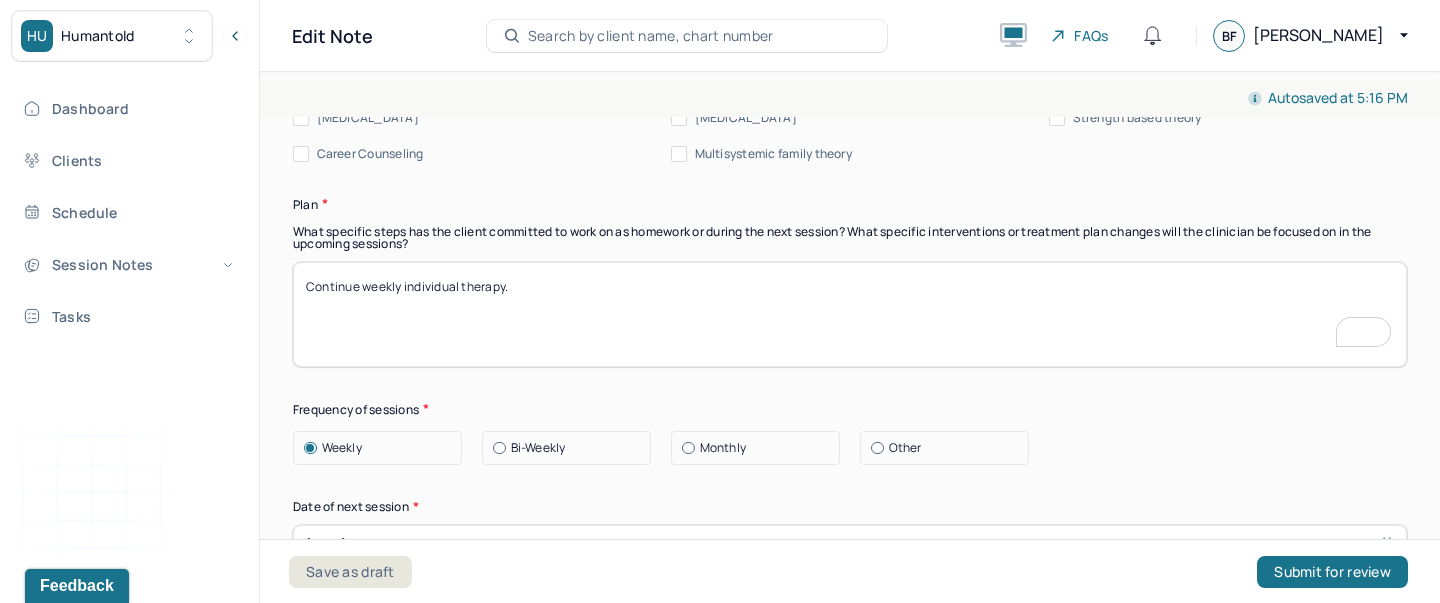 paste on "Provide psychoeducation on cognitive distortions and the impact of anticipatory grief." 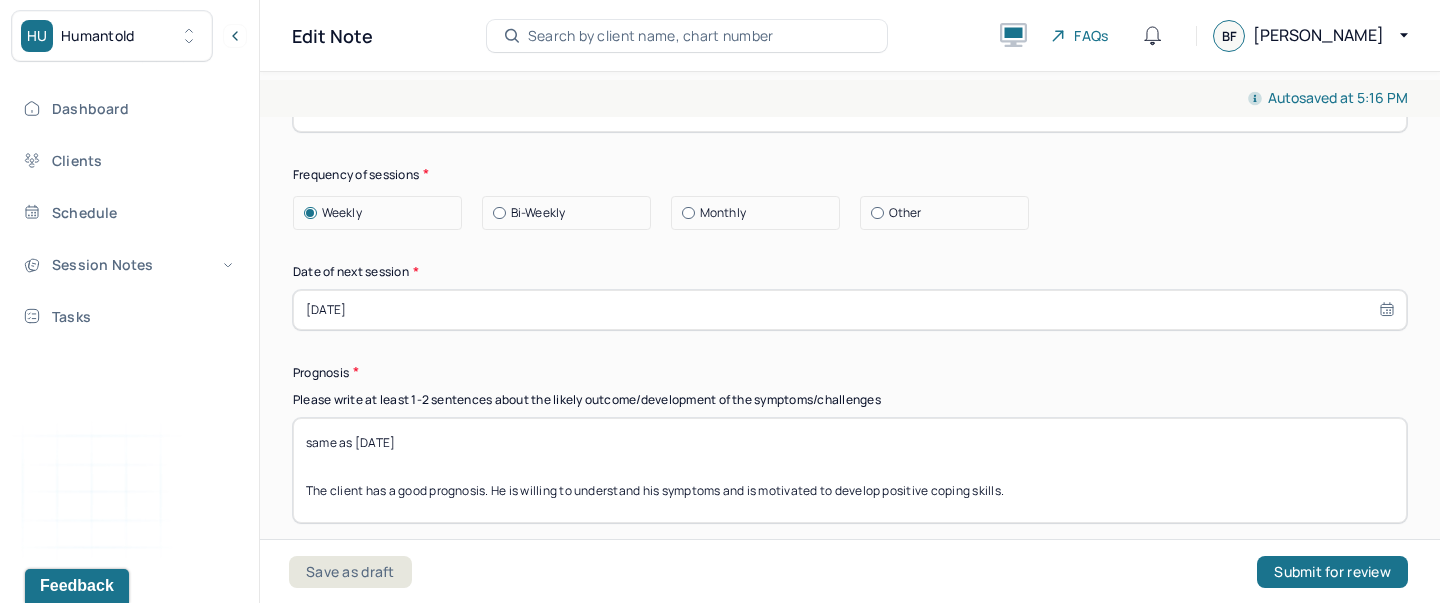 type on "Continue weekly individual therapy. Provide psychoeducation on cognitive distortions and the impact of anticipatory grief." 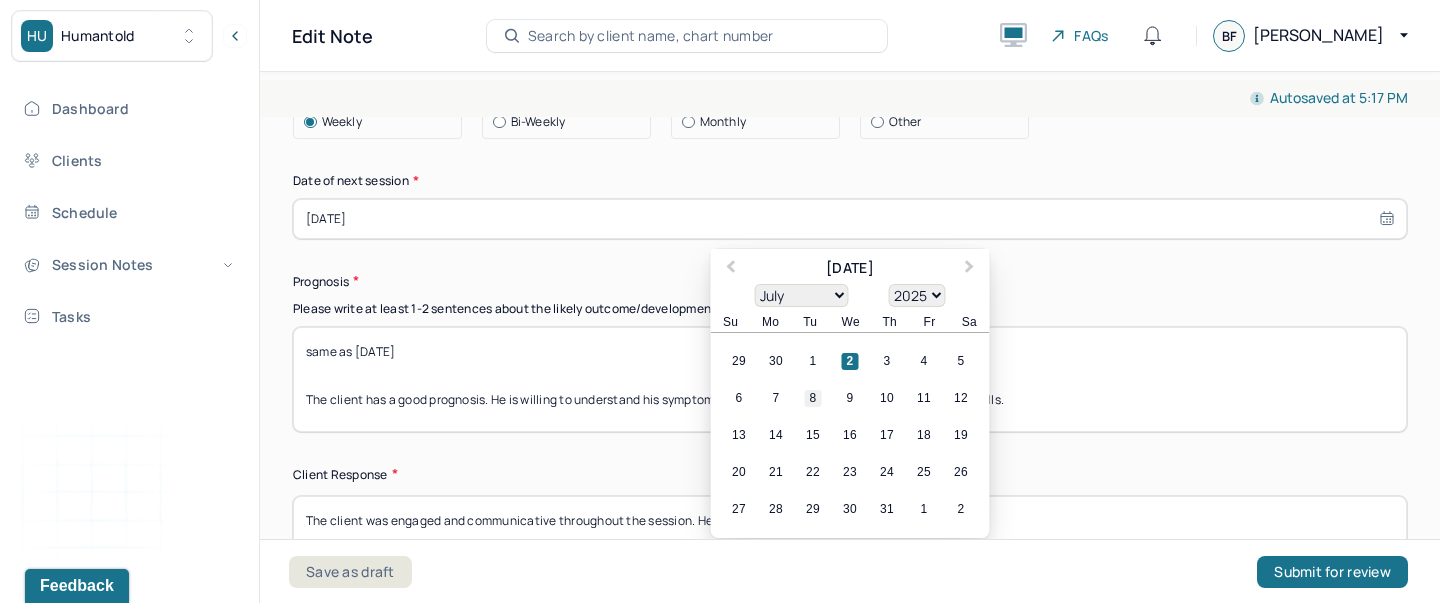 click on "8" at bounding box center [813, 398] 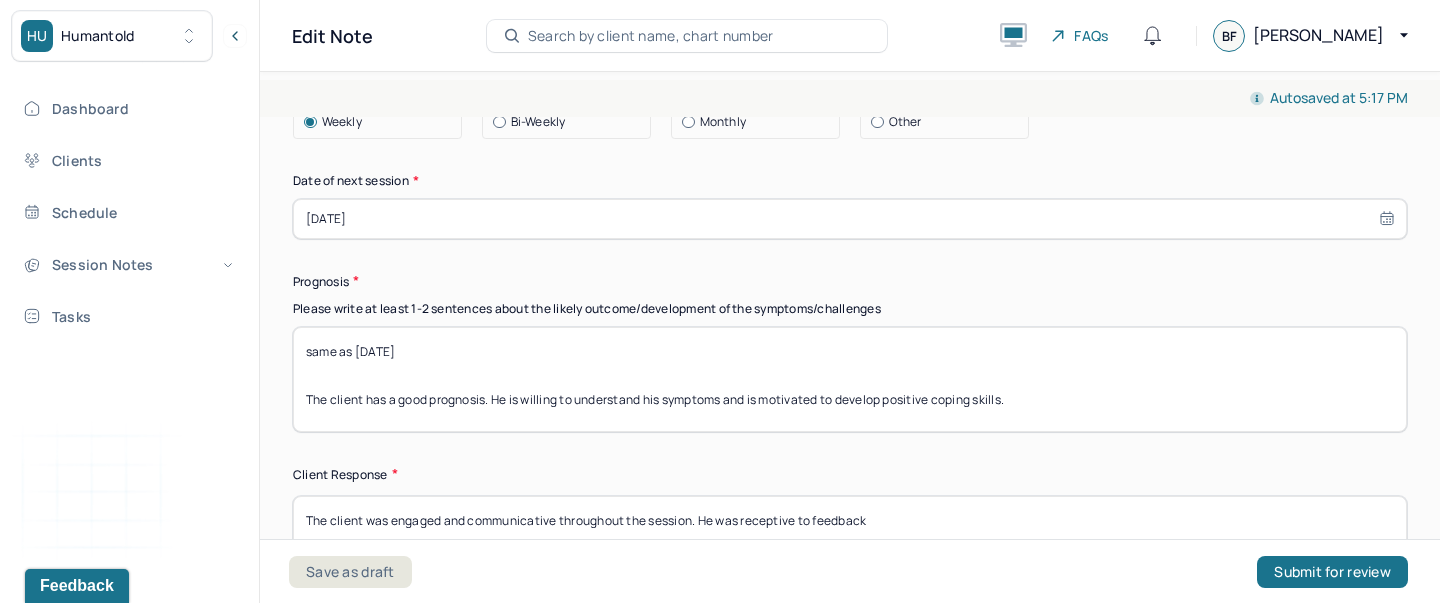 click on "same as 06/10/2025
The client has a good prognosis. He is willing to understand his symptoms and is motivated to develop positive coping skills." at bounding box center (850, 379) 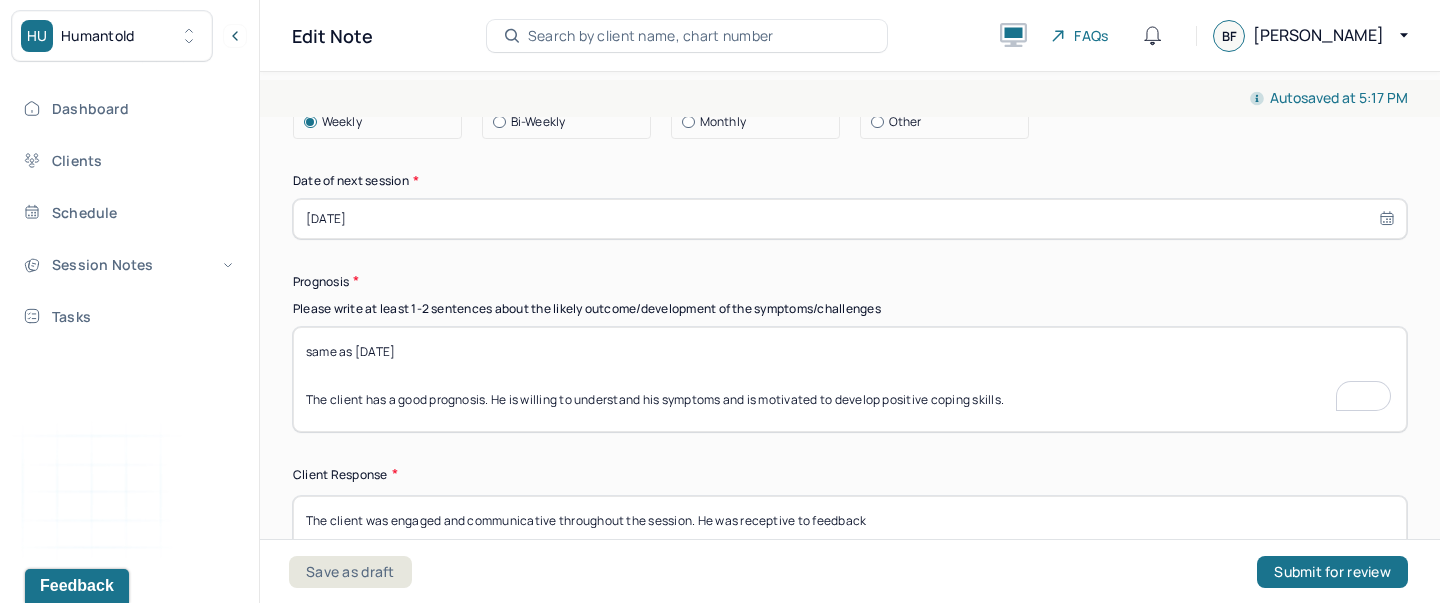 click on "same as 06/10/2025
The client has a good prognosis. He is willing to understand his symptoms and is motivated to develop positive coping skills." at bounding box center [850, 379] 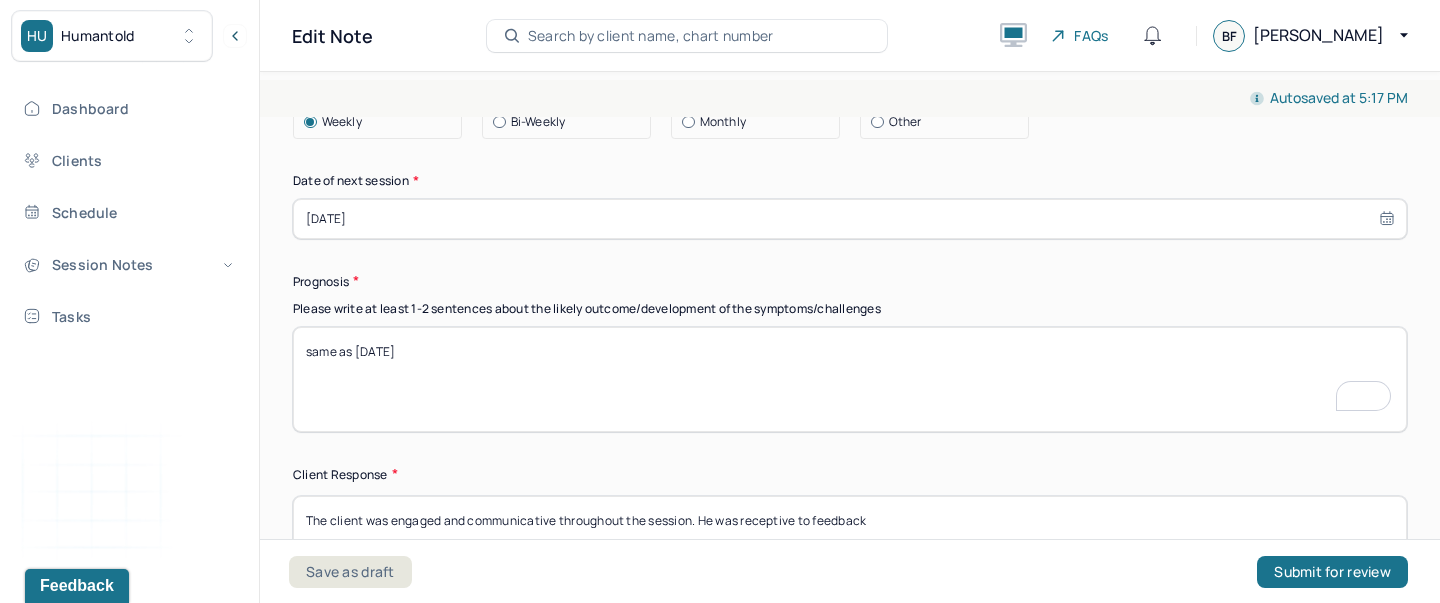 type on "same as 06/24/2025" 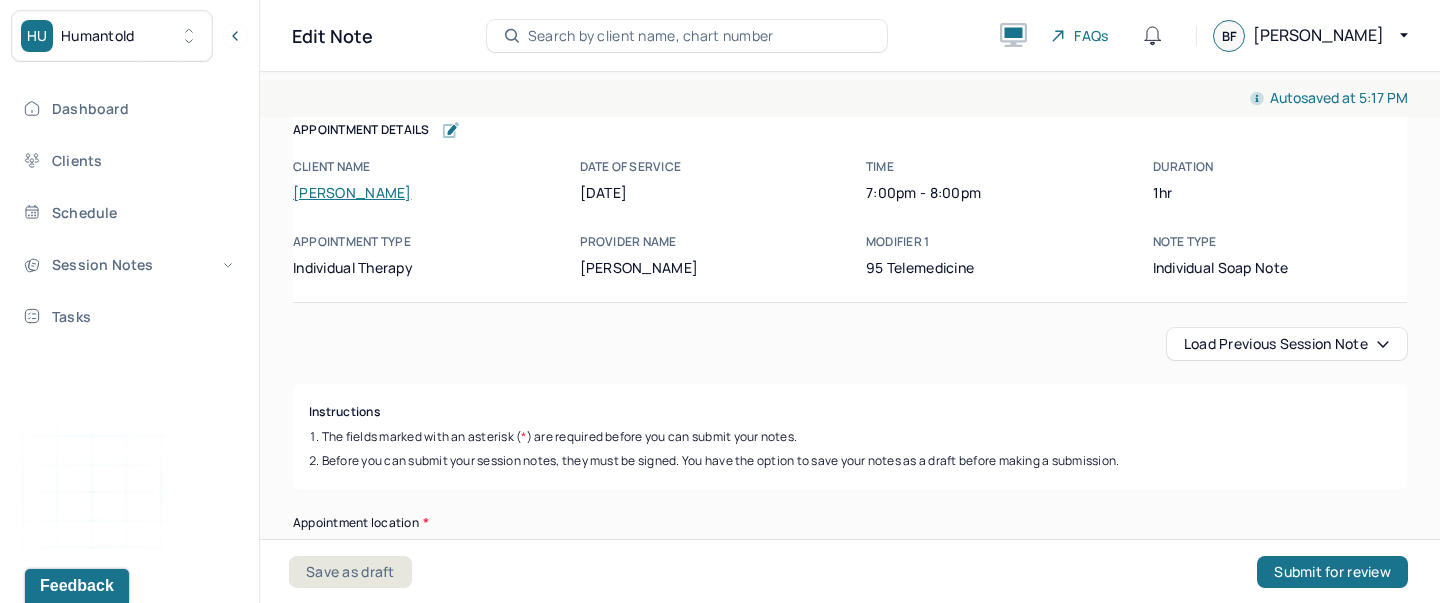 scroll, scrollTop: 0, scrollLeft: 0, axis: both 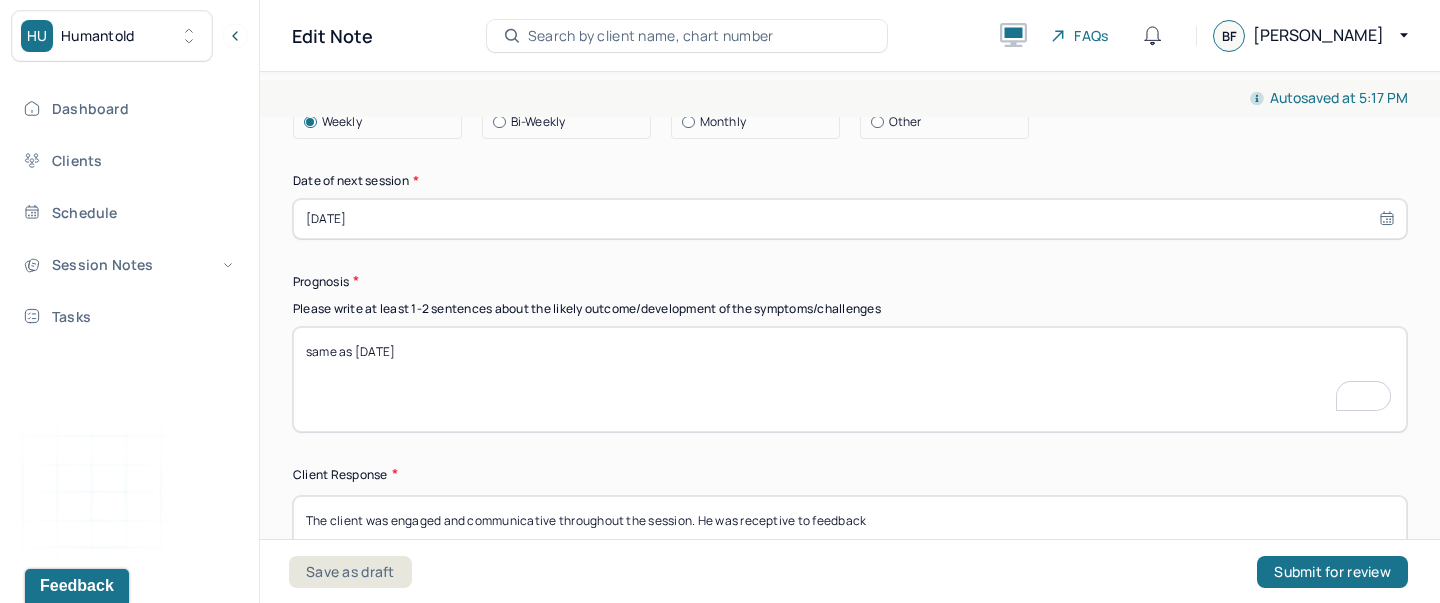 paste on "The client’s drive to achieve personal goals reflects a promising outlook for continued growth and lasting change." 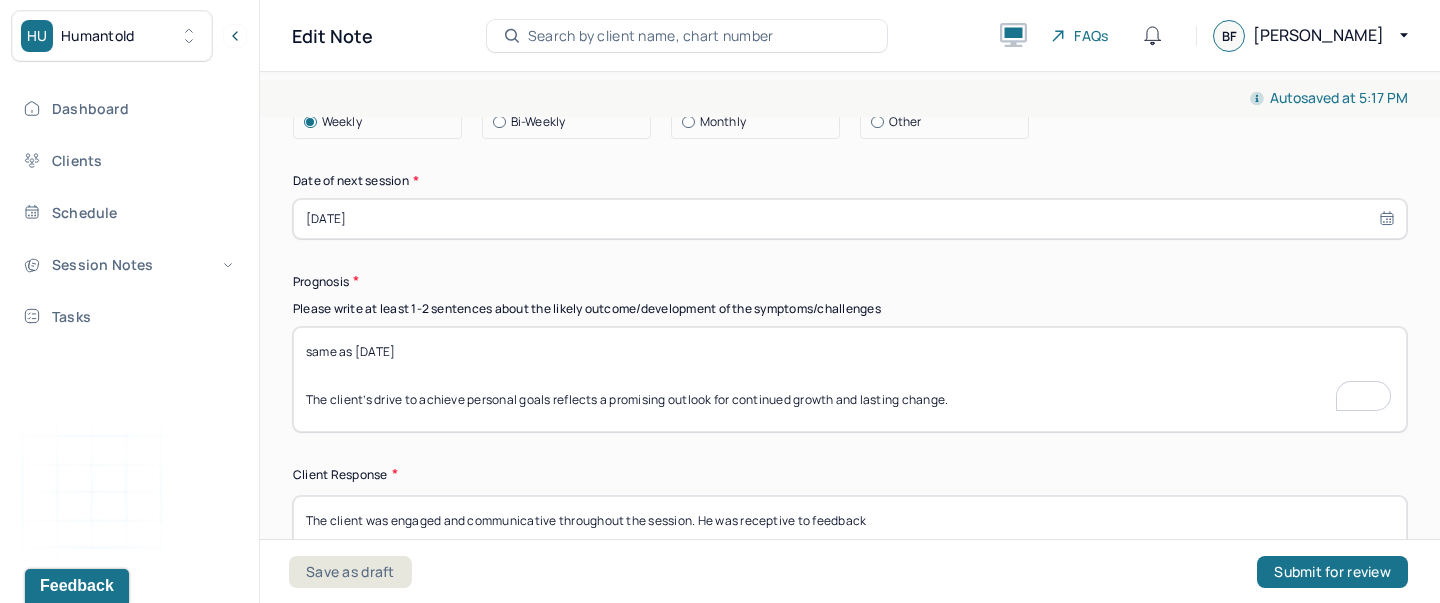 click on "same as [DATE]" at bounding box center (850, 379) 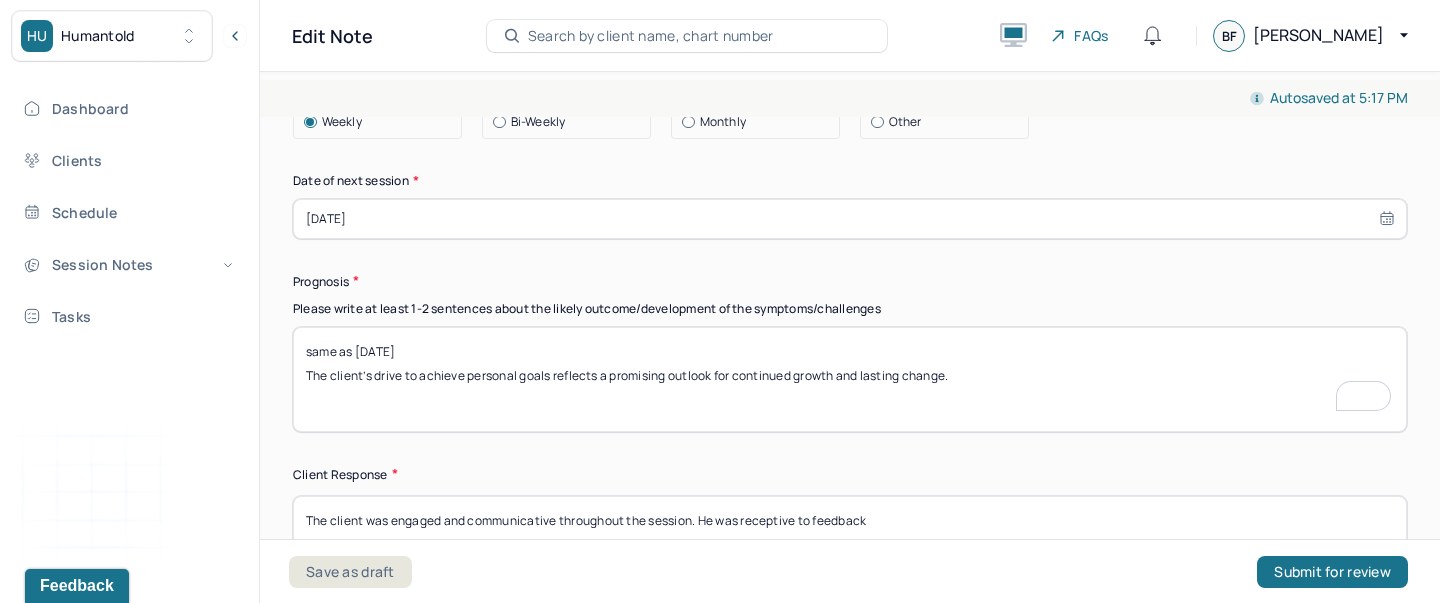 scroll, scrollTop: 2979, scrollLeft: 0, axis: vertical 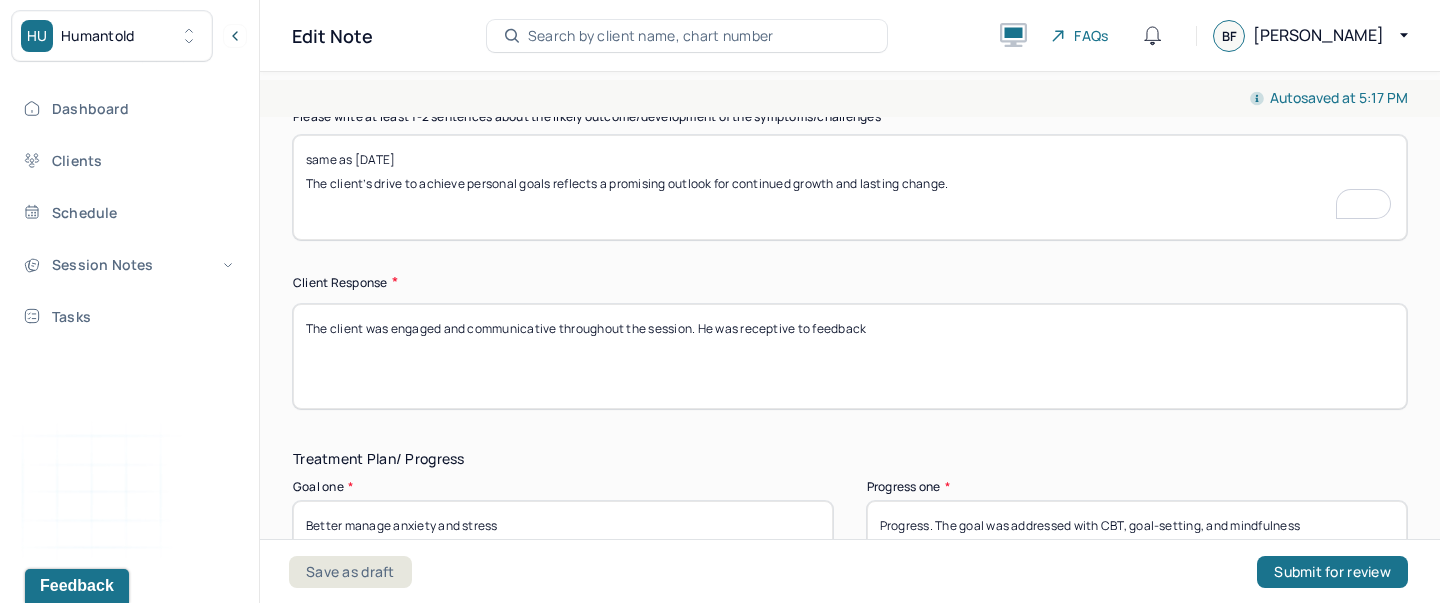 type on "same as 06/24/2025
The client’s drive to achieve personal goals reflects a promising outlook for continued growth and lasting change." 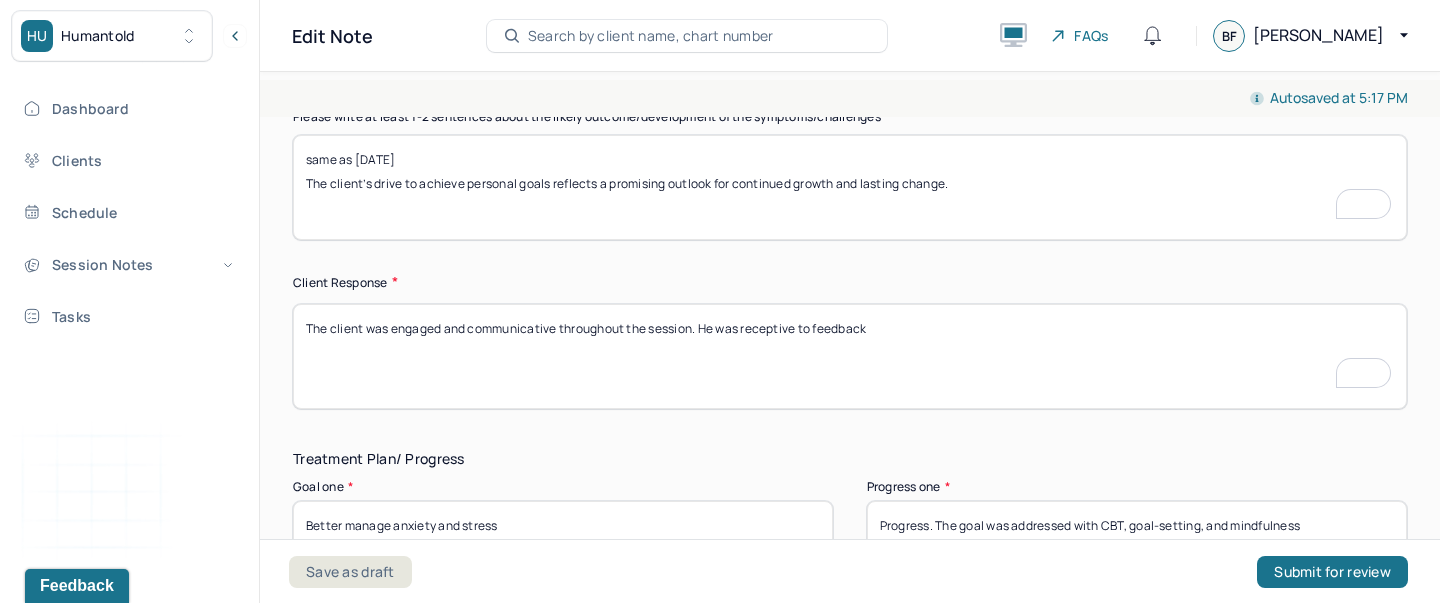 drag, startPoint x: 879, startPoint y: 327, endPoint x: 404, endPoint y: 324, distance: 475.00946 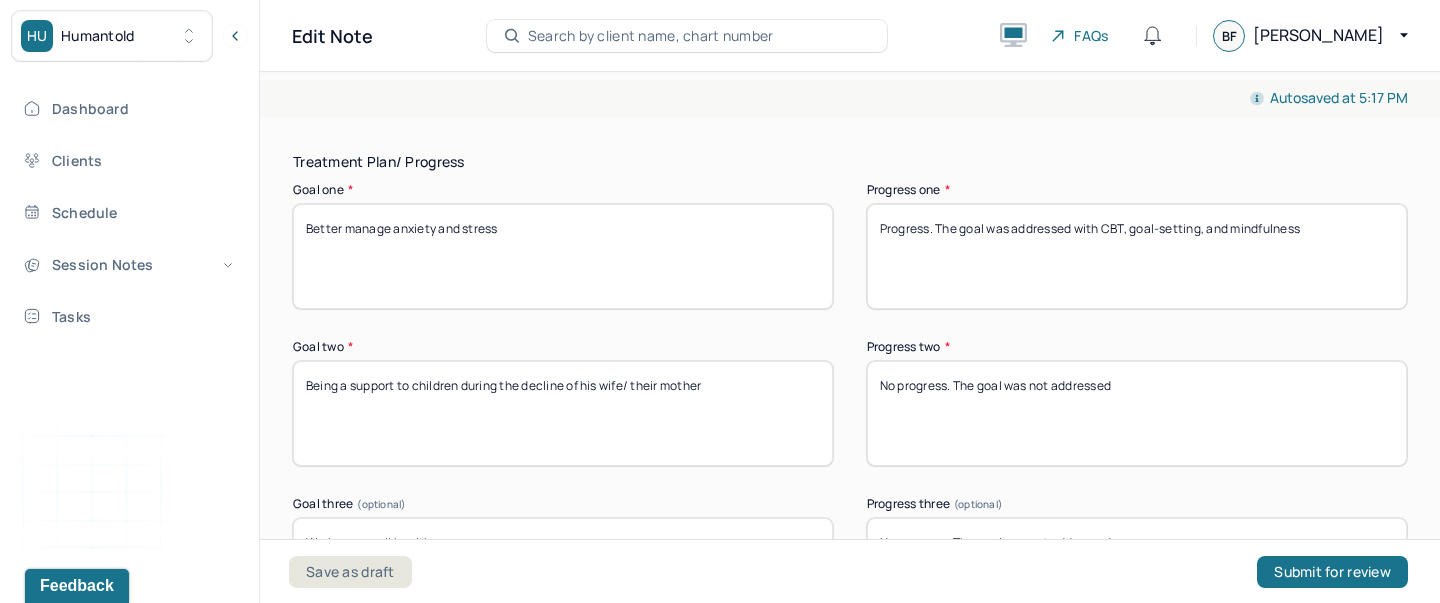 type on "The client was talkative in session and receptive to feedback." 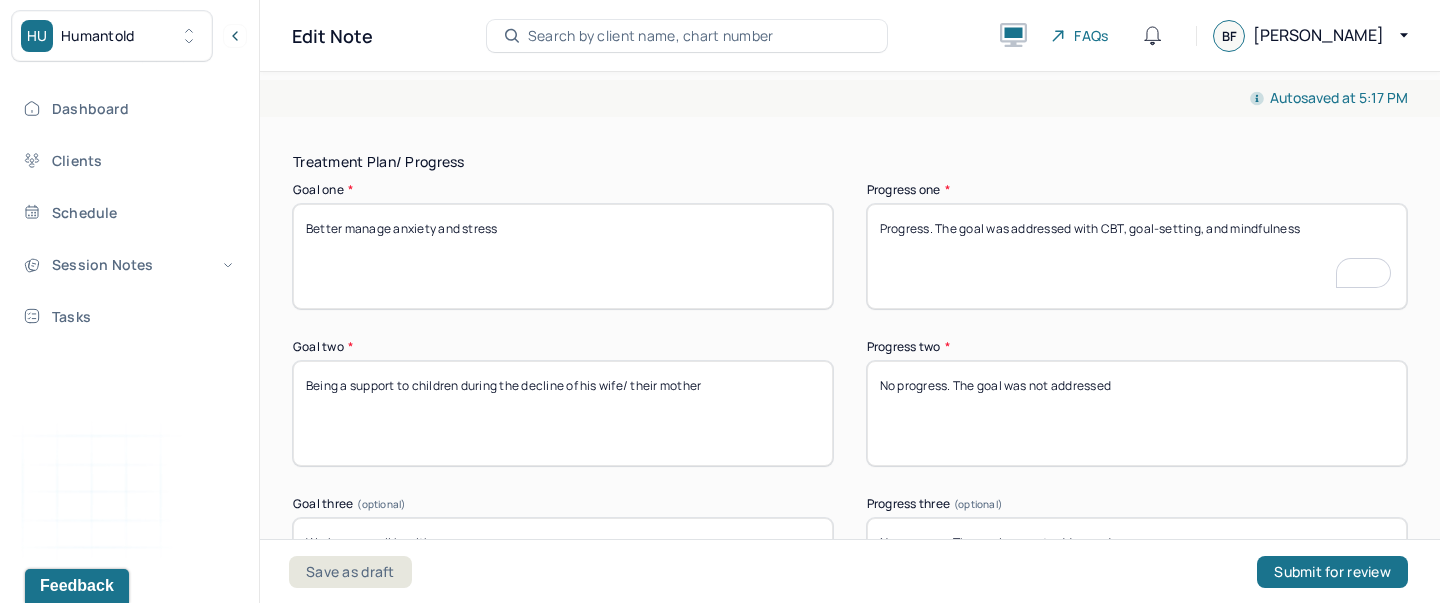 drag, startPoint x: 1306, startPoint y: 232, endPoint x: 1128, endPoint y: 224, distance: 178.17969 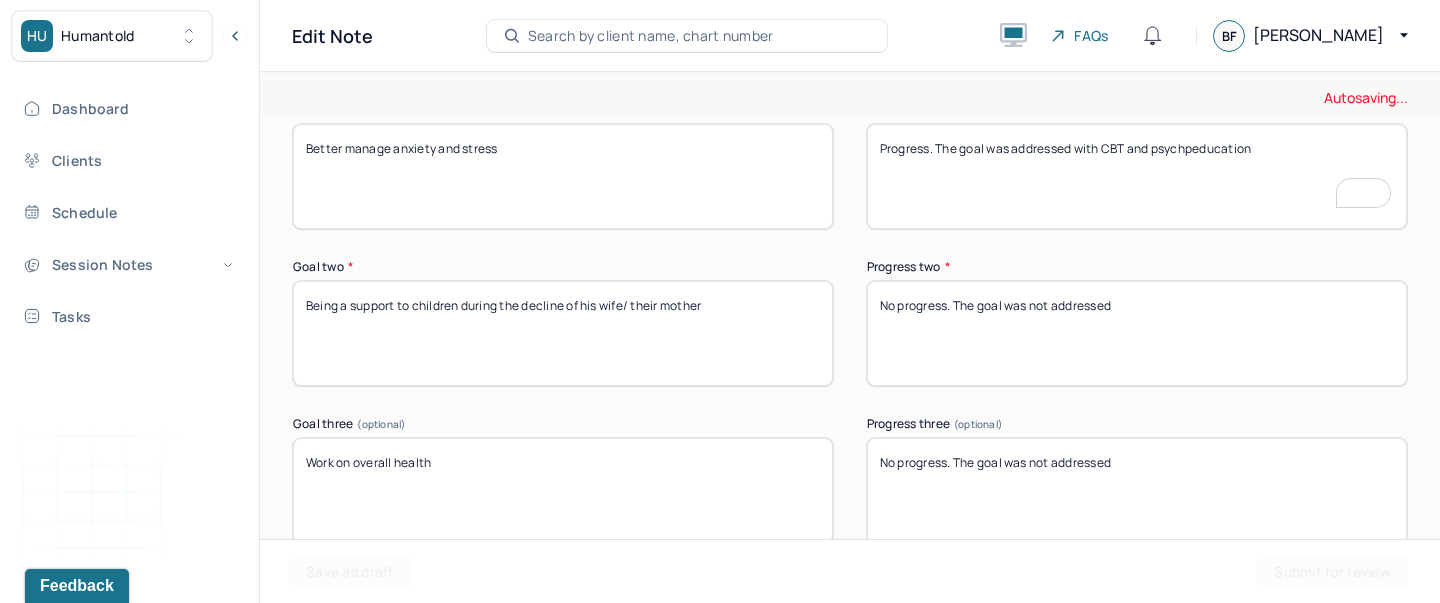 click on "No progress. The goal was not addressed" at bounding box center (1137, 333) 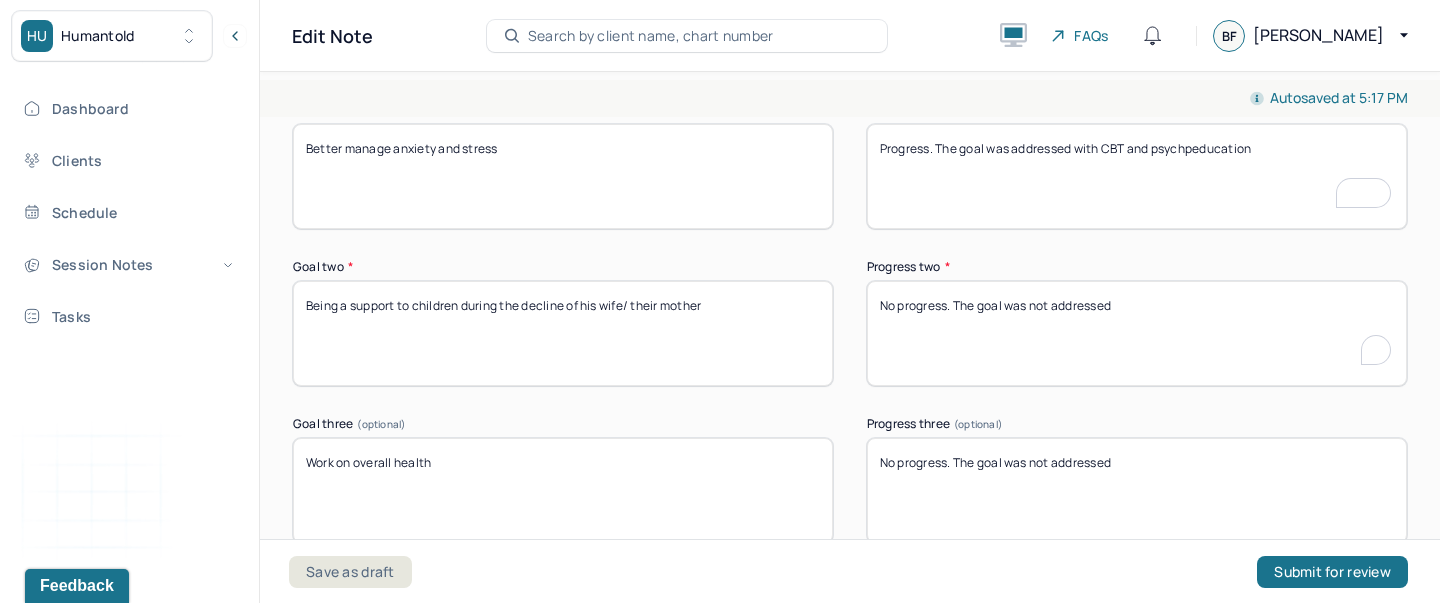 click on "No progress. The goal was not addressed" at bounding box center [1137, 333] 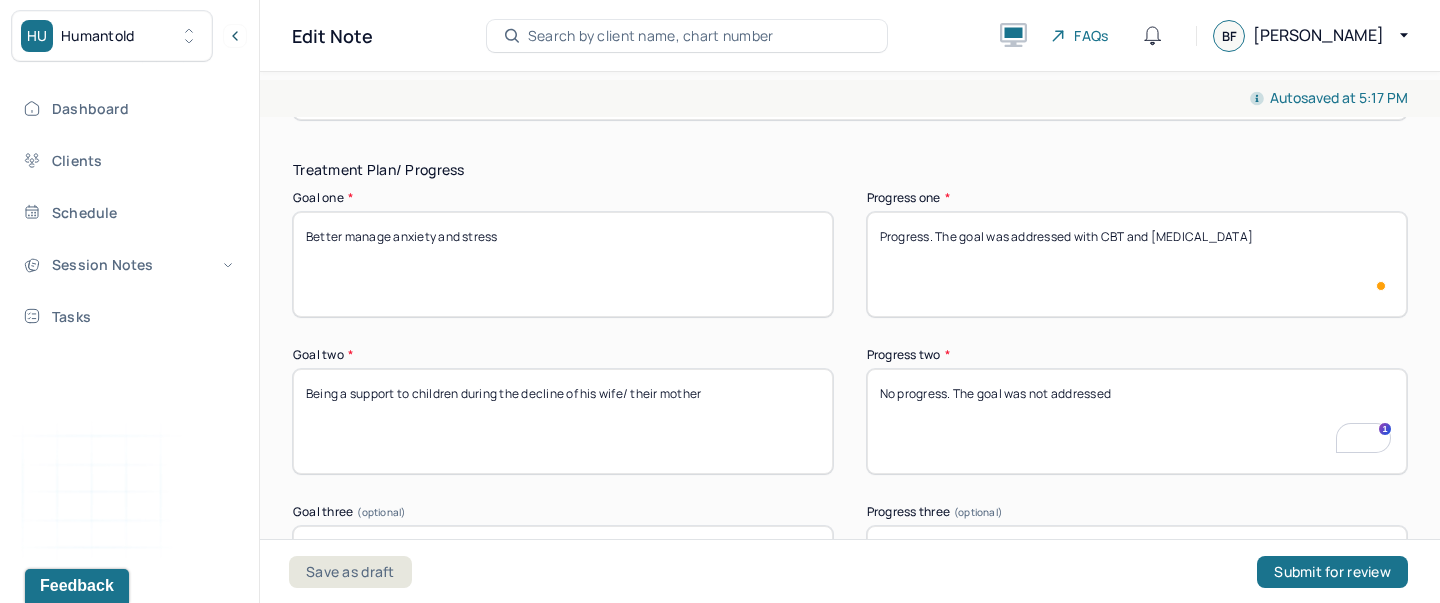 type on "Progress. The goal was addressed with CBT and psychoeducation" 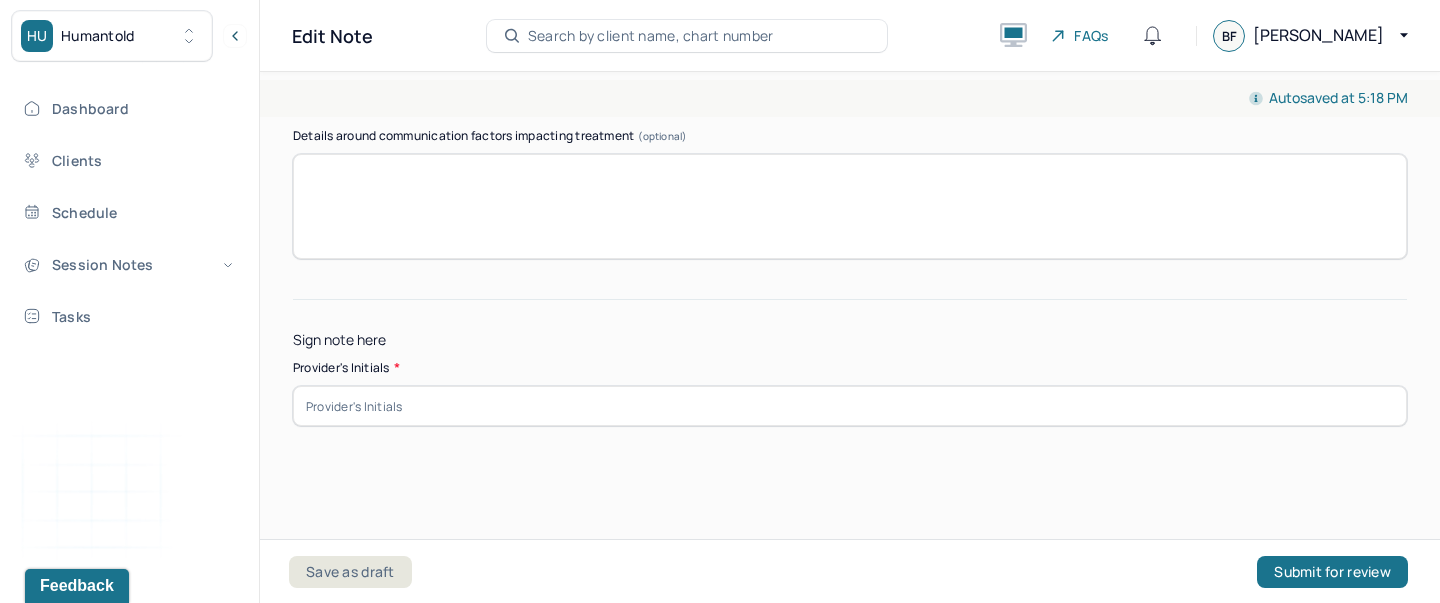 click at bounding box center (850, 406) 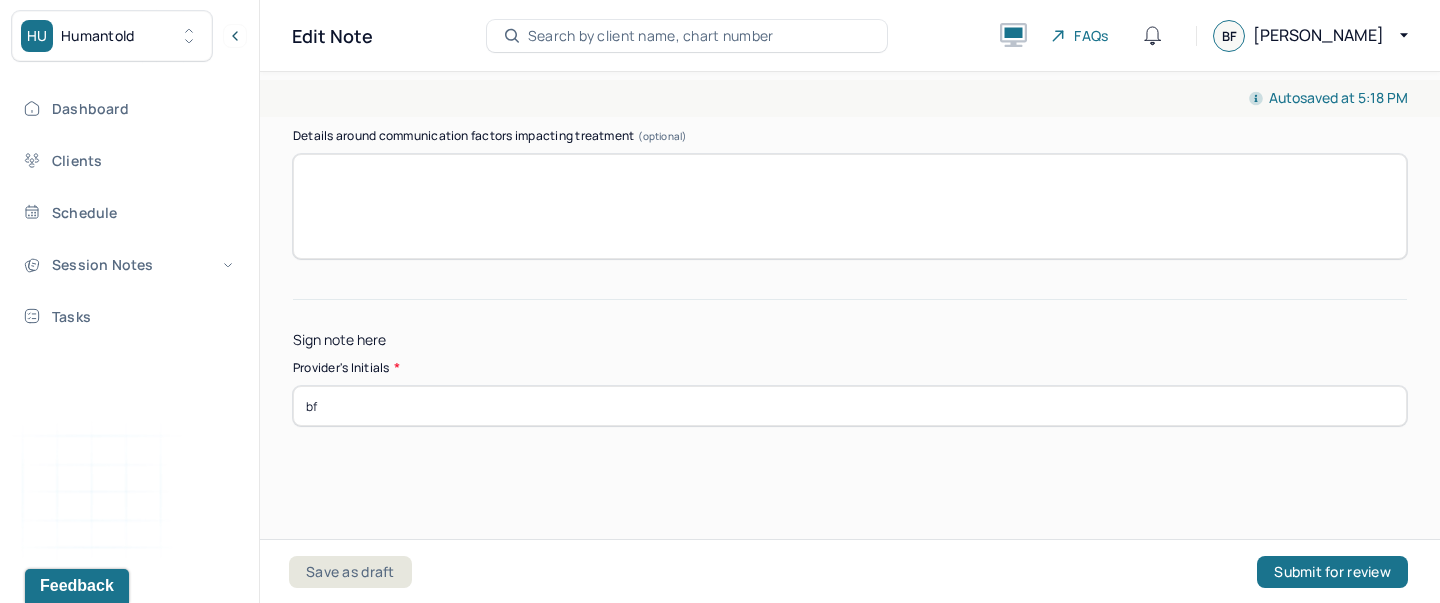 type on "bf" 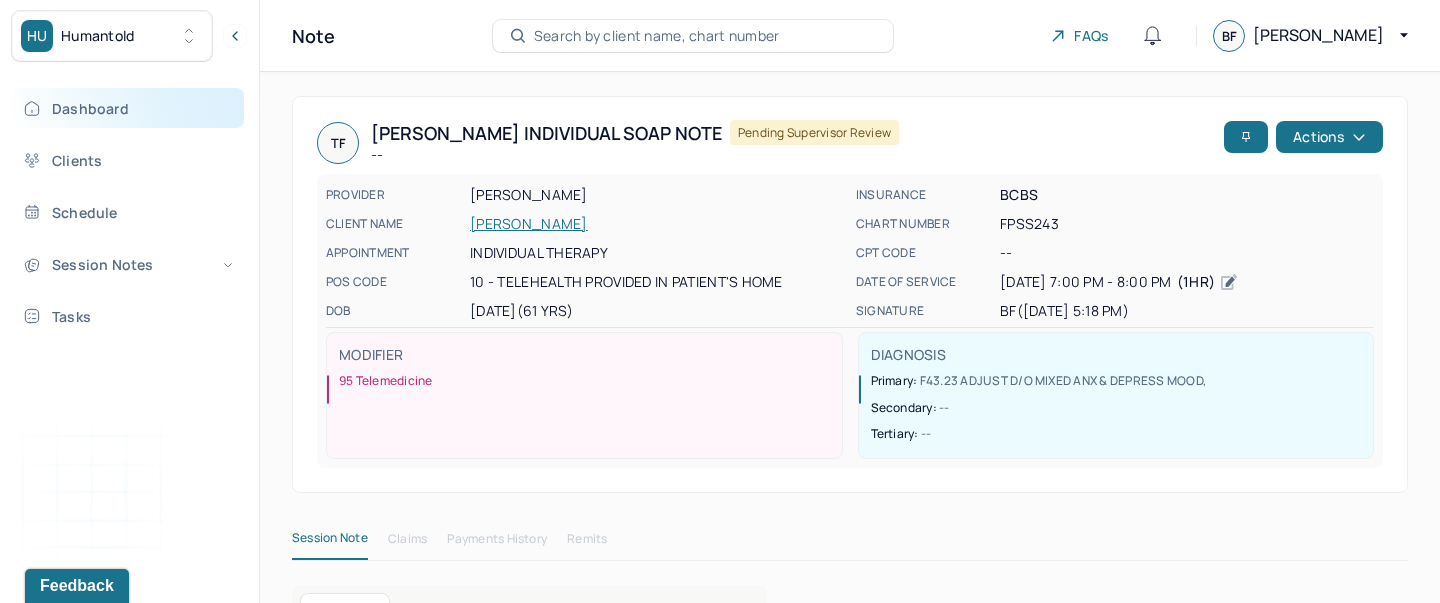 click on "Dashboard" at bounding box center [128, 108] 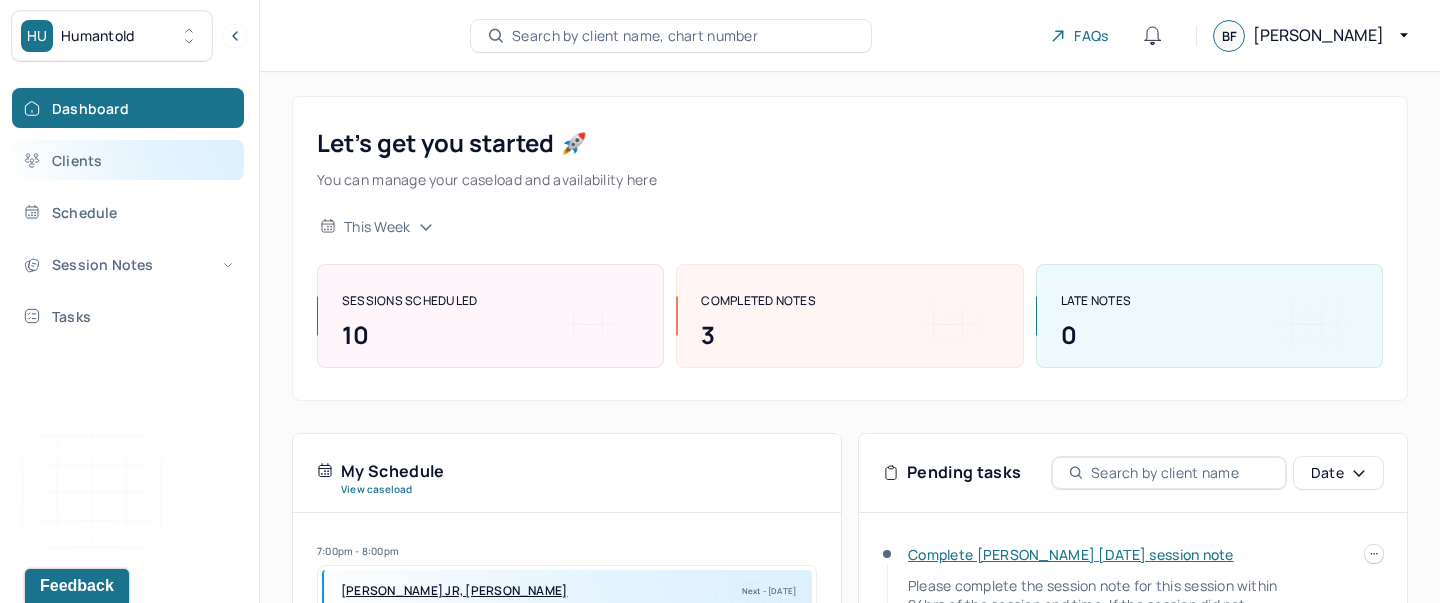 click on "Clients" at bounding box center (128, 160) 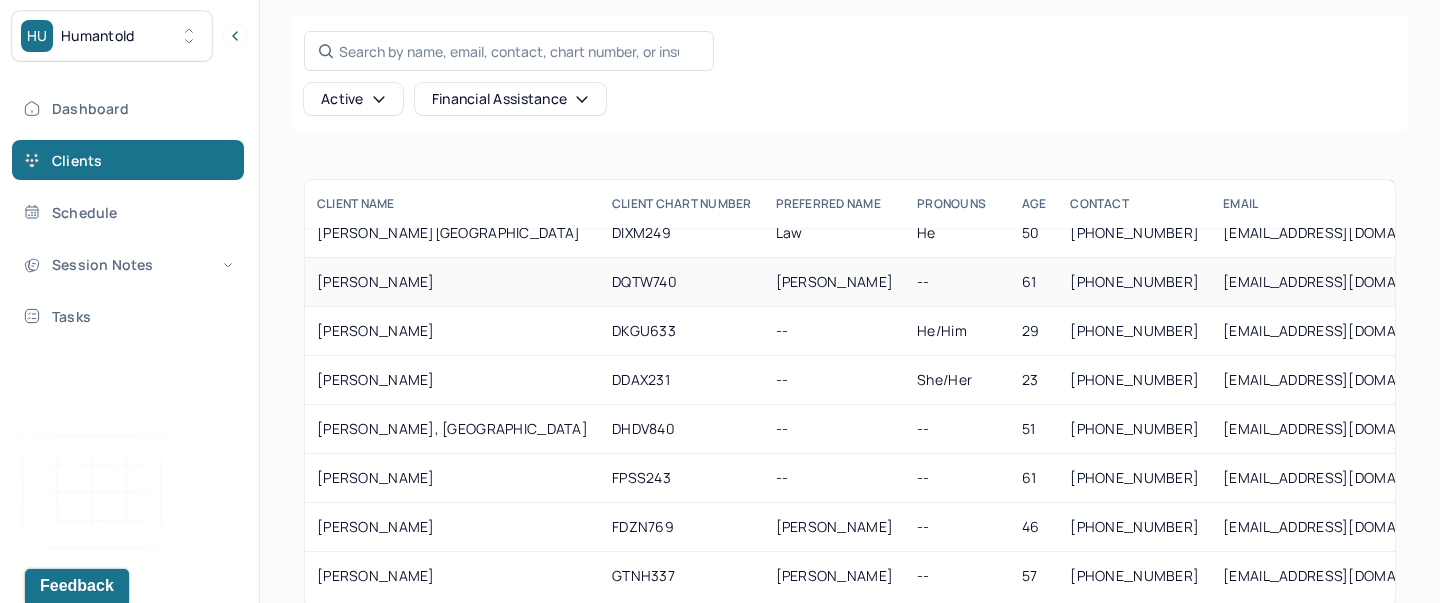 click on "[PERSON_NAME]" at bounding box center (452, 282) 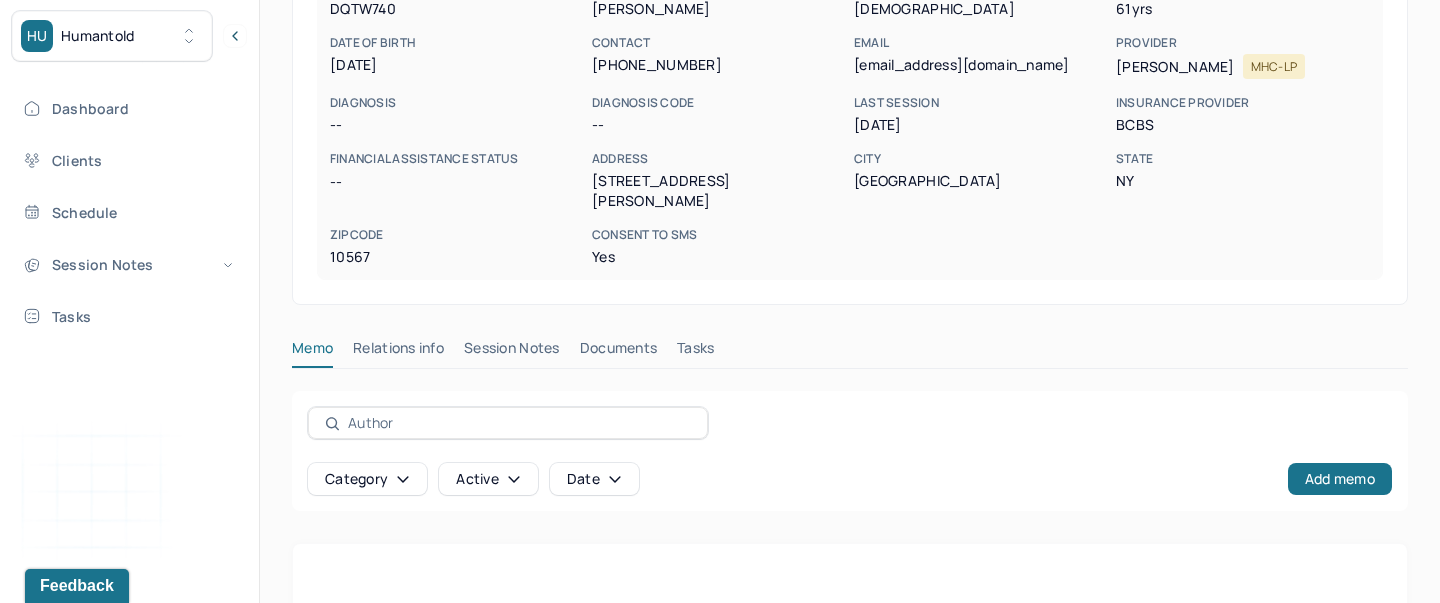 click on "Session Notes" at bounding box center (512, 352) 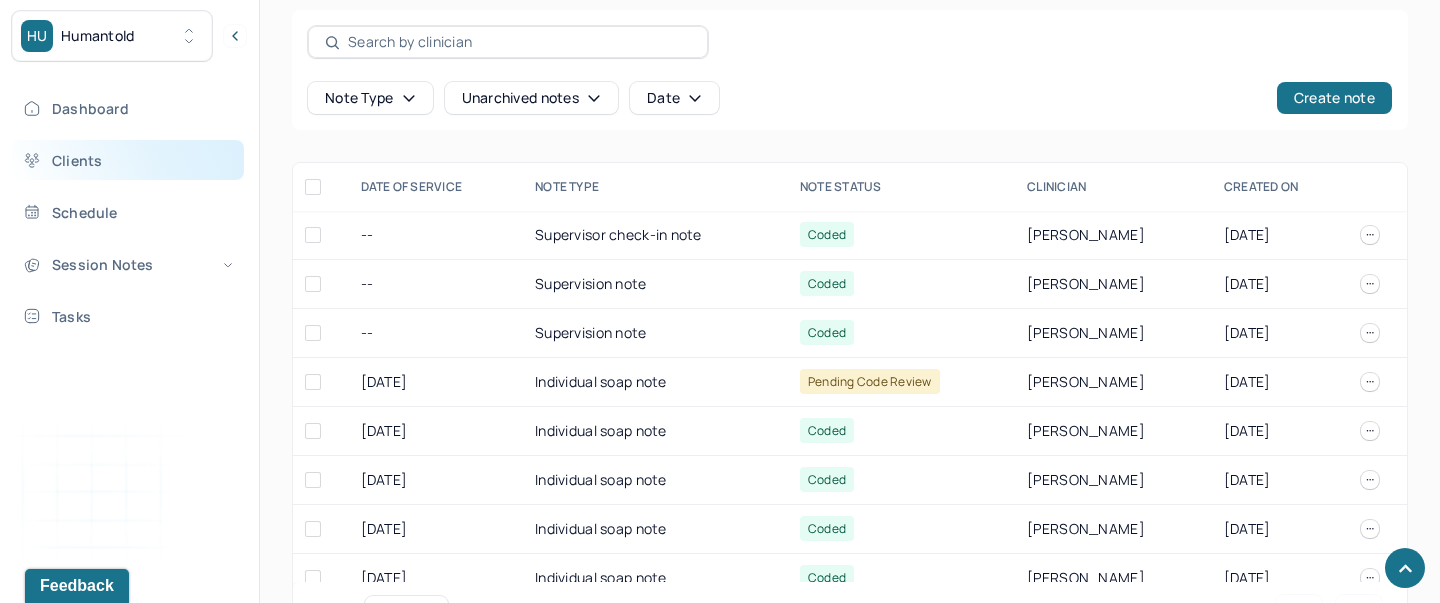 click on "Clients" at bounding box center (128, 160) 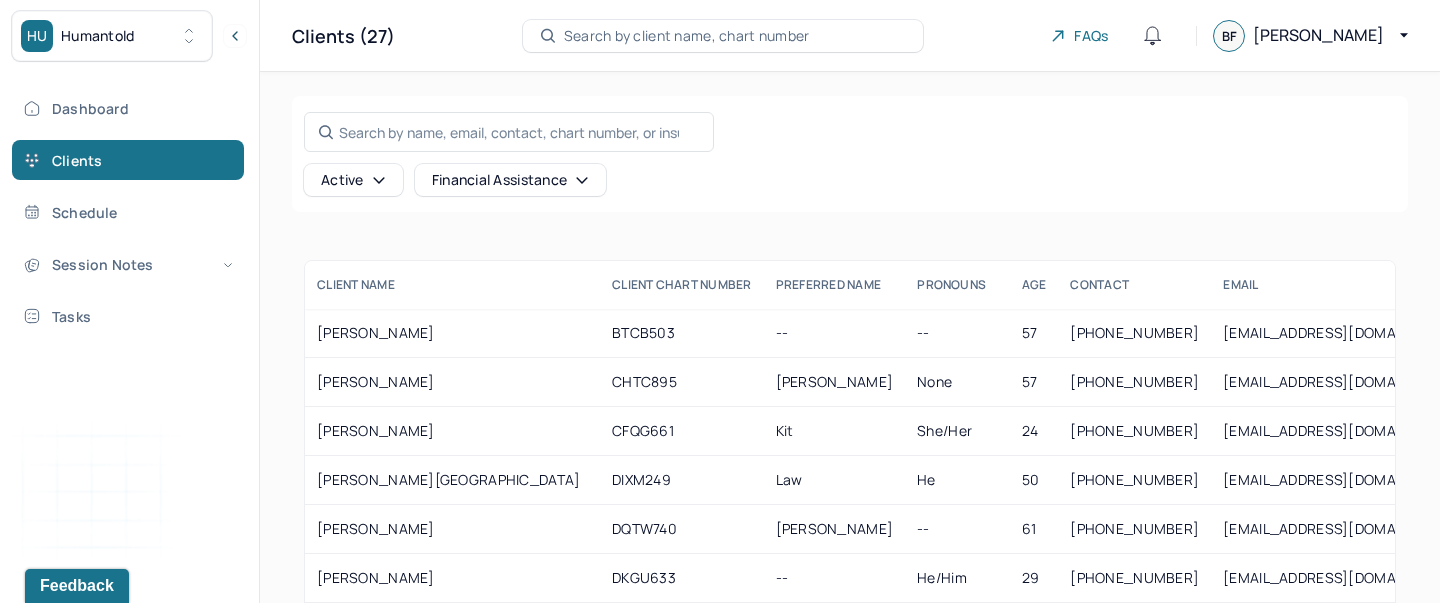 scroll, scrollTop: 179, scrollLeft: 0, axis: vertical 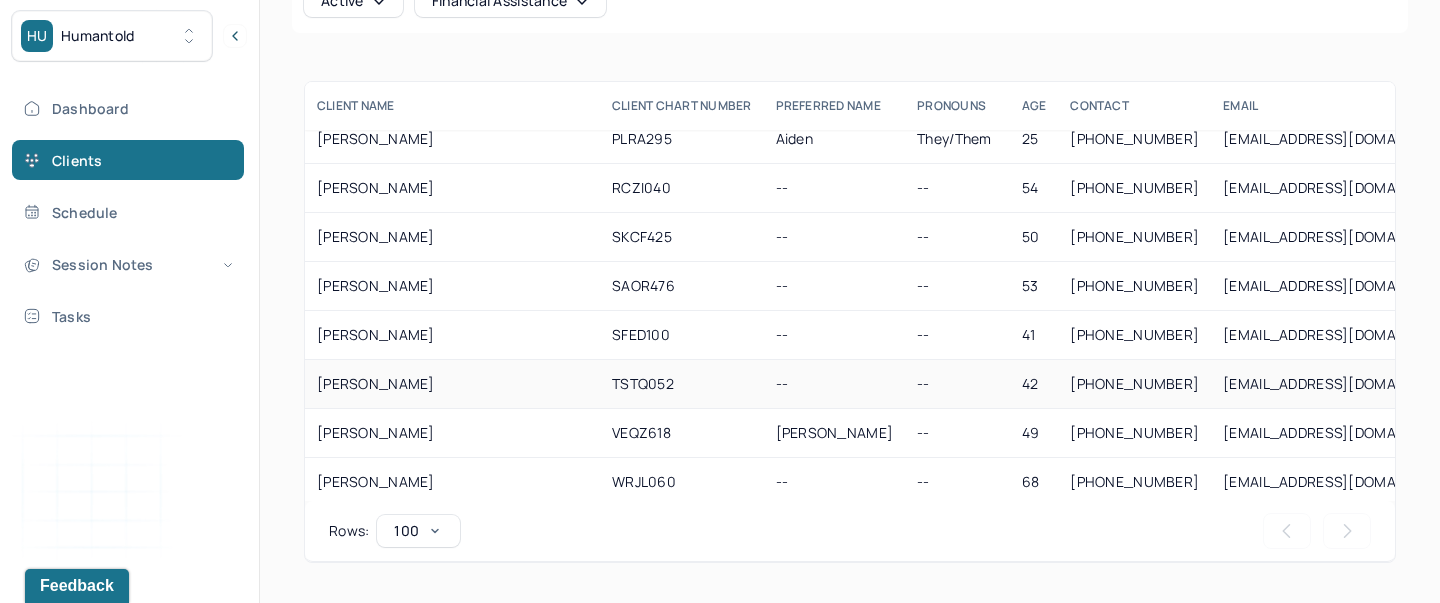 click on "[PERSON_NAME]" at bounding box center [452, 384] 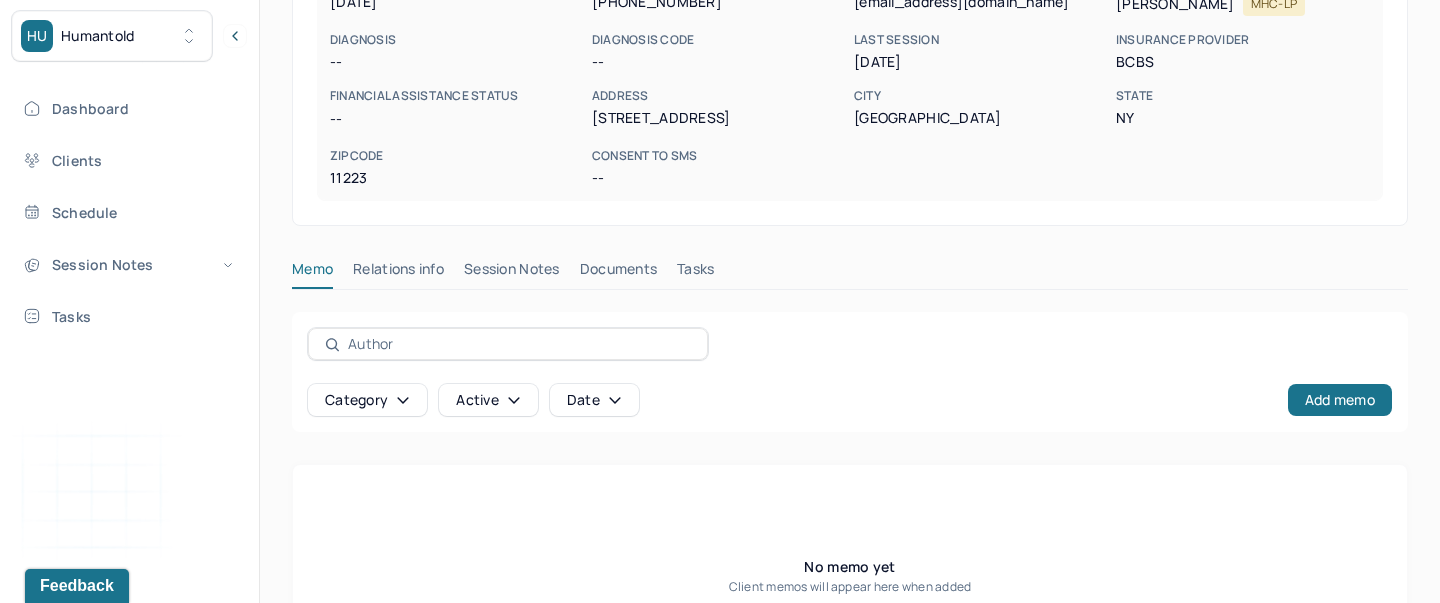 click on "Session Notes" at bounding box center (512, 273) 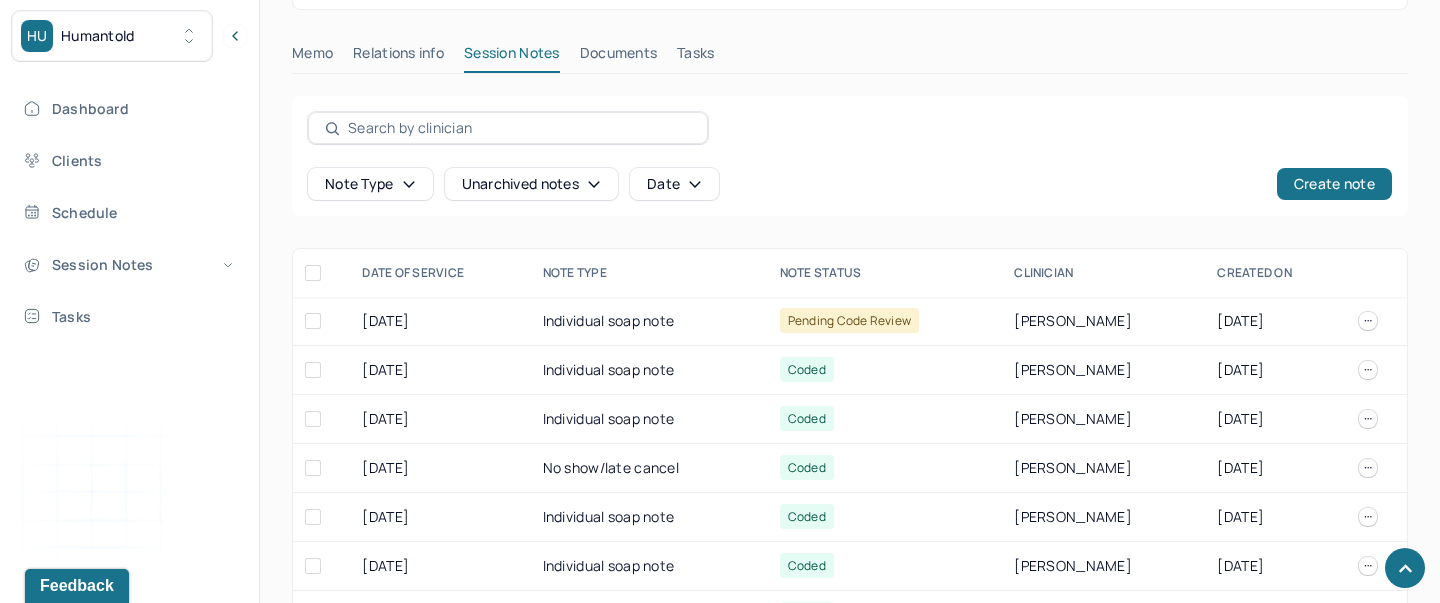 scroll, scrollTop: 634, scrollLeft: 0, axis: vertical 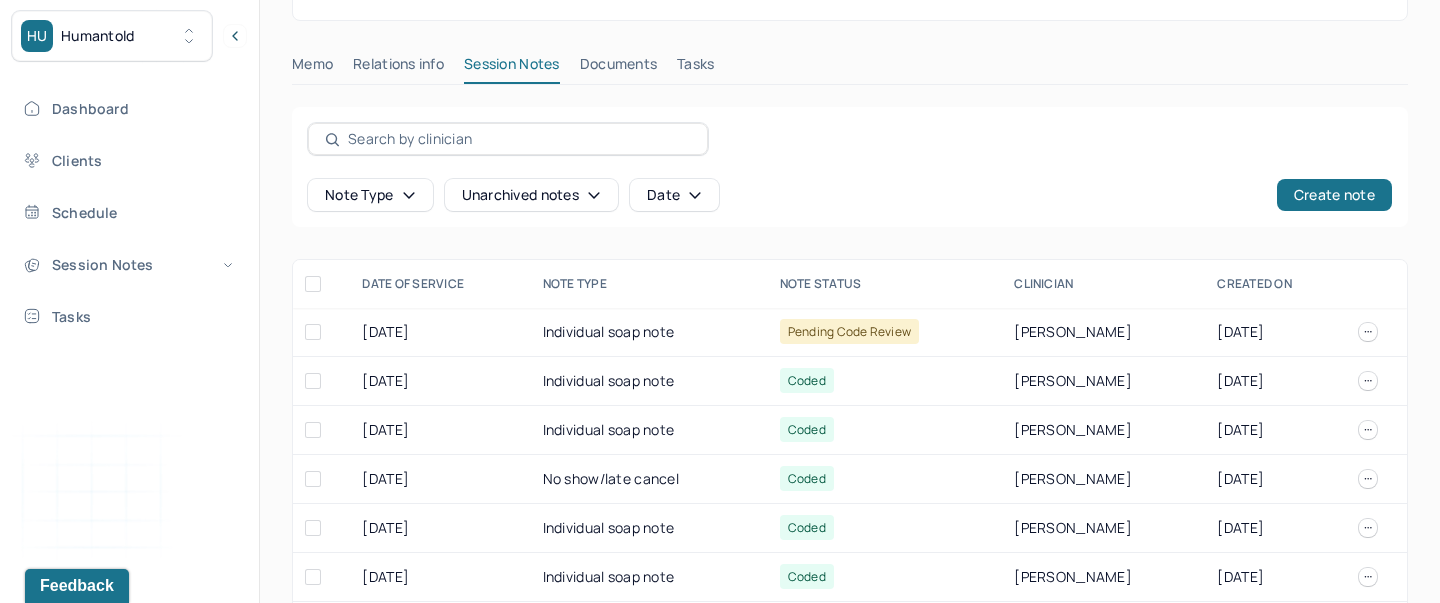 click on "Documents" at bounding box center (619, 68) 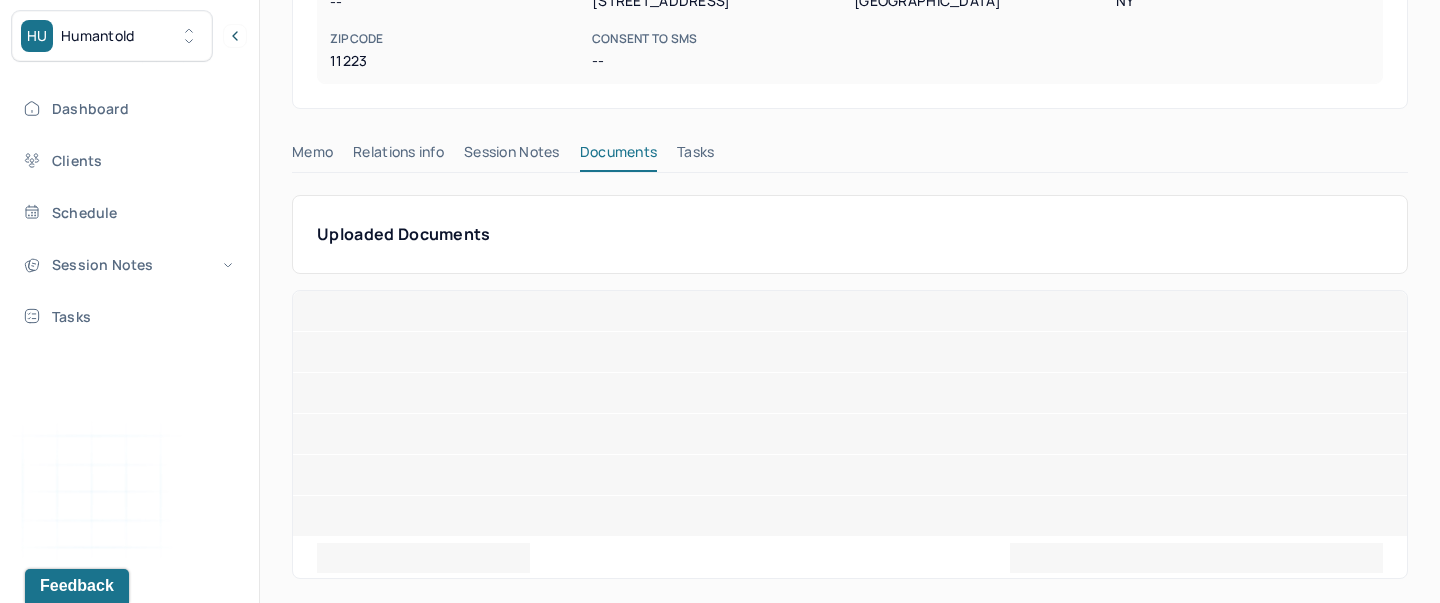 scroll, scrollTop: 238, scrollLeft: 0, axis: vertical 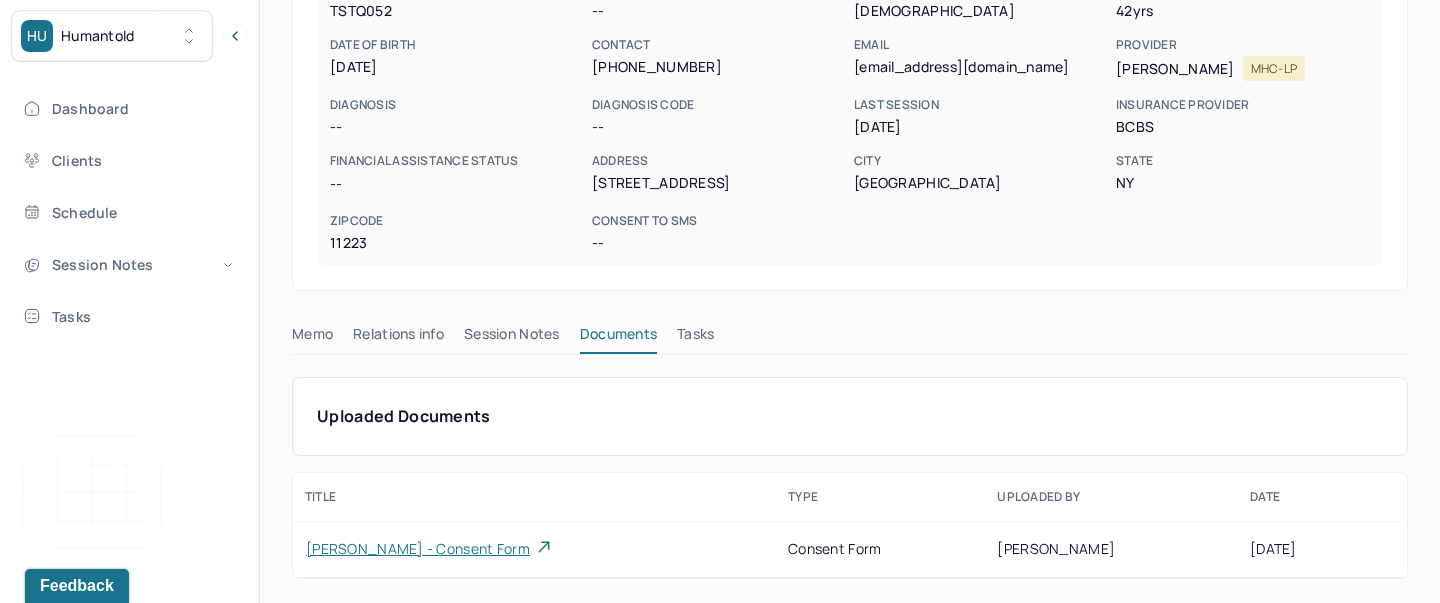 click on "[PERSON_NAME] - consent form" at bounding box center [418, 549] 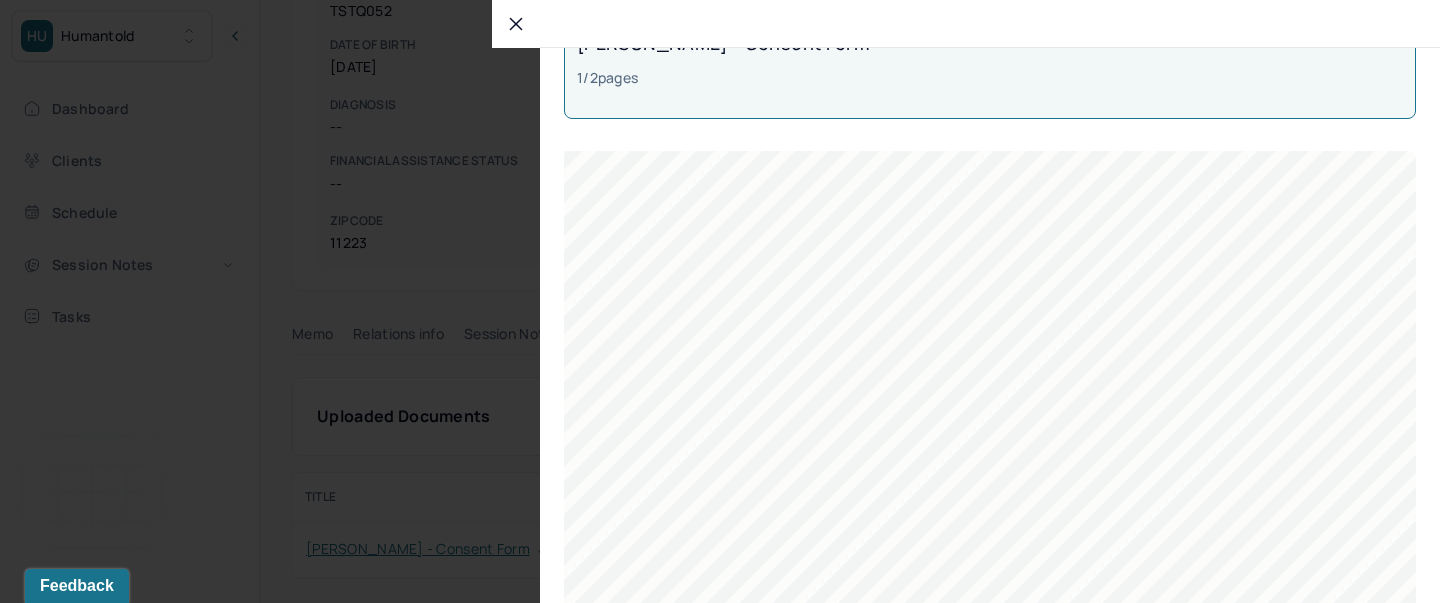 scroll, scrollTop: 94, scrollLeft: 0, axis: vertical 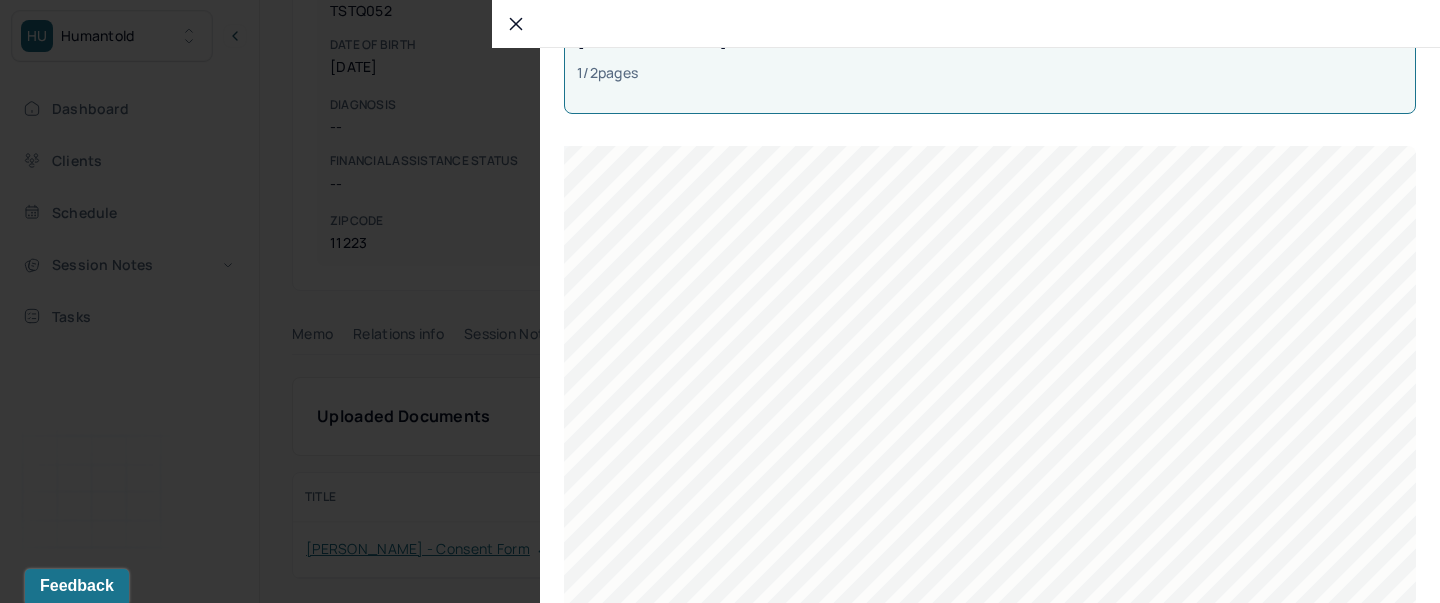 click 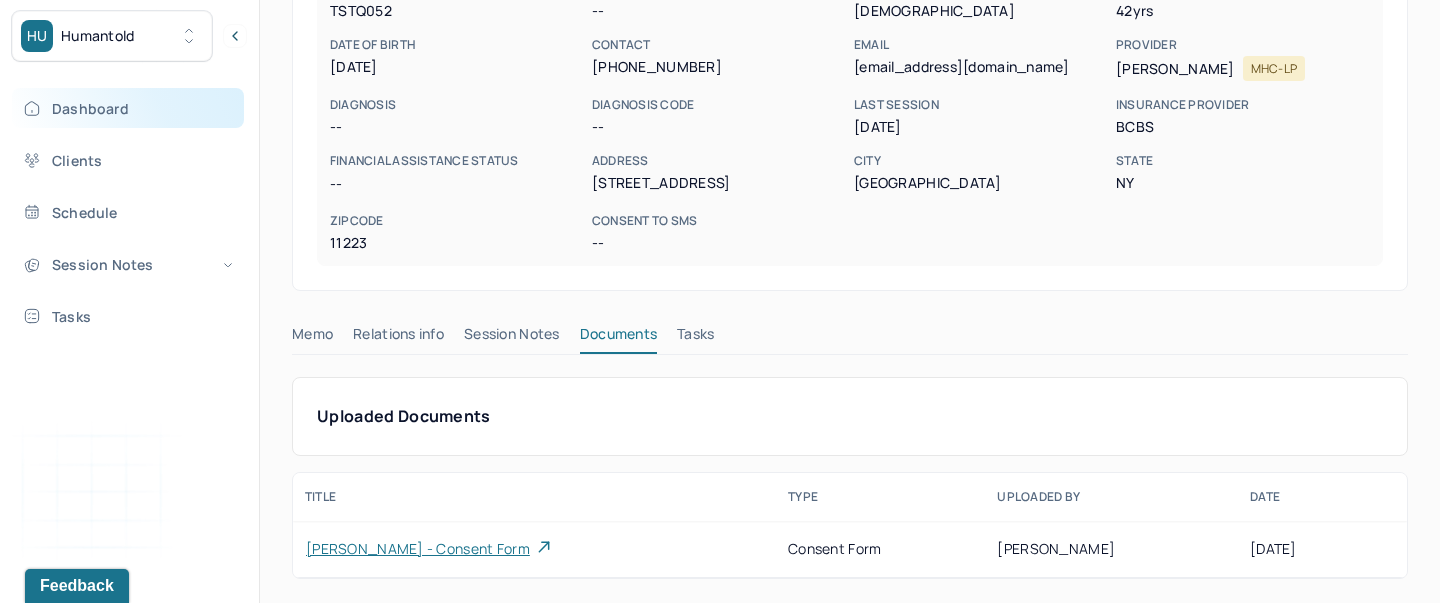click on "Dashboard" at bounding box center (128, 108) 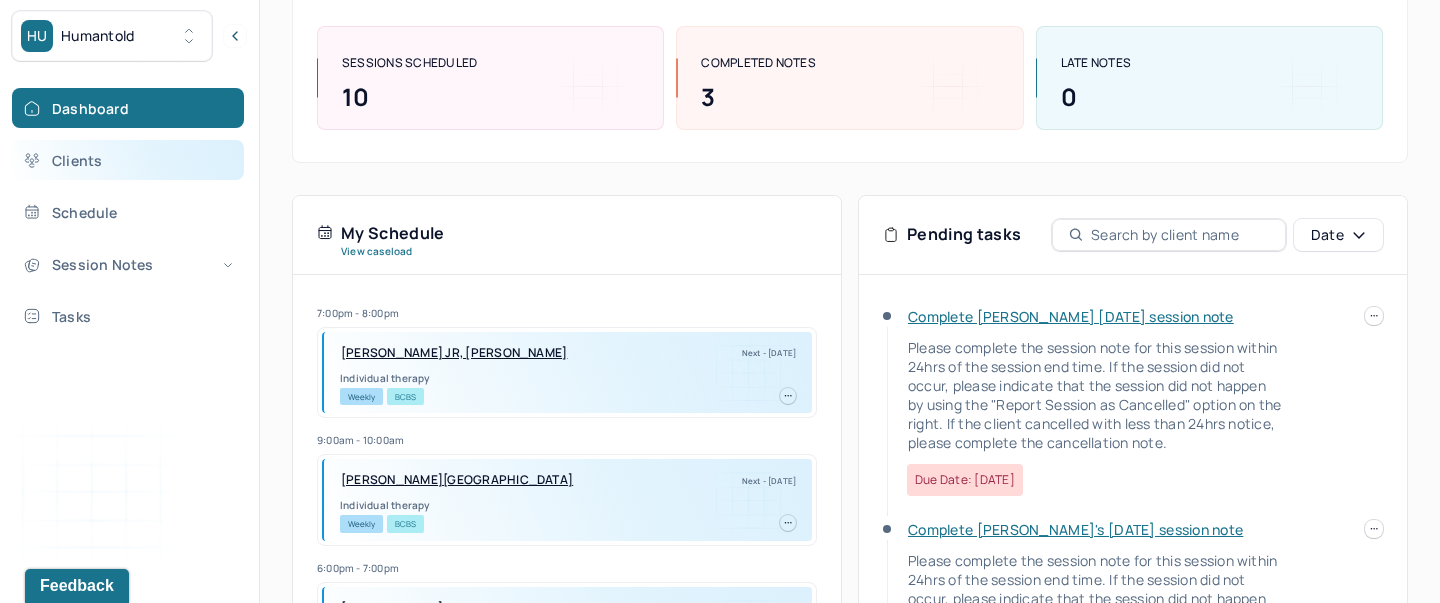 click on "Clients" at bounding box center (128, 160) 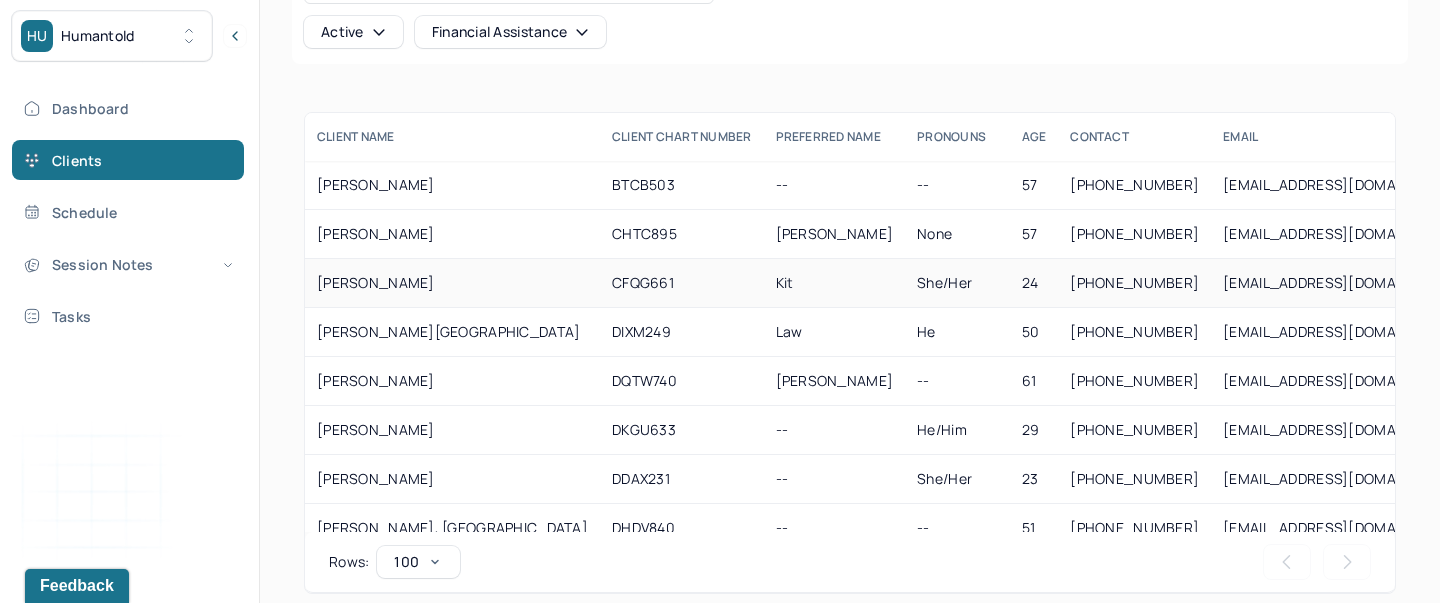 scroll, scrollTop: 168, scrollLeft: 0, axis: vertical 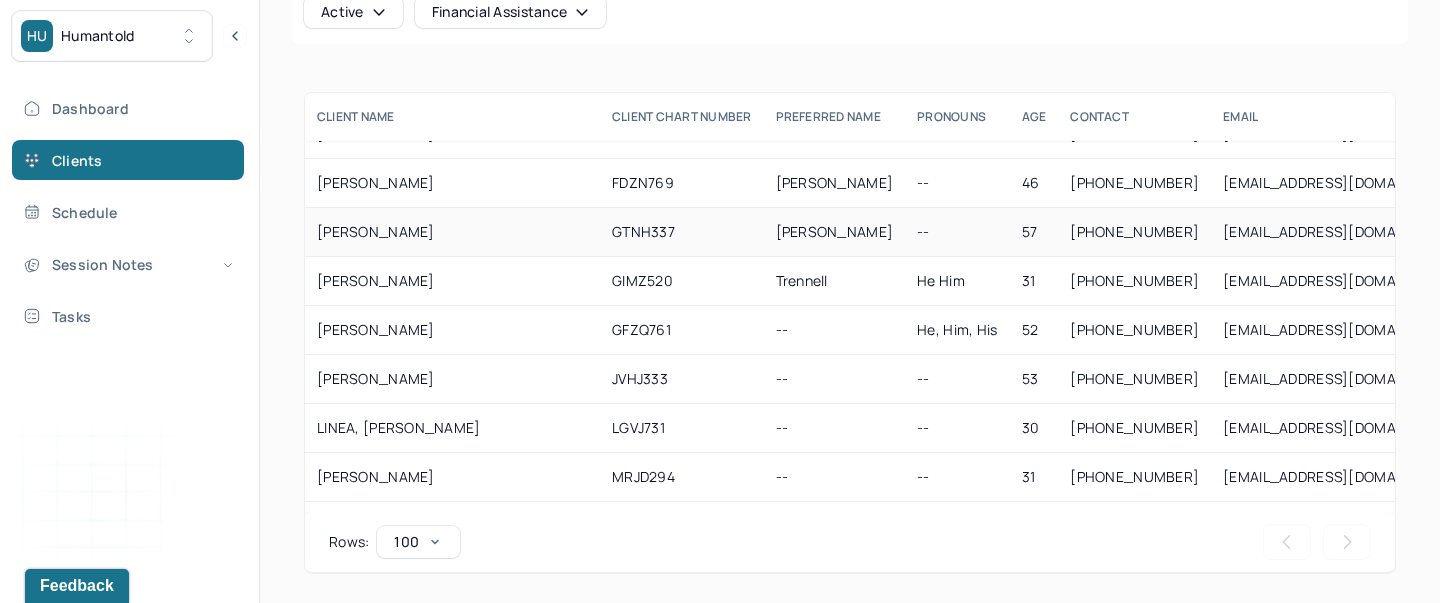 click on "[PERSON_NAME]" at bounding box center (452, 232) 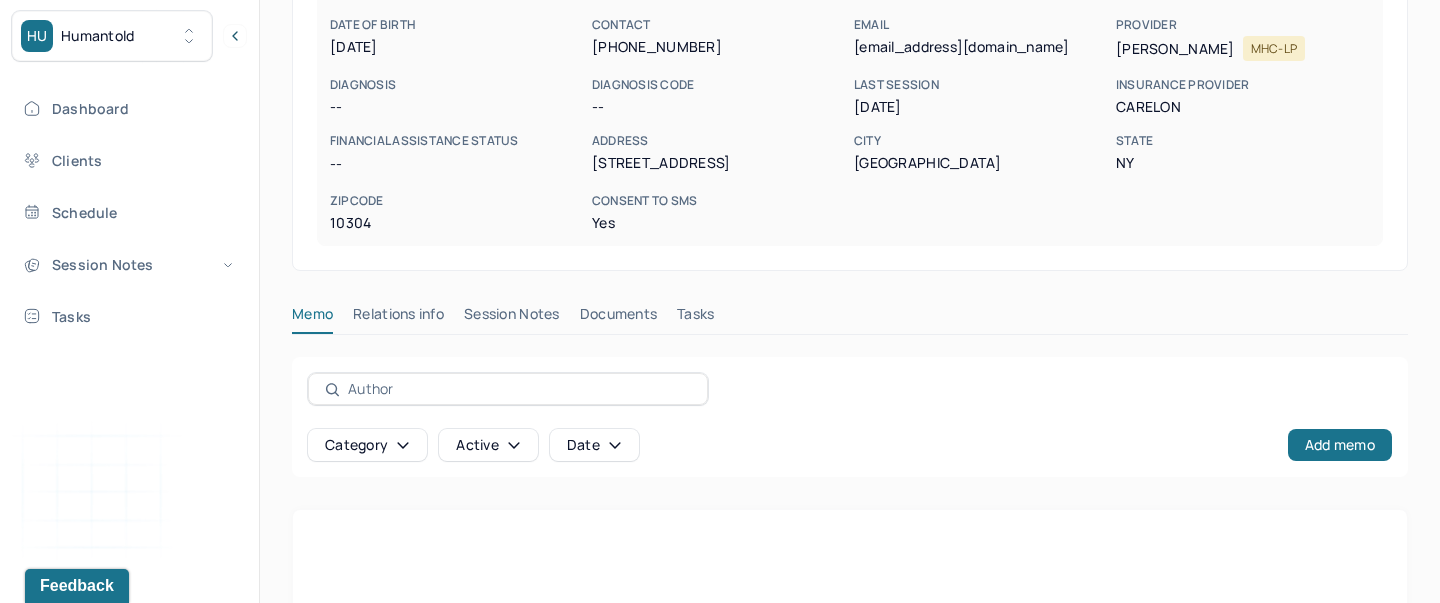 click on "Session Notes" at bounding box center [512, 318] 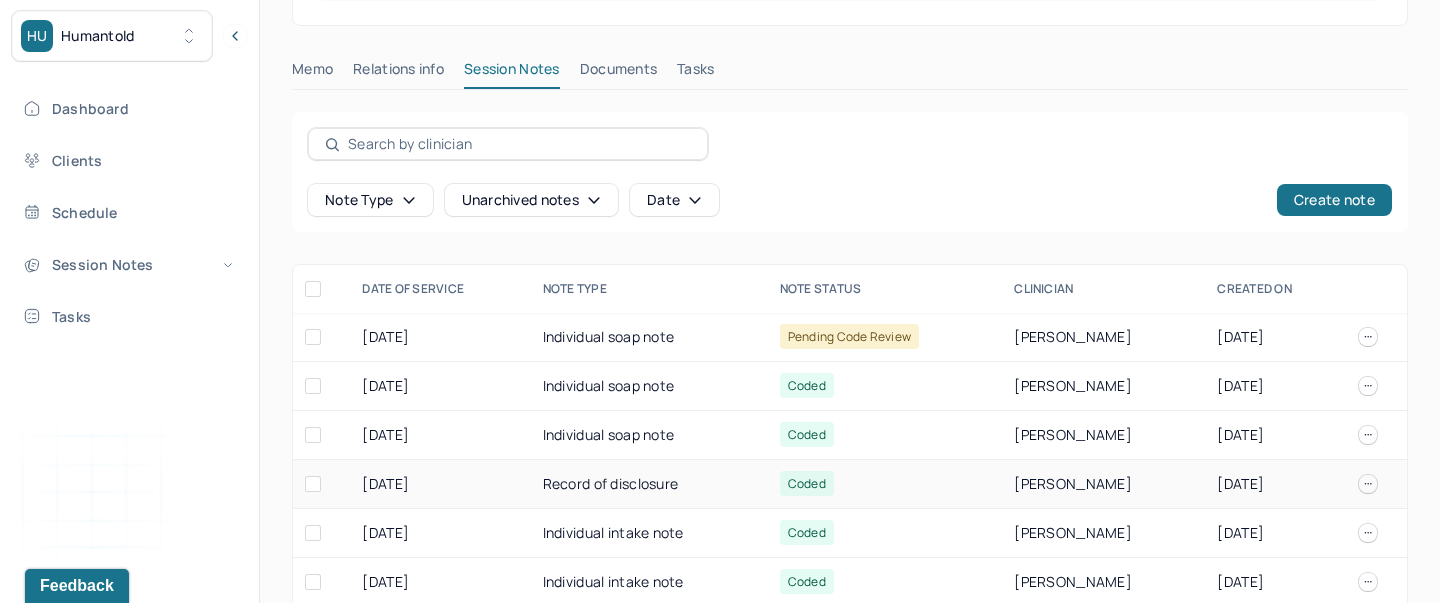 scroll, scrollTop: 504, scrollLeft: 0, axis: vertical 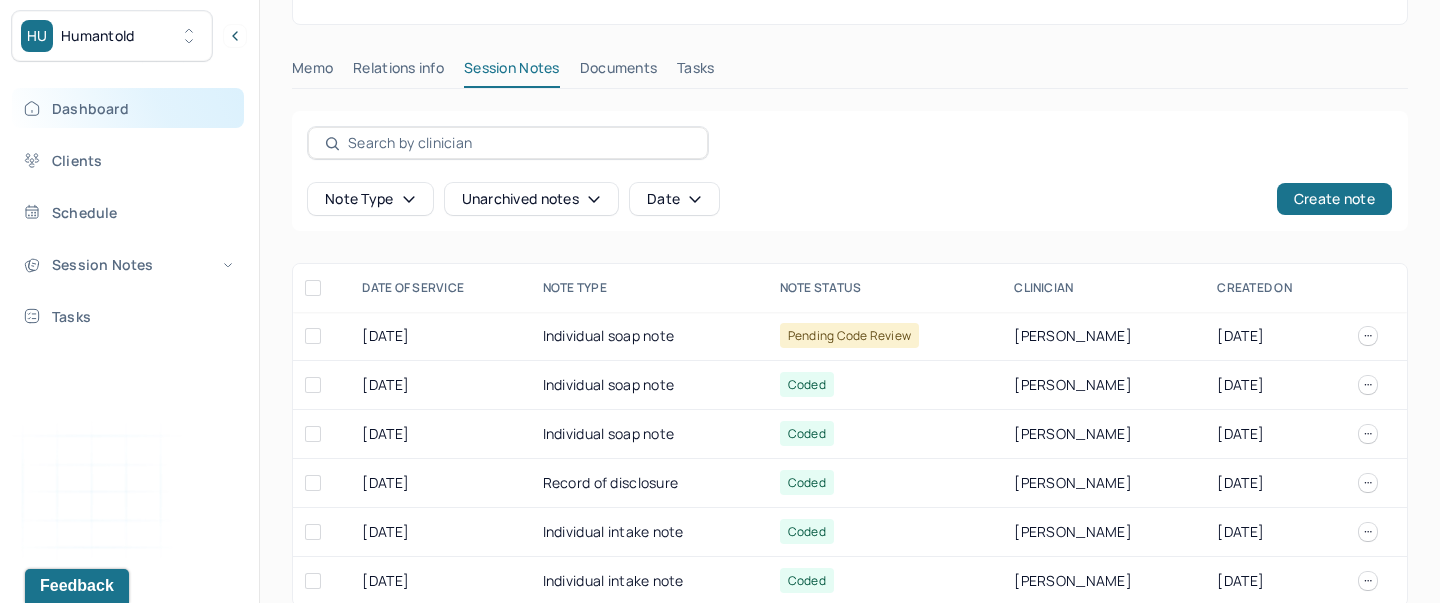click on "Dashboard" at bounding box center [128, 108] 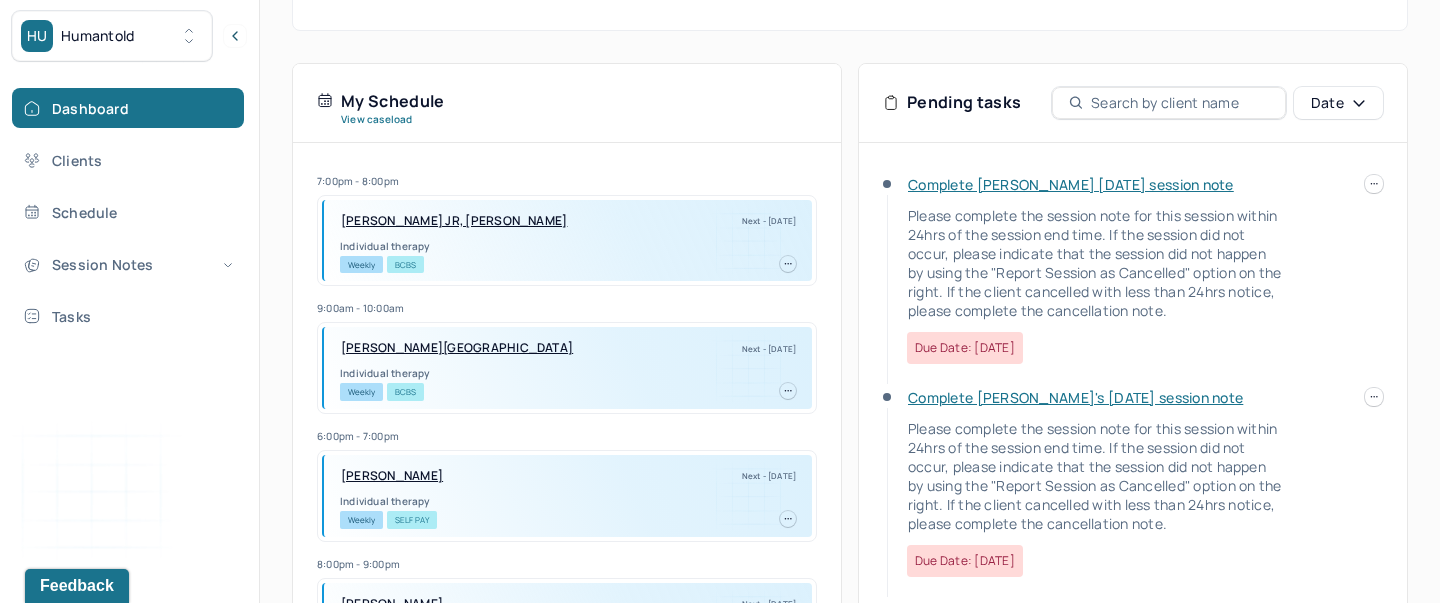 scroll, scrollTop: 359, scrollLeft: 0, axis: vertical 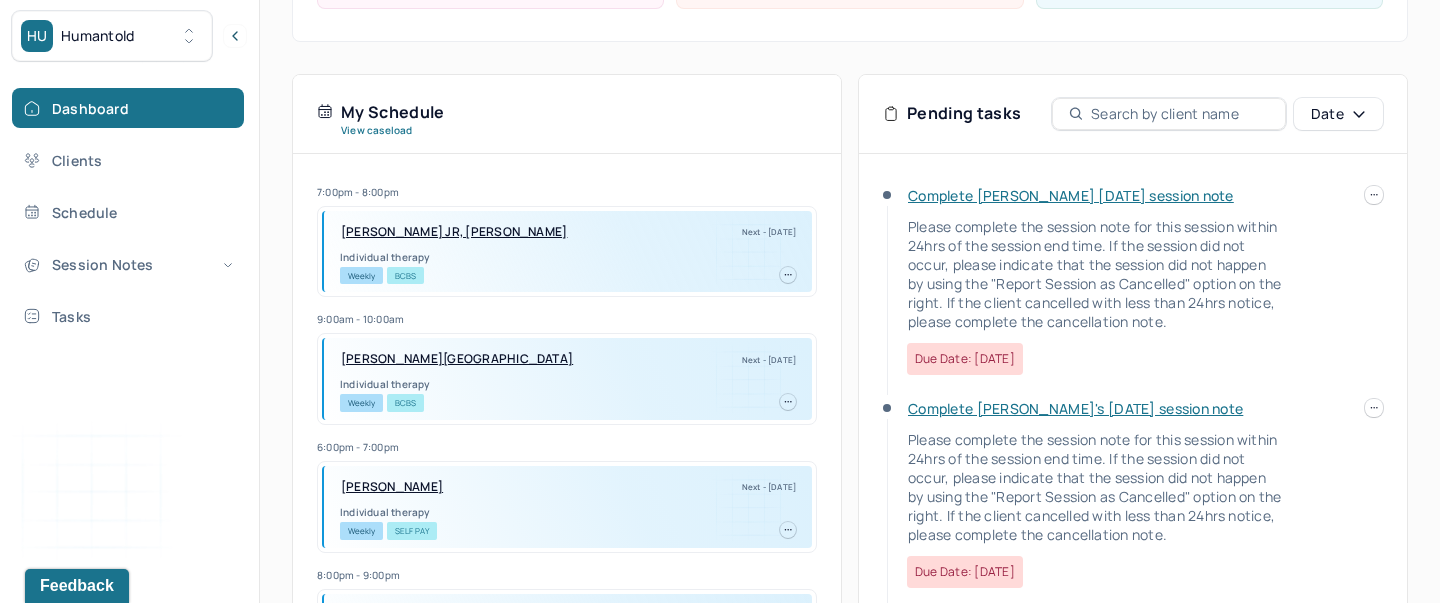 click on "Complete [PERSON_NAME] [DATE] session note" at bounding box center (1071, 195) 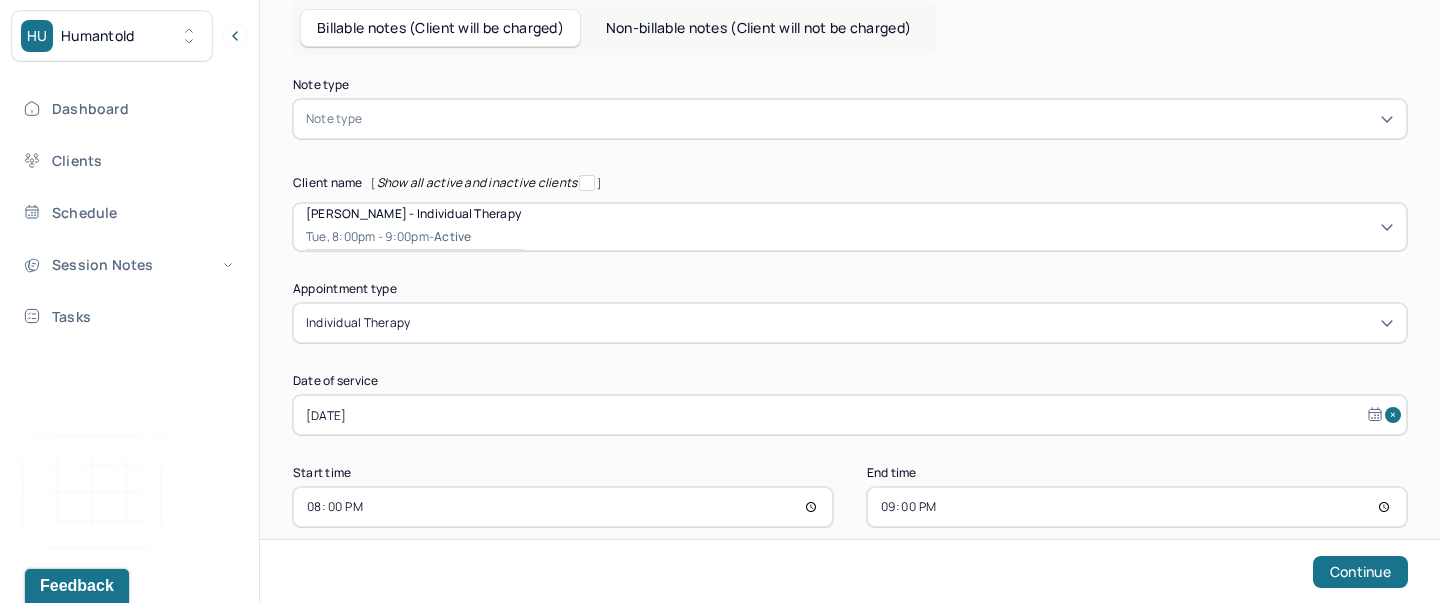 scroll, scrollTop: 91, scrollLeft: 0, axis: vertical 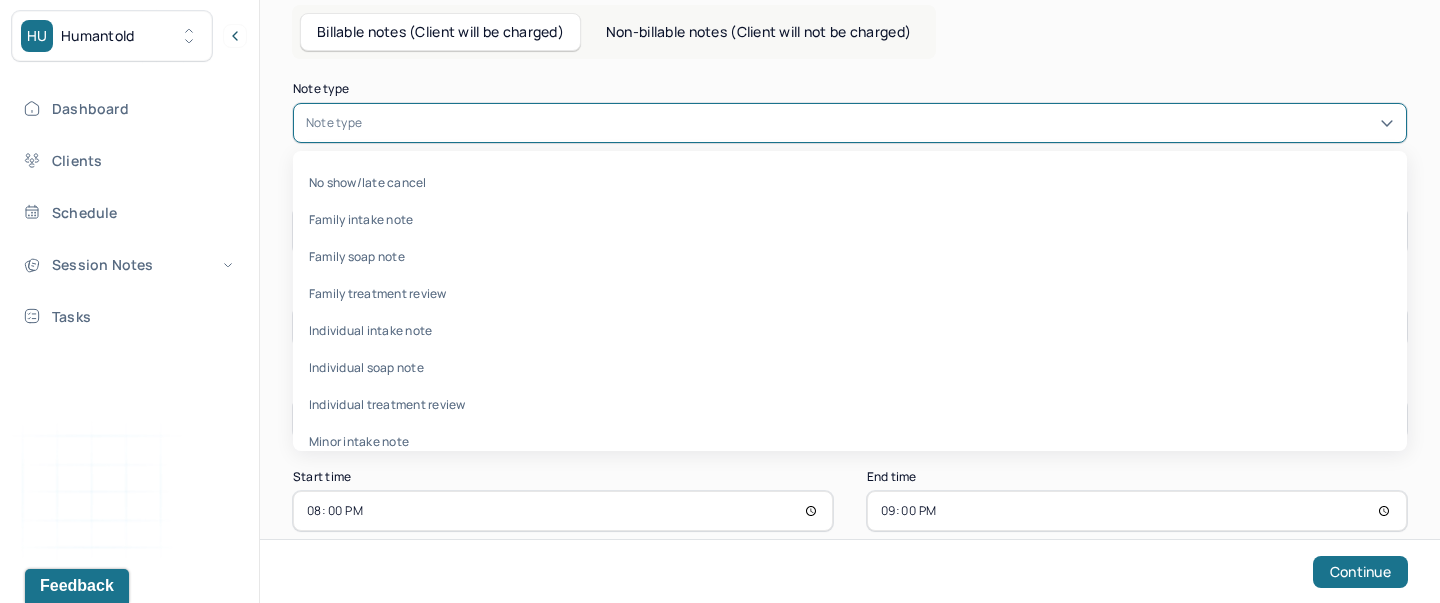 click at bounding box center (880, 123) 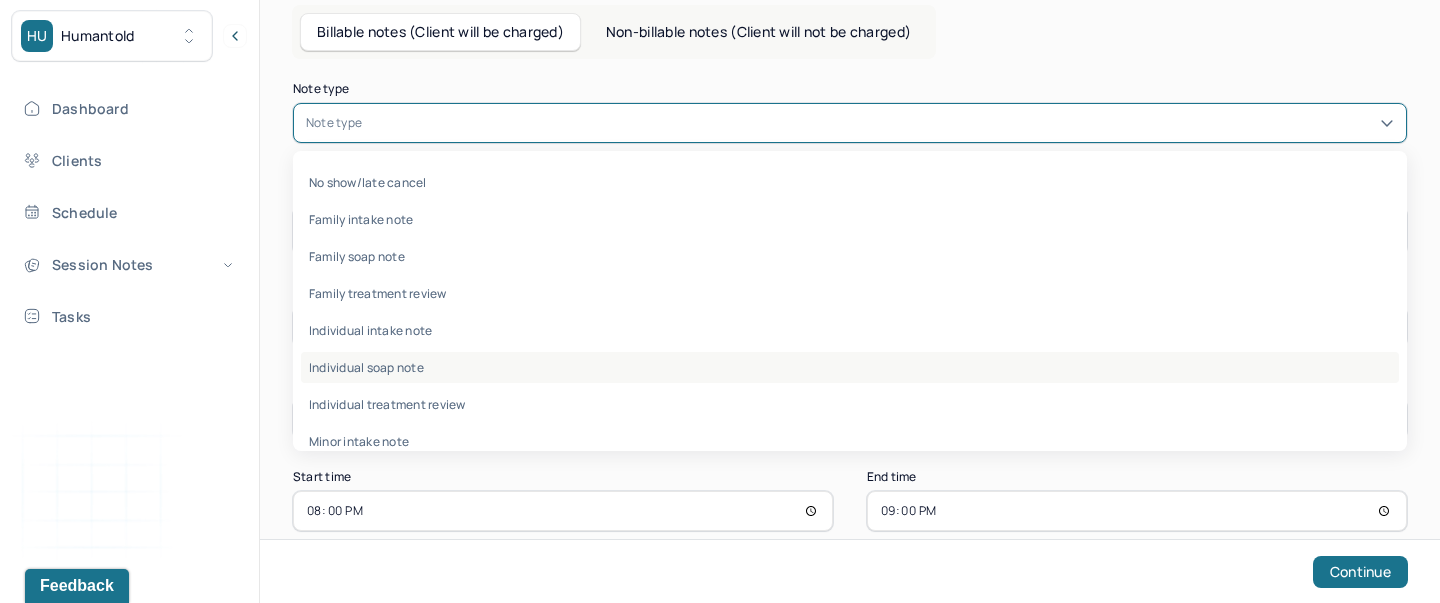 click on "Individual soap note" at bounding box center (850, 367) 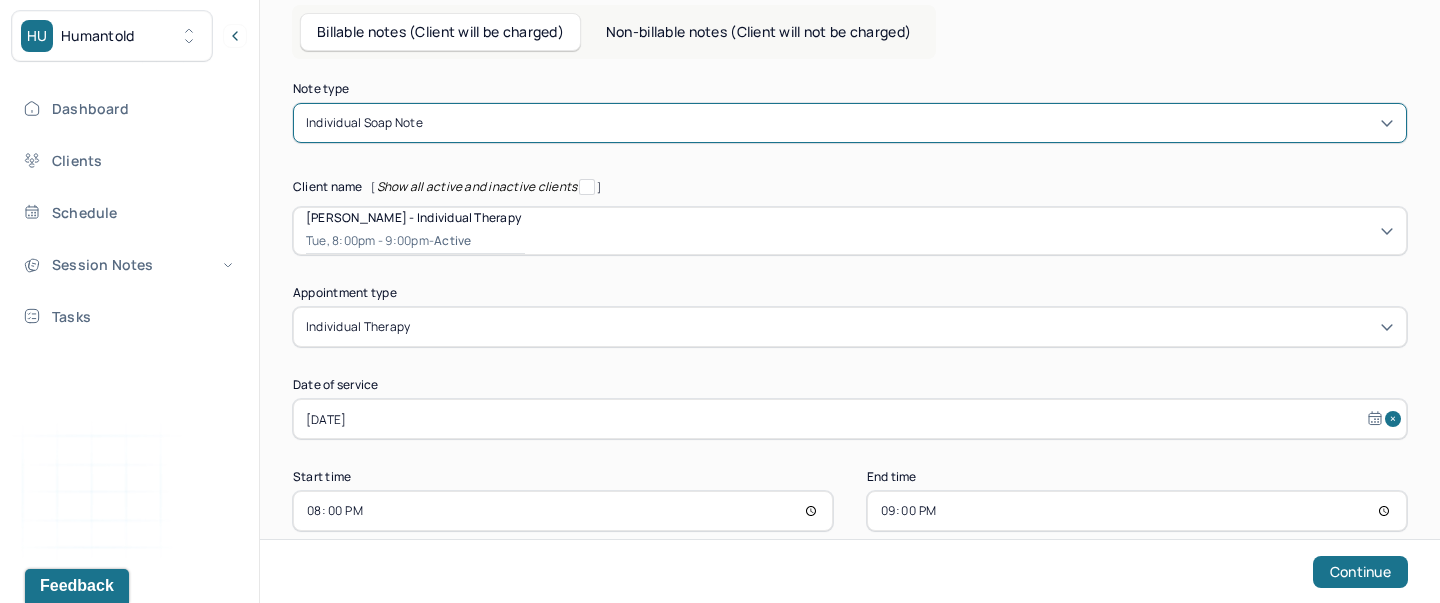 scroll, scrollTop: 124, scrollLeft: 0, axis: vertical 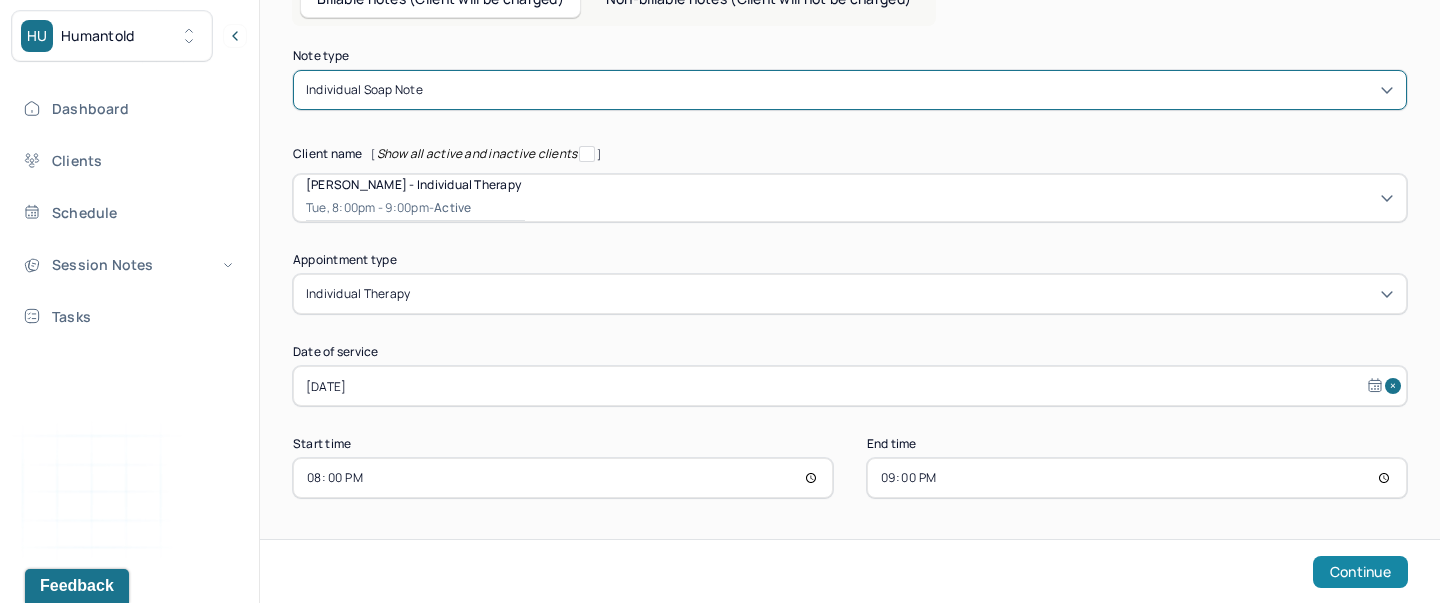 click on "Continue" at bounding box center [1360, 572] 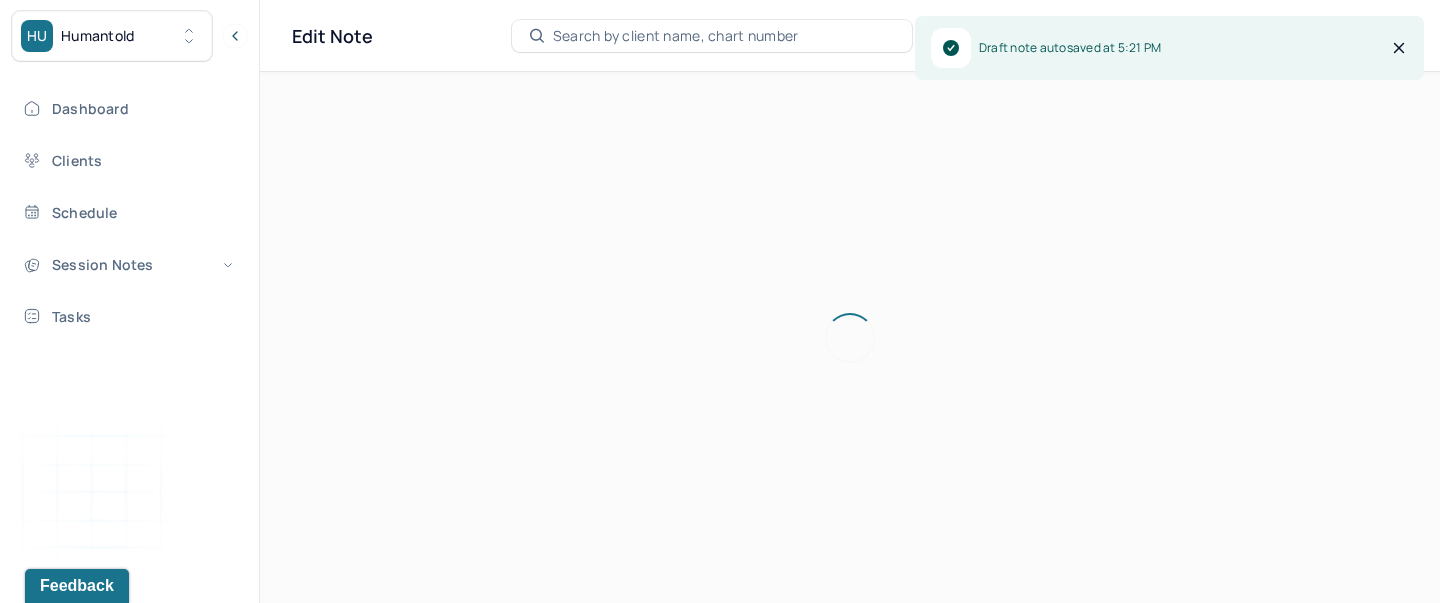 scroll, scrollTop: 0, scrollLeft: 0, axis: both 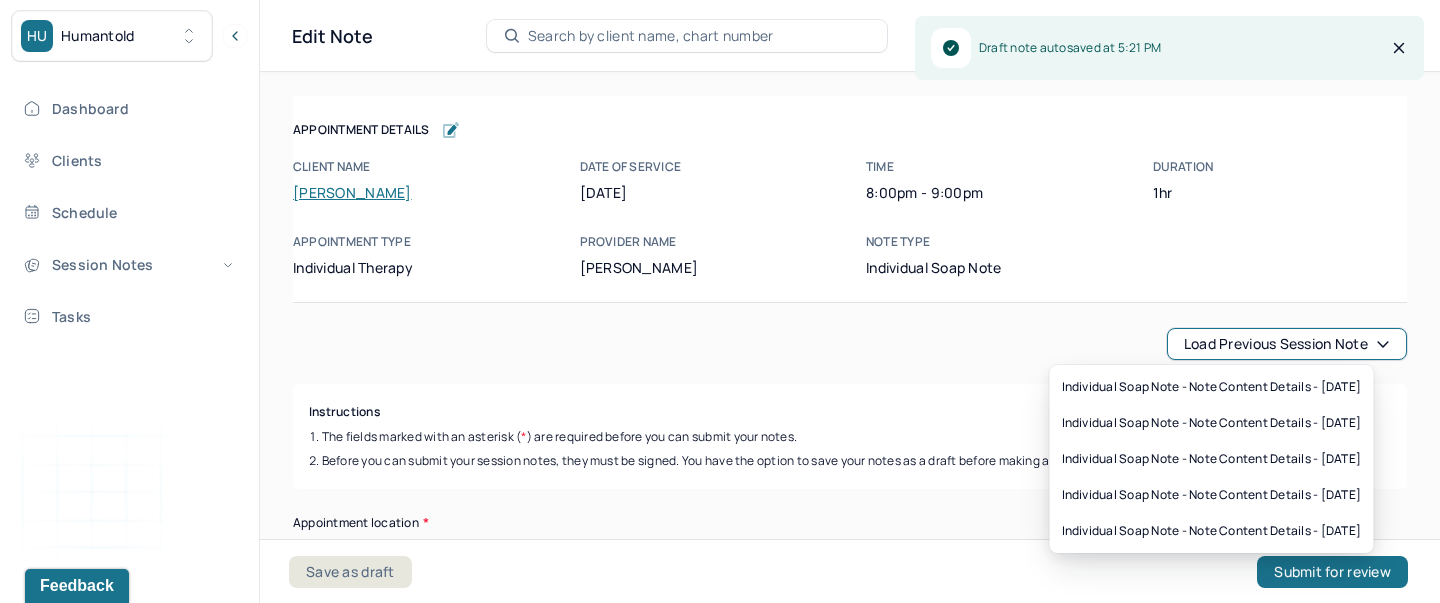 click on "Load previous session note" at bounding box center (1287, 344) 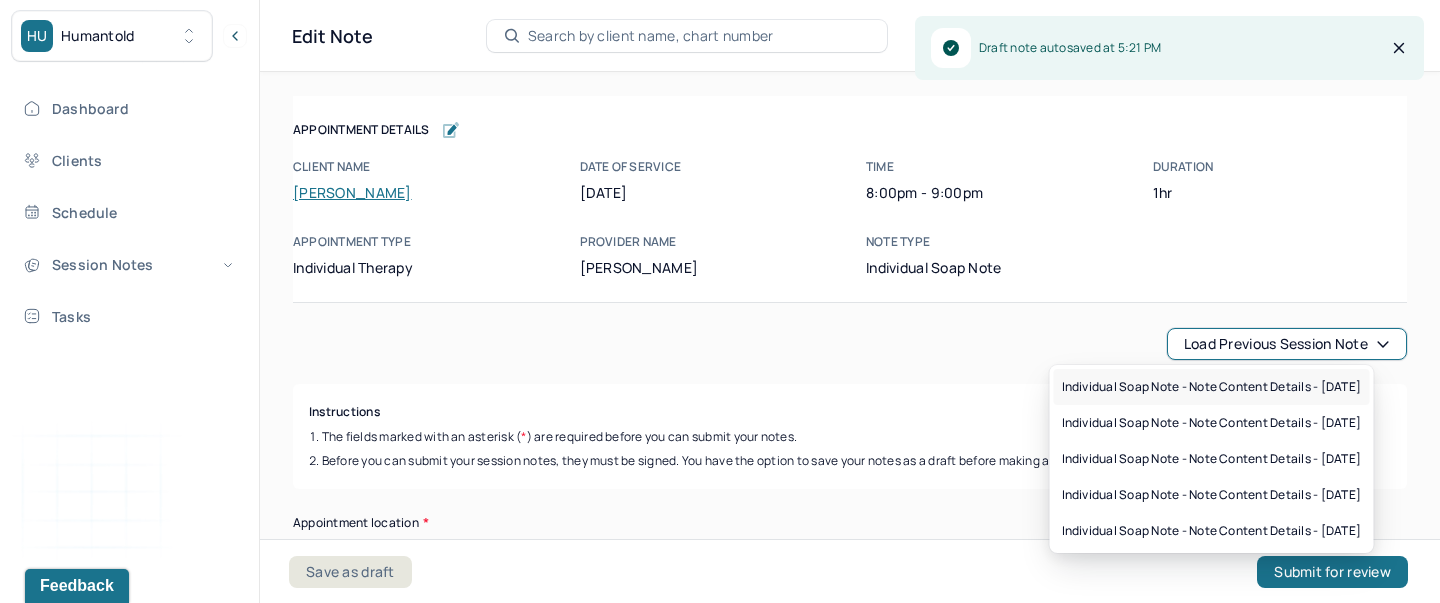 click on "Individual soap note   - Note content Details -   [DATE]" at bounding box center [1212, 387] 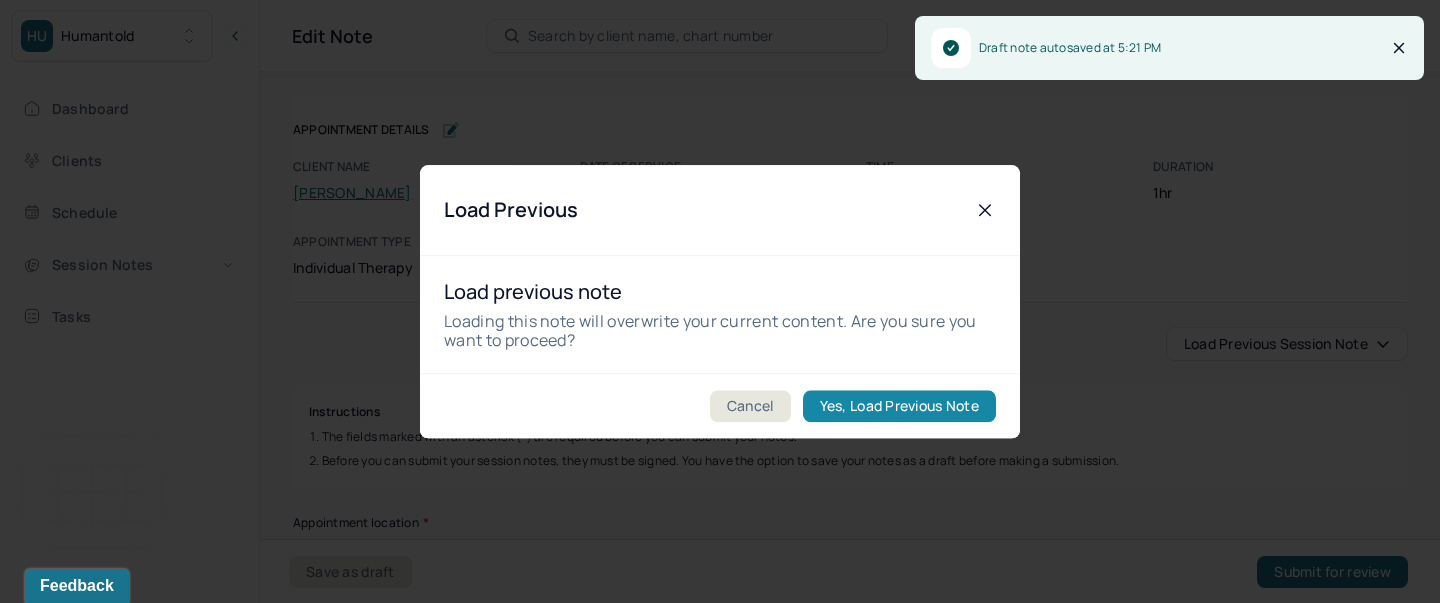 click on "Yes, Load Previous Note" at bounding box center (899, 406) 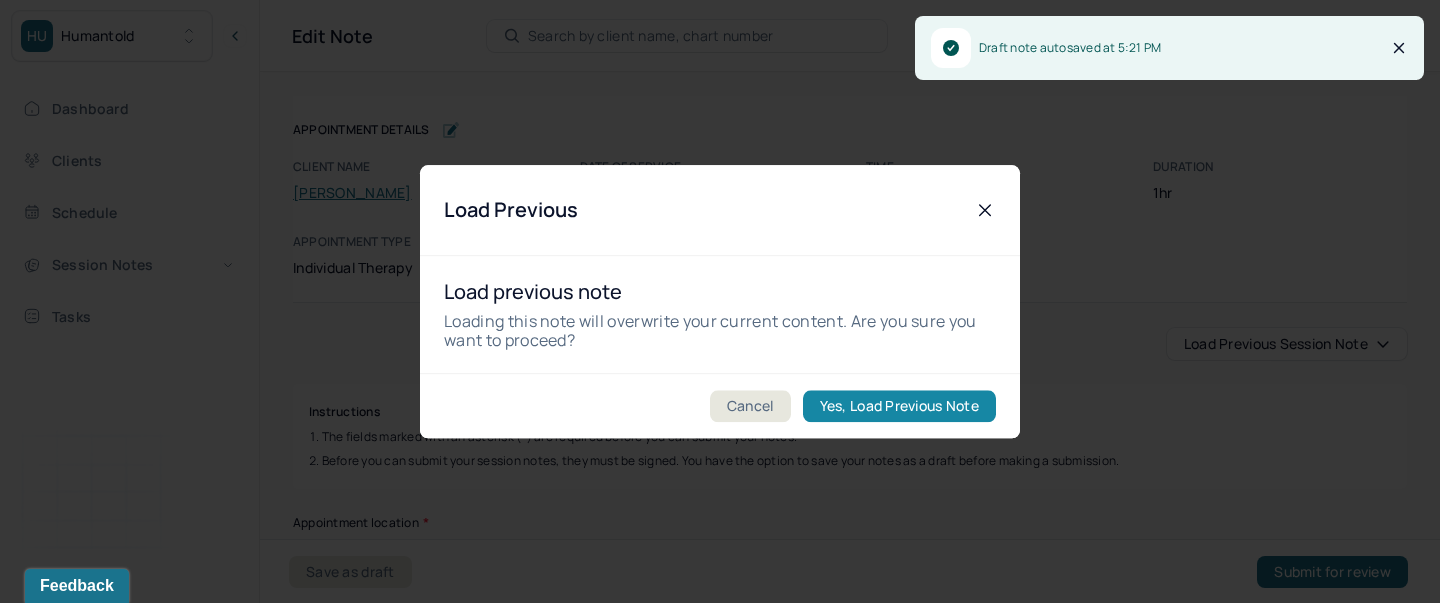 type on "[DATE]" 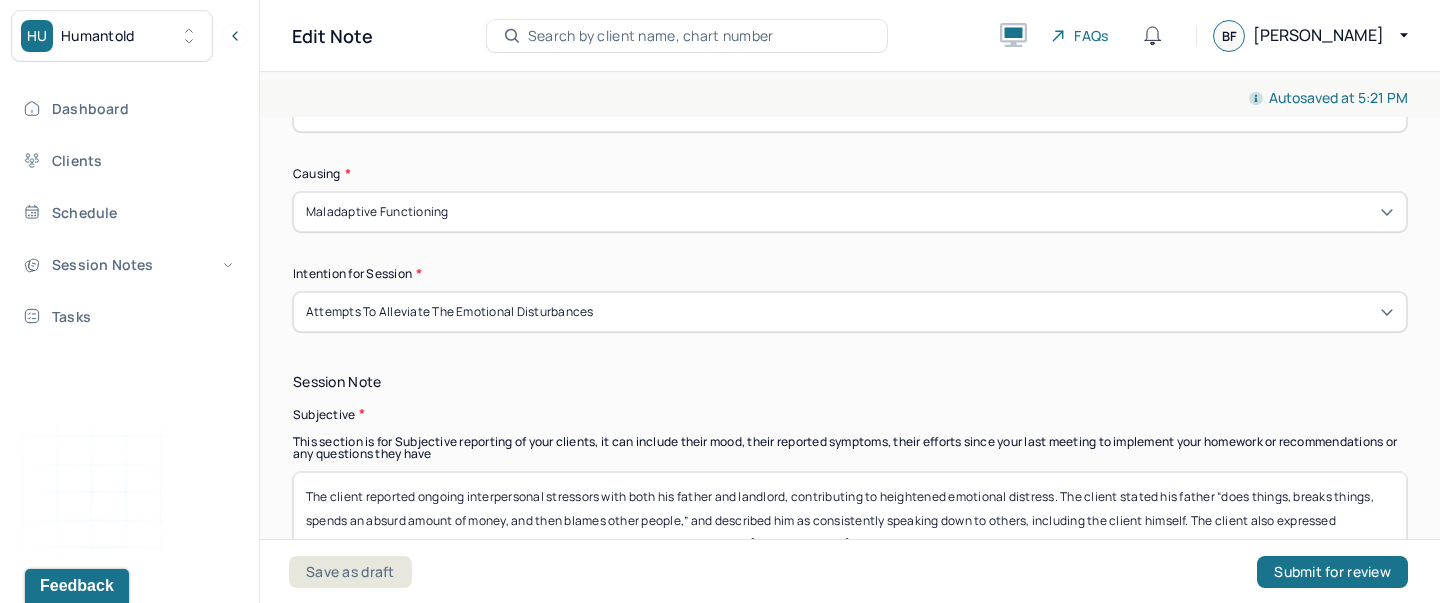 scroll, scrollTop: 1156, scrollLeft: 0, axis: vertical 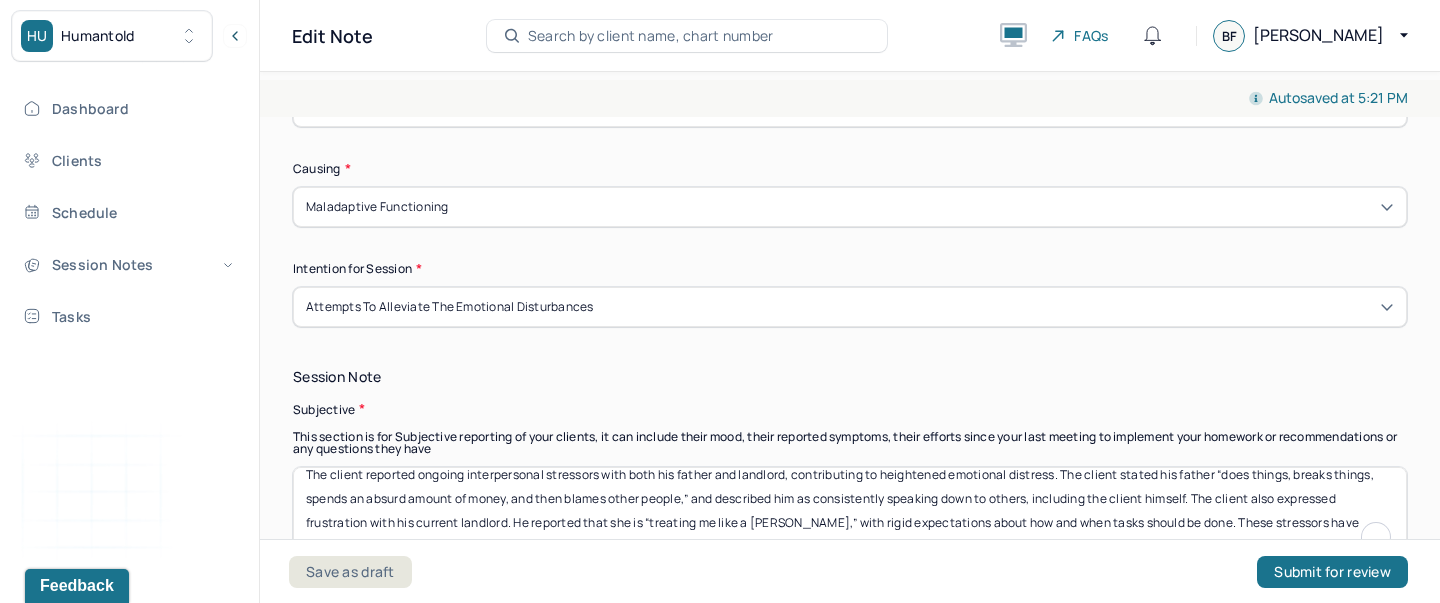 click on "The client reported ongoing interpersonal stressors with both his father and landlord, contributing to heightened emotional distress. The client stated his father “does things, breaks things, spends an absurd amount of money, and then blames other people,” and described him as consistently speaking down to others, including the client himself. The client also expressed frustration with his current landlord. He reported that she is “treating me like a butler,” with rigid expectations about how and when tasks should be done. These stressors have compounded his emotional distress." at bounding box center [850, 519] 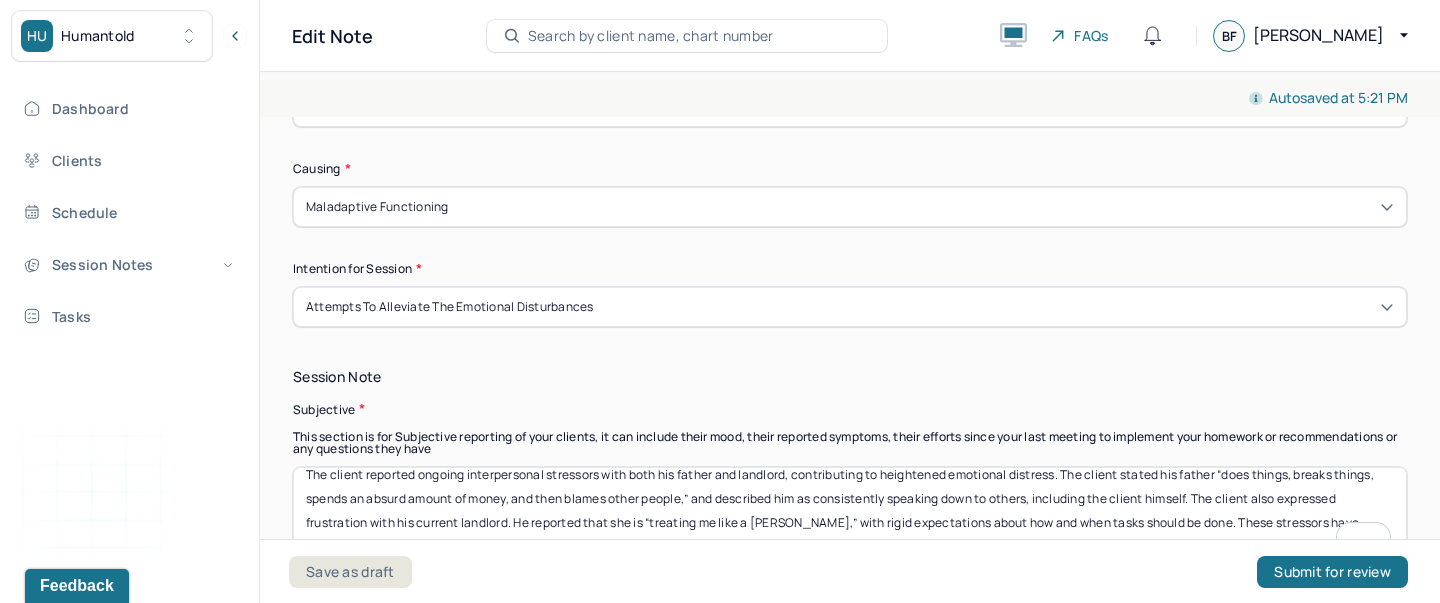 click on "The client reported ongoing interpersonal stressors with both his father and landlord, contributing to heightened emotional distress. The client stated his father “does things, breaks things, spends an absurd amount of money, and then blames other people,” and described him as consistently speaking down to others, including the client himself. The client also expressed frustration with his current landlord. He reported that she is “treating me like a butler,” with rigid expectations about how and when tasks should be done. These stressors have compounded his emotional distress." at bounding box center [850, 519] 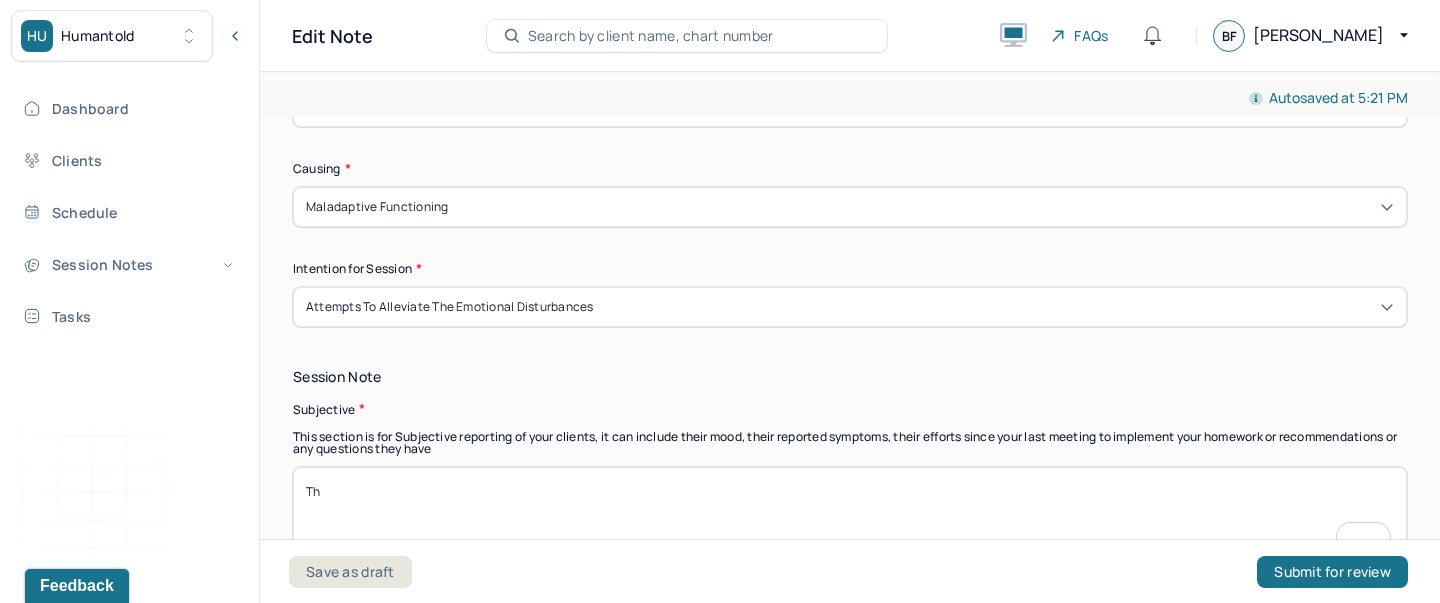 scroll, scrollTop: 1156, scrollLeft: 0, axis: vertical 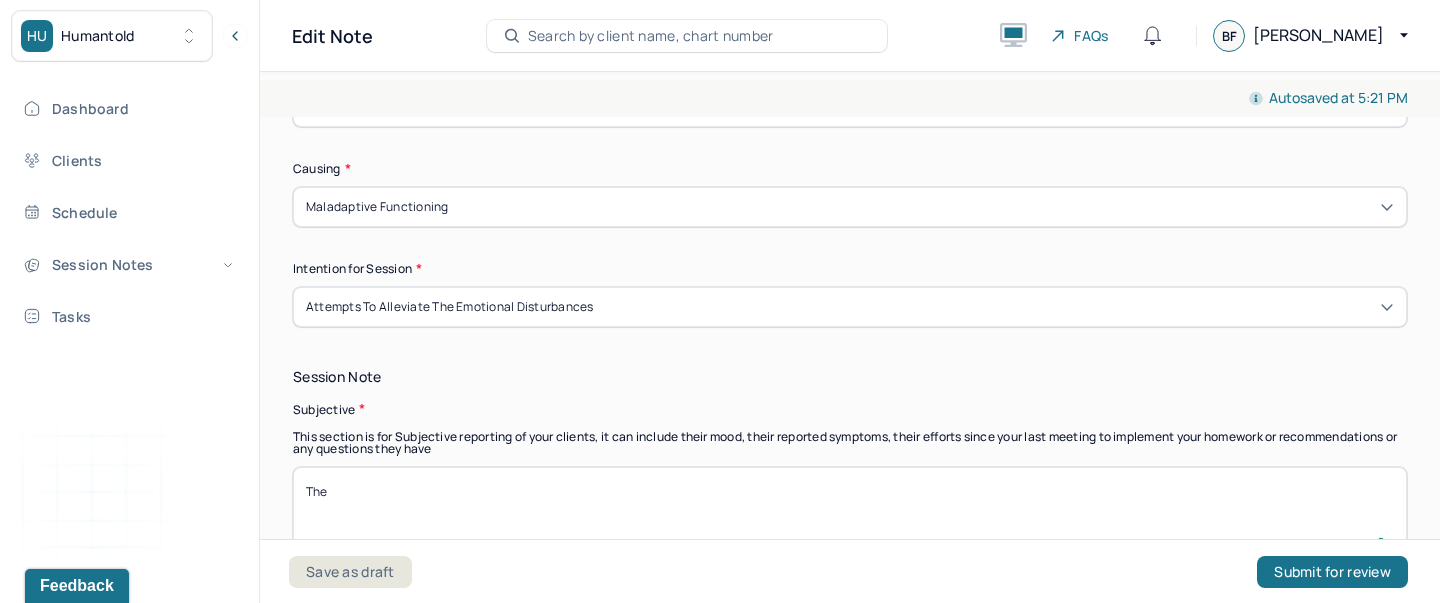 paste on "Client reports ongoing emotional distress related to his relationship with his father." 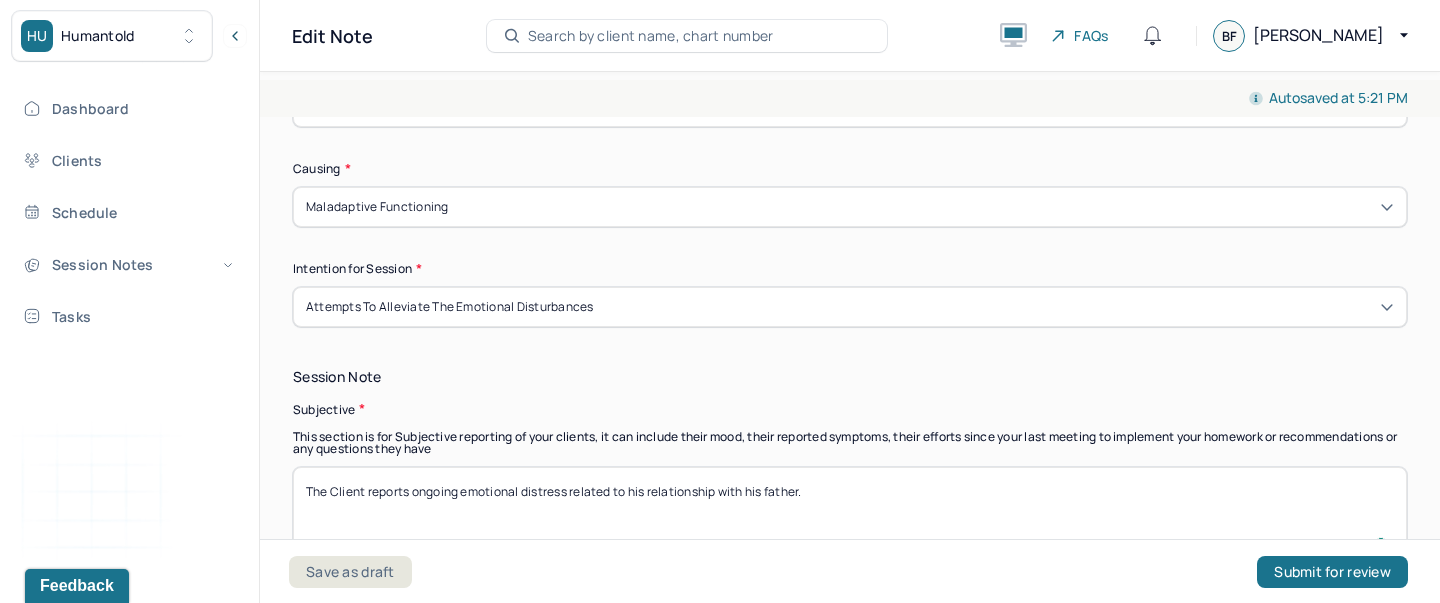 click on "The client reported ongoing interpersonal stressors with both his father and landlord, contributing to heightened emotional distress. The client stated his father “does things, breaks things, spends an absurd amount of money, and then blames other people,” and described him as consistently speaking down to others, including the client himself. The client also expressed frustration with his current landlord. He reported that she is “treating me like a butler,” with rigid expectations about how and when tasks should be done. These stressors have compounded his emotional distress." at bounding box center [850, 519] 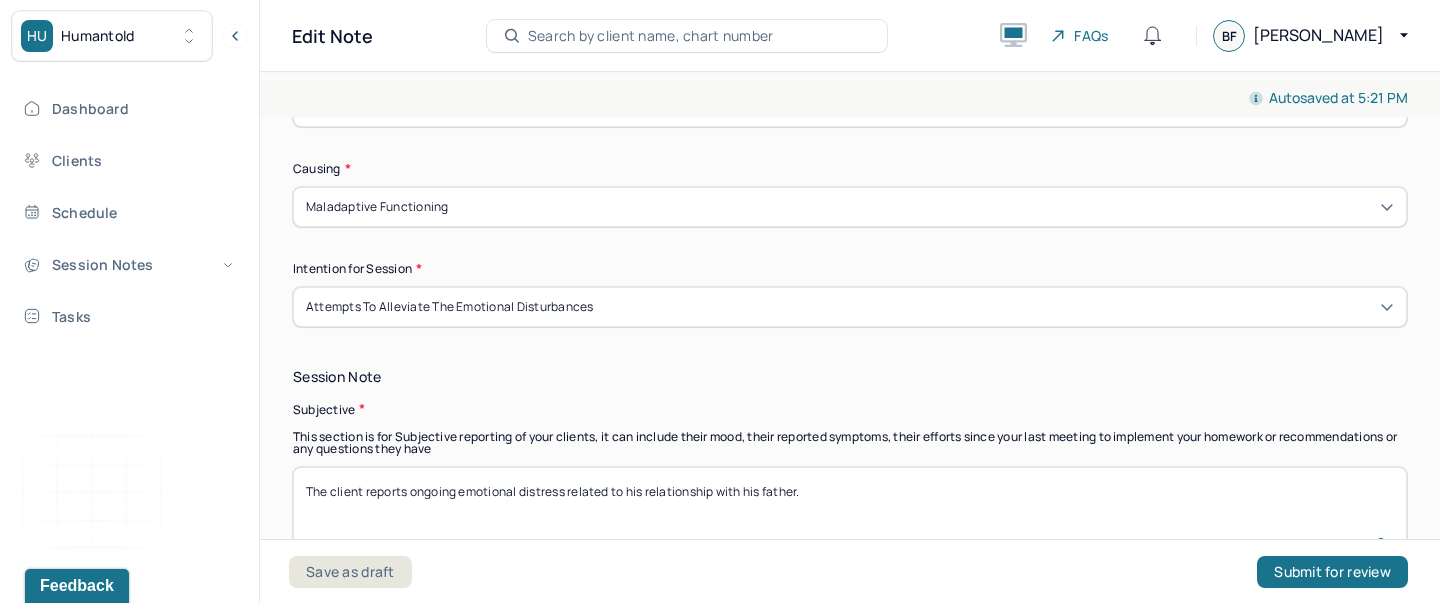 click on "The client reported ongoing interpersonal stressors with both his father and landlord, contributing to heightened emotional distress. The client stated his father “does things, breaks things, spends an absurd amount of money, and then blames other people,” and described him as consistently speaking down to others, including the client himself. The client also expressed frustration with his current landlord. He reported that she is “treating me like a butler,” with rigid expectations about how and when tasks should be done. These stressors have compounded his emotional distress." at bounding box center (850, 519) 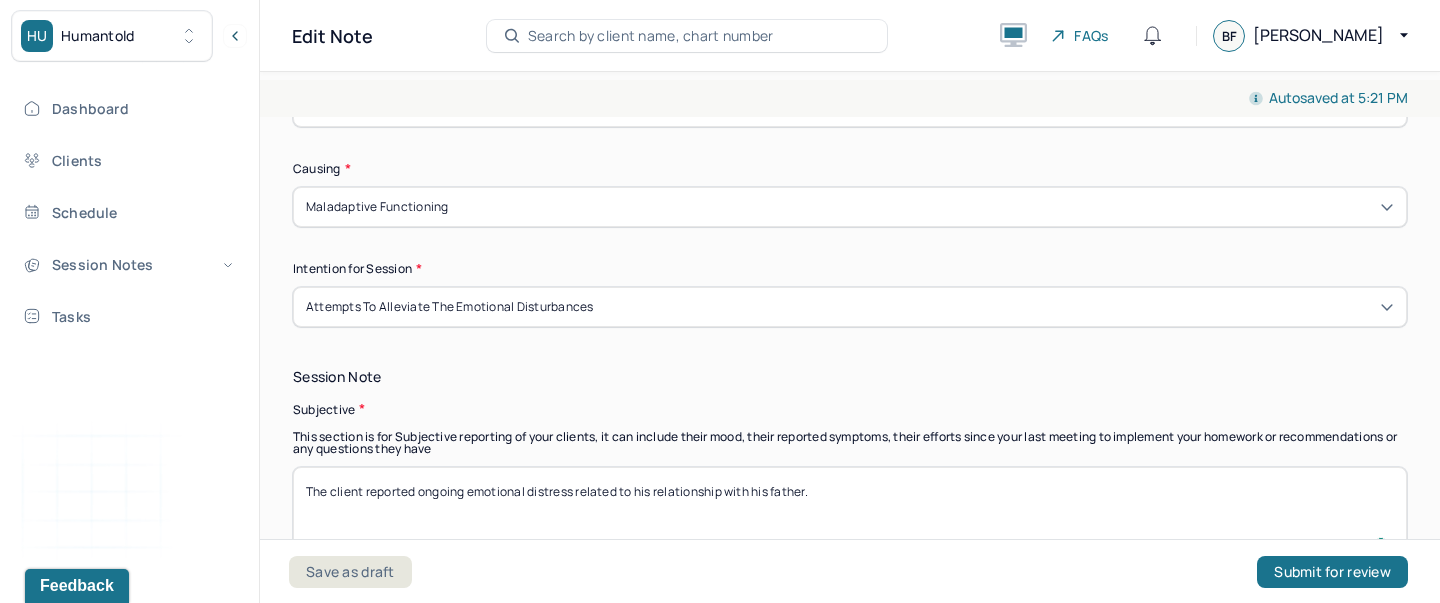 click on "The client reported ongoing interpersonal stressors with both his father and landlord, contributing to heightened emotional distress. The client stated his father “does things, breaks things, spends an absurd amount of money, and then blames other people,” and described him as consistently speaking down to others, including the client himself. The client also expressed frustration with his current landlord. He reported that she is “treating me like a butler,” with rigid expectations about how and when tasks should be done. These stressors have compounded his emotional distress." at bounding box center [850, 519] 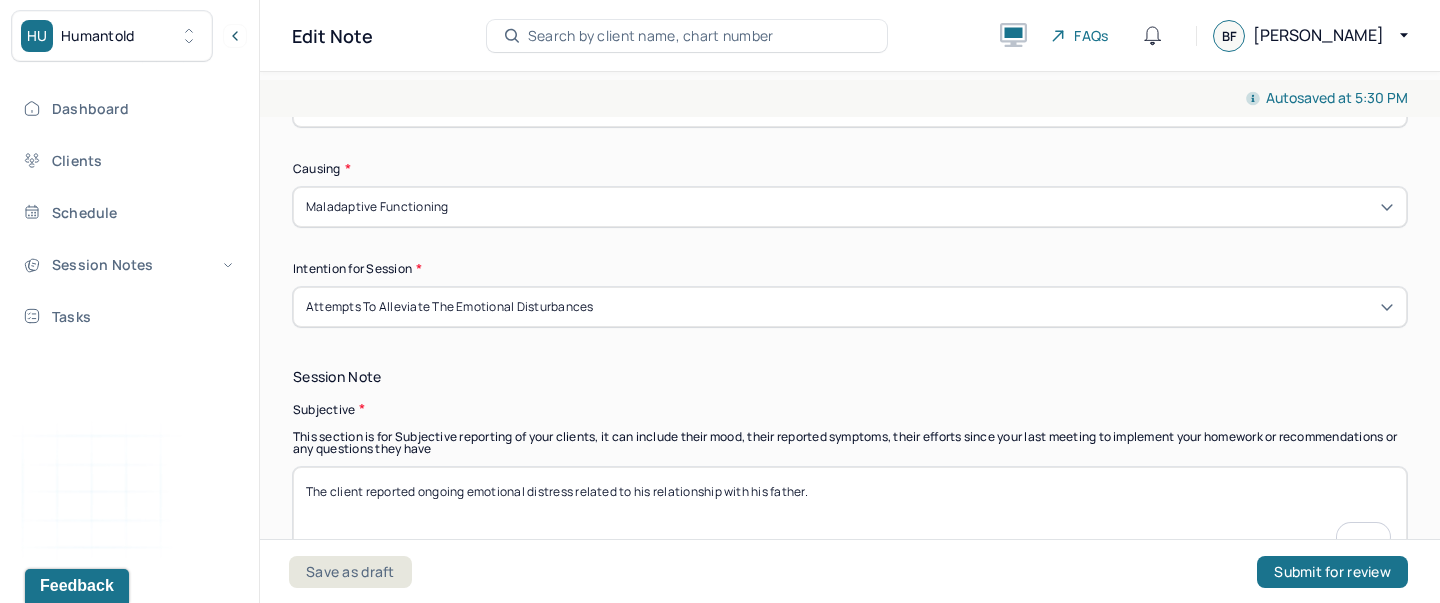 paste on "He also shared significant worry about his father's declining health and acknowledged fear that his father may not live long enough to fulfill their bucket list trip to Germany. Despite this, client is trying to remain hopeful. Additionally, client reported high levels of financial stress, disclosing he has not received a paycheck in five weeks and is relying heavily on his savings, which is causing further anxiety." 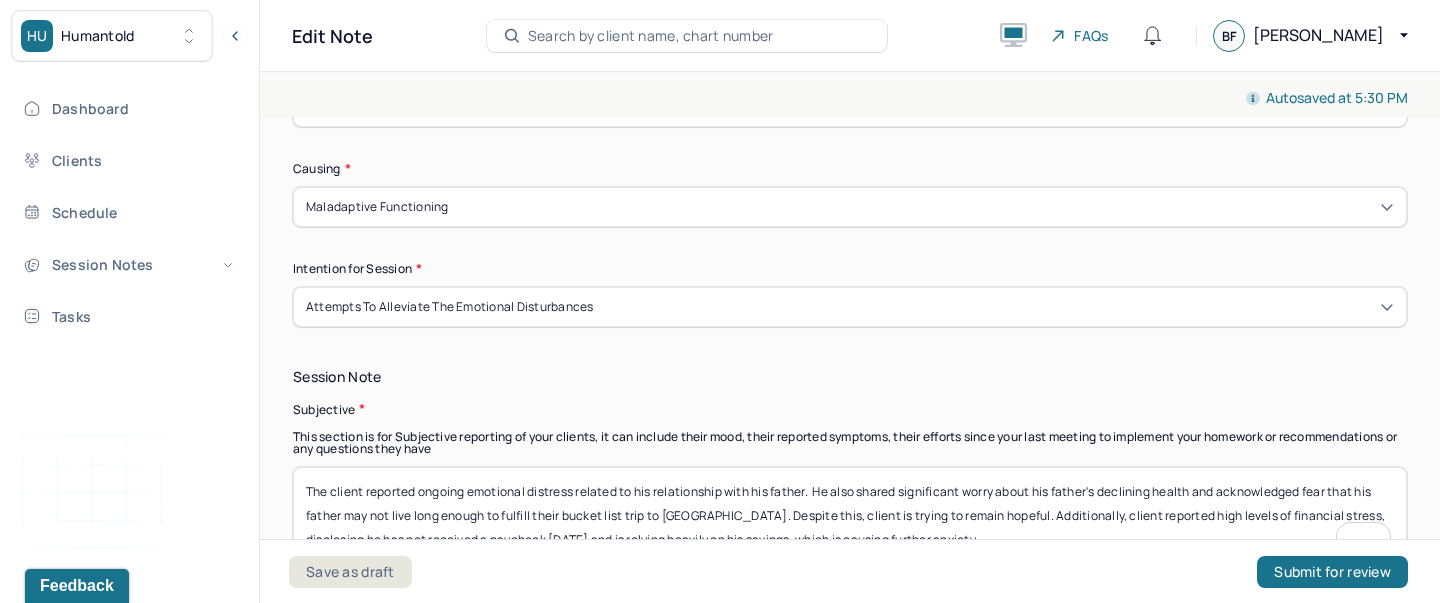scroll, scrollTop: 24, scrollLeft: 0, axis: vertical 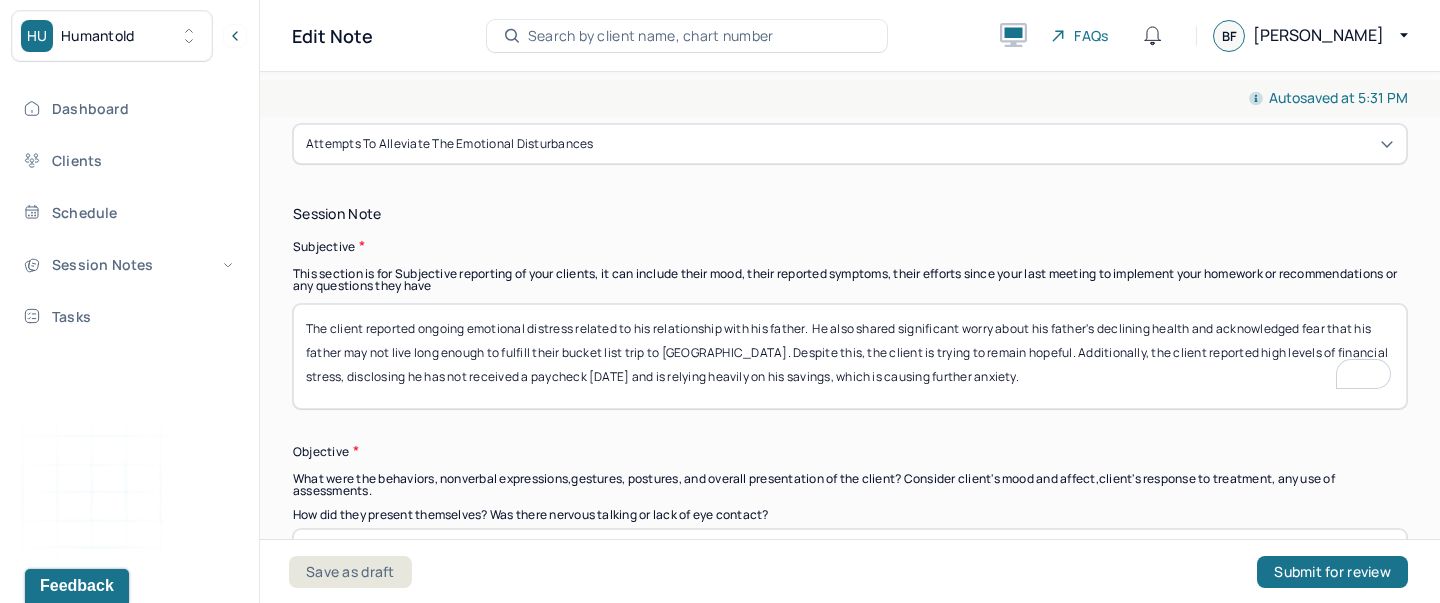 click on "The client reported ongoing emotional distress related to his relationship with his father.  He also shared significant worry about his father's declining health and acknowledged fear that his father may not live long enough to fulfill their bucket list trip to Germany. Despite this, client is trying to remain hopeful. Additionally, client reported high levels of financial stress, disclosing he has not received a paycheck in five weeks and is relying heavily on his savings, which is causing further anxiety." at bounding box center (850, 356) 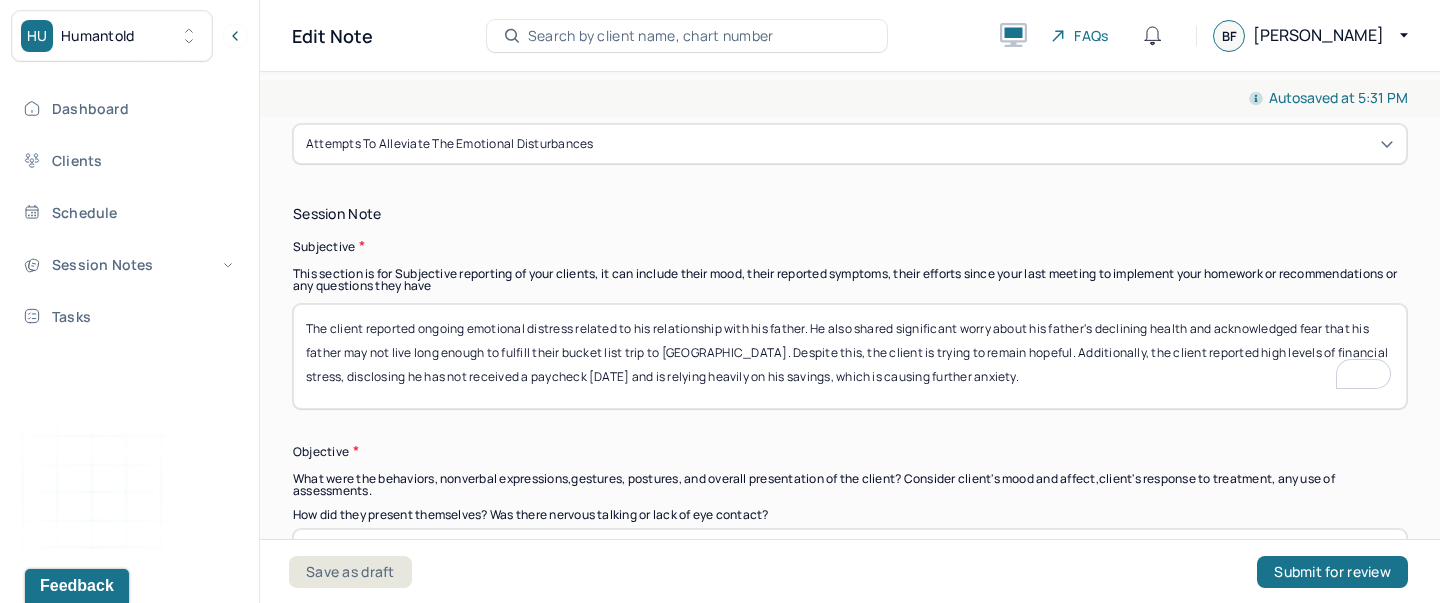 scroll, scrollTop: 40, scrollLeft: 0, axis: vertical 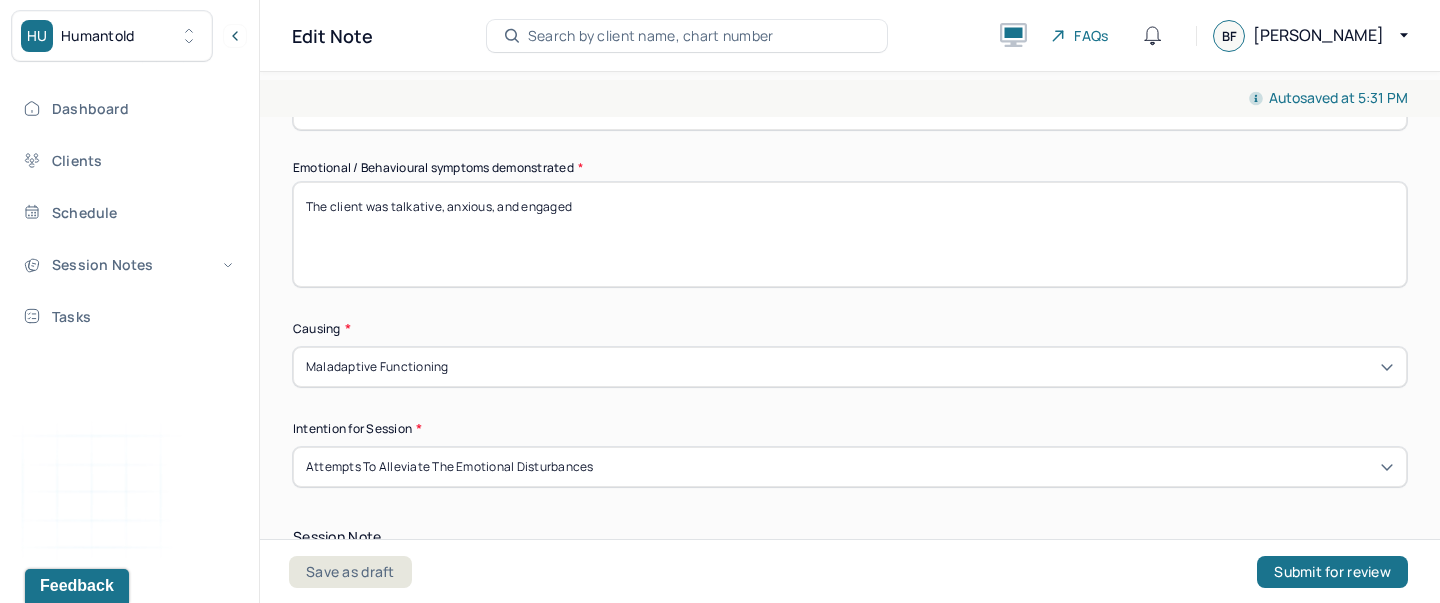 type on "The client reported ongoing emotional distress related to his relationship with his father. He also shared significant worry about his father's declining health and acknowledged fear that his father may not live long enough to fulfill their bucket list trip to [GEOGRAPHIC_DATA]. Despite this, the client is trying to remain hopeful. Additionally, the client reported high levels of financial stress, disclosing he has not received a paycheck [DATE] and is relying heavily on his savings, which is causing further anxiety." 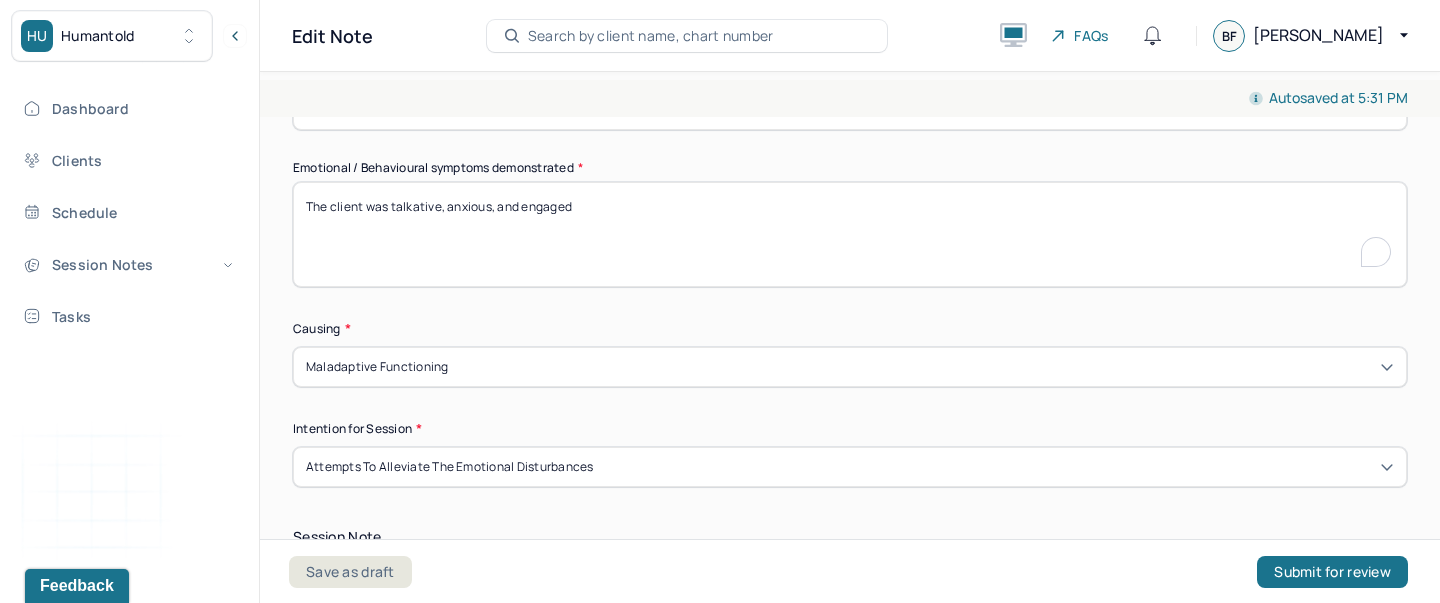 click on "The client was talkative, anxious, and engaged" at bounding box center (850, 234) 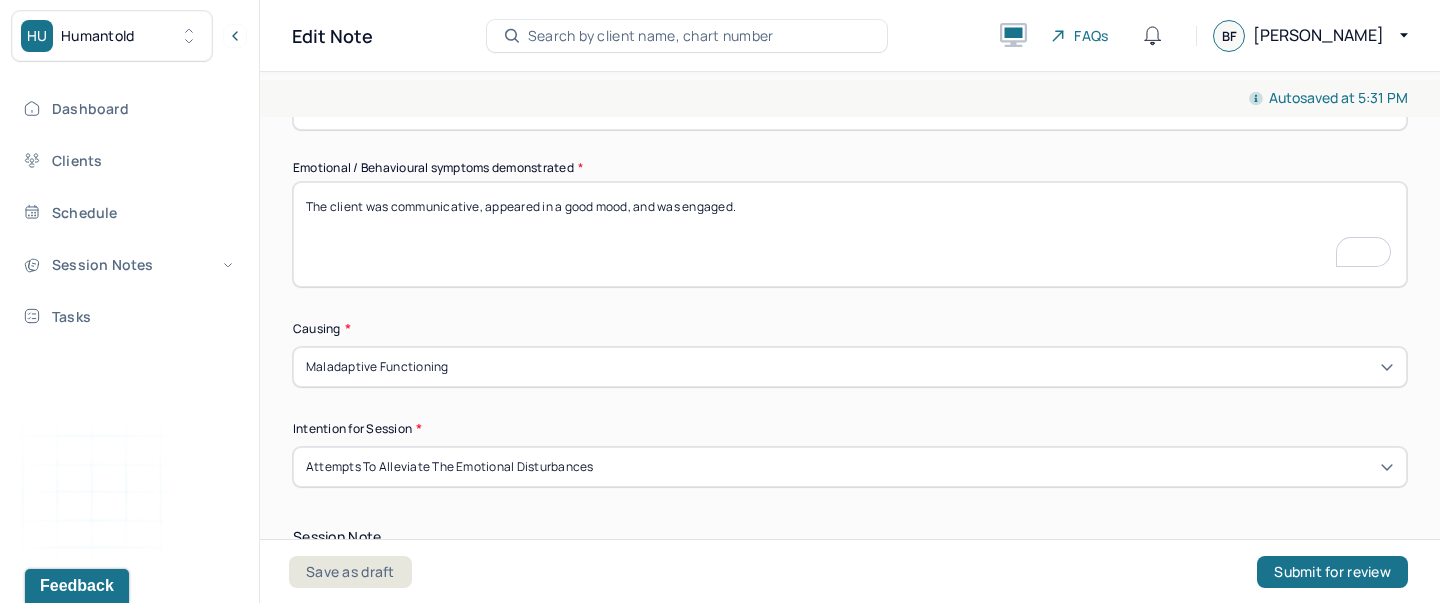 scroll, scrollTop: 1205, scrollLeft: 0, axis: vertical 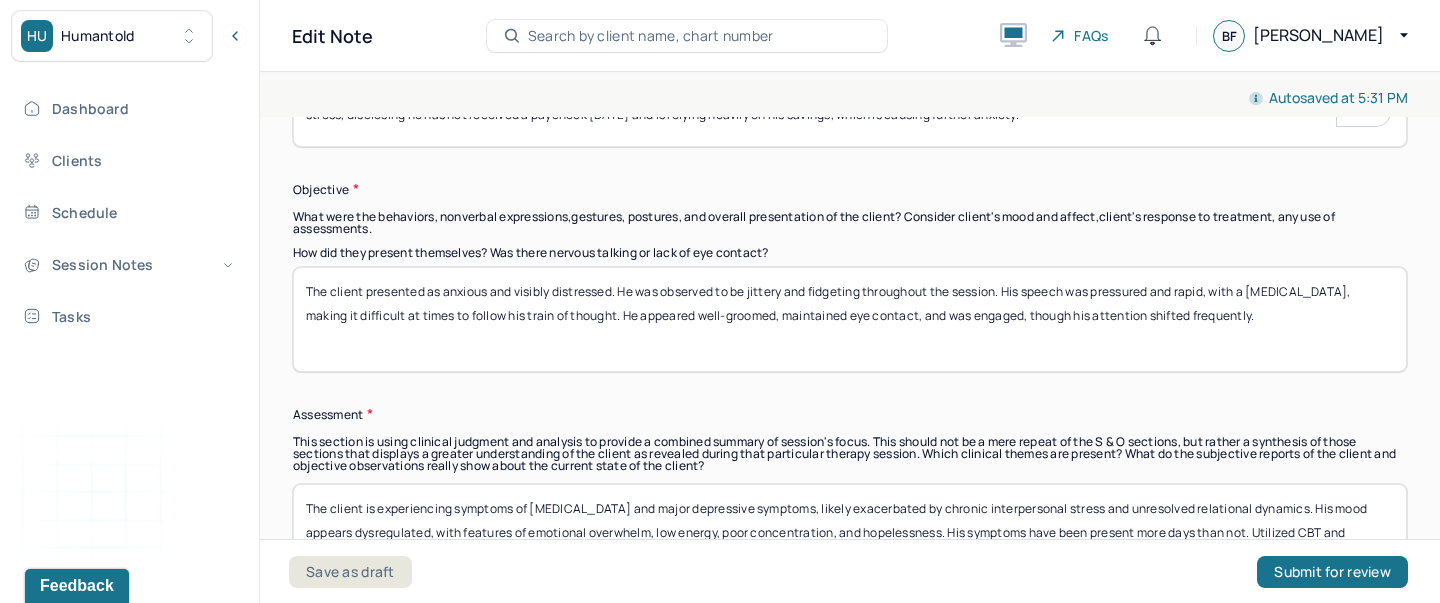 type on "The client was communicative, appeared in a good mood, and was engaged." 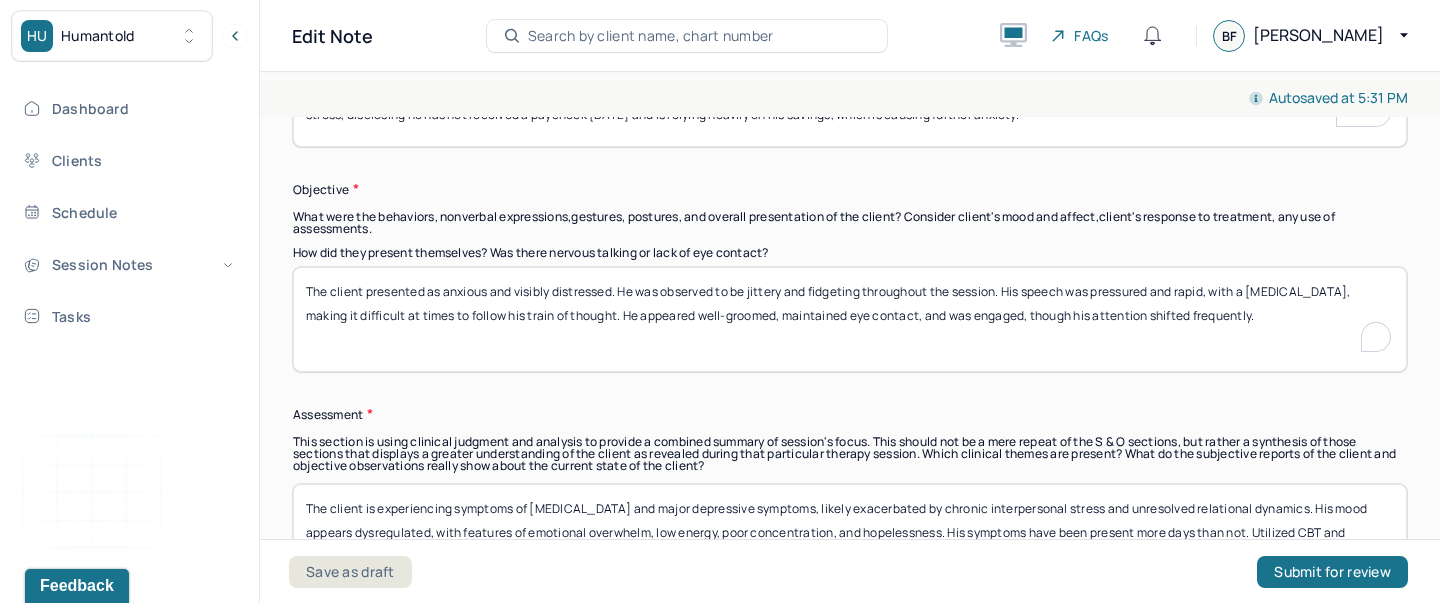 click on "The client presented as anxious and visibly distressed. He was observed to be jittery and fidgeting throughout the session. His speech was pressured and rapid, with a flight of ideas, making it difficult at times to follow his train of thought. He appeared well-groomed, maintained eye contact, and was engaged, though his attention shifted frequently." at bounding box center (850, 319) 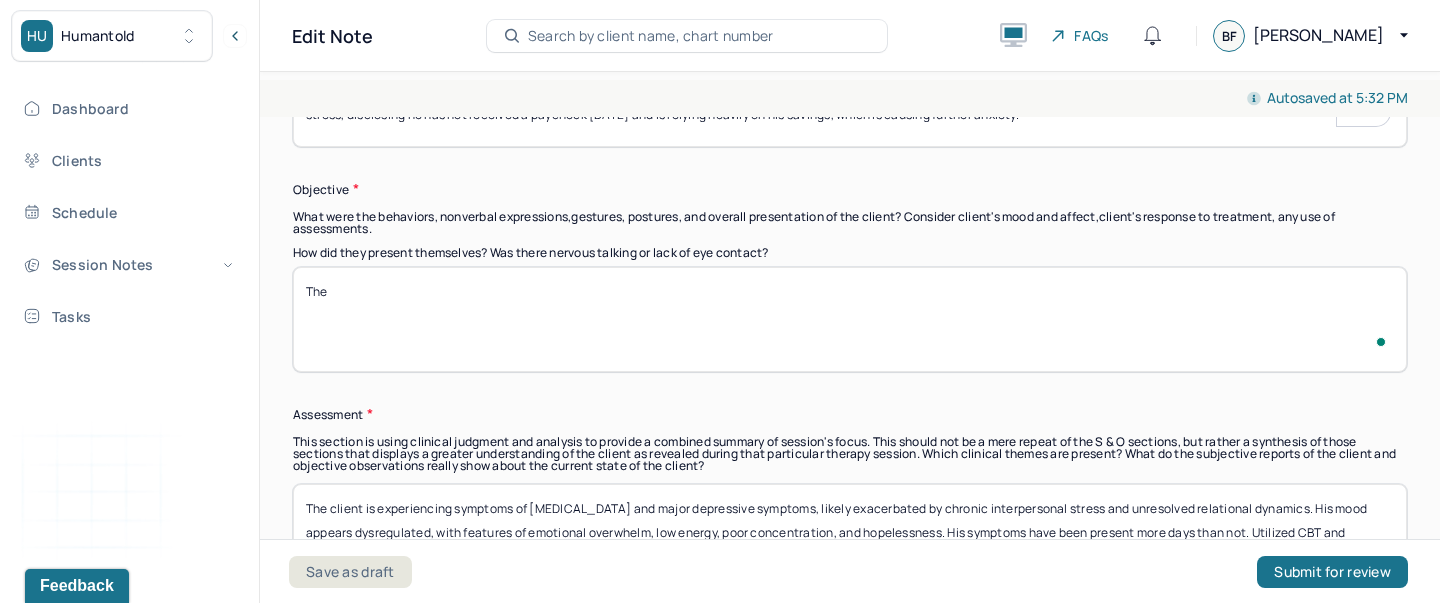 scroll, scrollTop: 1581, scrollLeft: 0, axis: vertical 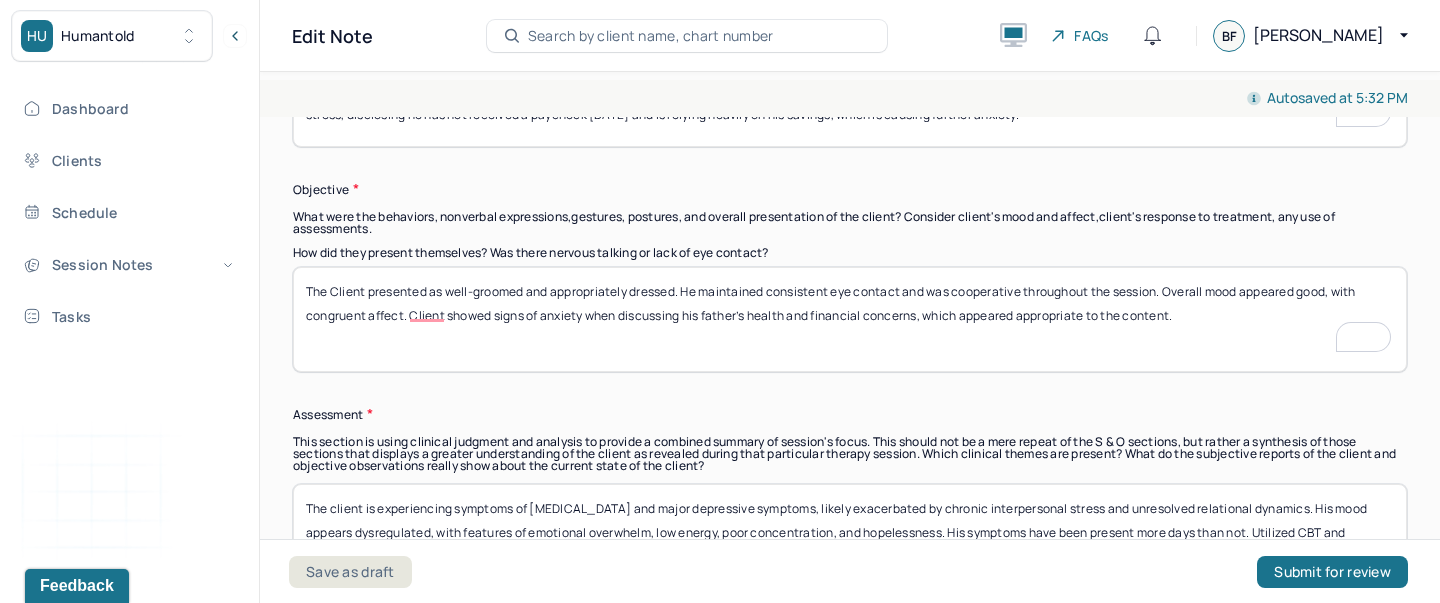 click on "The client presented as anxious and visibly distressed. He was observed to be jittery and fidgeting throughout the session. His speech was pressured and rapid, with a flight of ideas, making it difficult at times to follow his train of thought. He appeared well-groomed, maintained eye contact, and was engaged, though his attention shifted frequently." at bounding box center (850, 319) 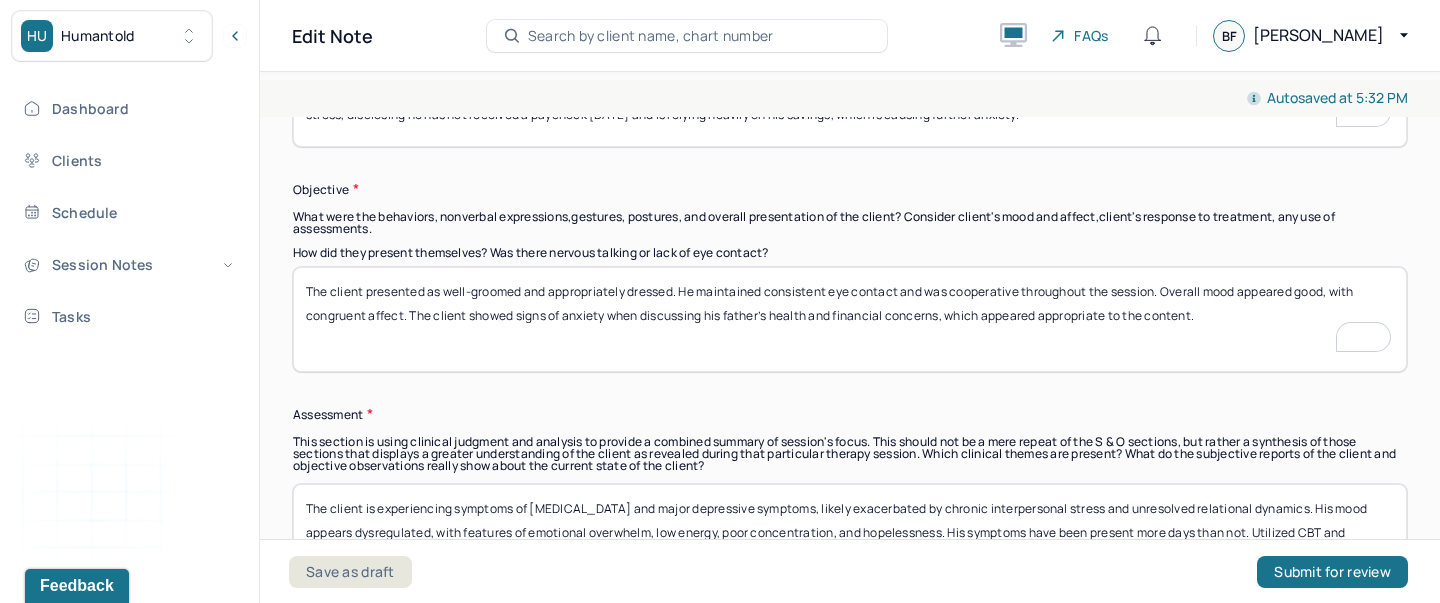 scroll, scrollTop: 1761, scrollLeft: 0, axis: vertical 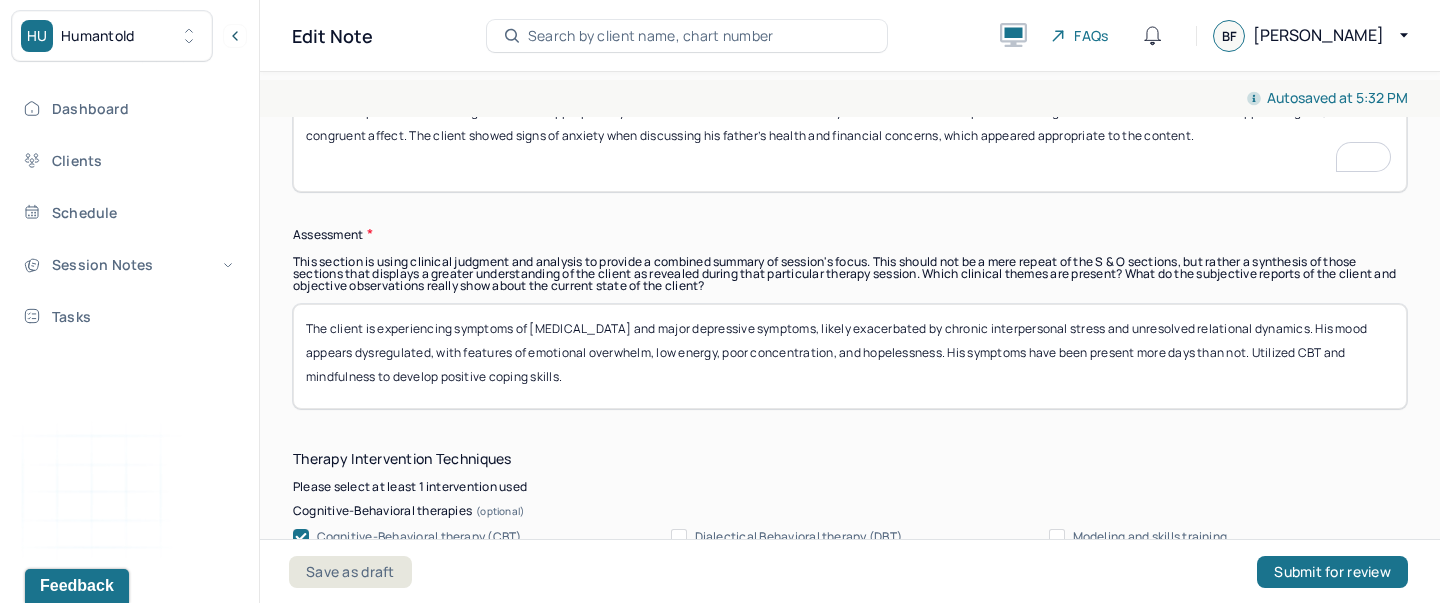 type on "The client presented as well-groomed and appropriately dressed. He maintained consistent eye contact and was cooperative throughout the session. Overall mood appeared good, with congruent affect. The client showed signs of anxiety when discussing his father’s health and financial concerns, which appeared appropriate to the content." 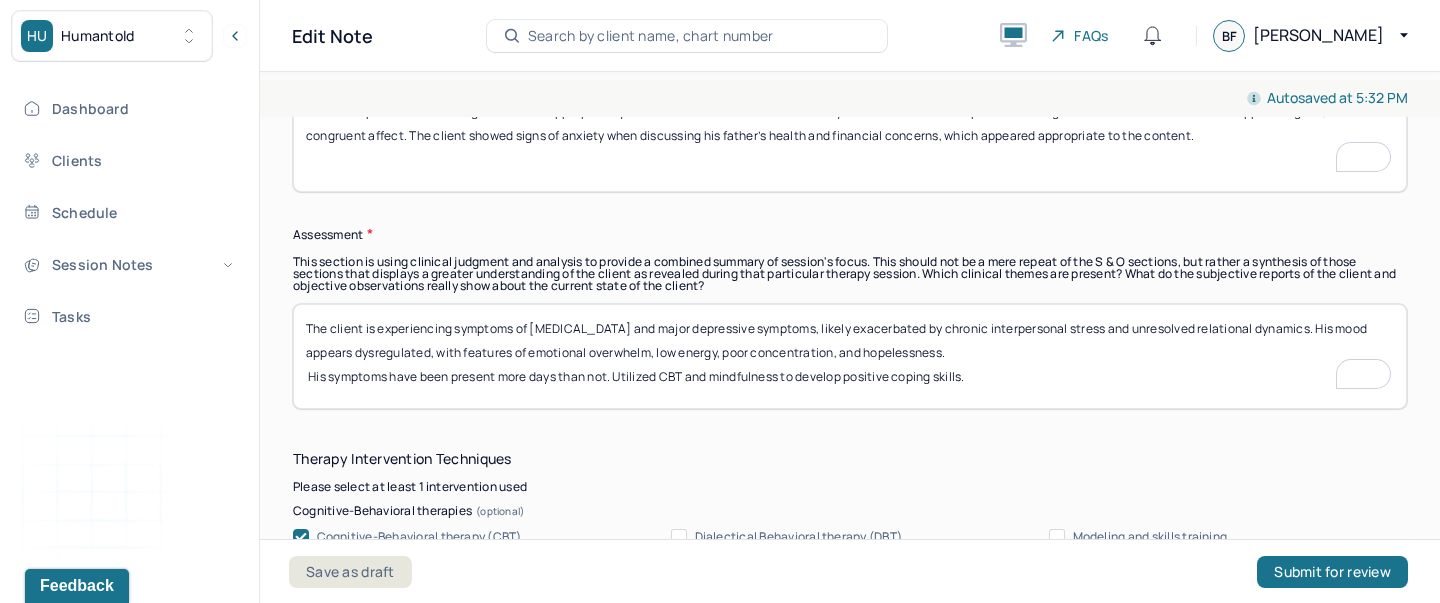scroll, scrollTop: 1761, scrollLeft: 0, axis: vertical 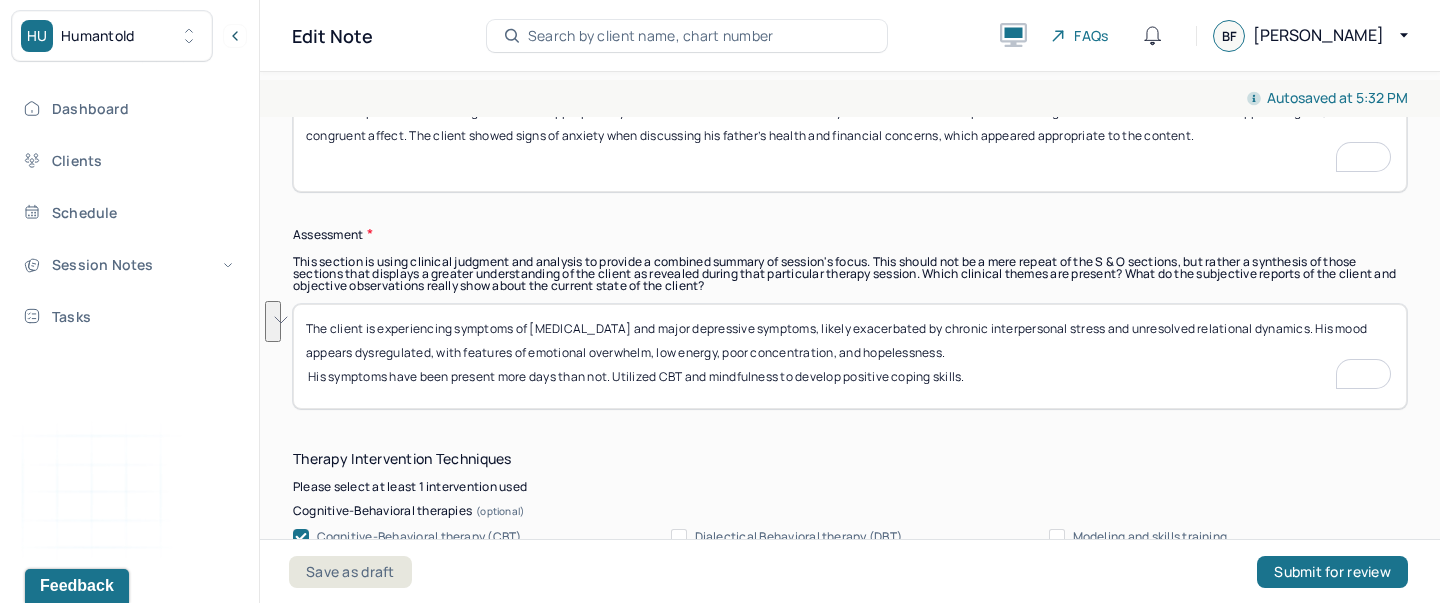 drag, startPoint x: 1028, startPoint y: 348, endPoint x: 494, endPoint y: 279, distance: 538.4394 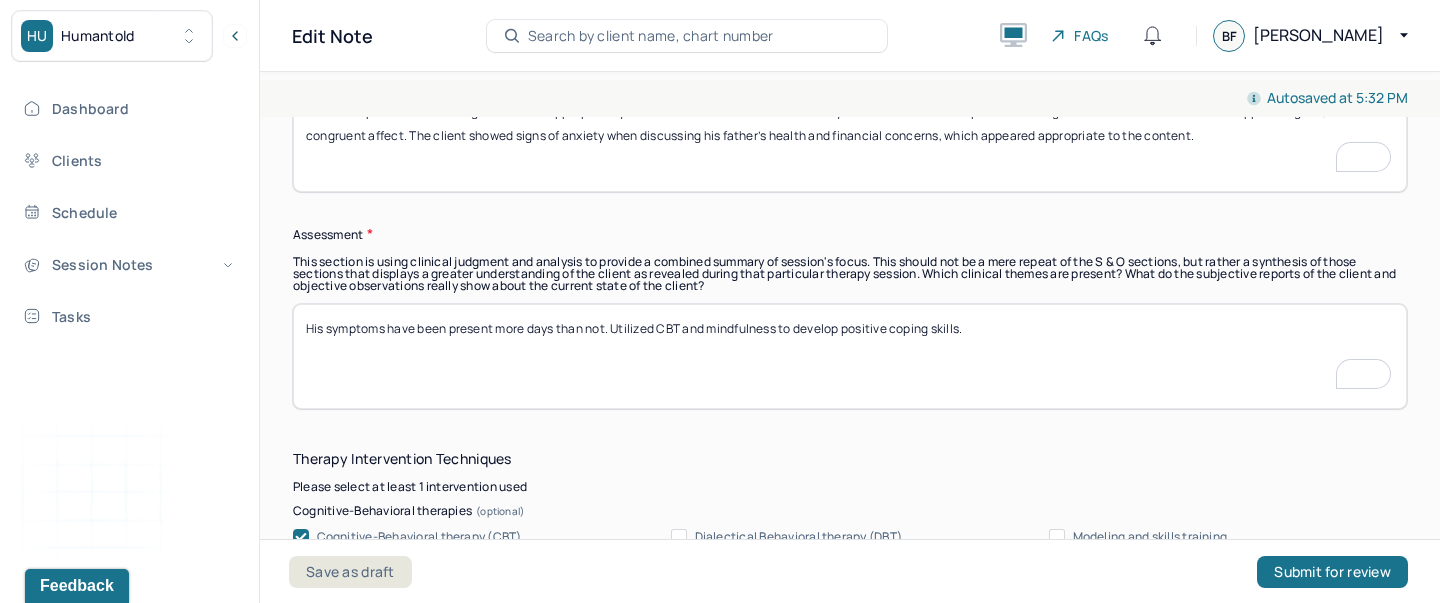 paste on "Client is experiencing significant anxiety symptoms related to ongoing stressors, including his father's declining health and recent financial instability. He reports excessive worry, difficulty managing uncertainty, and feeling overwhelmed." 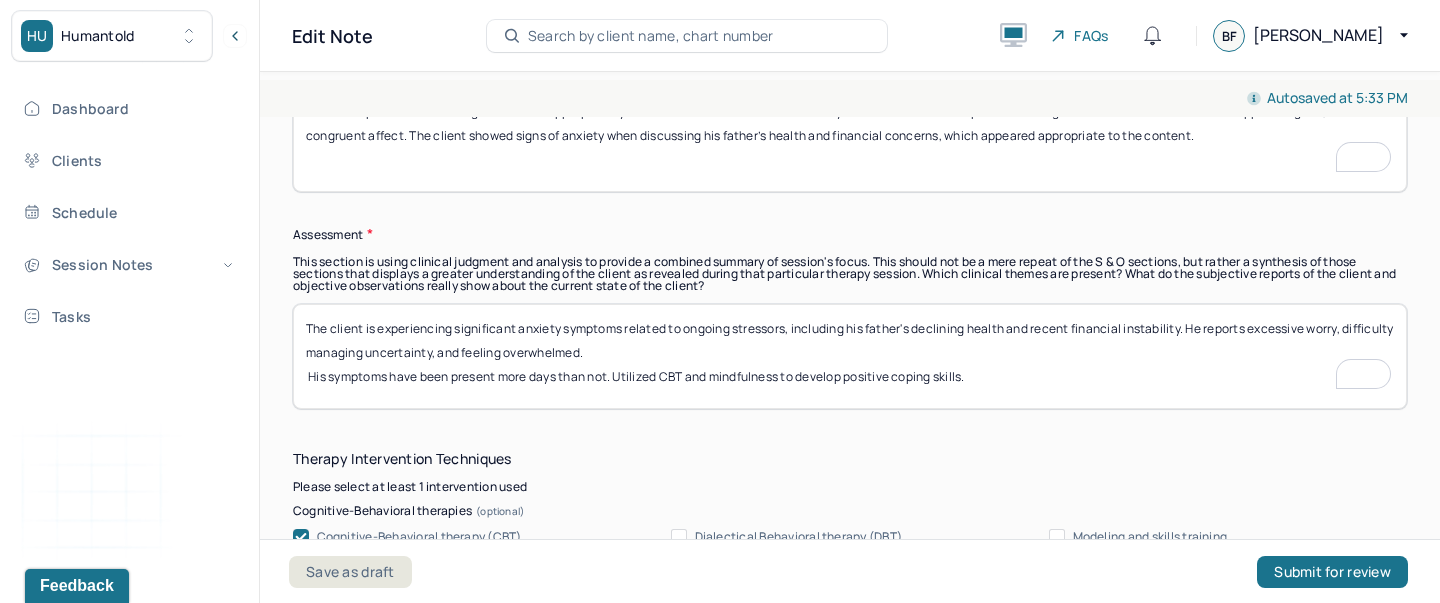 click on "The client is experiencing significant anxiety symptoms related to ongoing stressors, including his father's declining health and recent financial instability. He reports excessive worry, difficulty managing uncertainty, and feeling overwhelmed.
His symptoms have been present more days than not. Utilized CBT and mindfulness to develop positive coping skills." at bounding box center (850, 356) 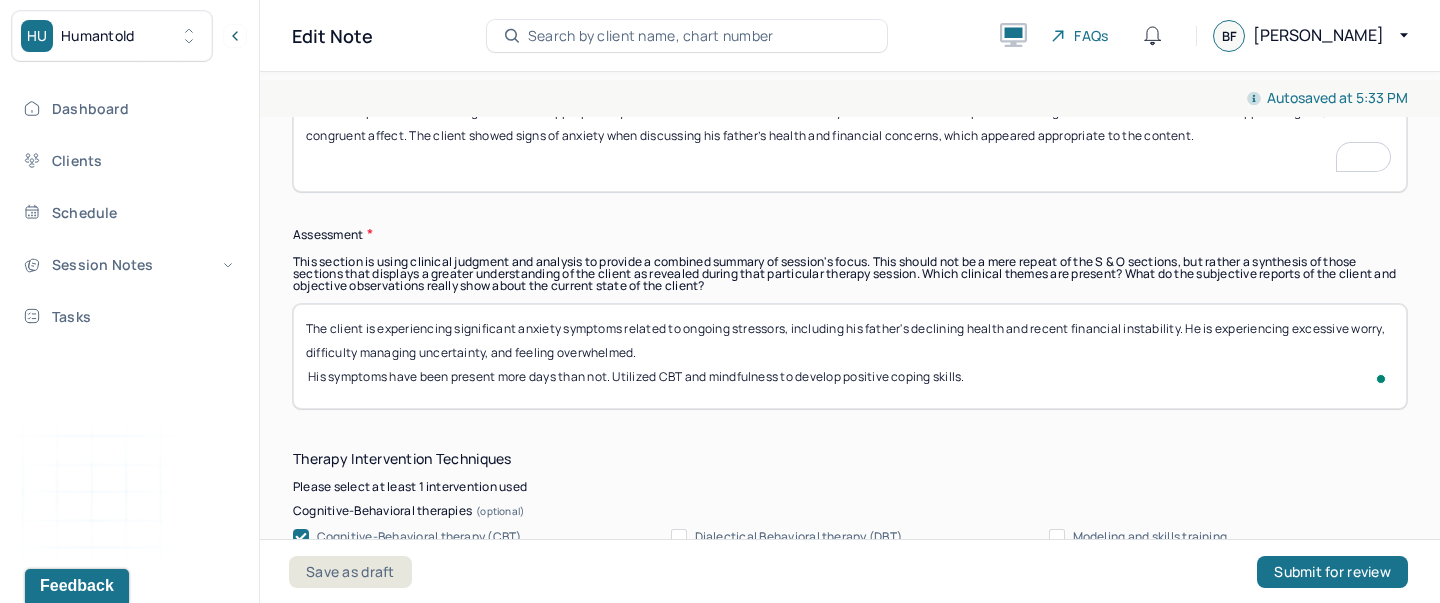 click on "The client is experiencing significant anxiety symptoms related to ongoing stressors, including his father's declining health and recent financial instability. He reports excessive worry, difficulty managing uncertainty, and feeling overwhelmed.
His symptoms have been present more days than not. Utilized CBT and mindfulness to develop positive coping skills." at bounding box center (850, 356) 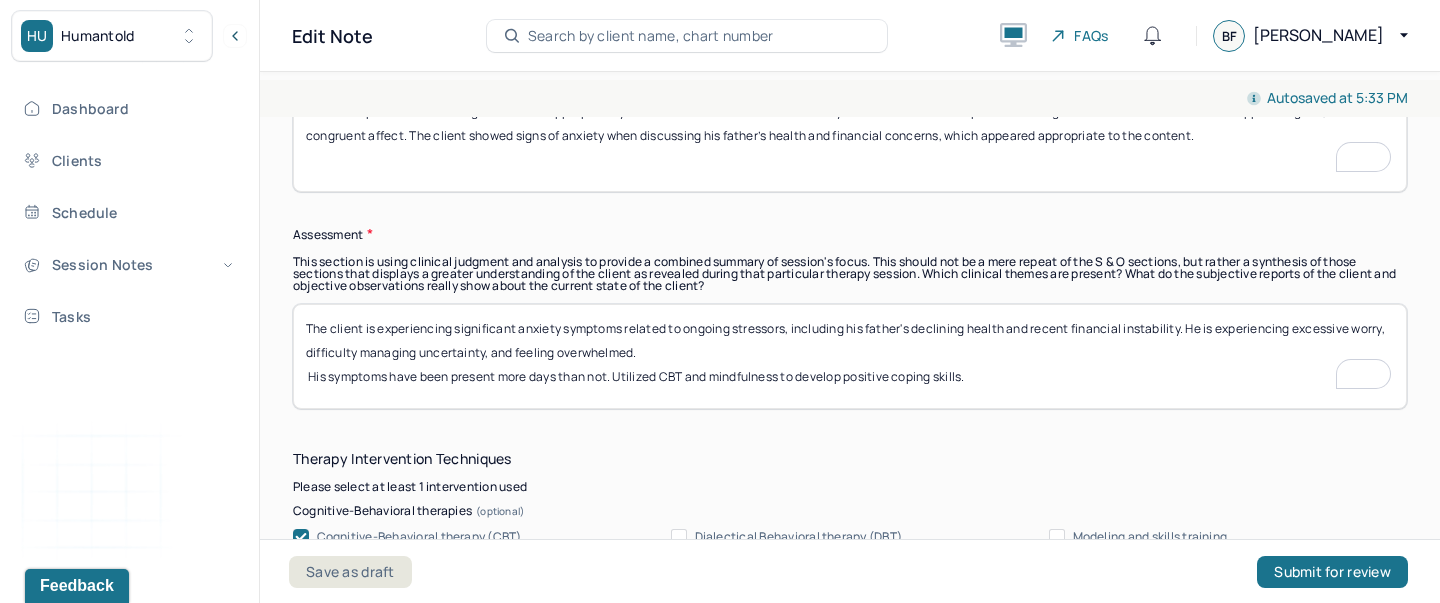 click on "The client is experiencing significant anxiety symptoms related to ongoing stressors, including his father's declining health and recent financial instability. He is experiencing excessive worry, difficulty managing uncertainty, and feeling overwhelmed.
His symptoms have been present more days than not. Utilized CBT and mindfulness to develop positive coping skills." at bounding box center (850, 356) 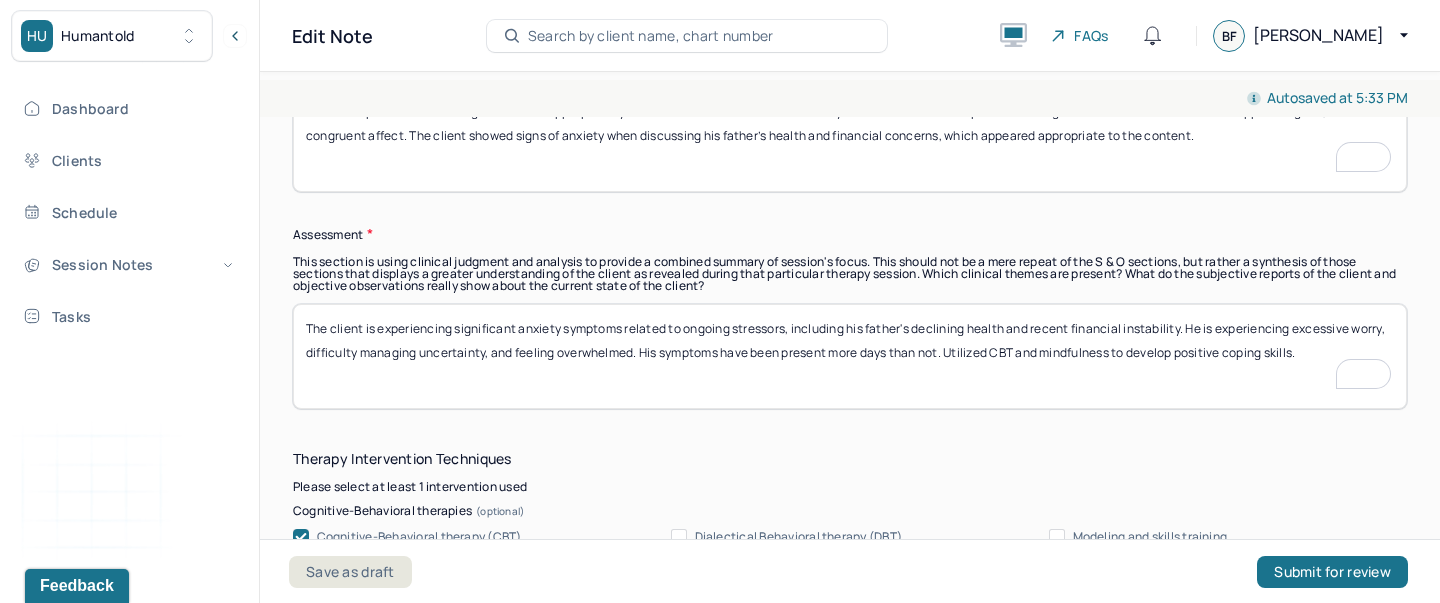 scroll, scrollTop: 1913, scrollLeft: 0, axis: vertical 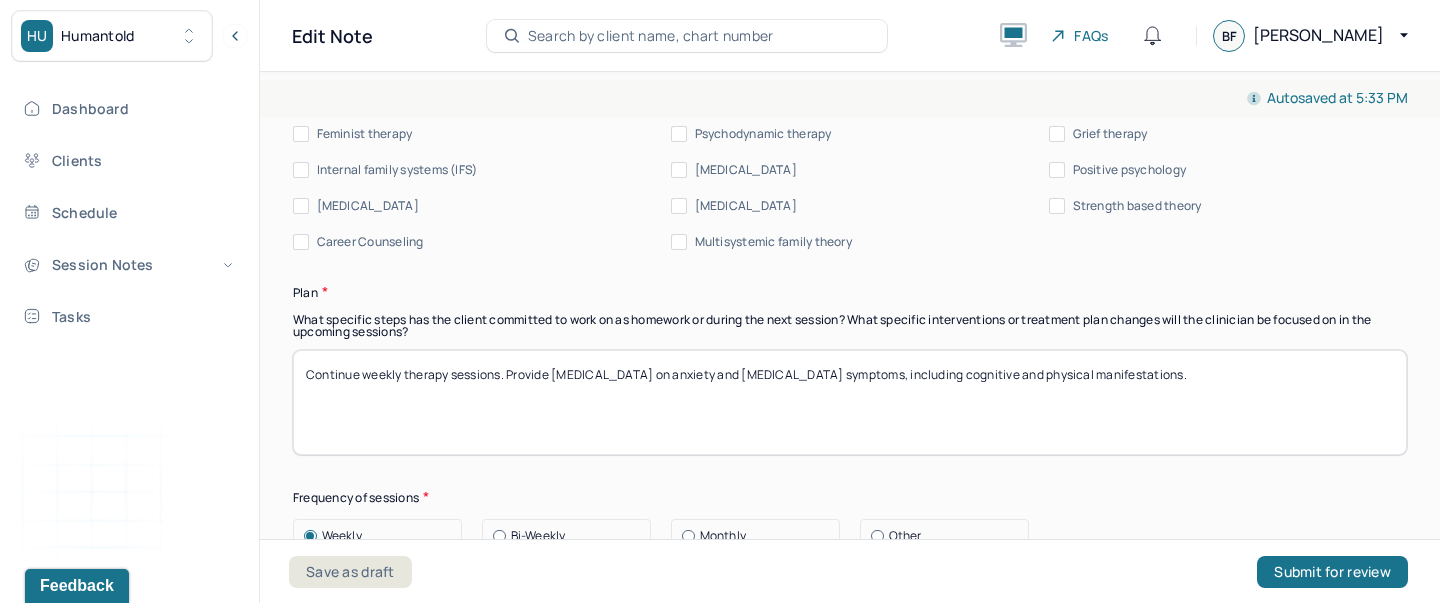 type on "The client is experiencing significant anxiety symptoms related to ongoing stressors, including his father's declining health and recent financial instability. He is experiencing excessive worry, difficulty managing uncertainty, and feeling overwhelmed. His symptoms have been present more days than not. Utilized CBT and mindfulness to develop positive coping skills." 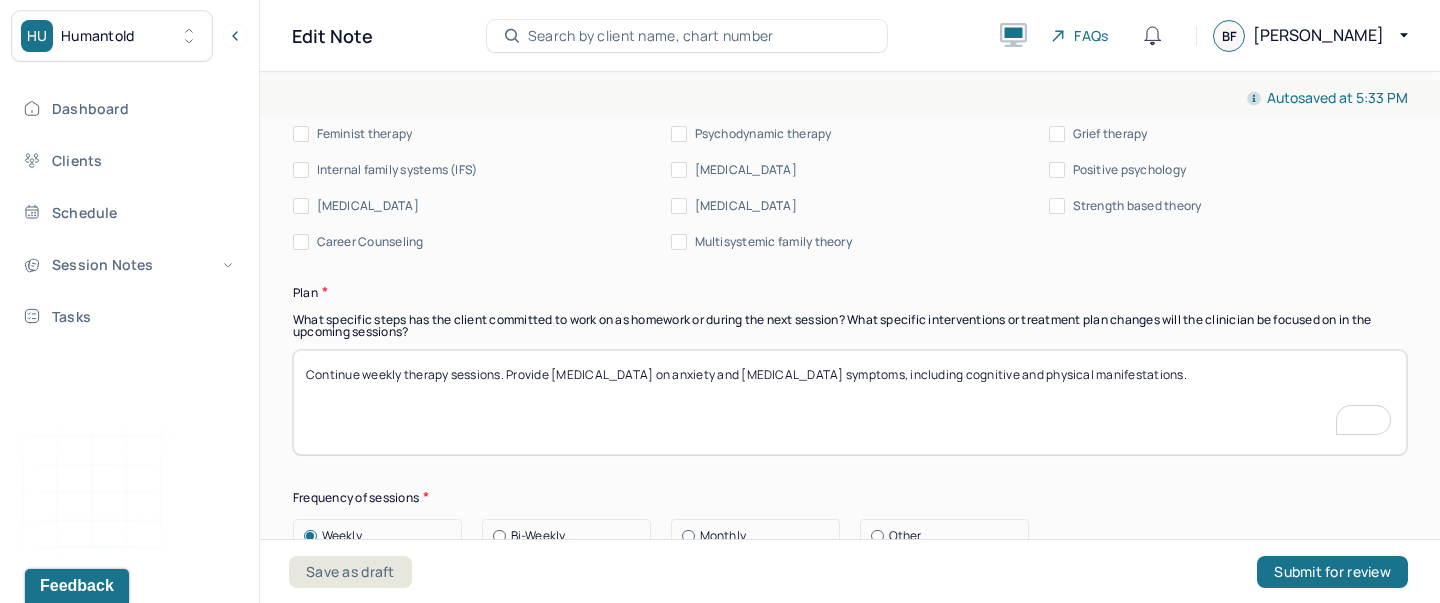 drag, startPoint x: 1154, startPoint y: 370, endPoint x: 515, endPoint y: 375, distance: 639.01953 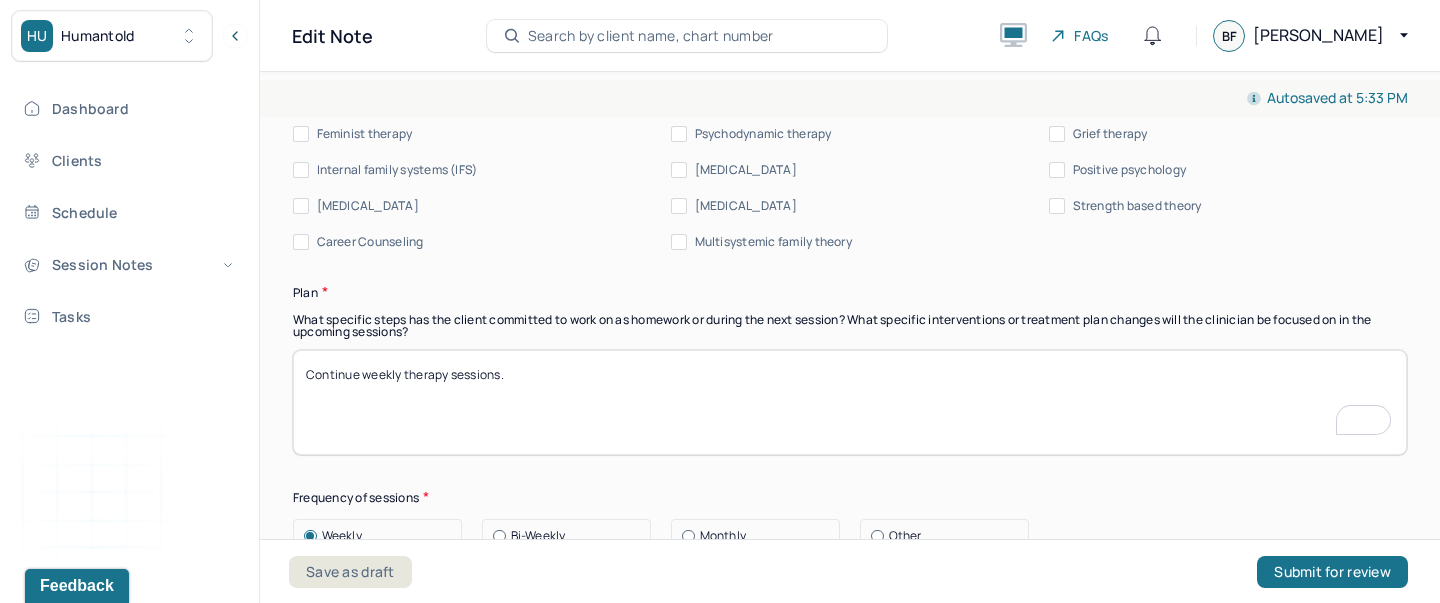 paste on "Continue supportive therapy to process family dynamics and grief-related anticipatory stress." 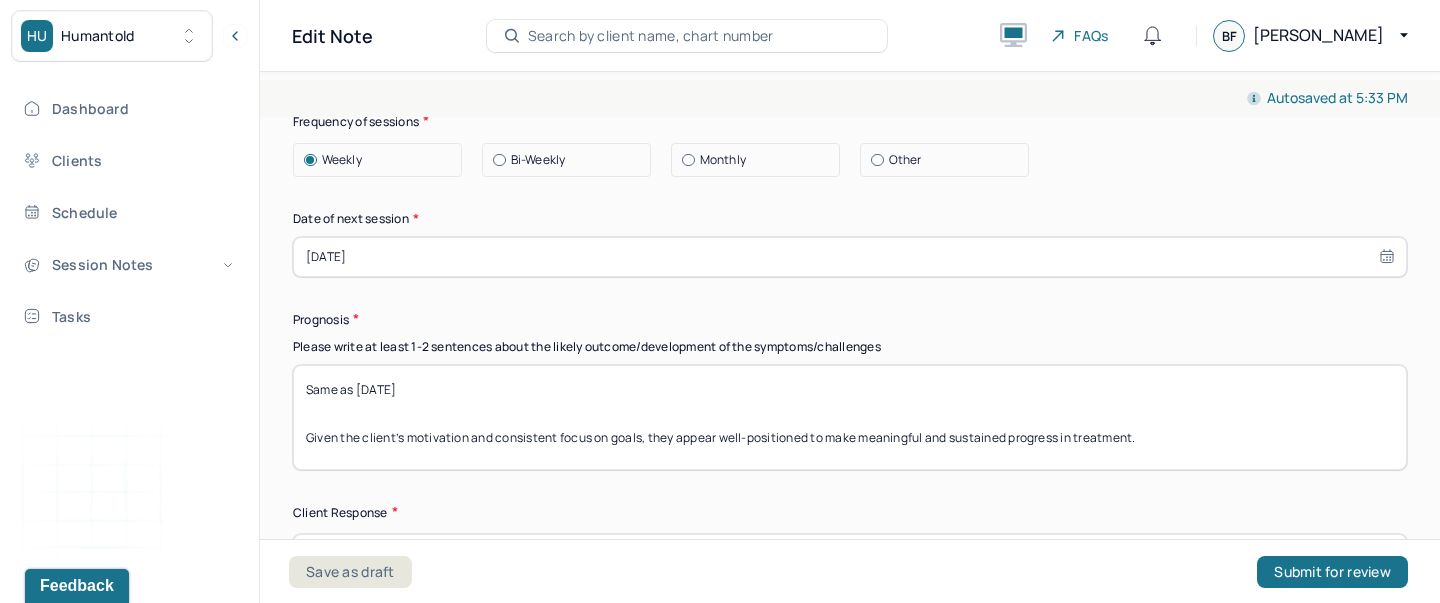type on "Continue weekly therapy sessions. Continue supportive therapy to process family dynamics and grief-related anticipatory stress." 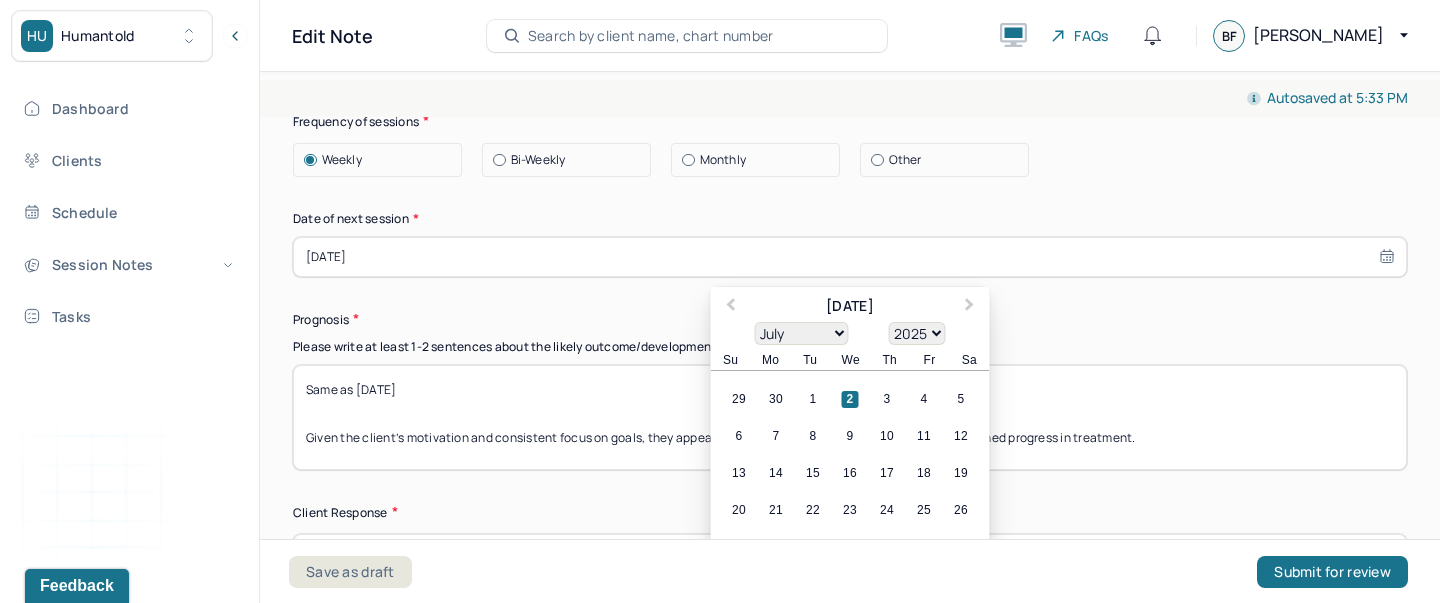 click on "[DATE]" at bounding box center [850, 257] 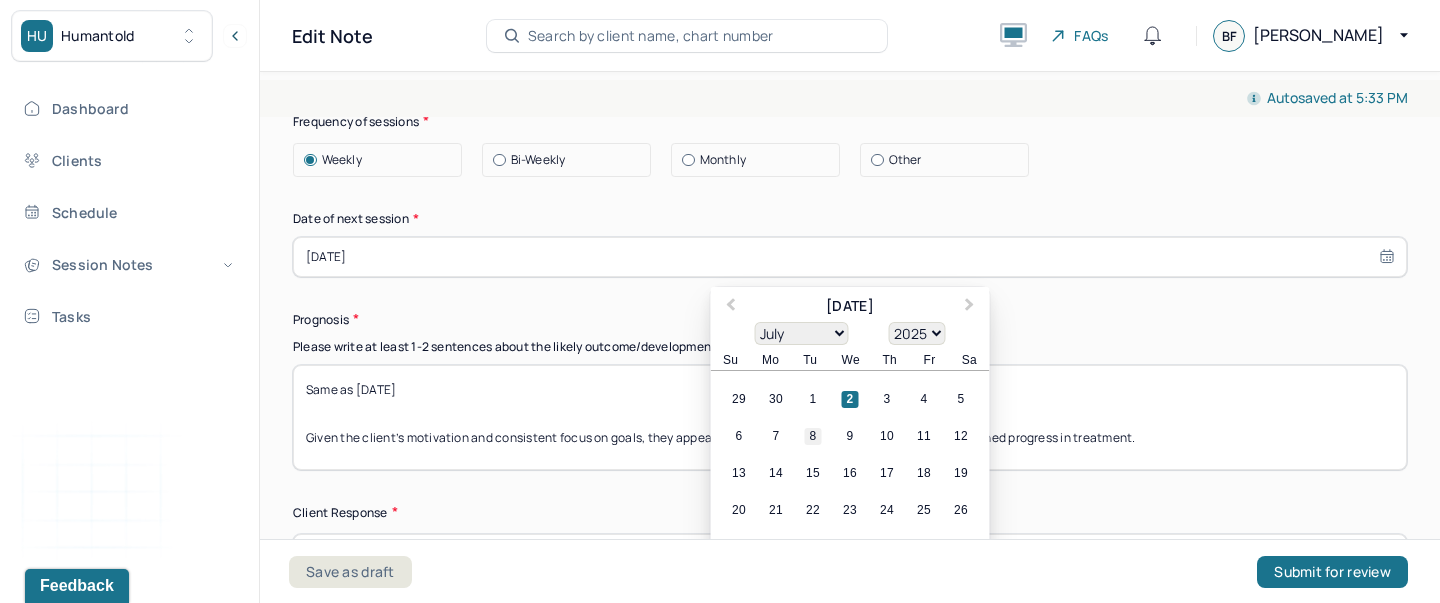 click on "8" at bounding box center (813, 436) 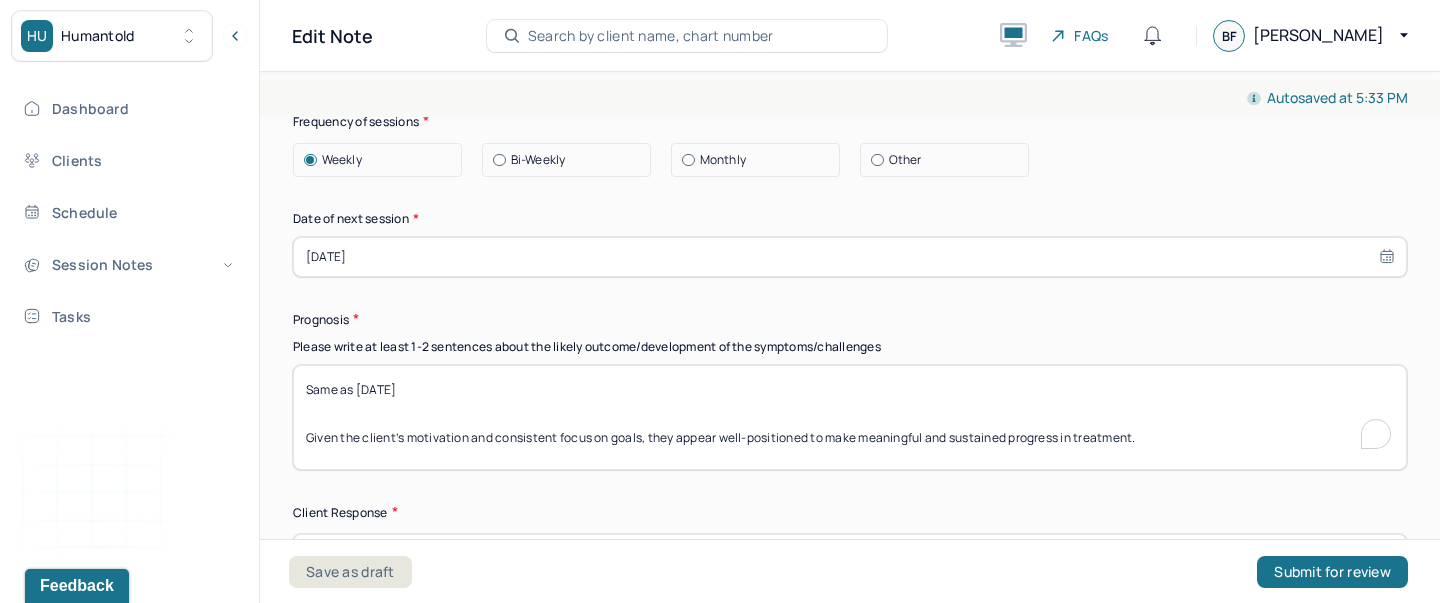 click on "Same as 06/17/2025
Given the client’s motivation and consistent focus on goals, they appear well-positioned to make meaningful and sustained progress in treatment." at bounding box center (850, 417) 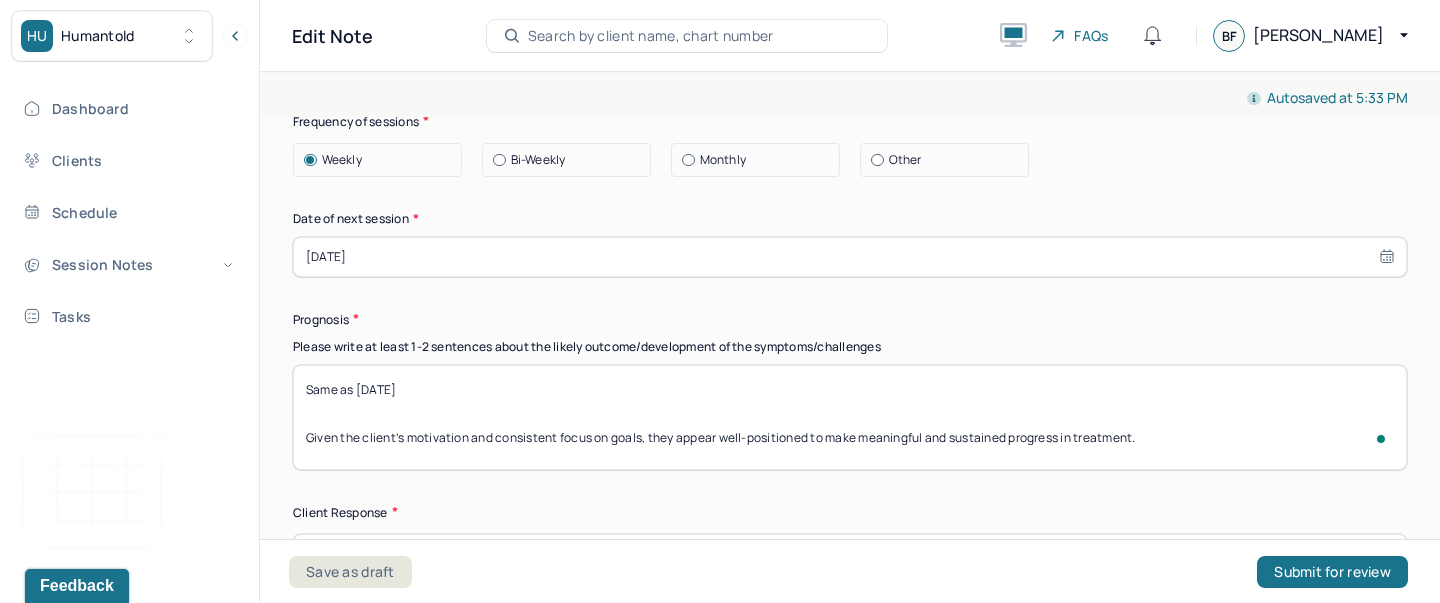 click on "Same as 06/17/2025
Given the client’s motivation and consistent focus on goals, they appear well-positioned to make meaningful and sustained progress in treatment." at bounding box center (850, 417) 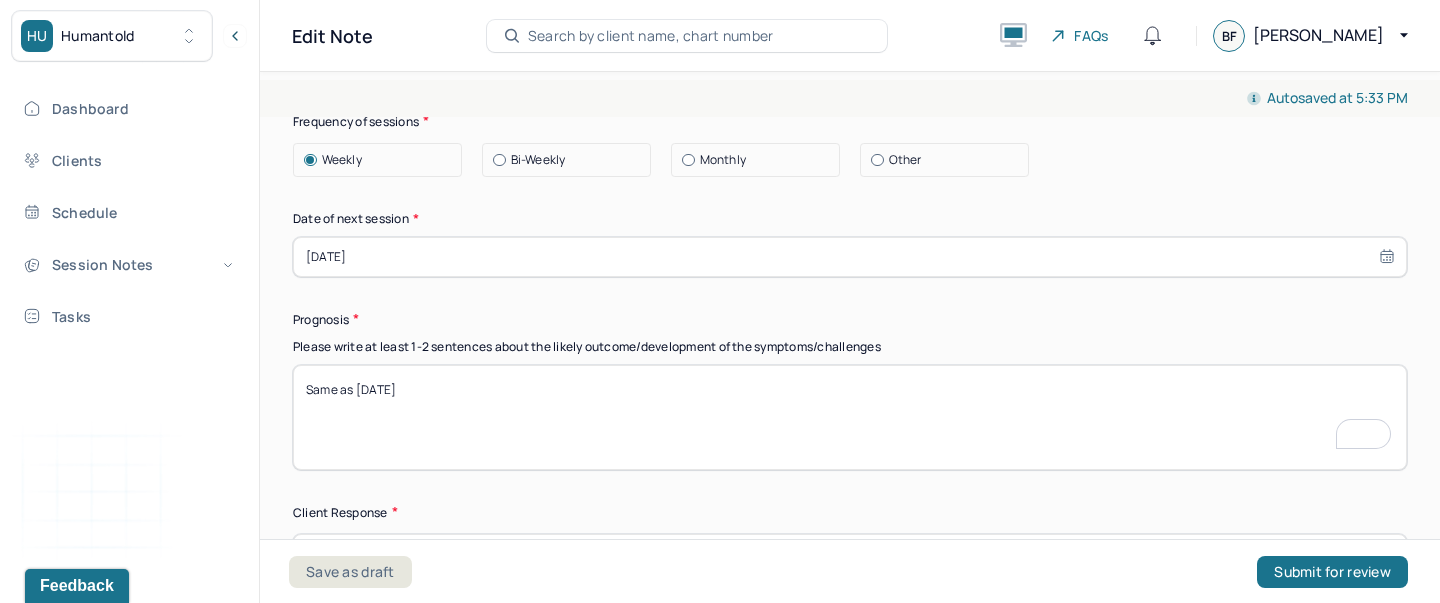 paste on "The client demonstrates a willingness to engage in treatment and is actively working to develop and implement coping skills outside of sessions. She is making measurable progress toward her identified therapeutic goals" 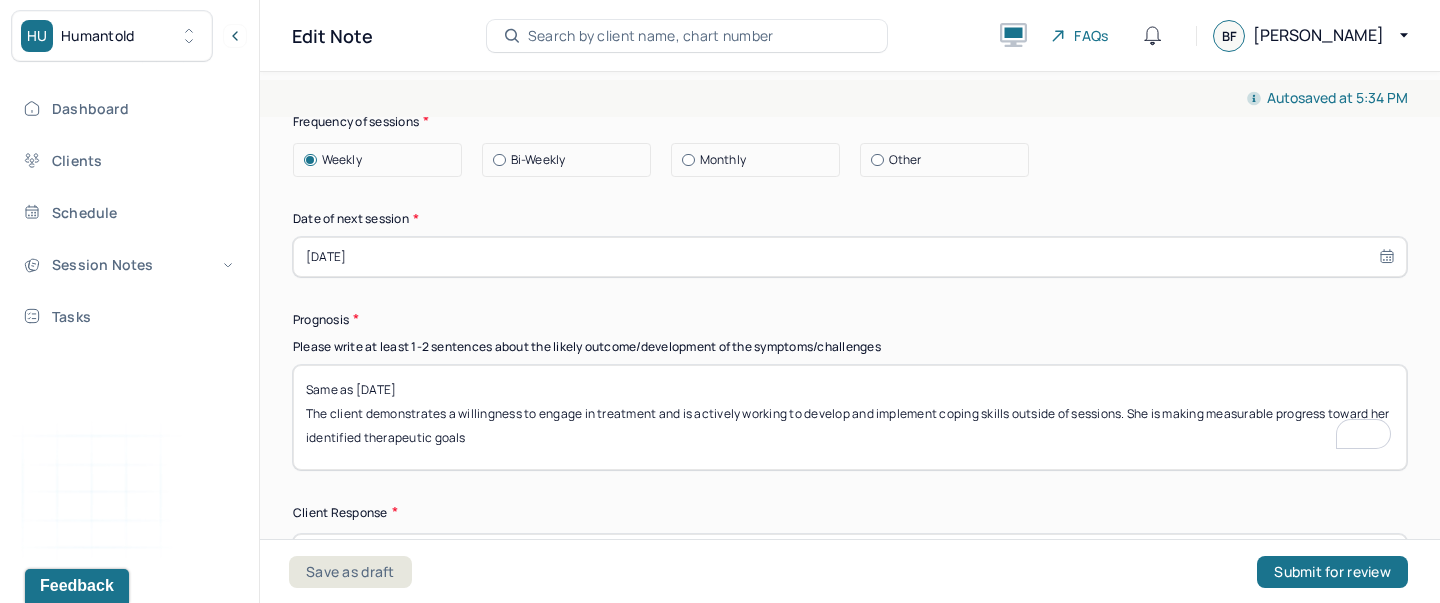 click on "Same as 06/24/2025
The client demonstrates a willingness to engage in treatment and is actively working to develop and implement coping skills outside of sessions. She is making measurable progress toward her identified therapeutic goals" at bounding box center [850, 417] 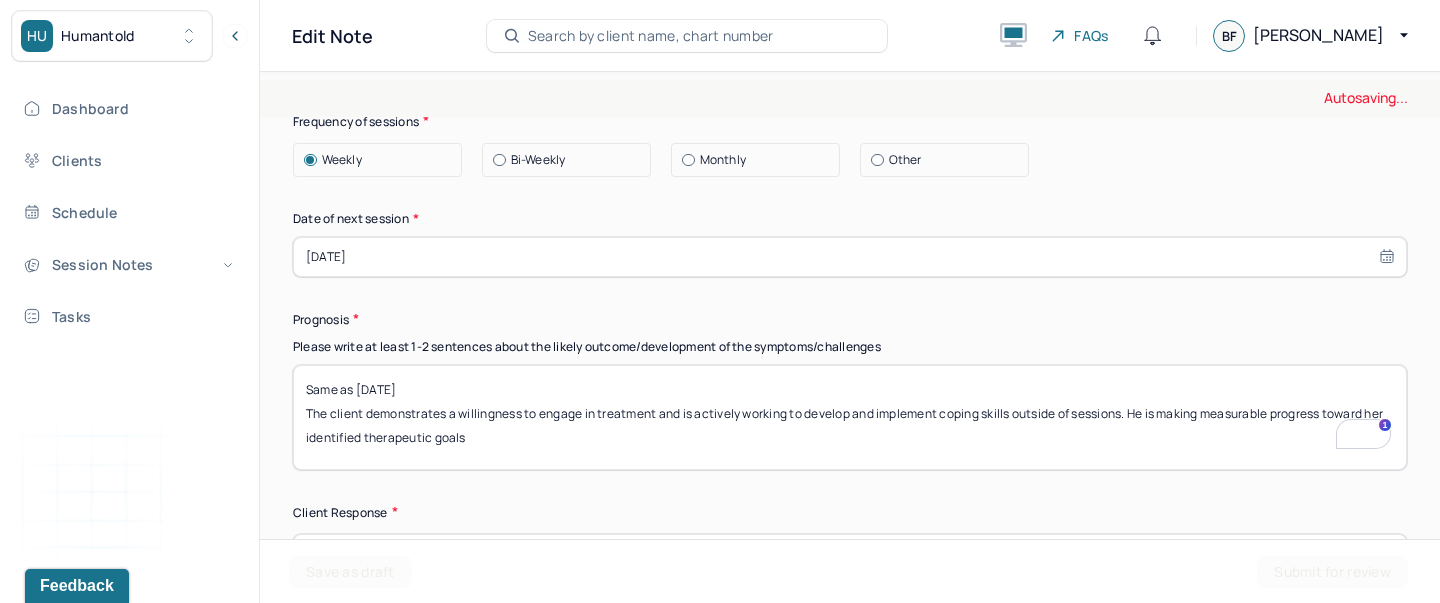 click on "Same as 06/24/2025
The client demonstrates a willingness to engage in treatment and is actively working to develop and implement coping skills outside of sessions. She is making measurable progress toward her identified therapeutic goals" at bounding box center (850, 417) 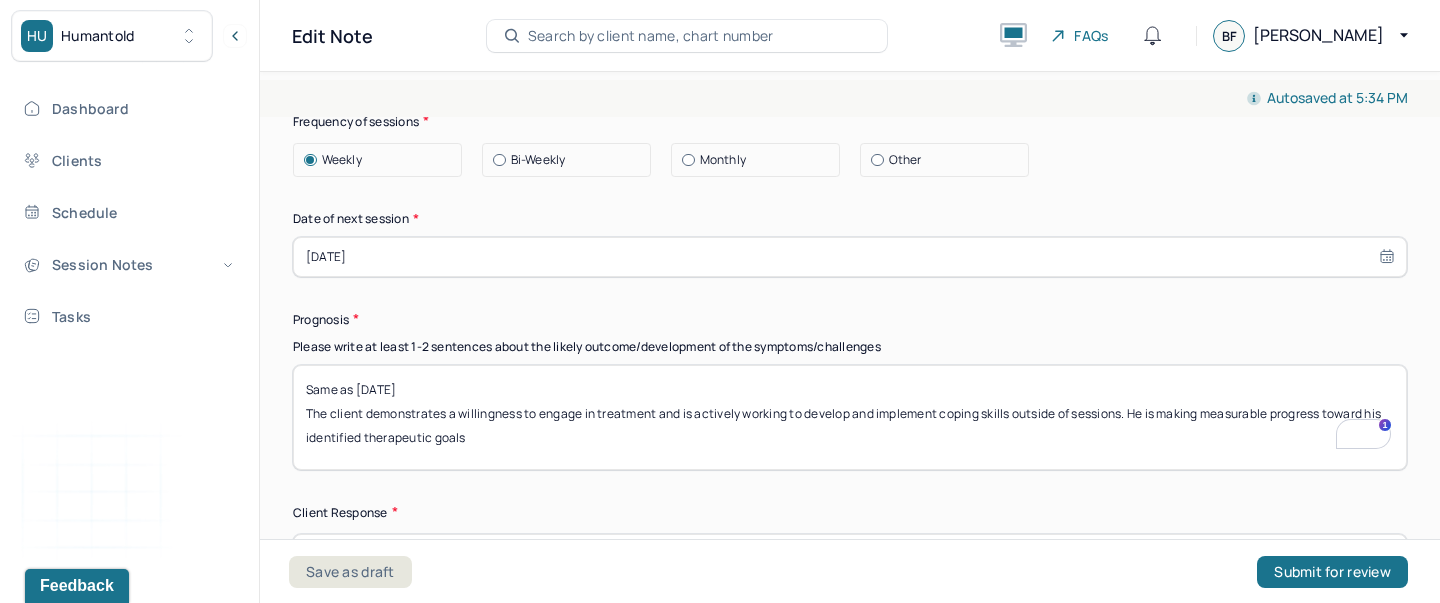 click on "Same as 06/24/2025
The client demonstrates a willingness to engage in treatment and is actively working to develop and implement coping skills outside of sessions. He is making measurable progress toward her identified therapeutic goals" at bounding box center [850, 417] 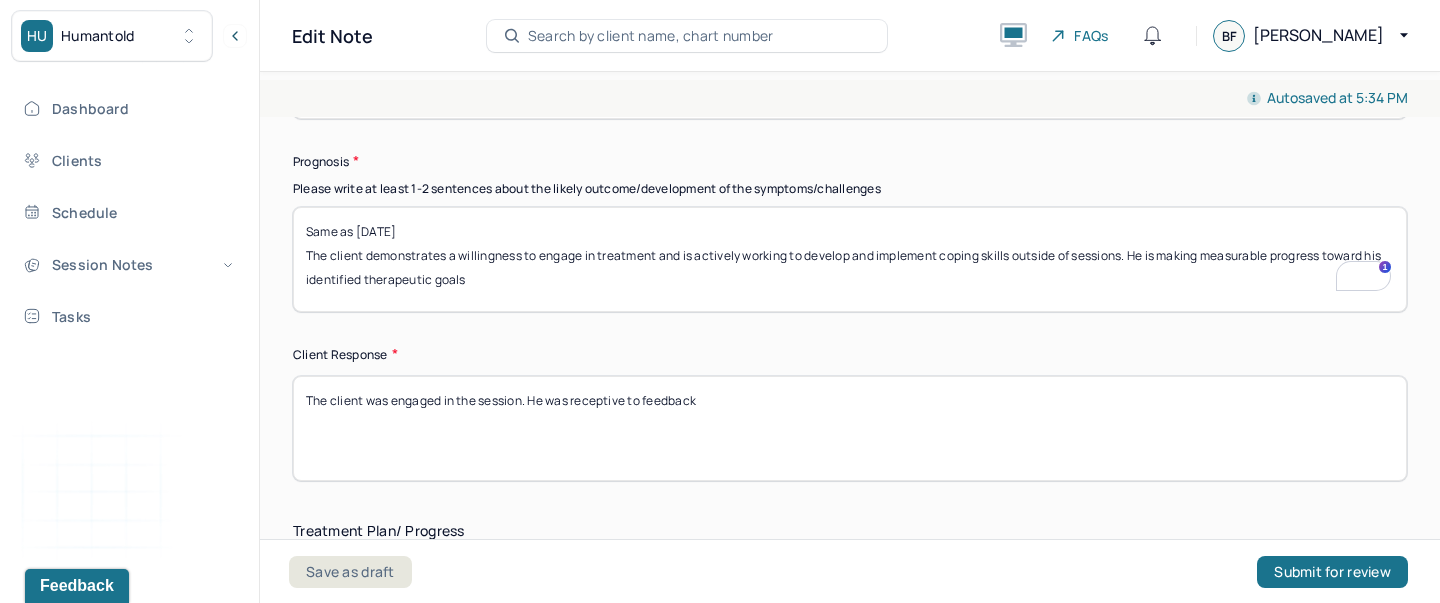 type on "Same as [DATE]
The client demonstrates a willingness to engage in treatment and is actively working to develop and implement coping skills outside of sessions. He is making measurable progress toward his identified therapeutic goals" 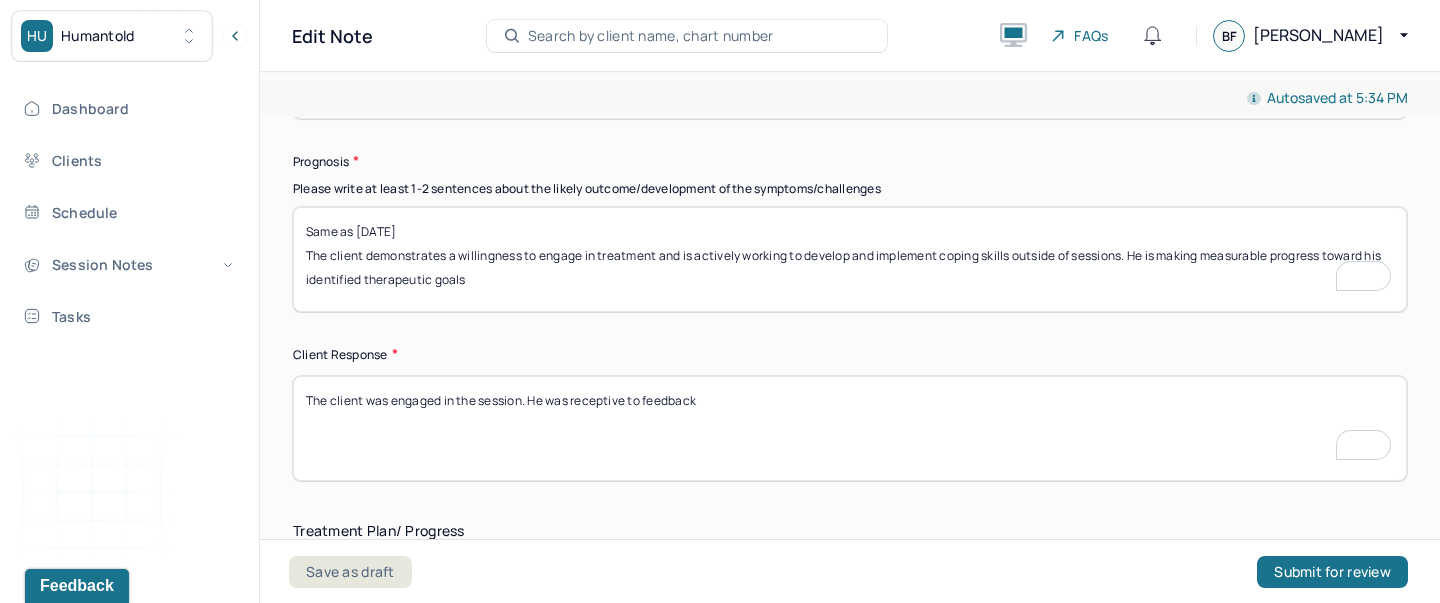 drag, startPoint x: 714, startPoint y: 403, endPoint x: 387, endPoint y: 393, distance: 327.15286 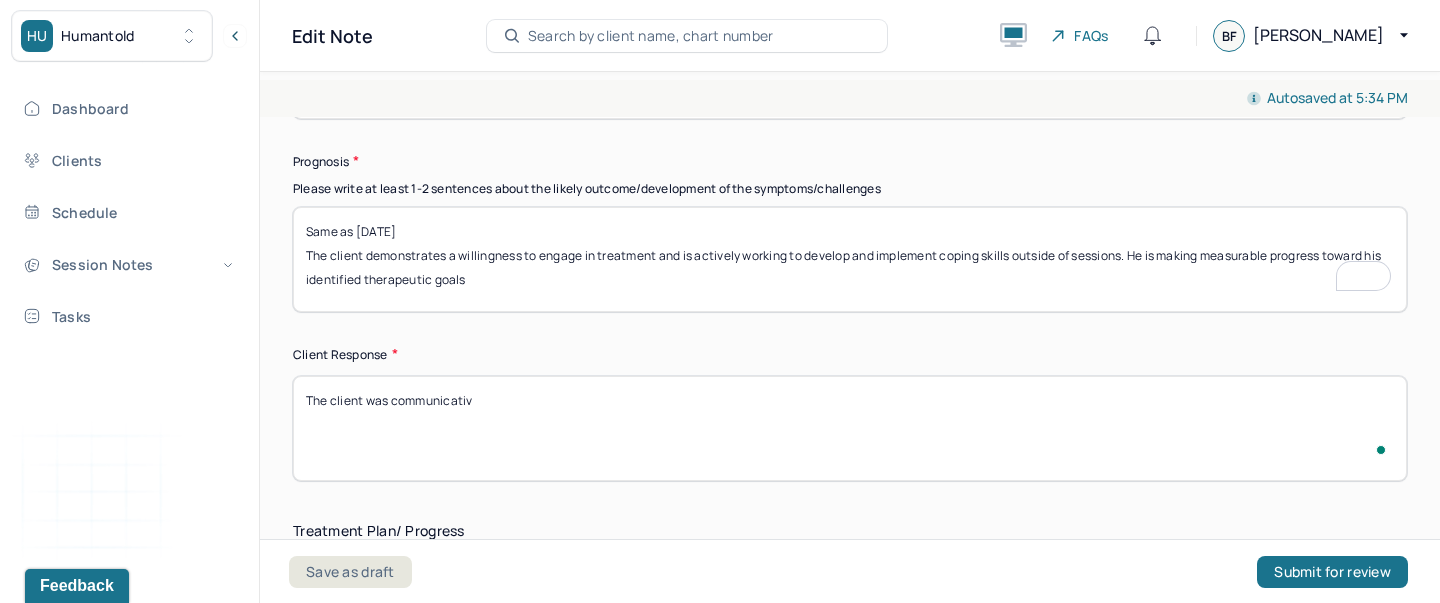 type on "The client was communicative" 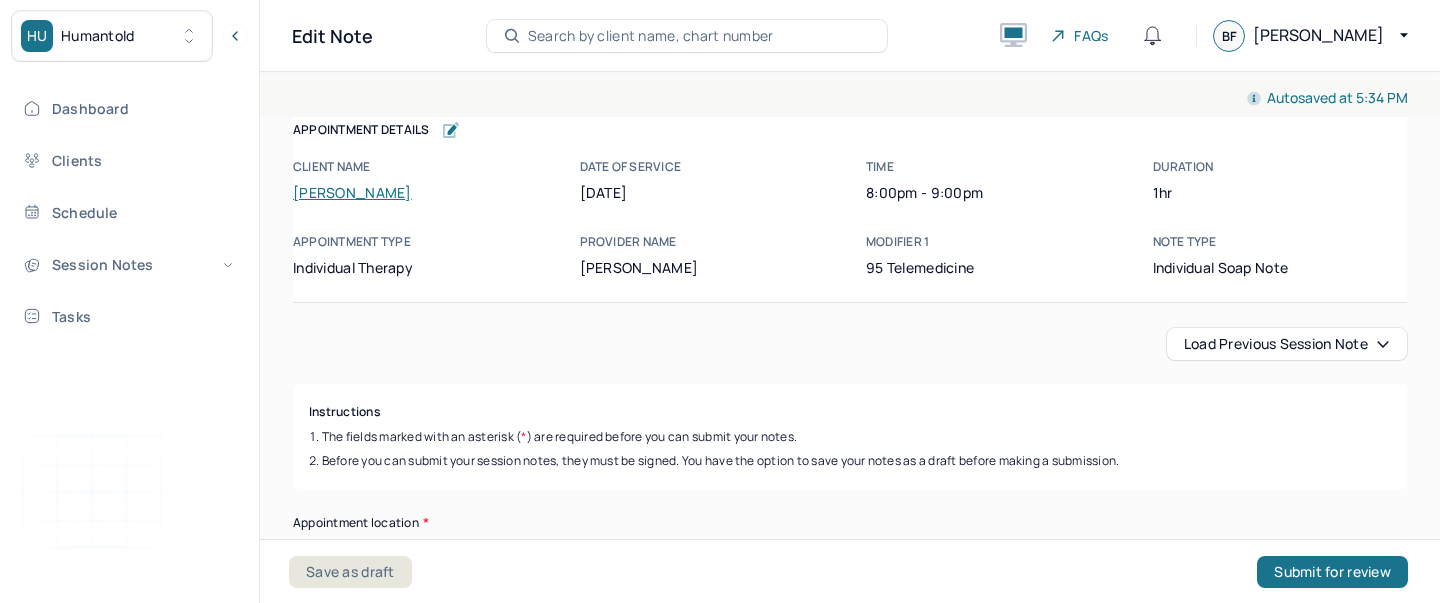 click on "Progress. The goal was addressed with CBT and mindfulness" at bounding box center [1137, 3889] 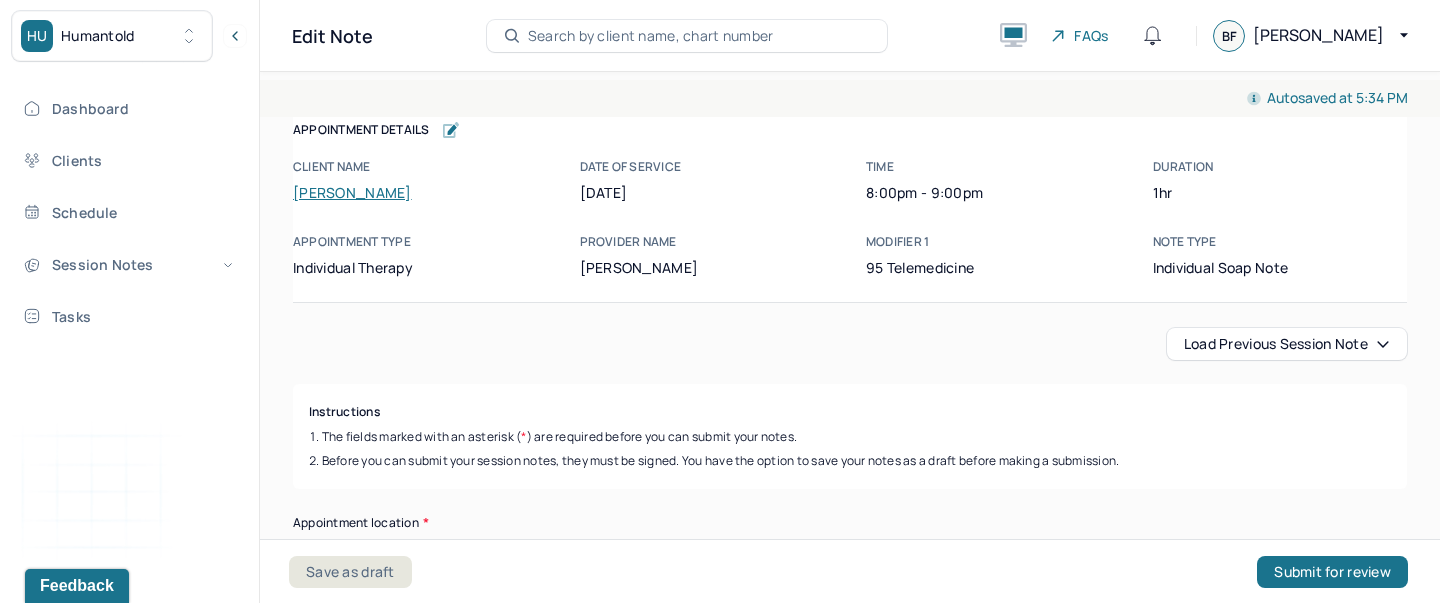 scroll, scrollTop: 3480, scrollLeft: 0, axis: vertical 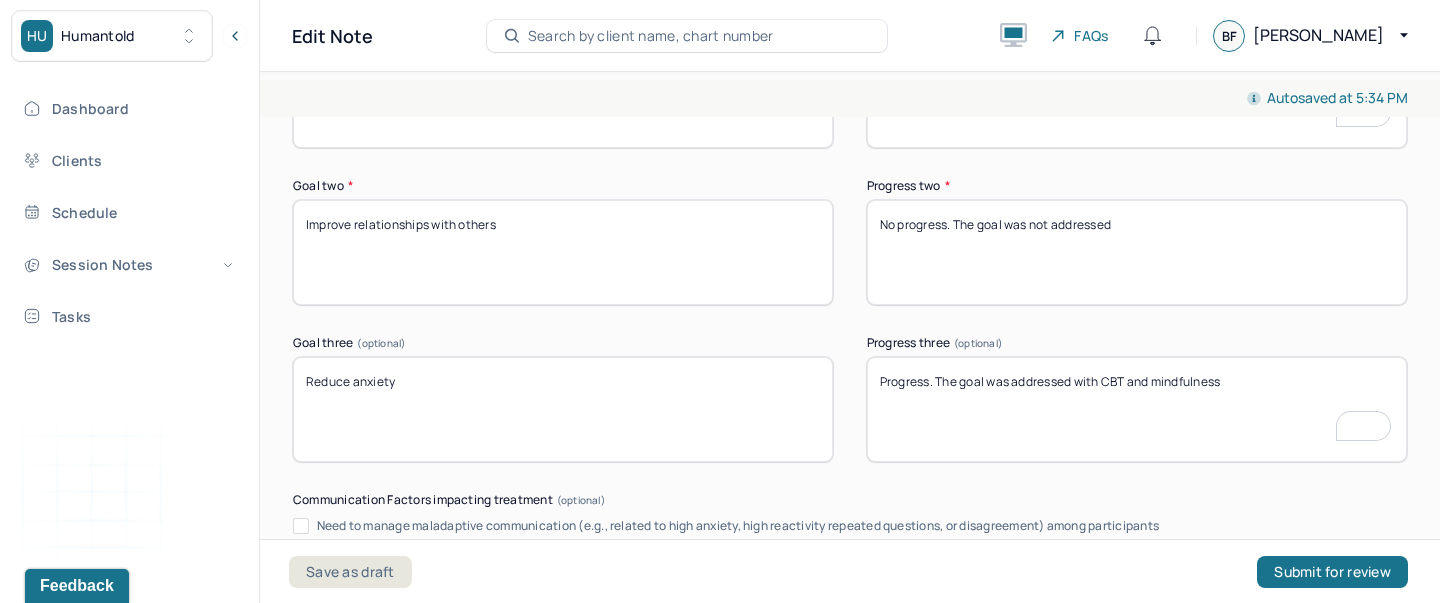 click on "Progress. The goal was addressed with CBT and mindfulness" at bounding box center (1137, 409) 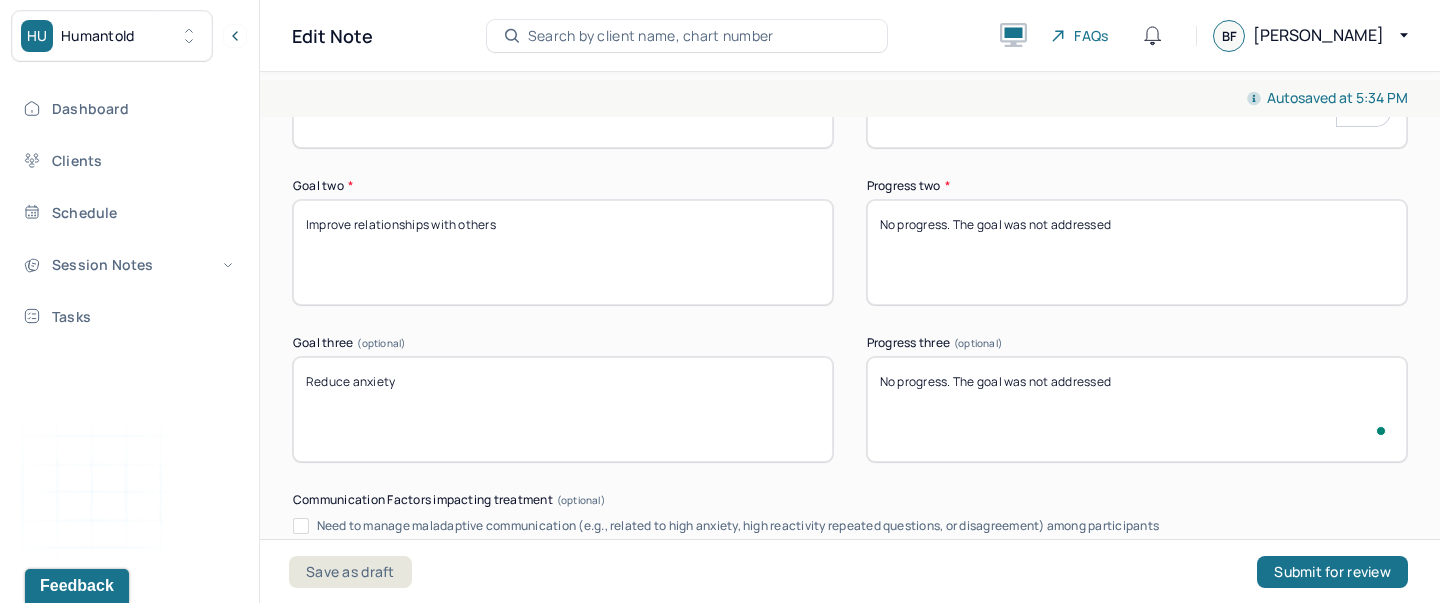 scroll, scrollTop: 3341, scrollLeft: 0, axis: vertical 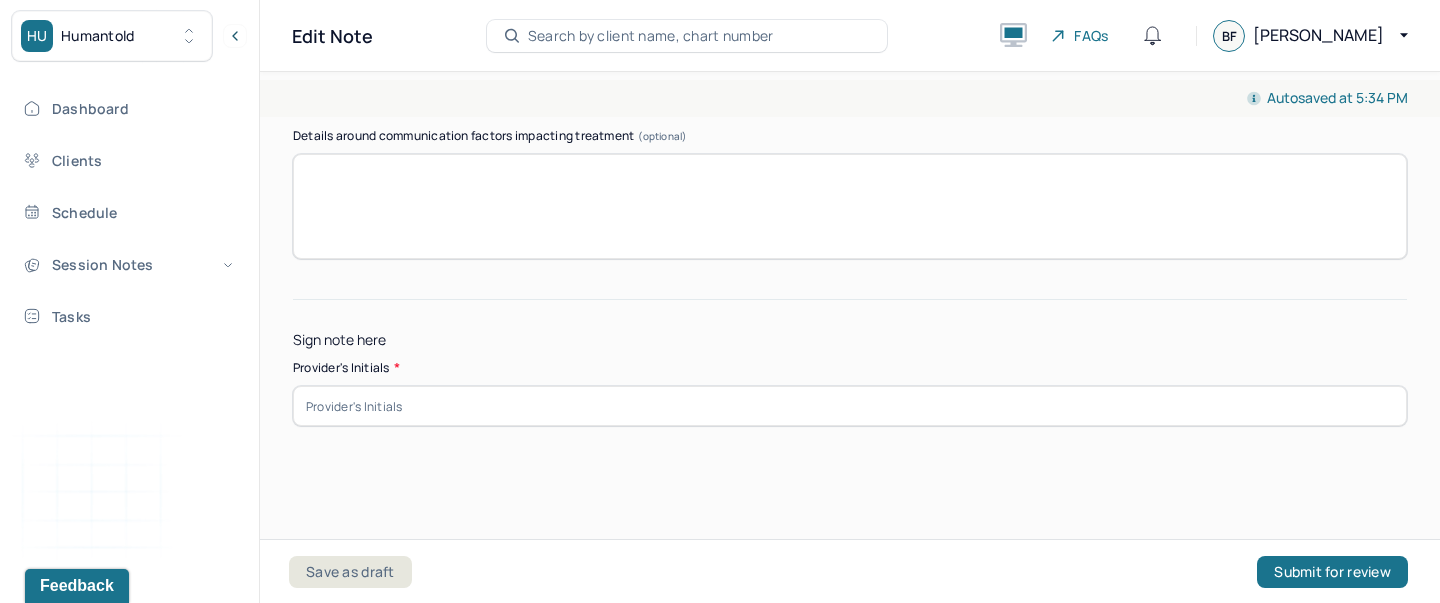 type on "No progress. The goal was not addressed" 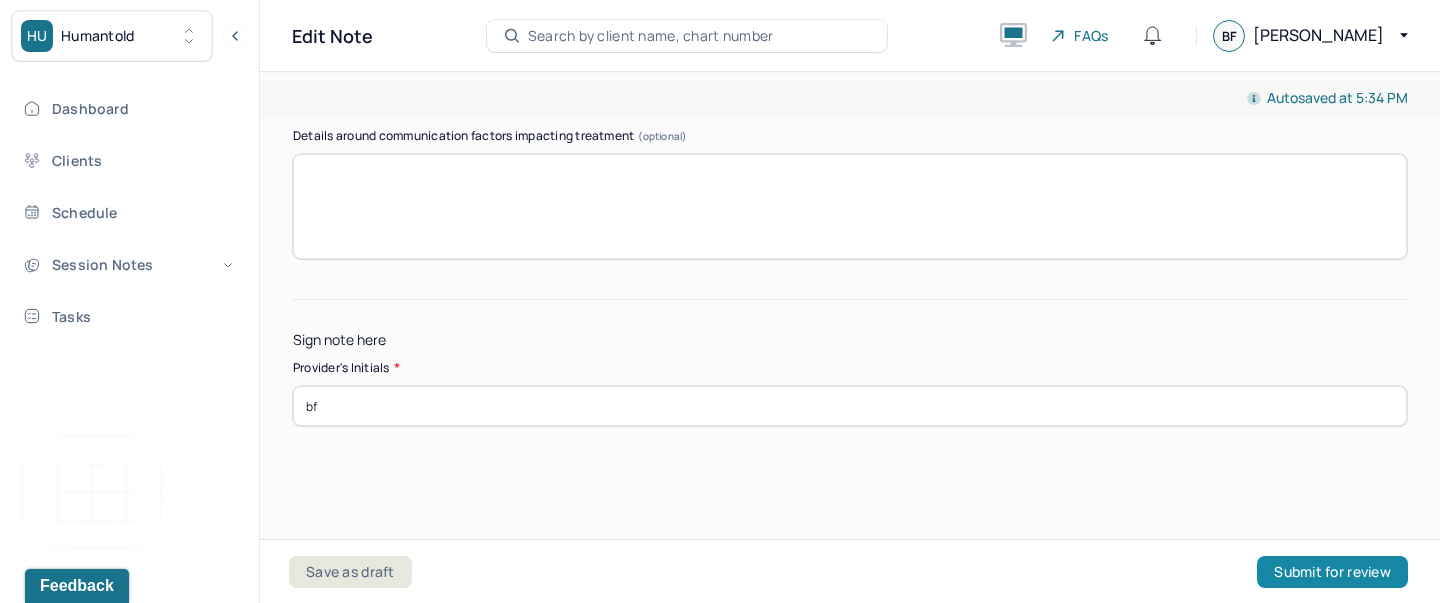 type on "bf" 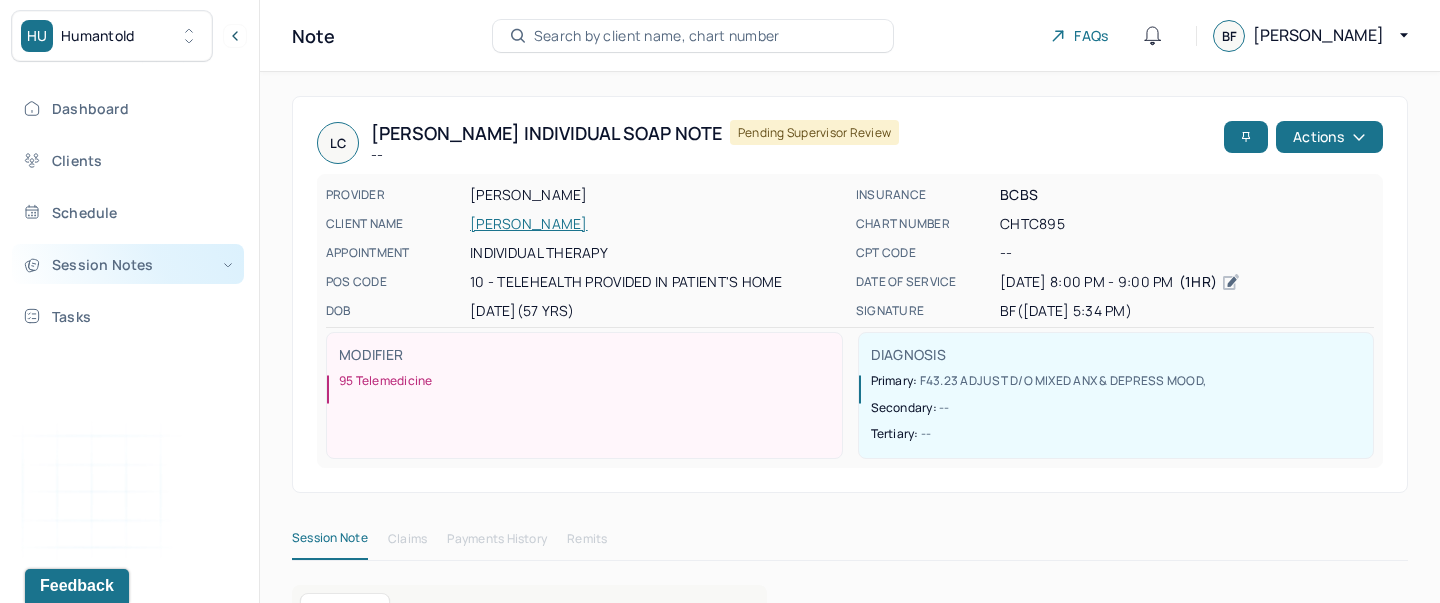 click on "Session Notes" at bounding box center (128, 264) 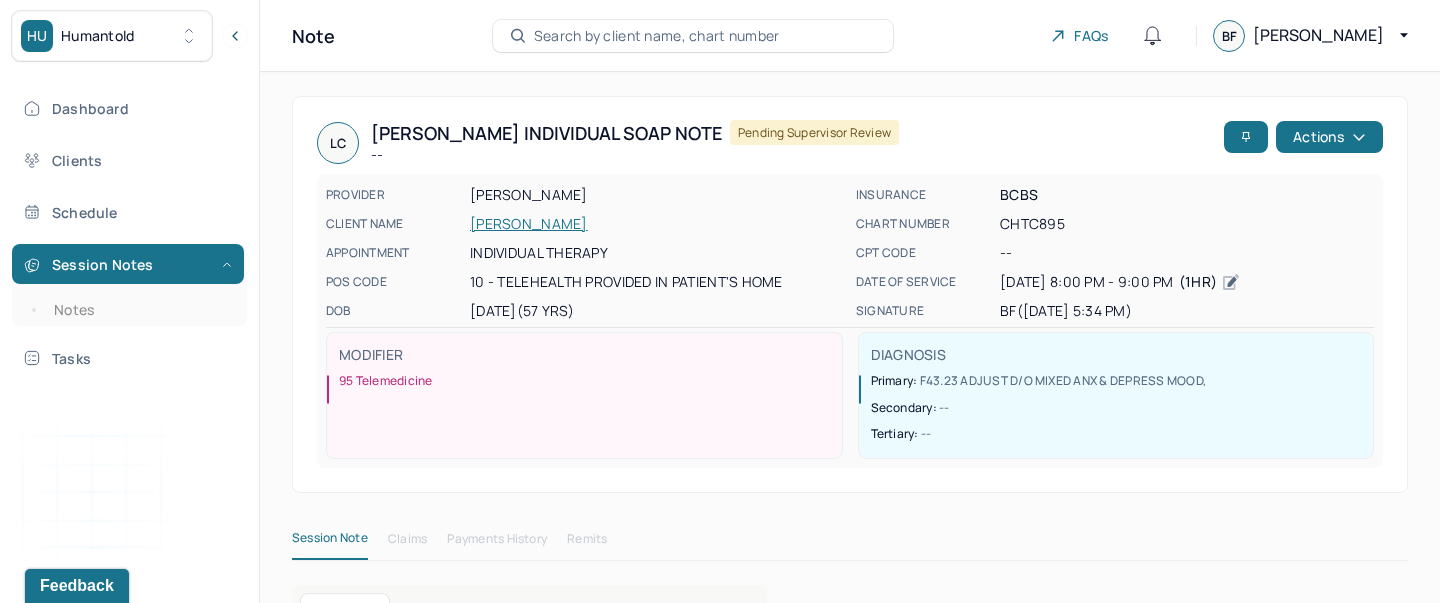 click on "Dashboard Clients Schedule Session Notes Notes Tasks" at bounding box center [129, 233] 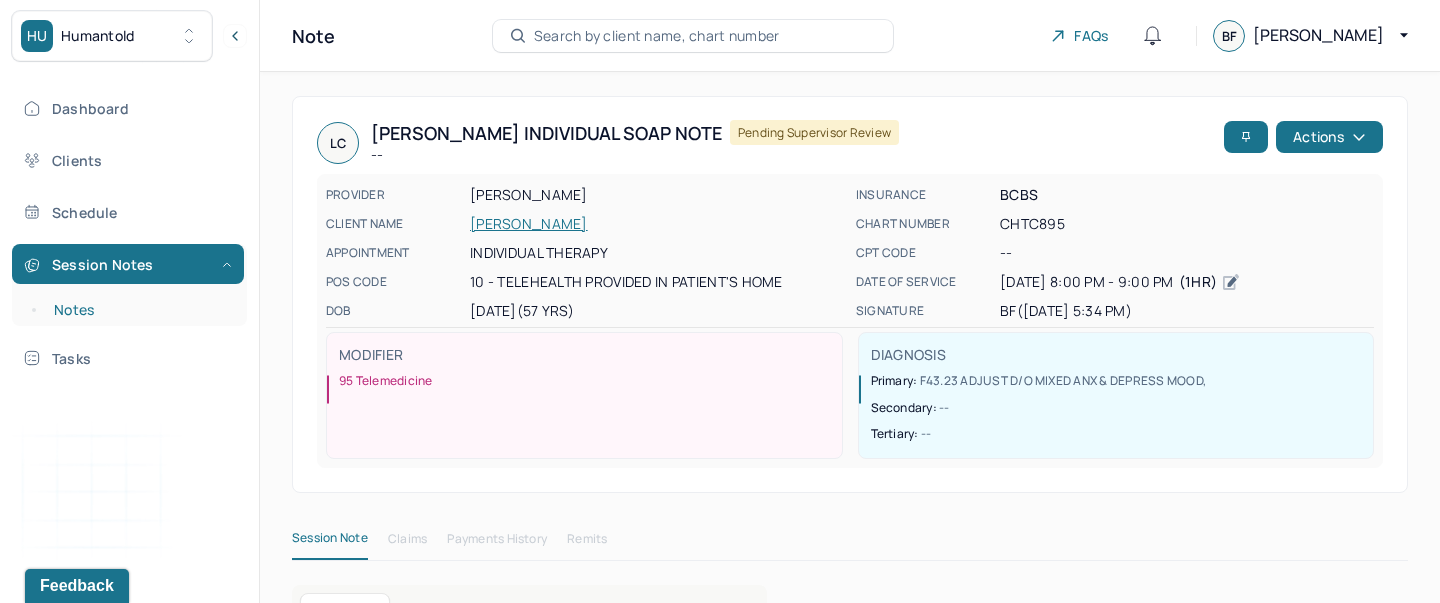 click on "Notes" at bounding box center [139, 310] 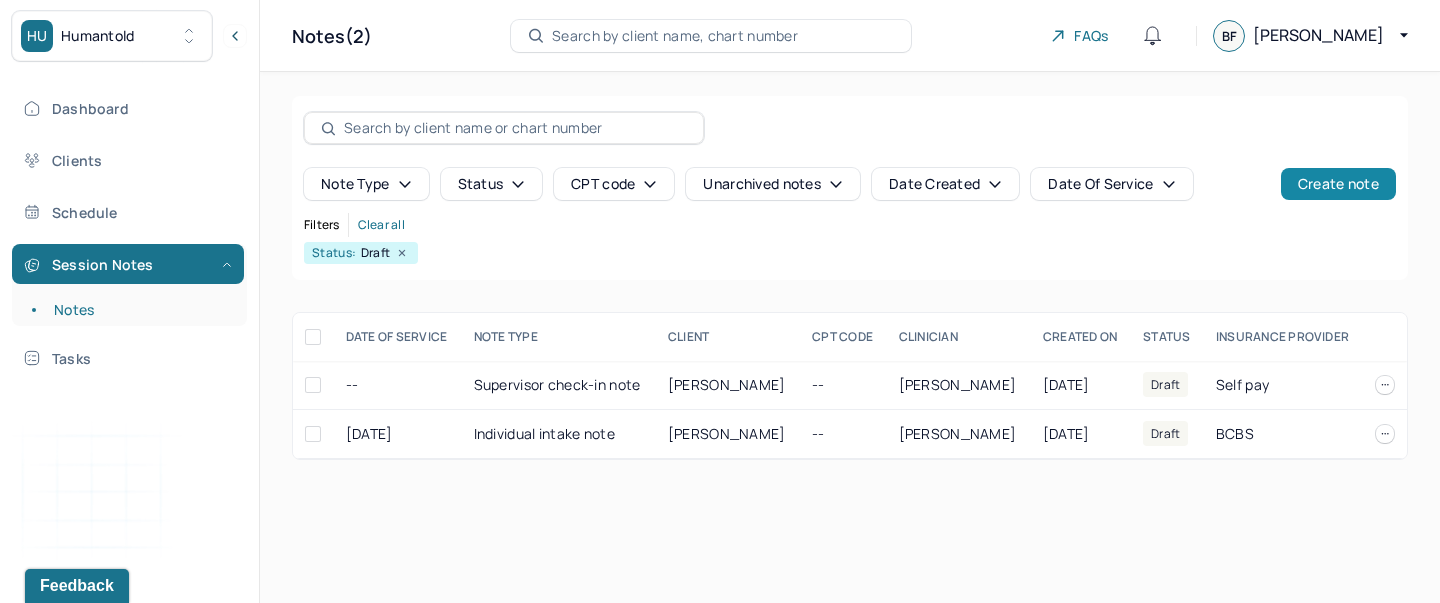 click on "Create note" at bounding box center (1338, 184) 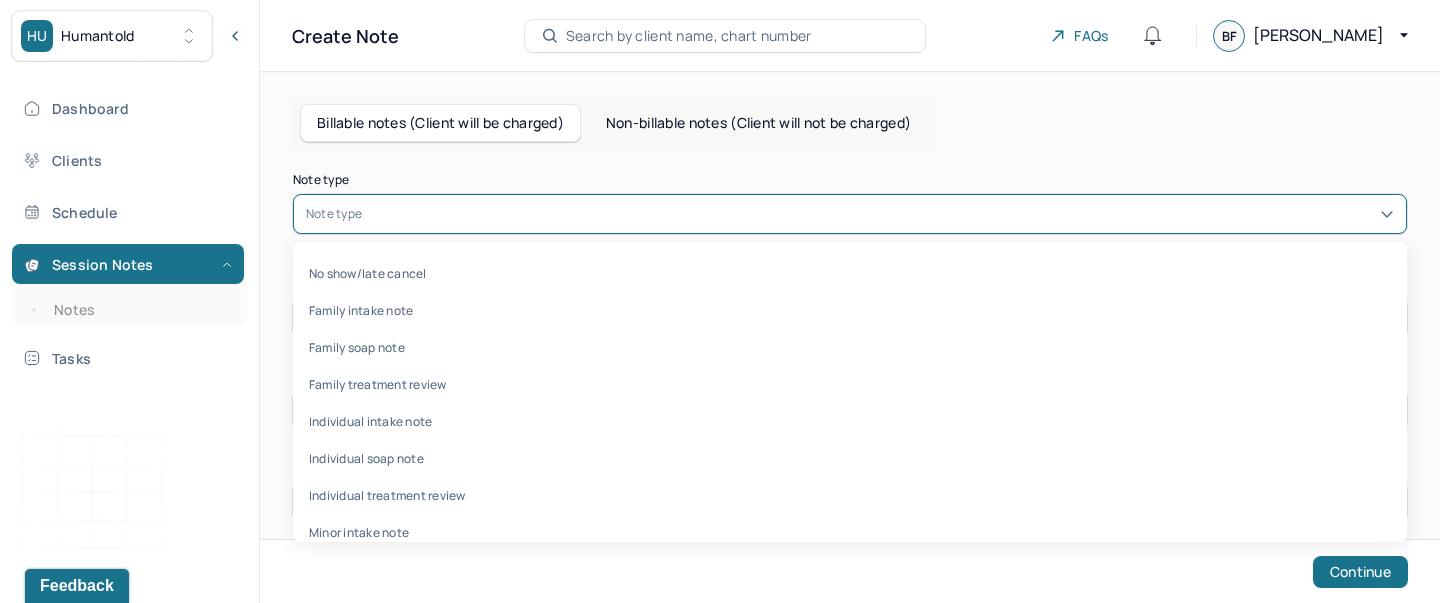 click at bounding box center (880, 214) 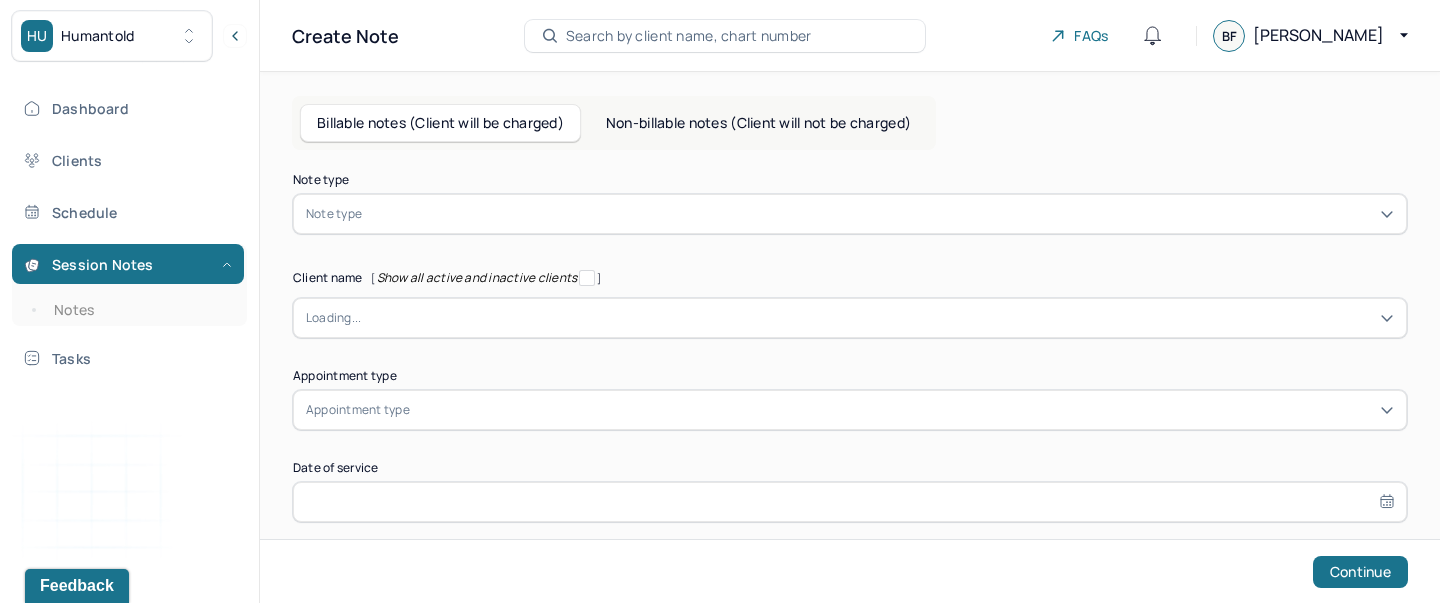 click on "Non-billable notes (Client will not be charged)" at bounding box center (758, 123) 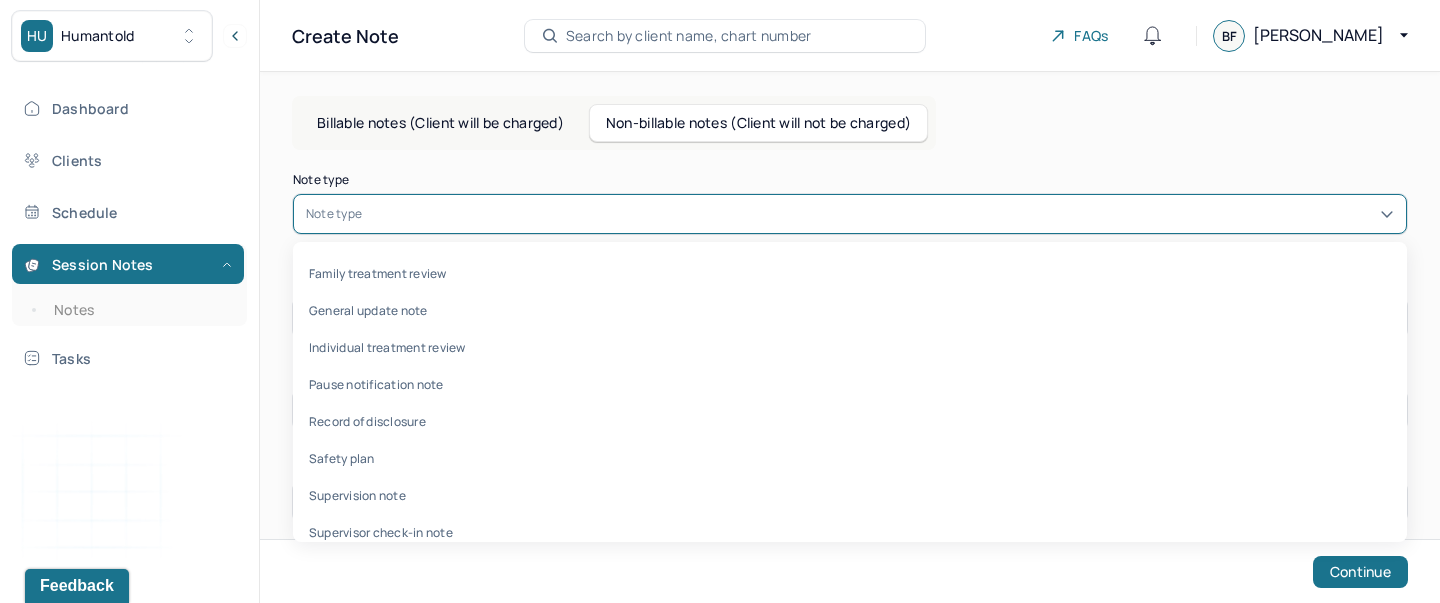 click at bounding box center (880, 214) 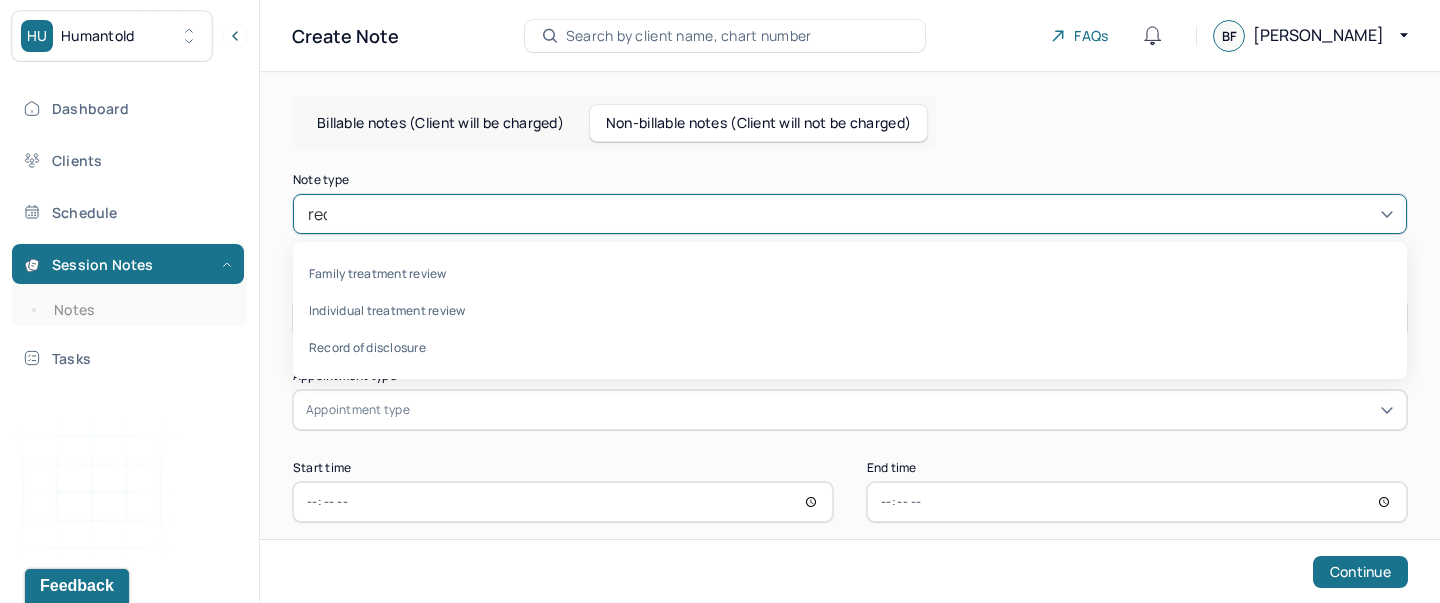 type on "recor" 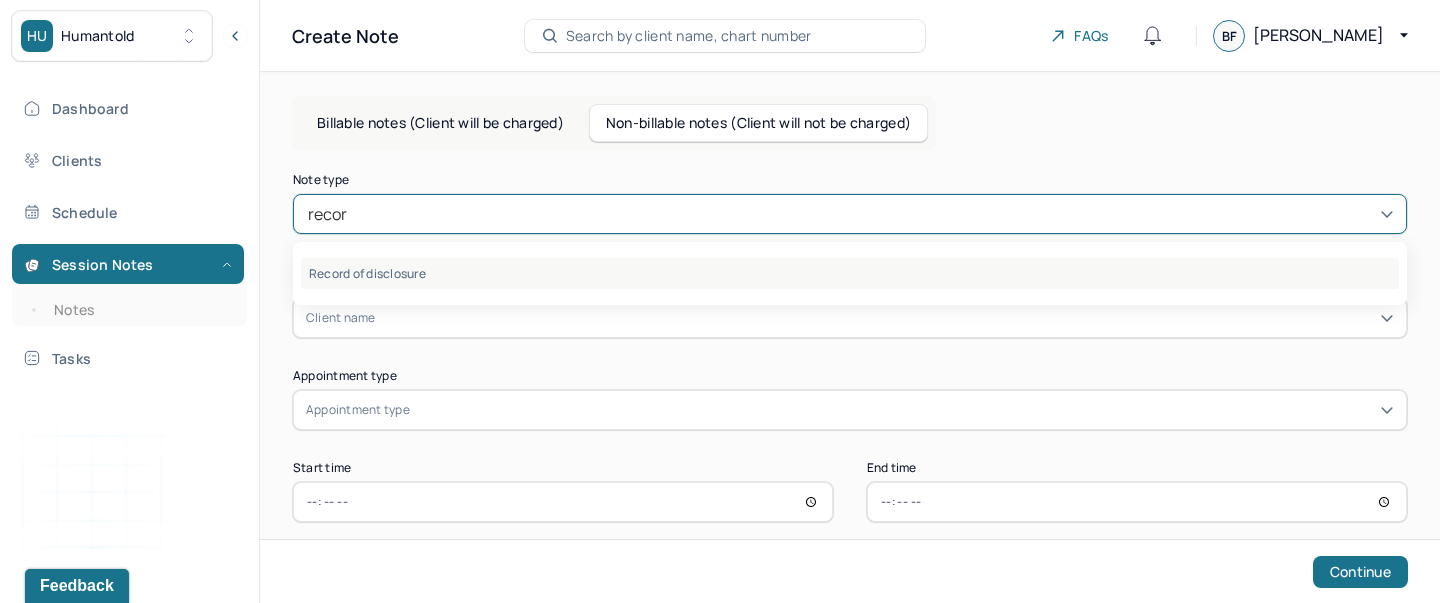 click on "Record of disclosure" at bounding box center (850, 273) 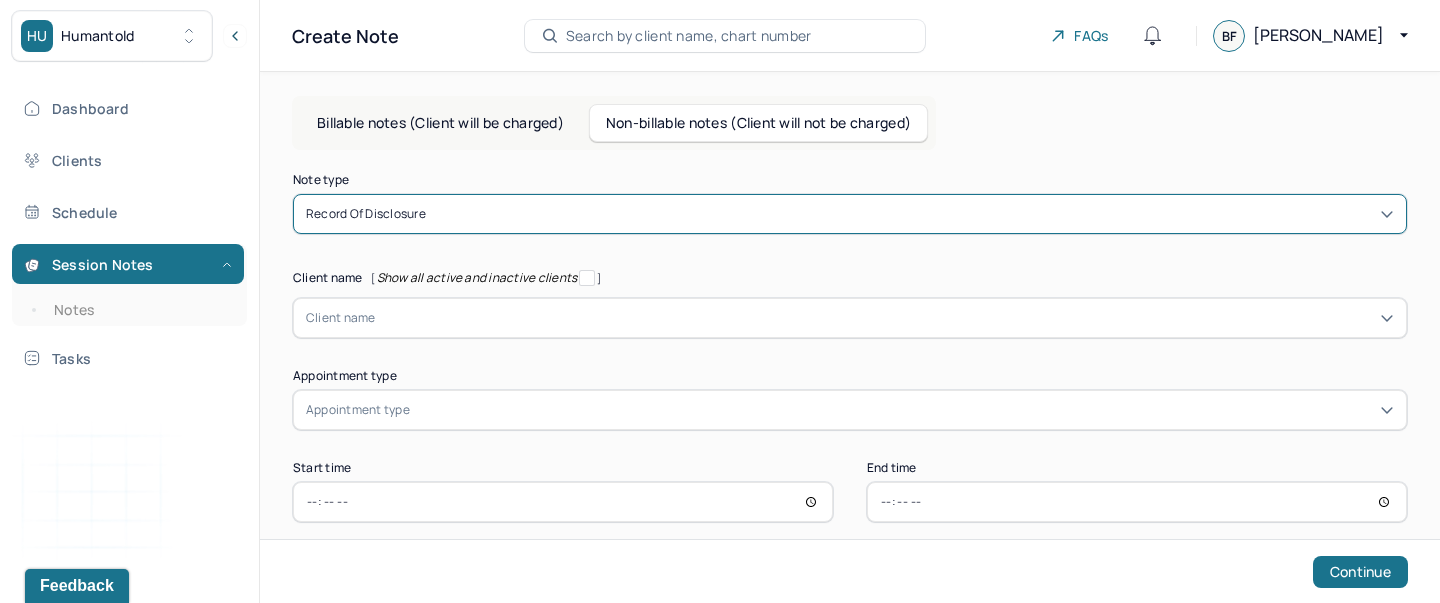 click on "Client name" at bounding box center (850, 318) 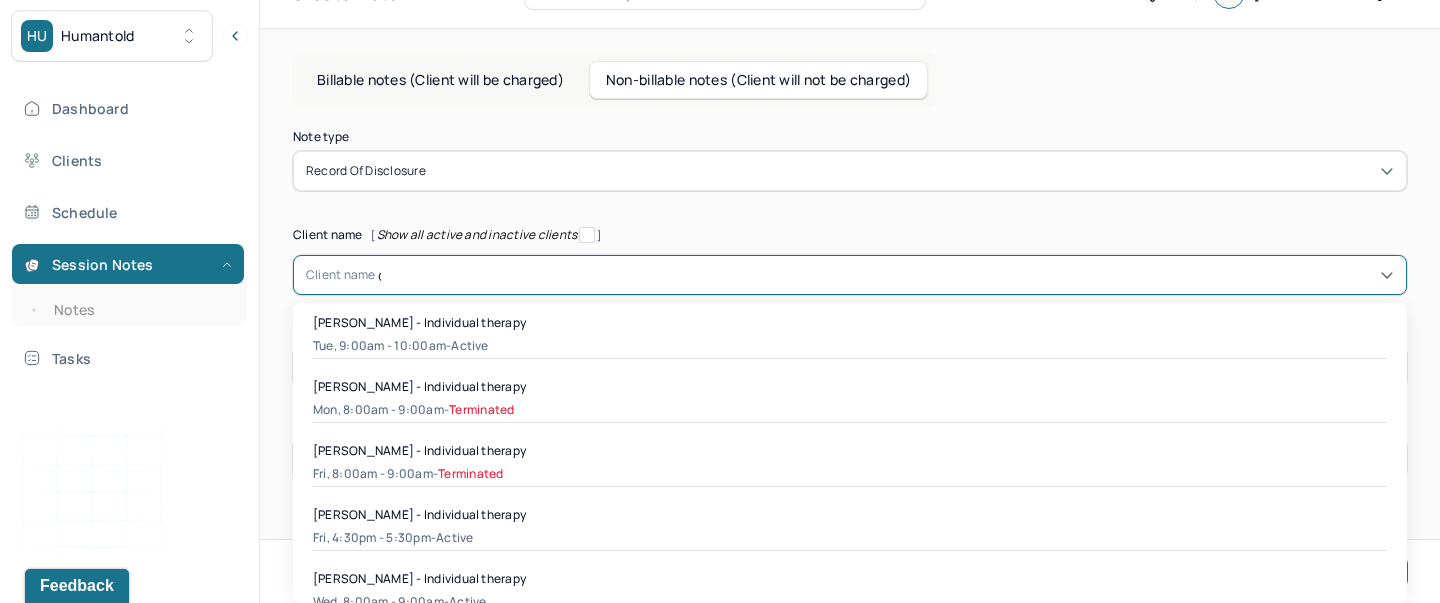 scroll, scrollTop: 26, scrollLeft: 0, axis: vertical 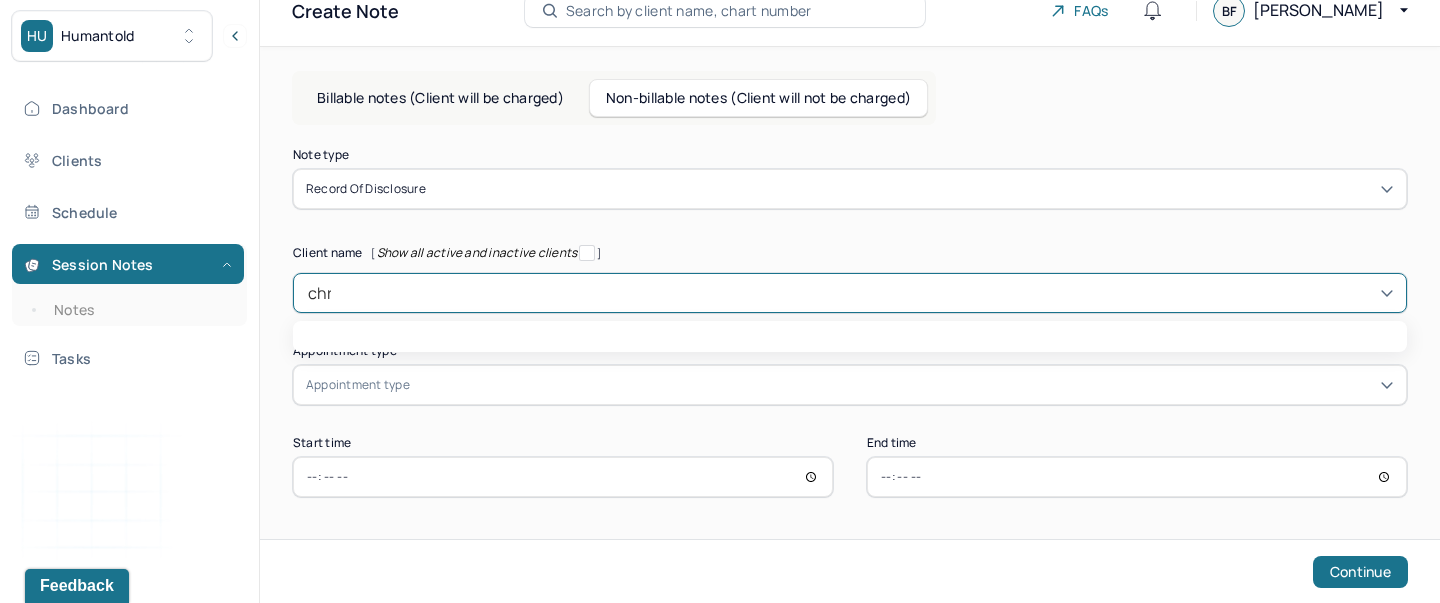 type on "[PERSON_NAME]" 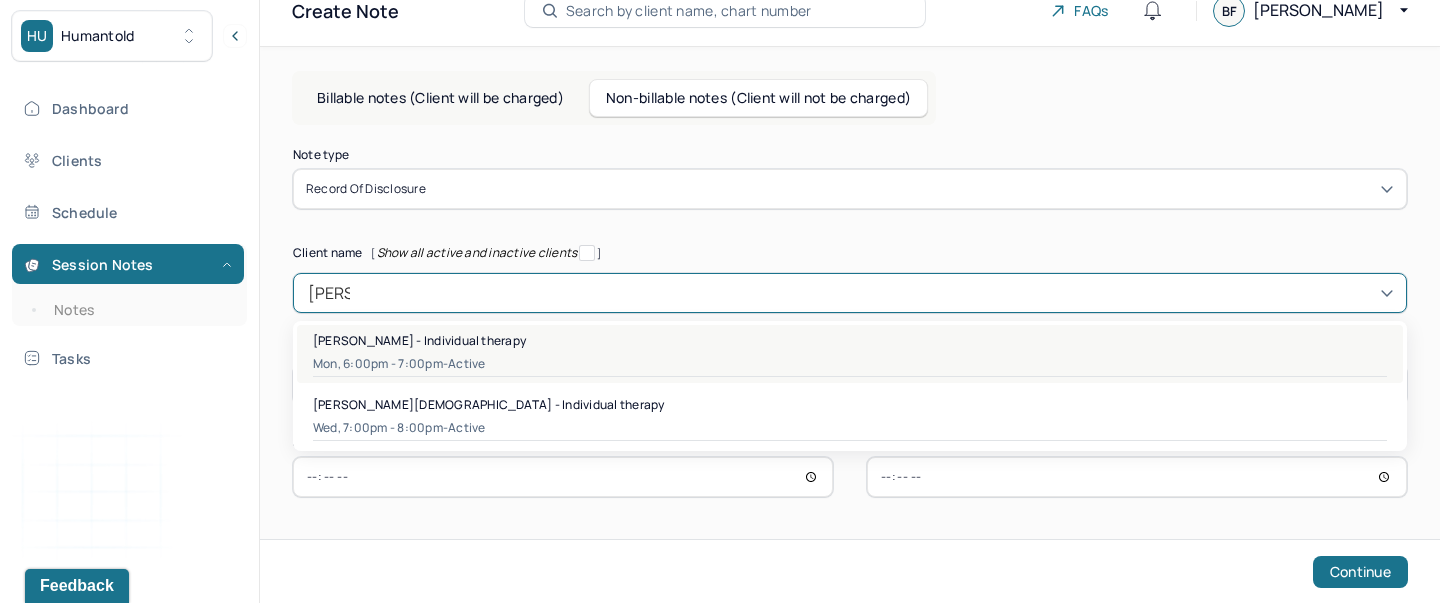 click on "[PERSON_NAME] - Individual therapy" at bounding box center [419, 340] 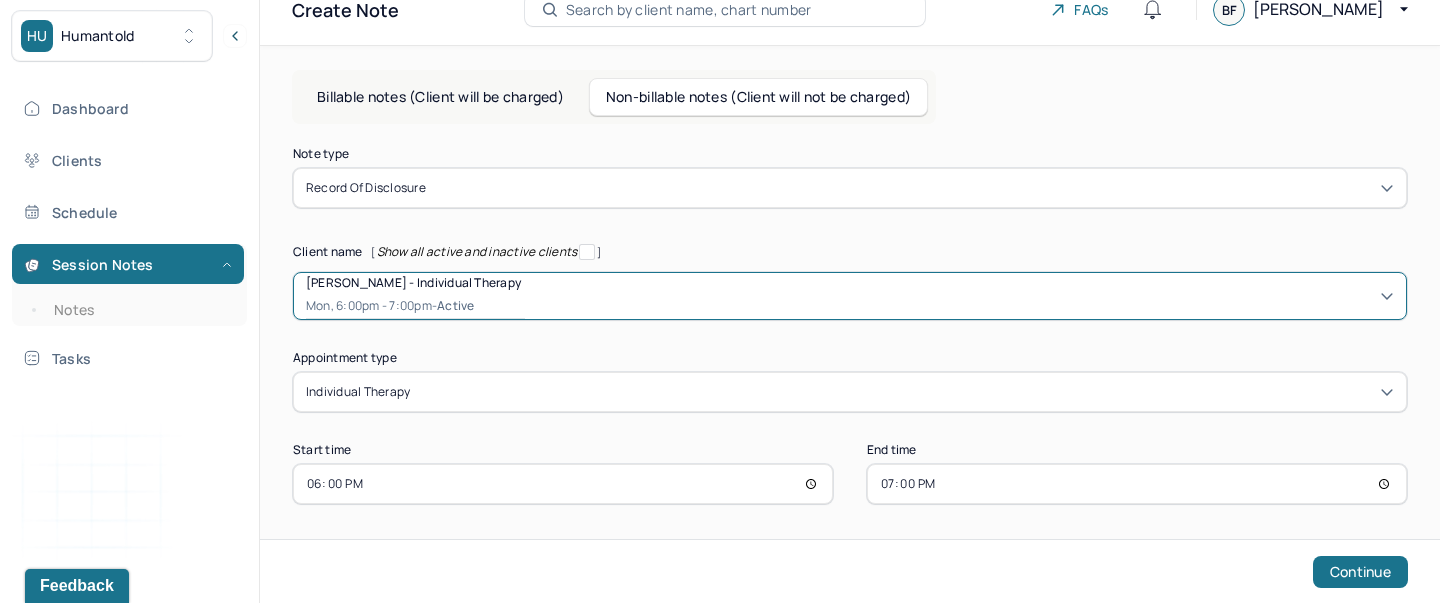 scroll, scrollTop: 32, scrollLeft: 0, axis: vertical 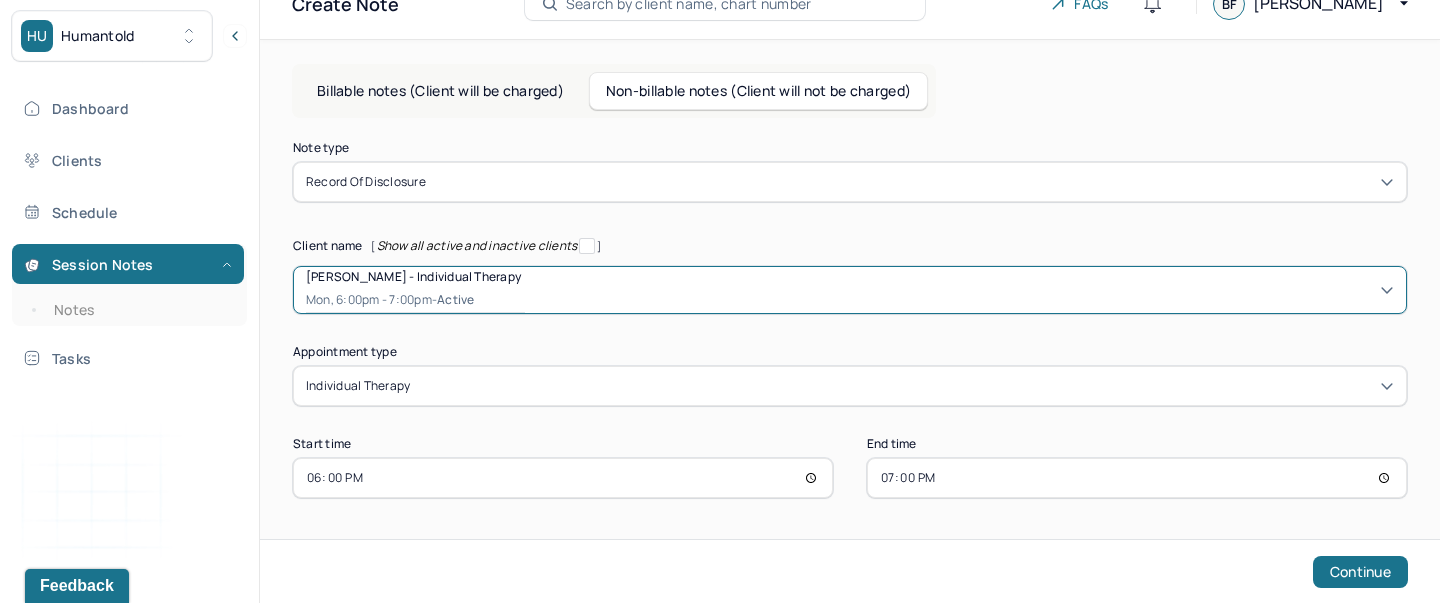 click on "18:00" at bounding box center [563, 478] 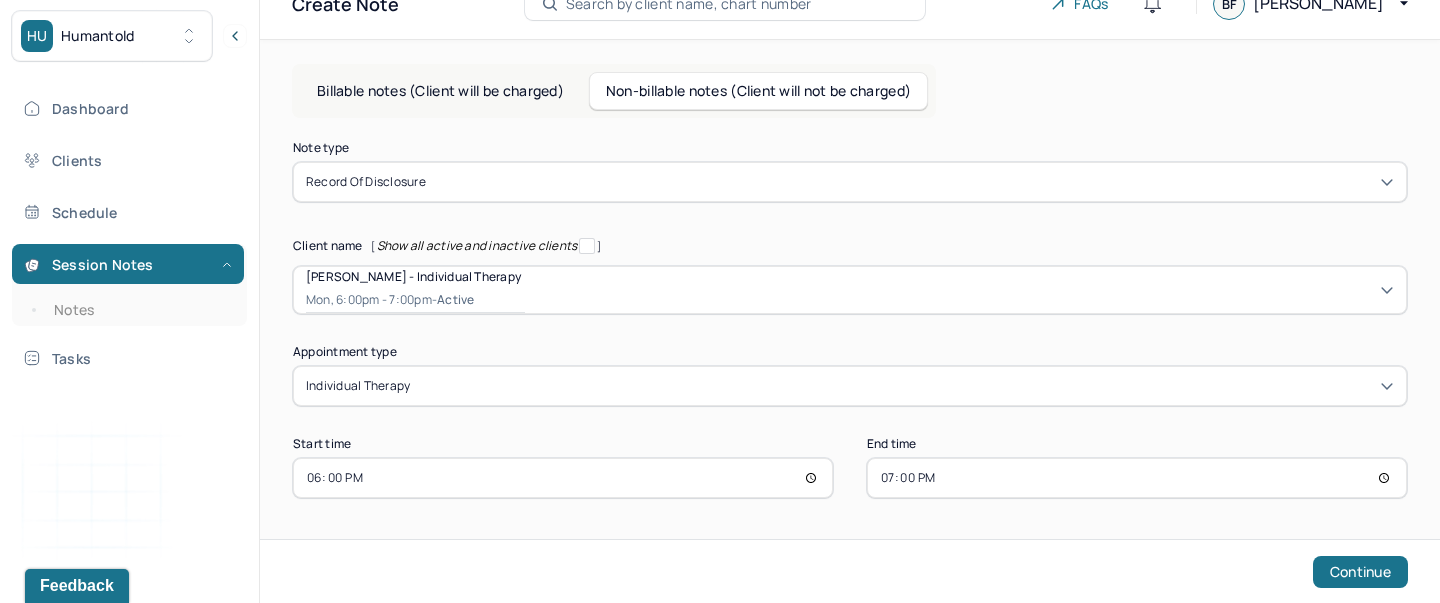 type on "13:00" 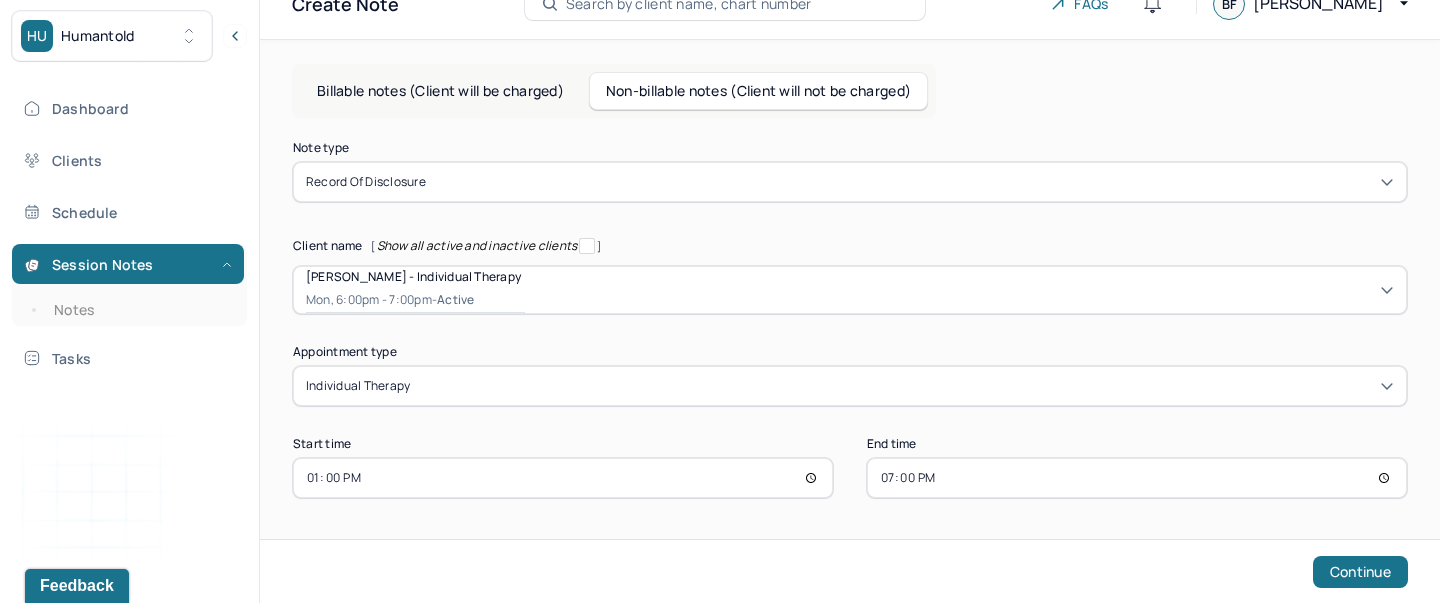 click on "19:00" at bounding box center (1137, 478) 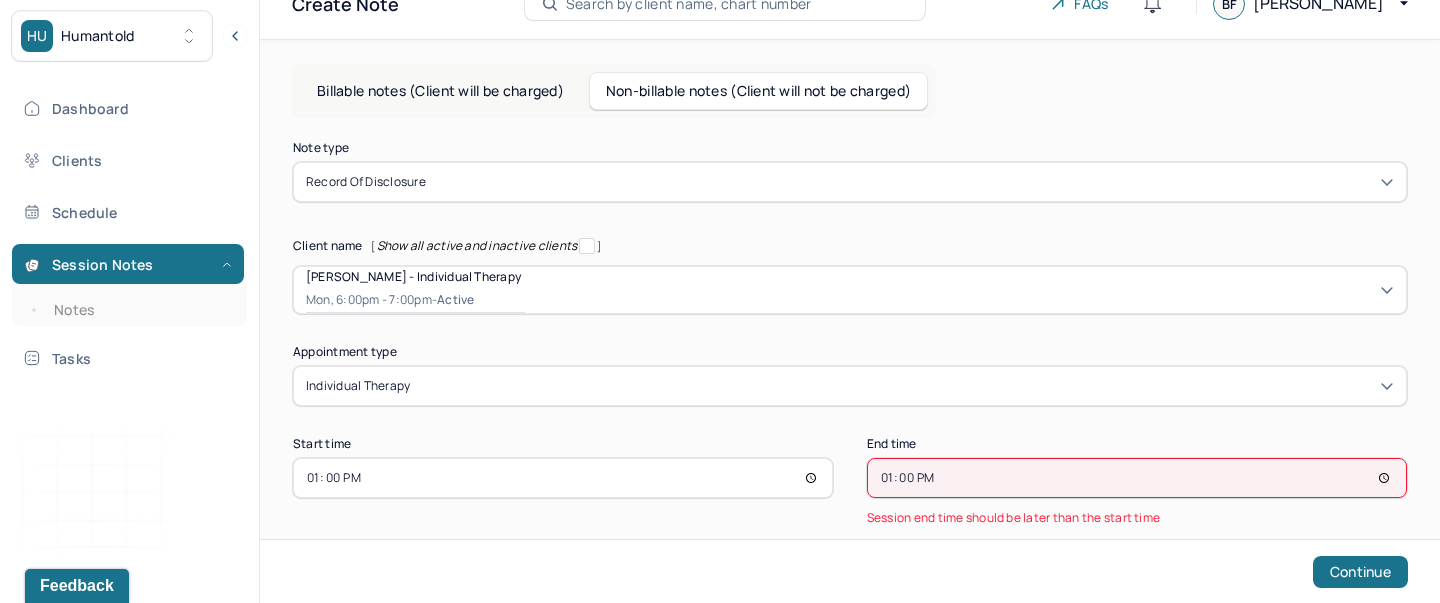 click on "13:00" at bounding box center [1137, 478] 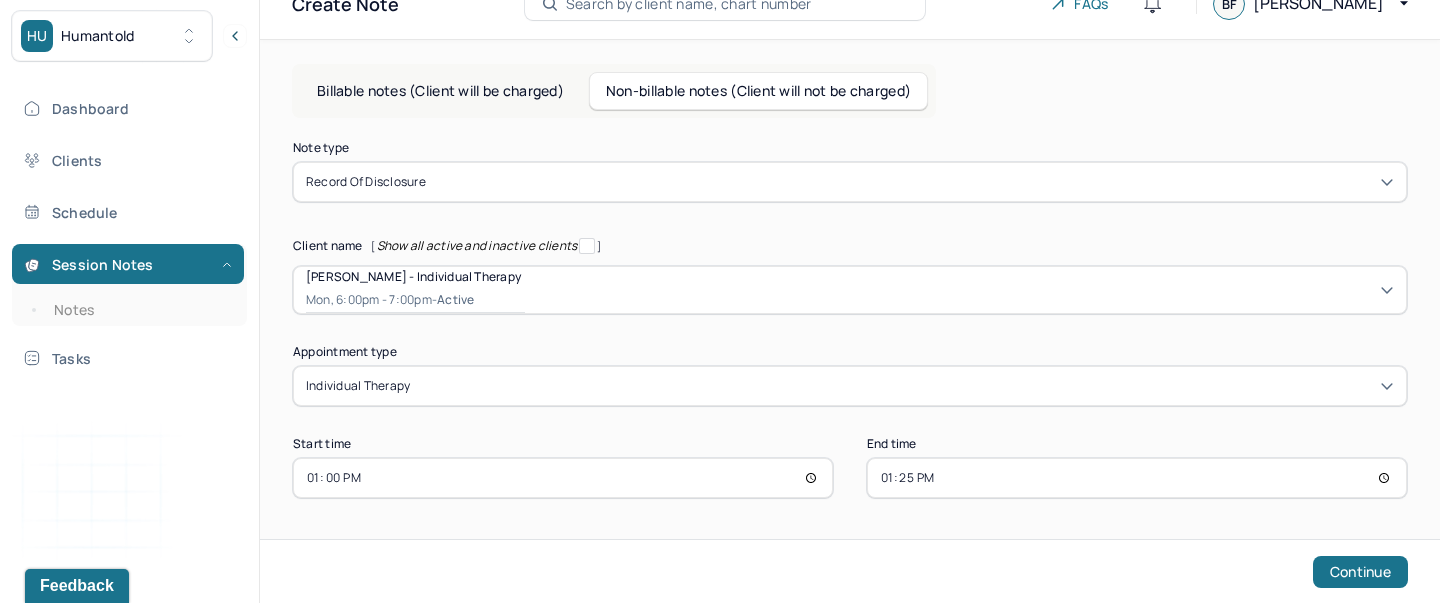 click on "13:25" at bounding box center (1137, 478) 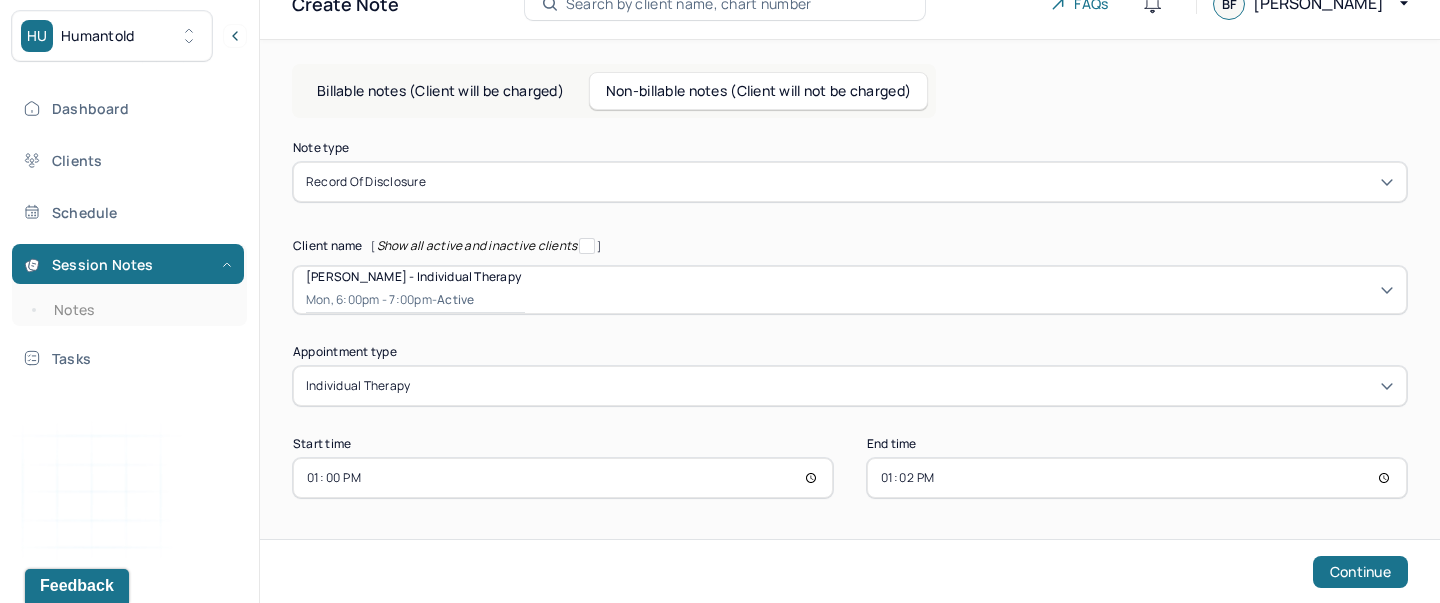 type on "13:20" 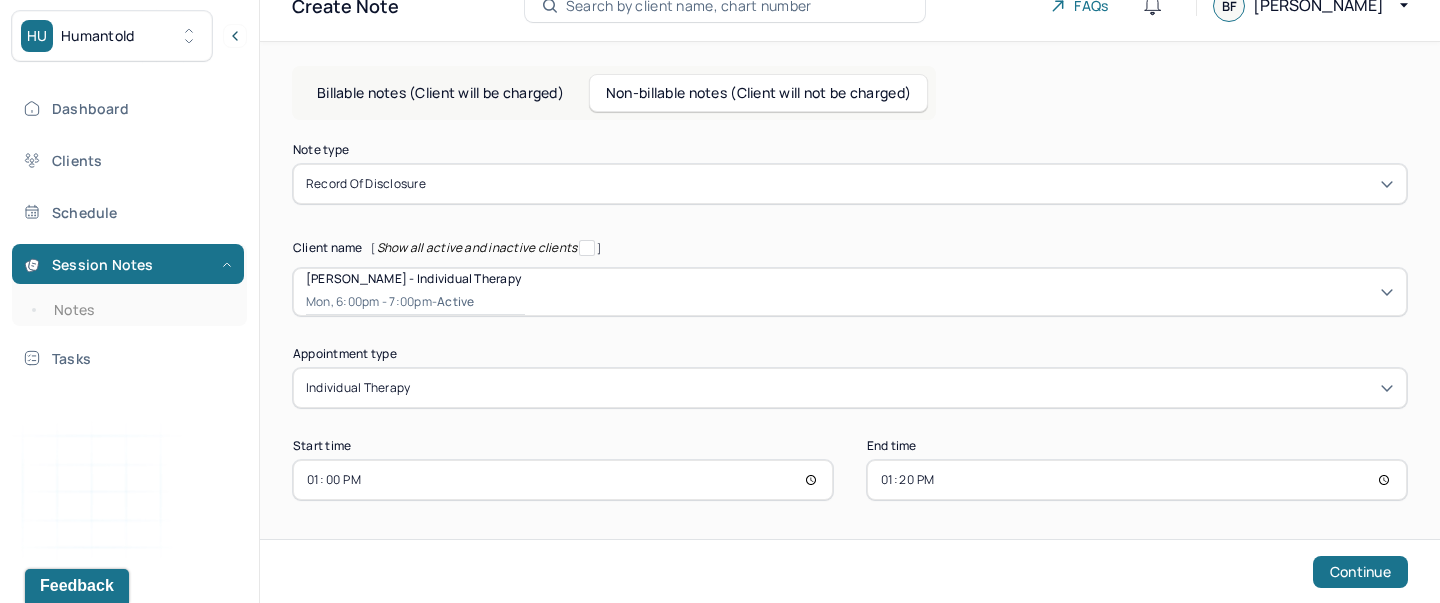 scroll, scrollTop: 32, scrollLeft: 0, axis: vertical 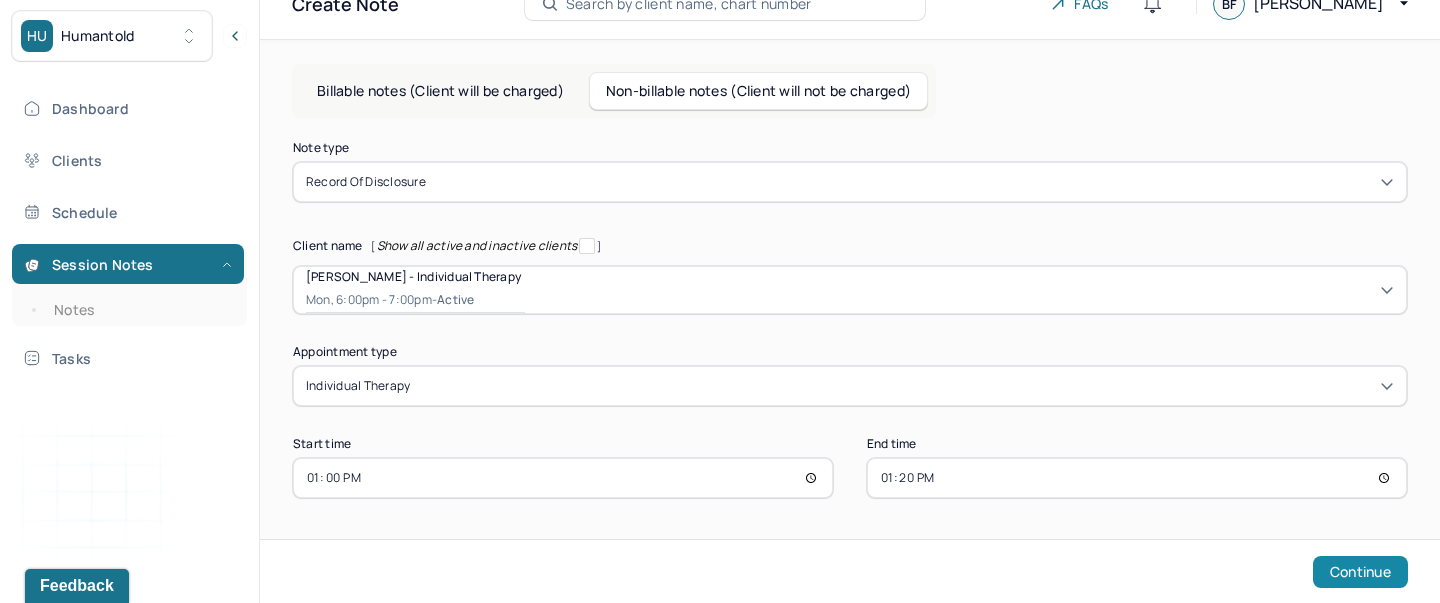 click on "Continue" at bounding box center (1360, 572) 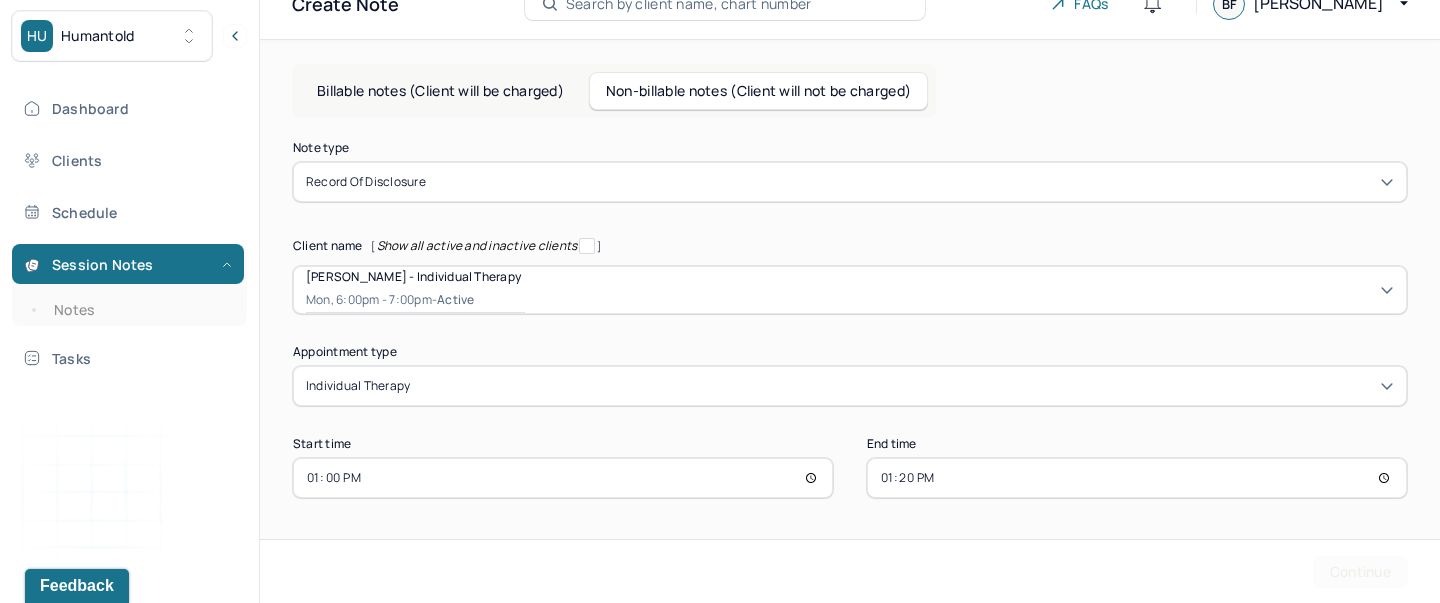scroll, scrollTop: 0, scrollLeft: 0, axis: both 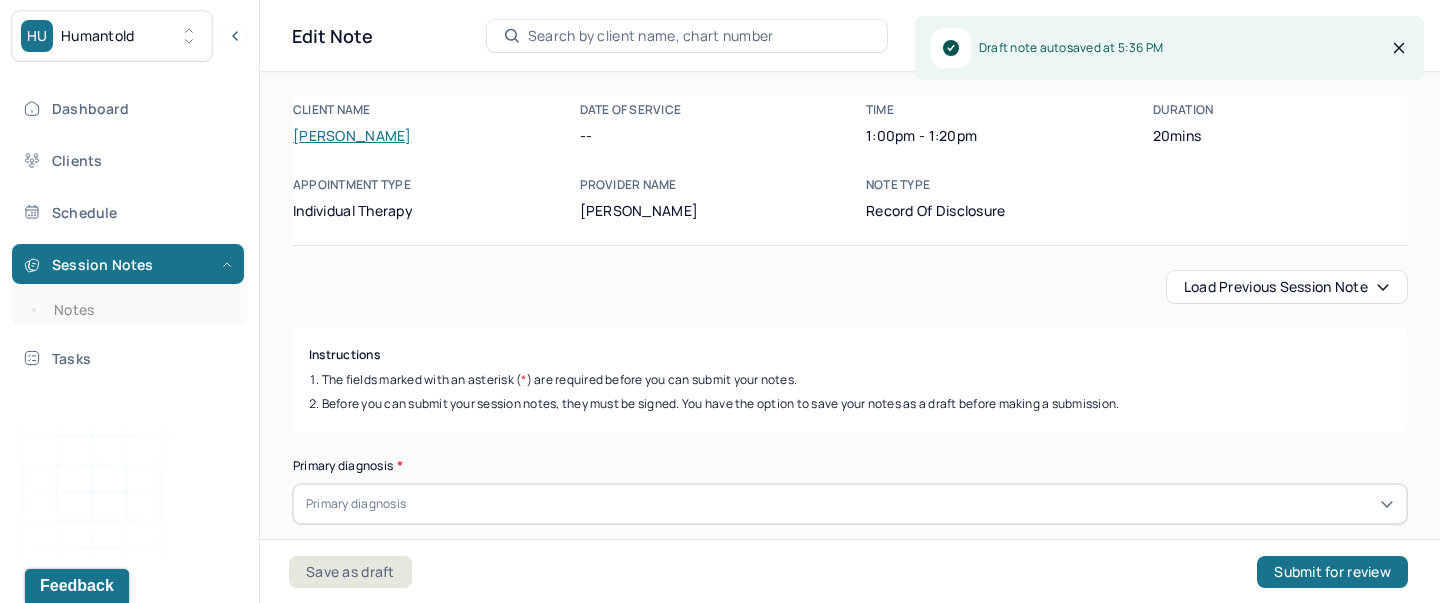 click on "Load previous session note" at bounding box center (1287, 287) 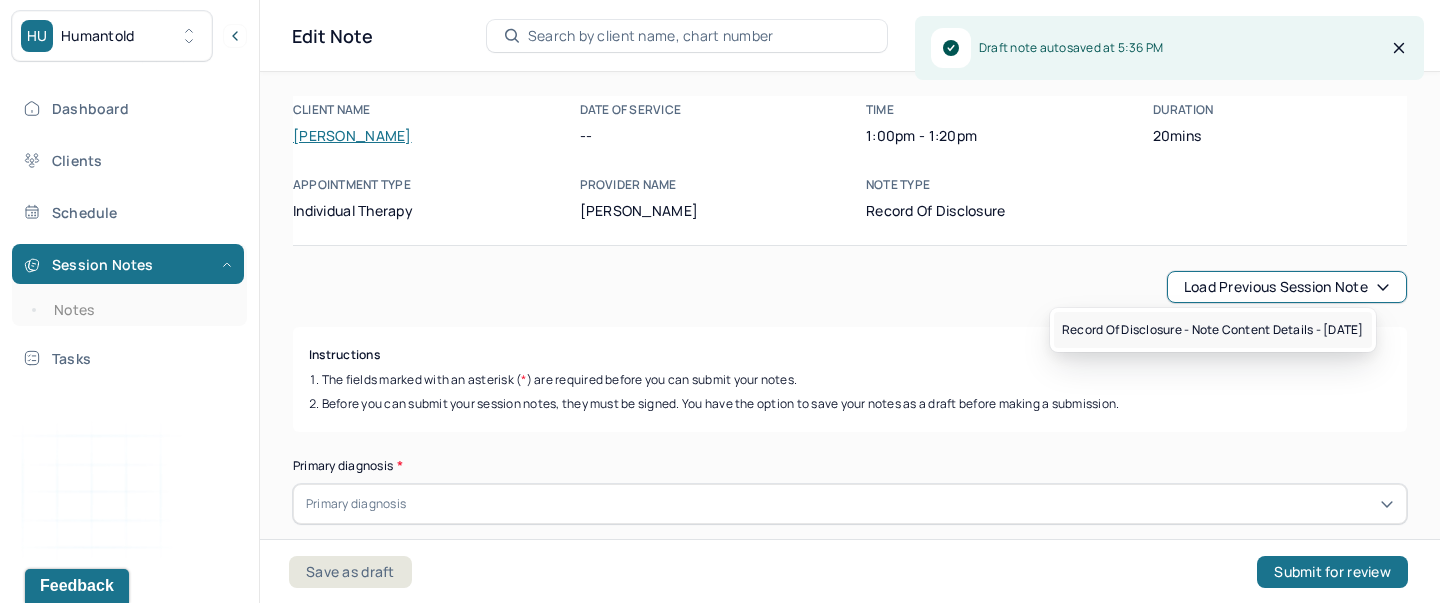 click on "Record of disclosure   - Note content Details -   [DATE]" at bounding box center [1213, 330] 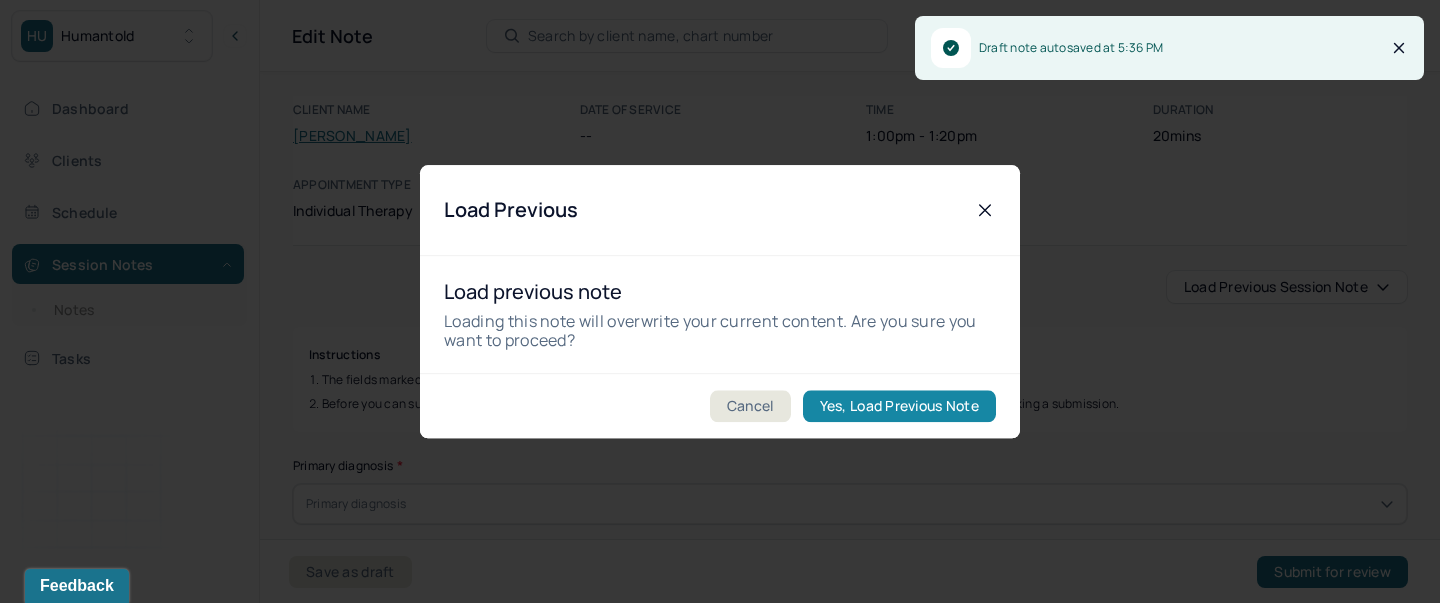 click on "Yes, Load Previous Note" at bounding box center (899, 406) 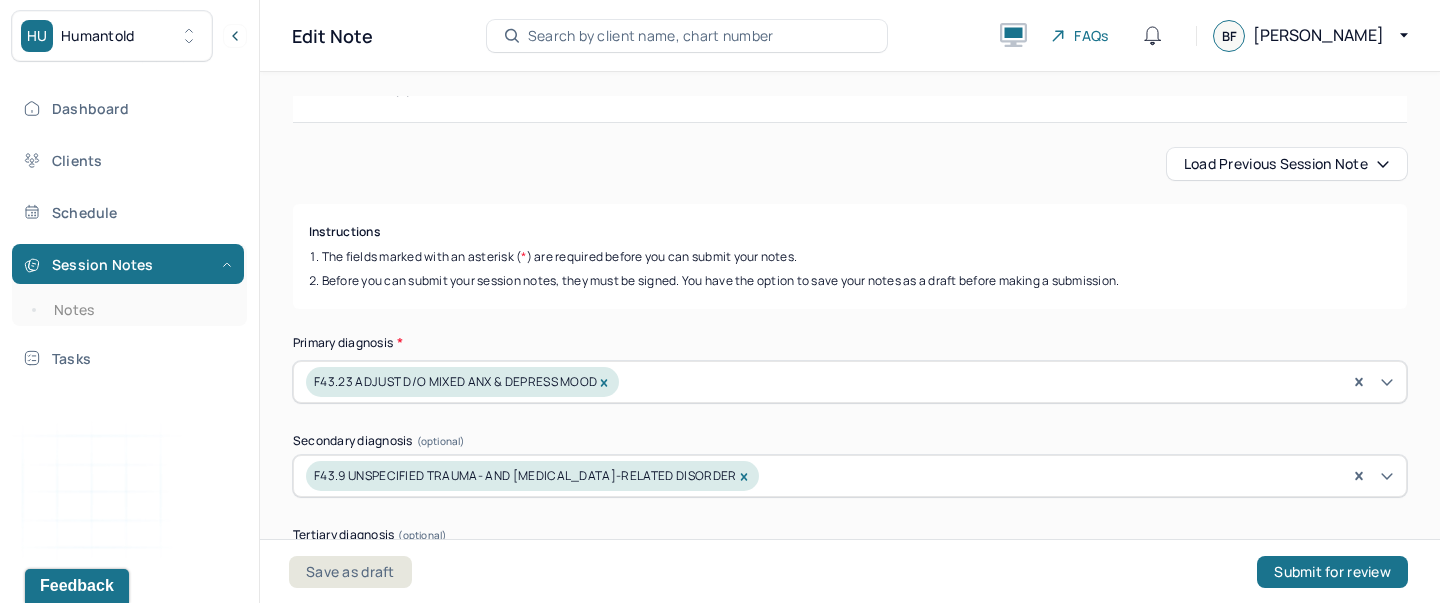 scroll, scrollTop: 239, scrollLeft: 0, axis: vertical 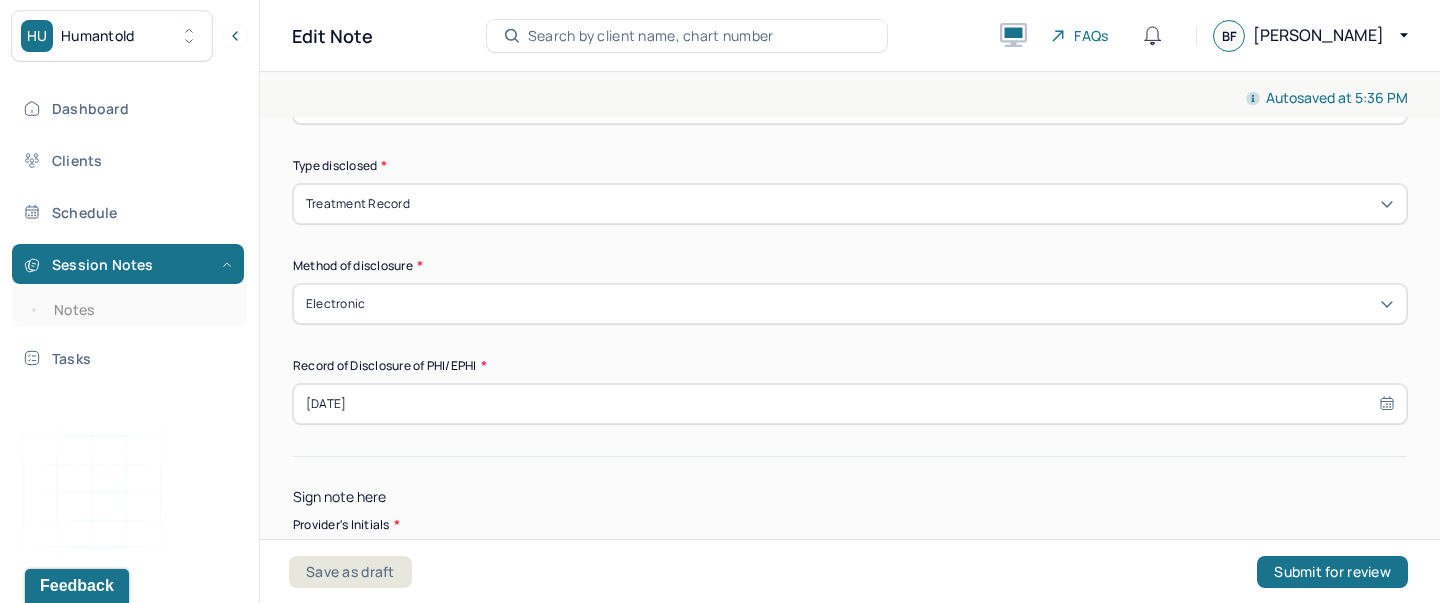 select on "6" 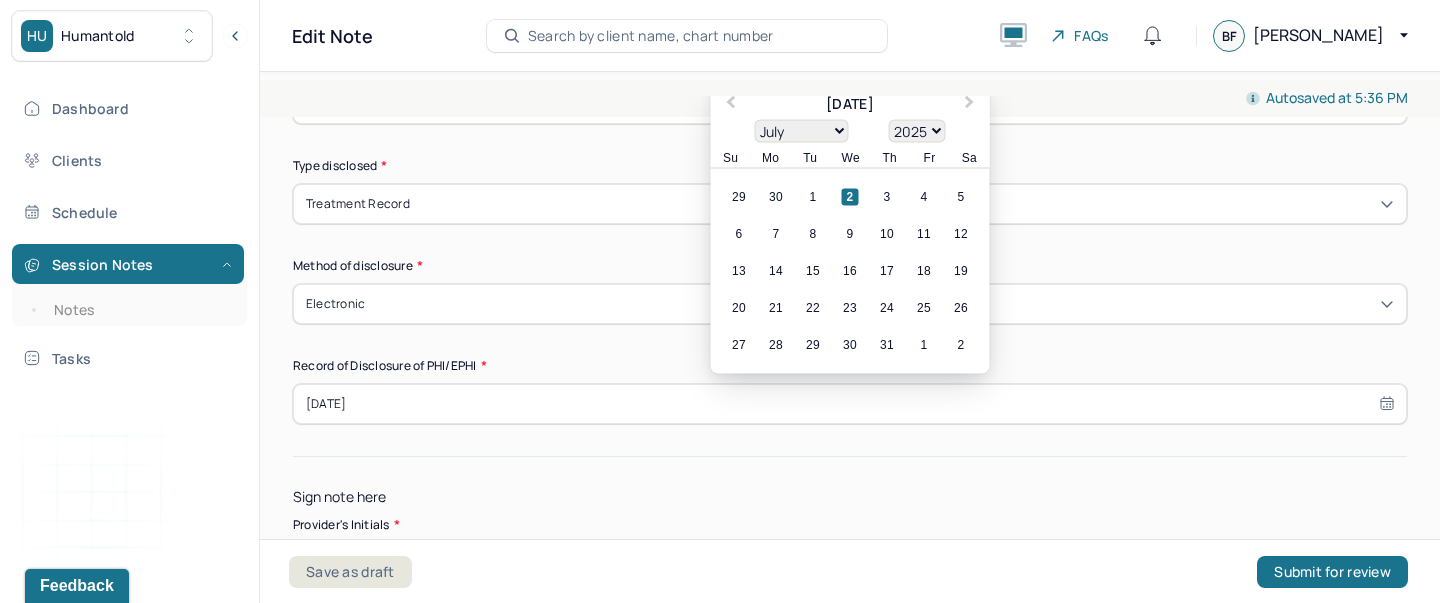 click on "[DATE]" at bounding box center (850, 404) 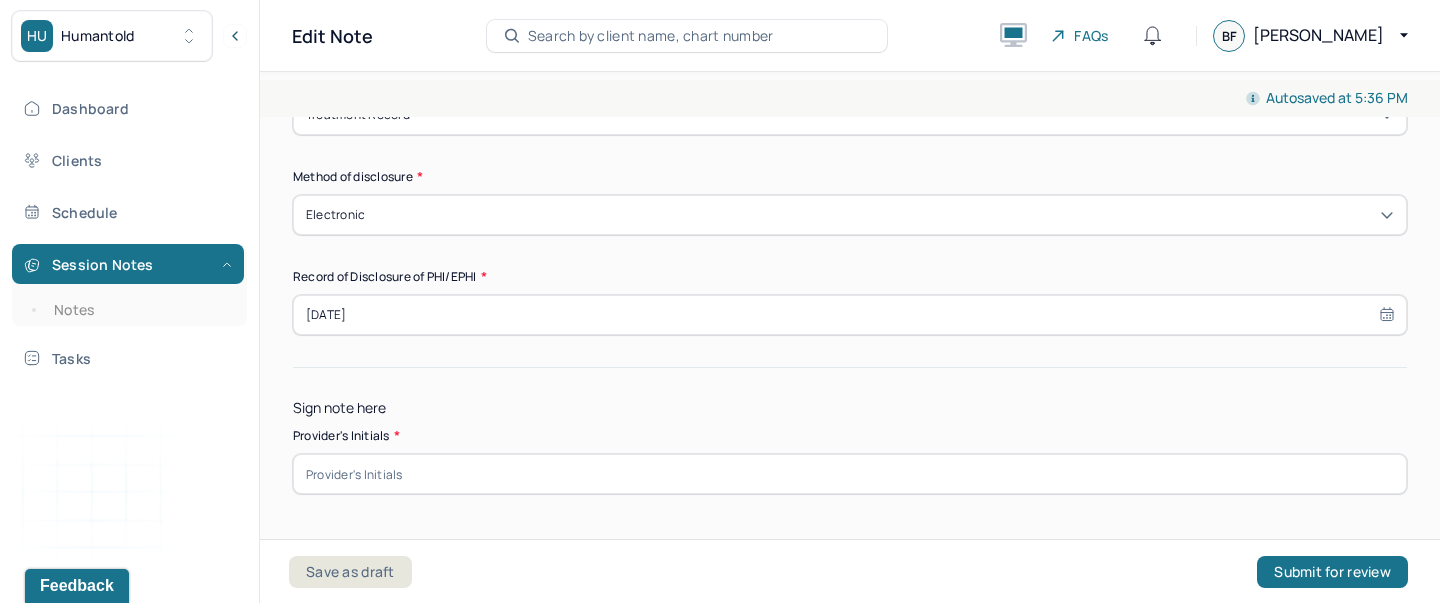 scroll, scrollTop: 1161, scrollLeft: 0, axis: vertical 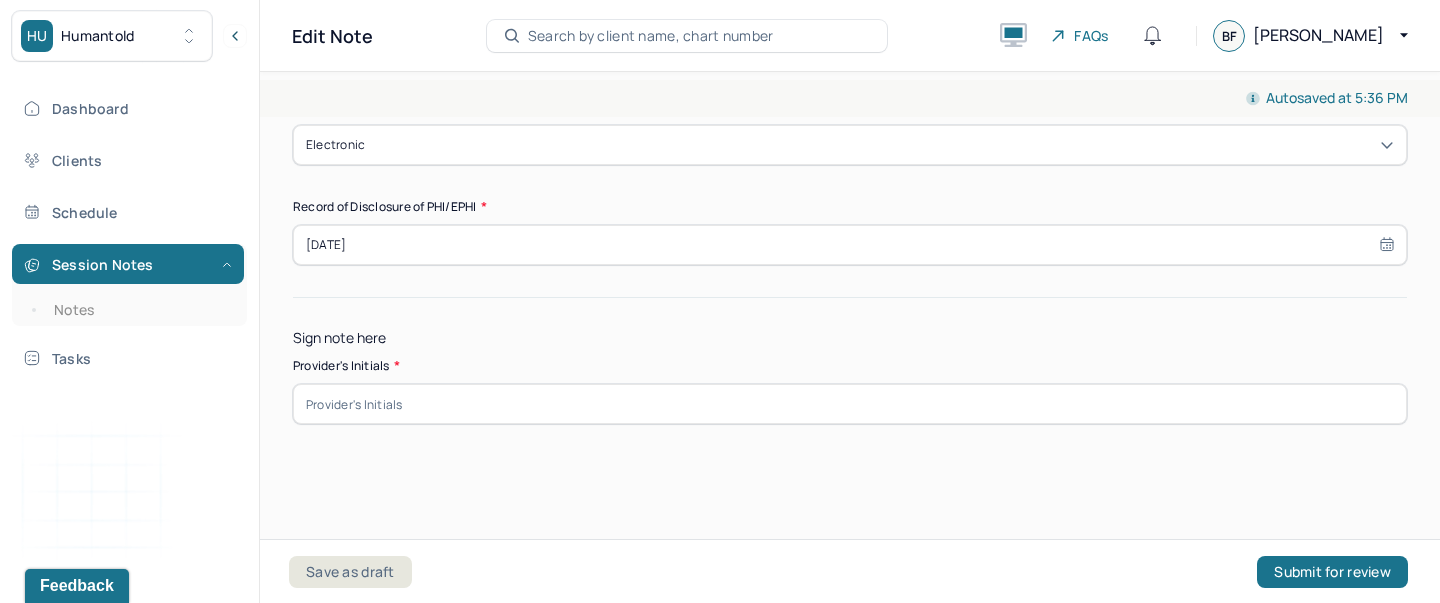 click at bounding box center (850, 404) 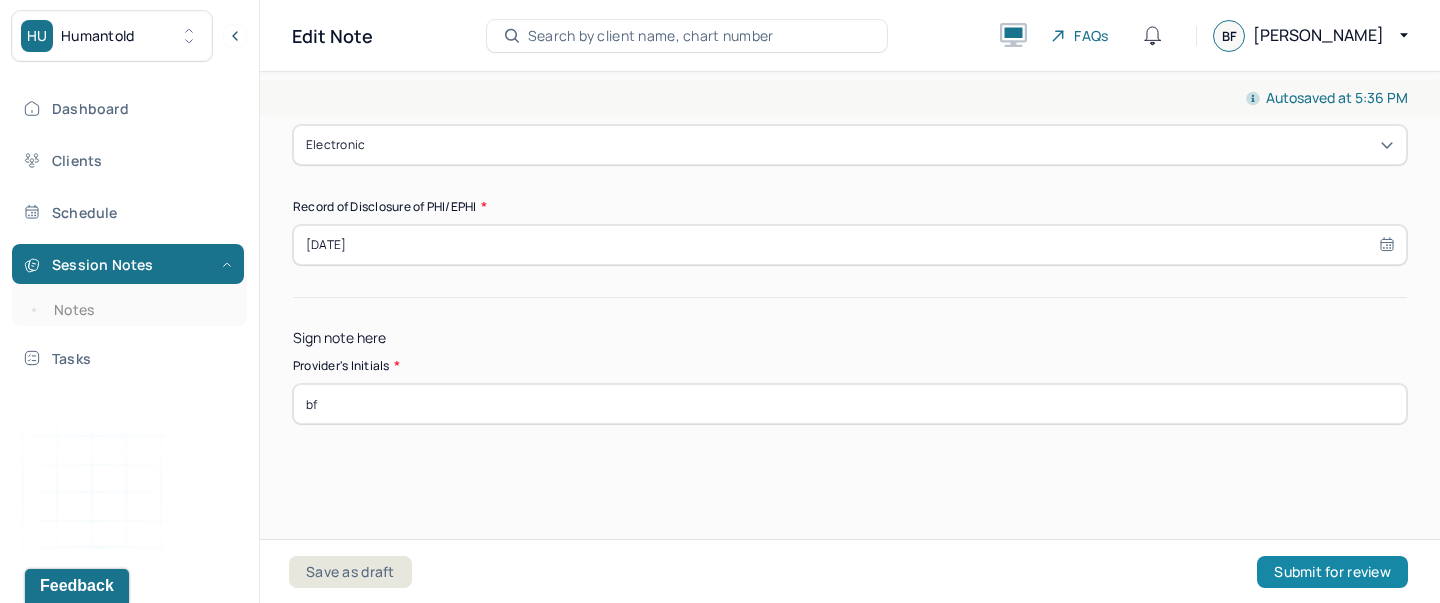 type on "bf" 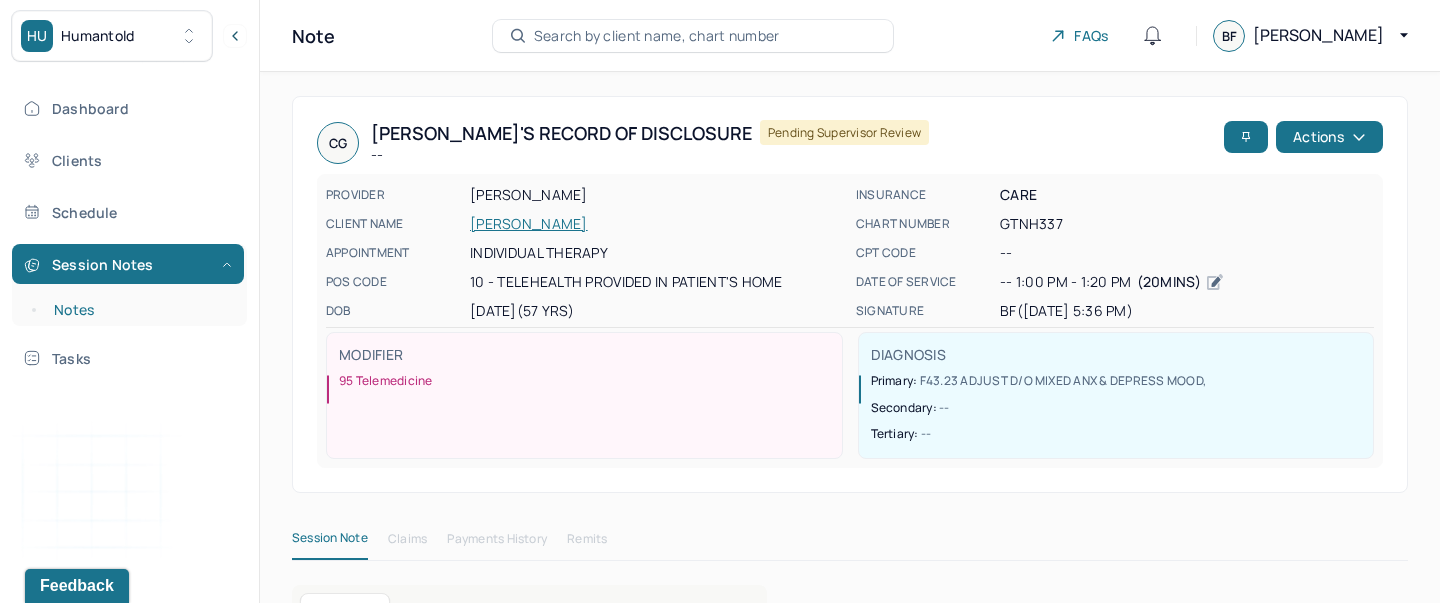 click on "Notes" at bounding box center [139, 310] 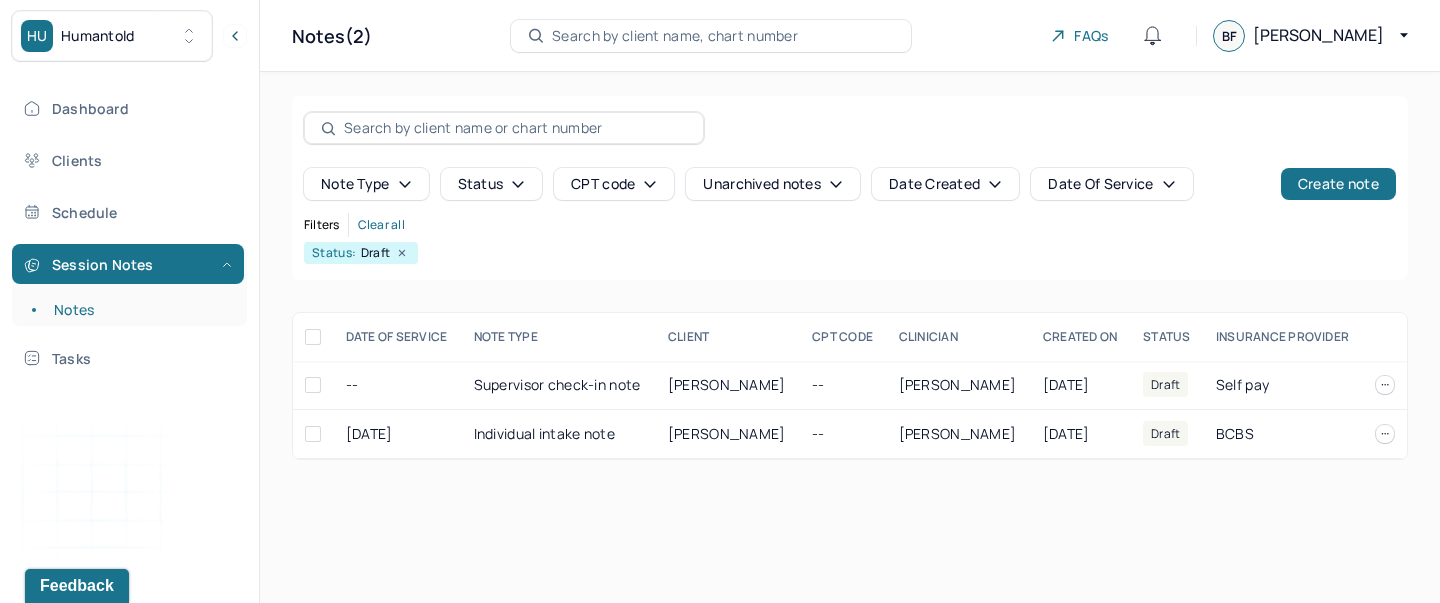 click on "Note type     Status     CPT code     Unarchived notes     Date Created     Date Of Service     Create note   Filters   Clear all   Status: Draft" at bounding box center [850, 188] 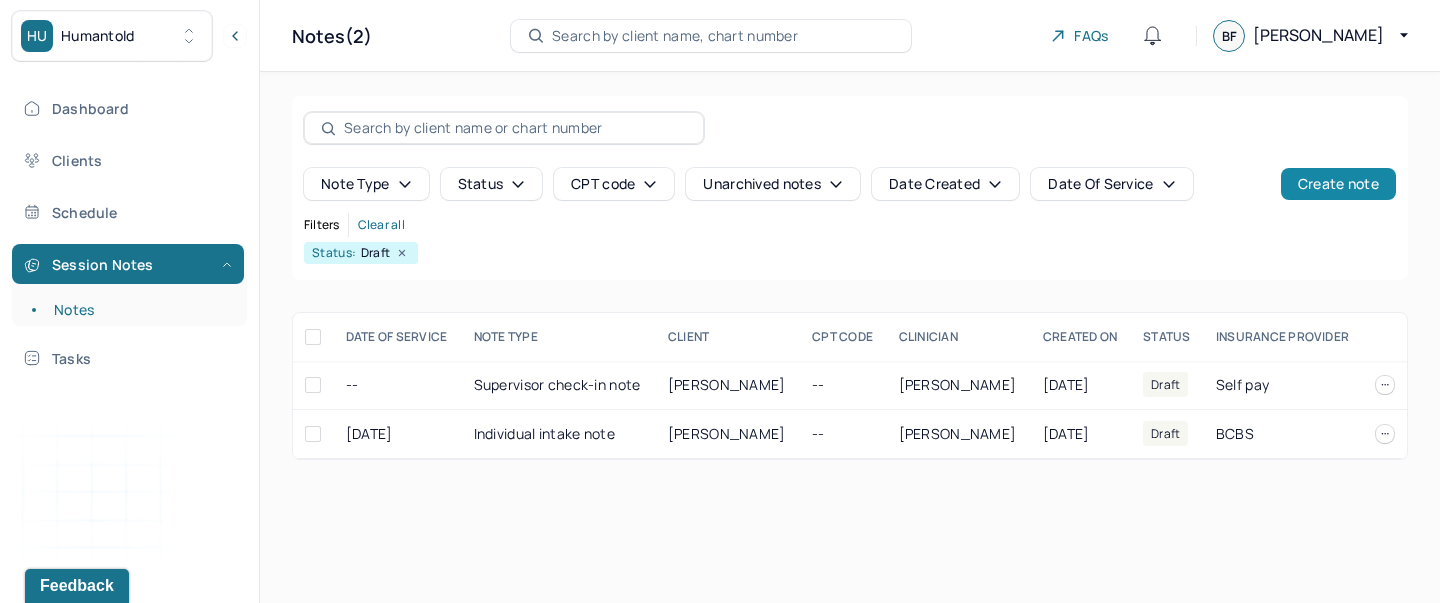 click on "Create note" at bounding box center (1338, 184) 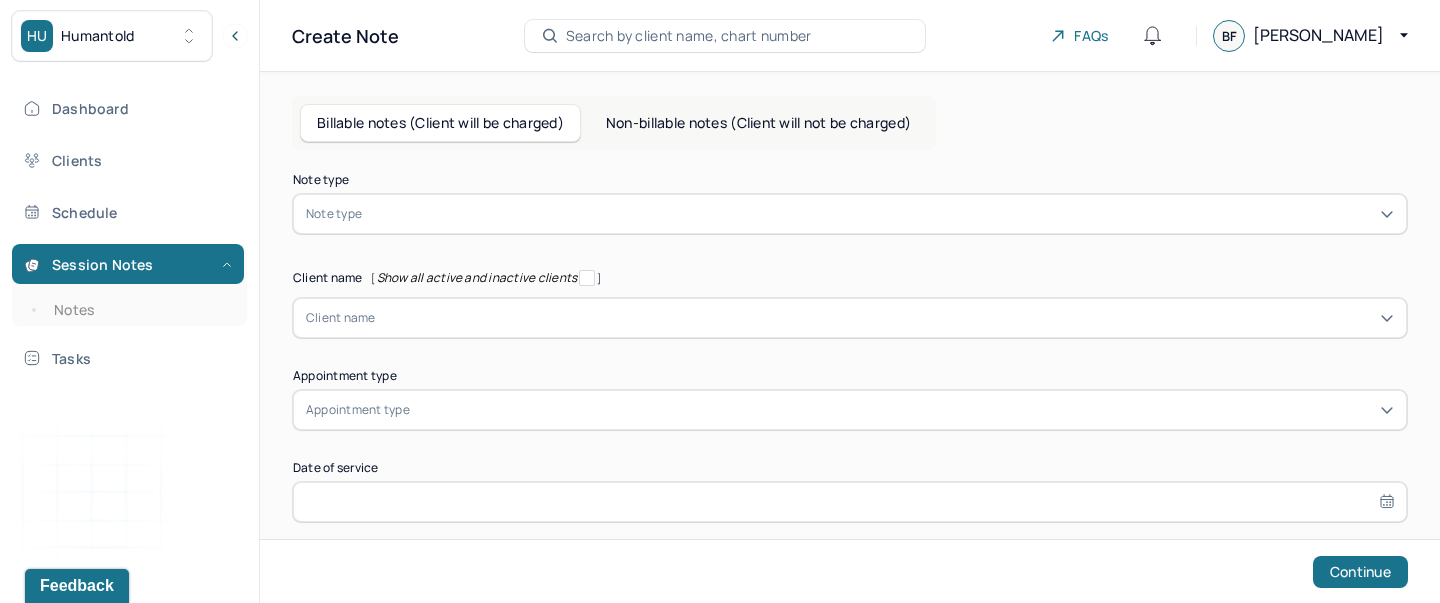 click at bounding box center [880, 214] 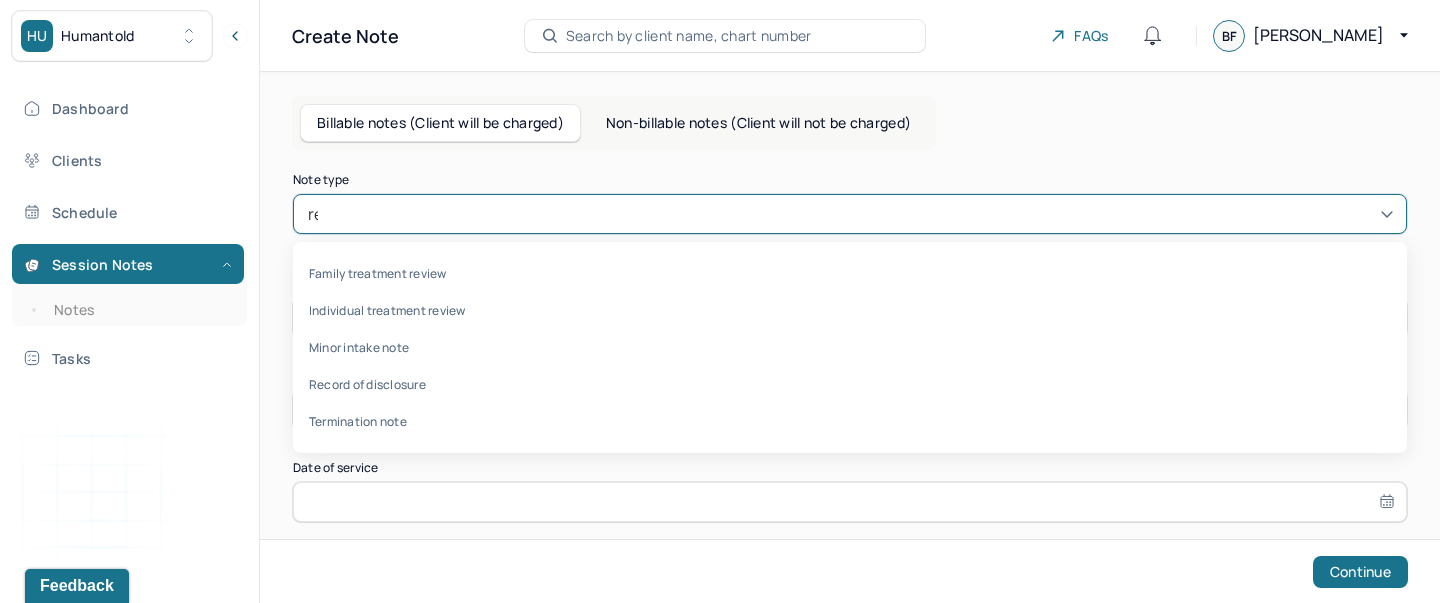 type on "rec" 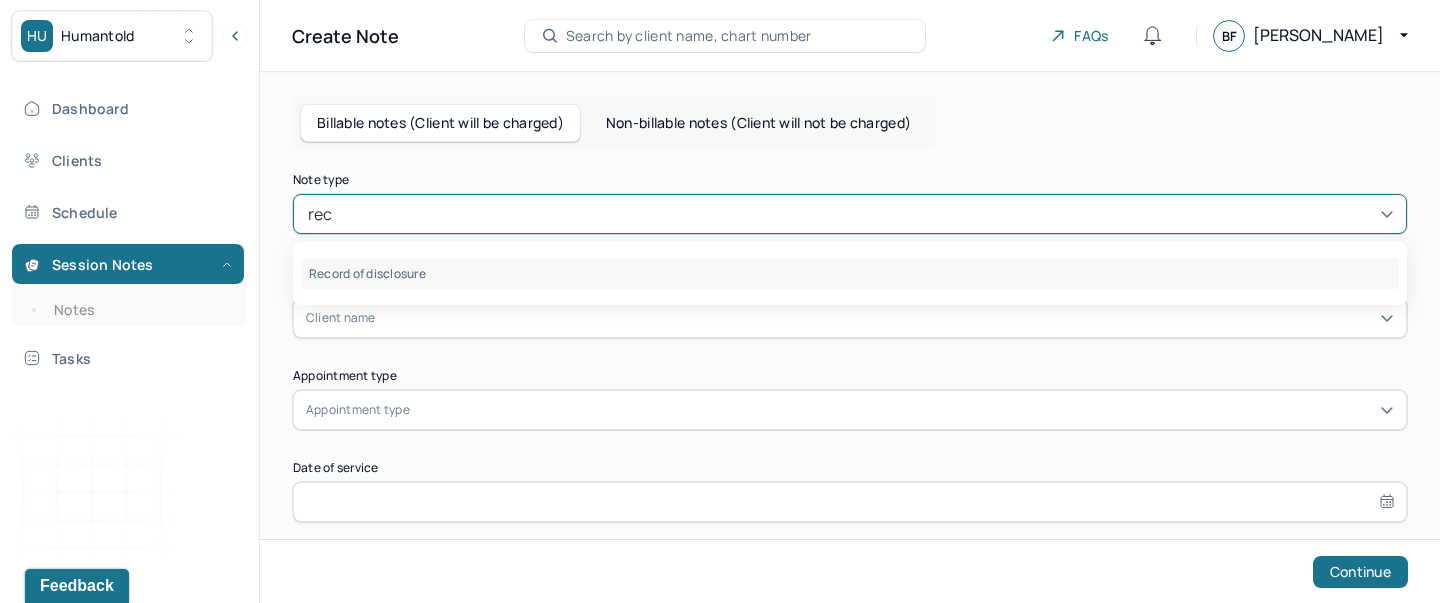 click on "Record of disclosure" at bounding box center (850, 273) 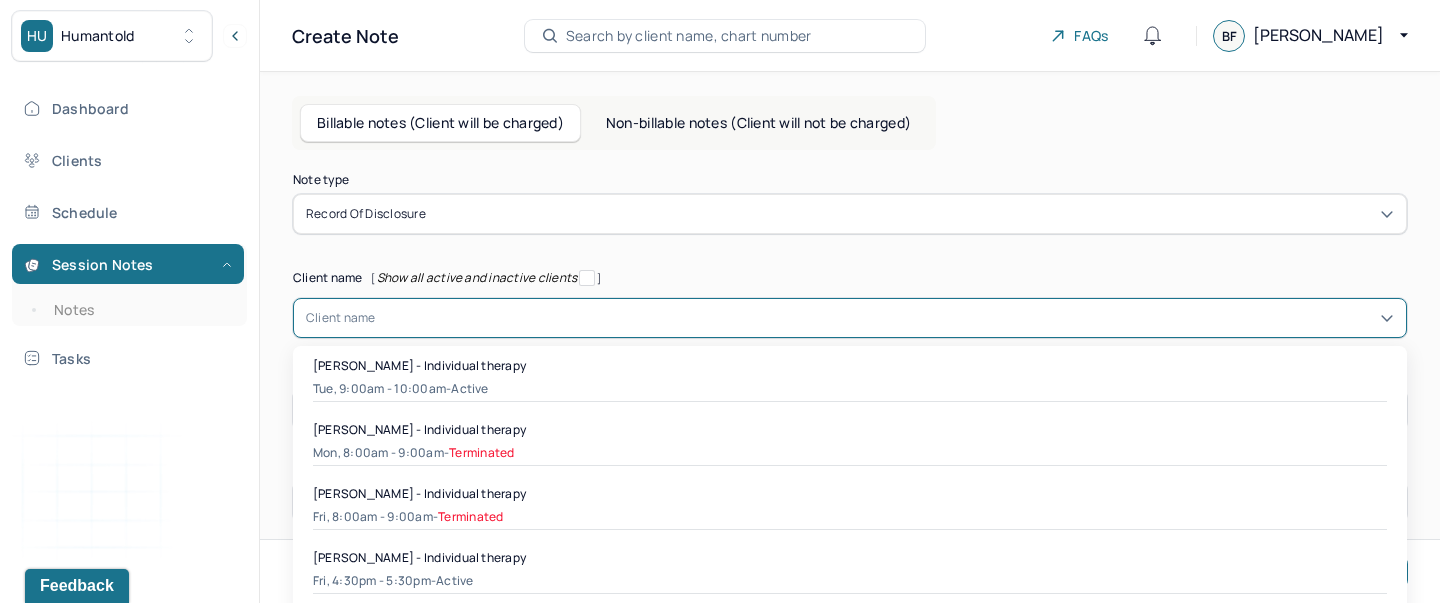 click on "[object Object], 1 of 37. 37 results available. Use Up and Down to choose options, press Enter to select the currently focused option, press Escape to exit the menu, press Tab to select the option and exit the menu. Client name [PERSON_NAME] - Individual therapy Tue, 9:00am - 10:00am  -  active [PERSON_NAME] - Individual therapy Mon, 8:00am - 9:00am  -  Terminated [PERSON_NAME] - Individual therapy Fri, 8:00am - 9:00am  -  Terminated [PERSON_NAME] - Individual therapy Fri, 4:30pm - 5:30pm  -  active [PERSON_NAME] - Individual therapy Wed, 8:00am - 9:00am  -  active [PERSON_NAME] - Individual therapy Wed, 5:00pm - 6:00pm  -  active [PERSON_NAME] - Individual therapy Mon, 1:00pm - 1:20pm  -  active [PERSON_NAME] - Individual therapy Mon, 8:00am - 9:00am  -  active [PERSON_NAME] - Individual therapy Thu, 7:00pm - 8:00pm  -  active [PERSON_NAME] - Individual therapy Thu, 8:00pm - 9:00pm  -  active Gleb Pobegailo - Individual therapy Tue, 6:00pm - 7:00pm  -  Terminated Fri, 5:30pm - 6:30pm" at bounding box center [850, 318] 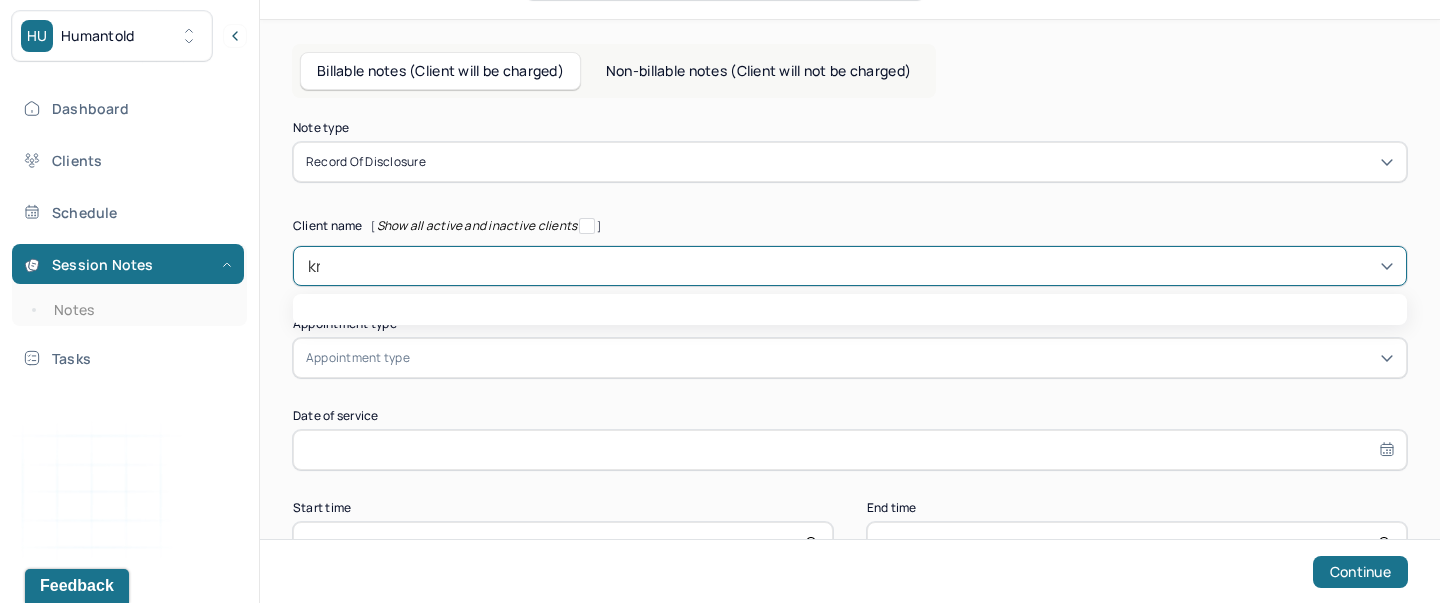 type on "kry" 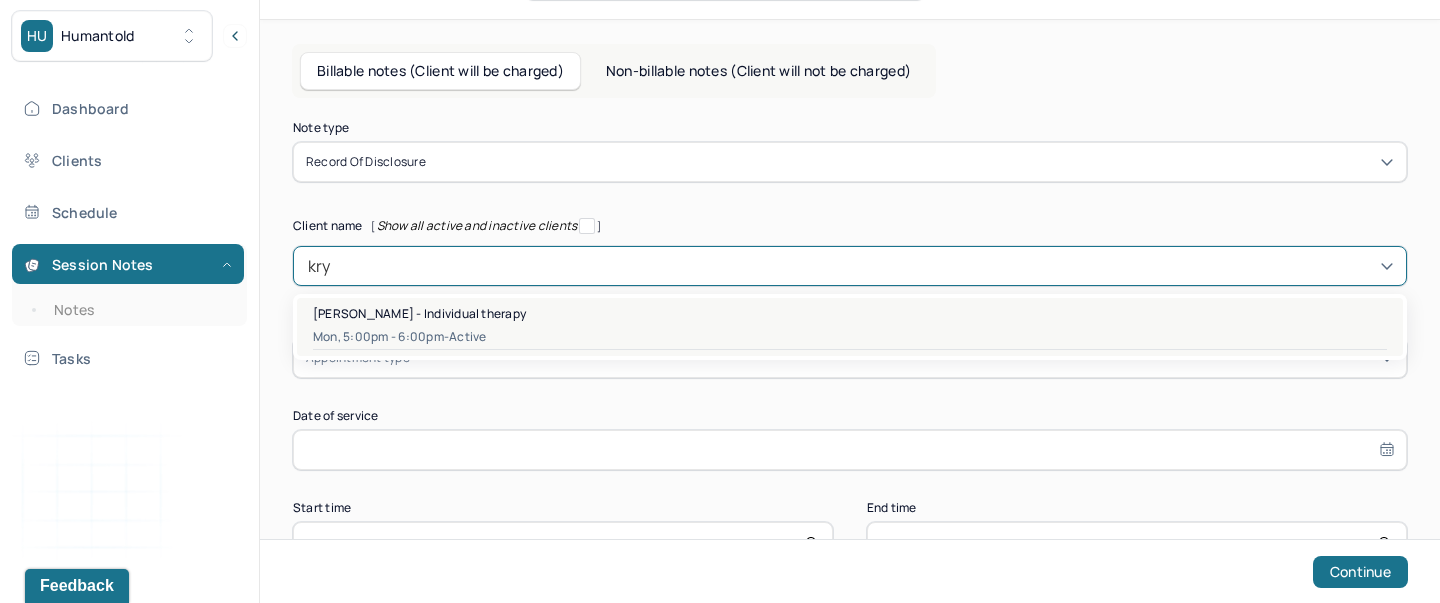 click on "[PERSON_NAME] - Individual therapy Mon, 5:00pm - 6:00pm  -  active" at bounding box center [850, 327] 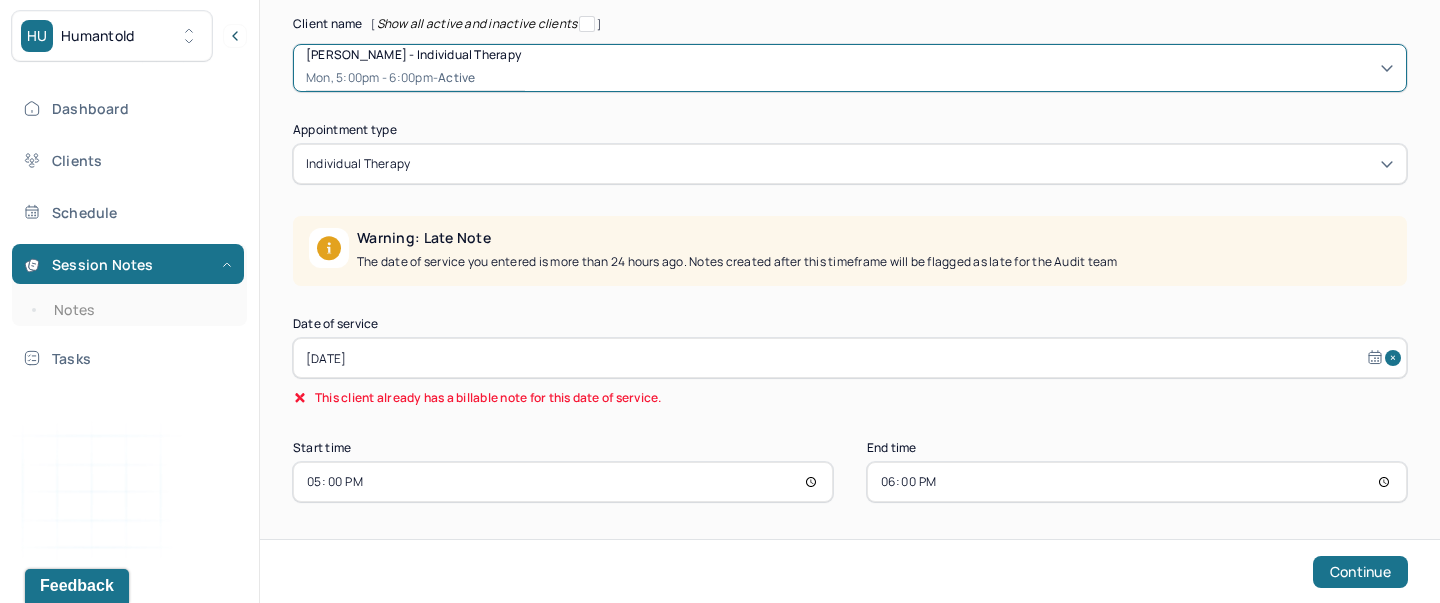 scroll, scrollTop: 258, scrollLeft: 0, axis: vertical 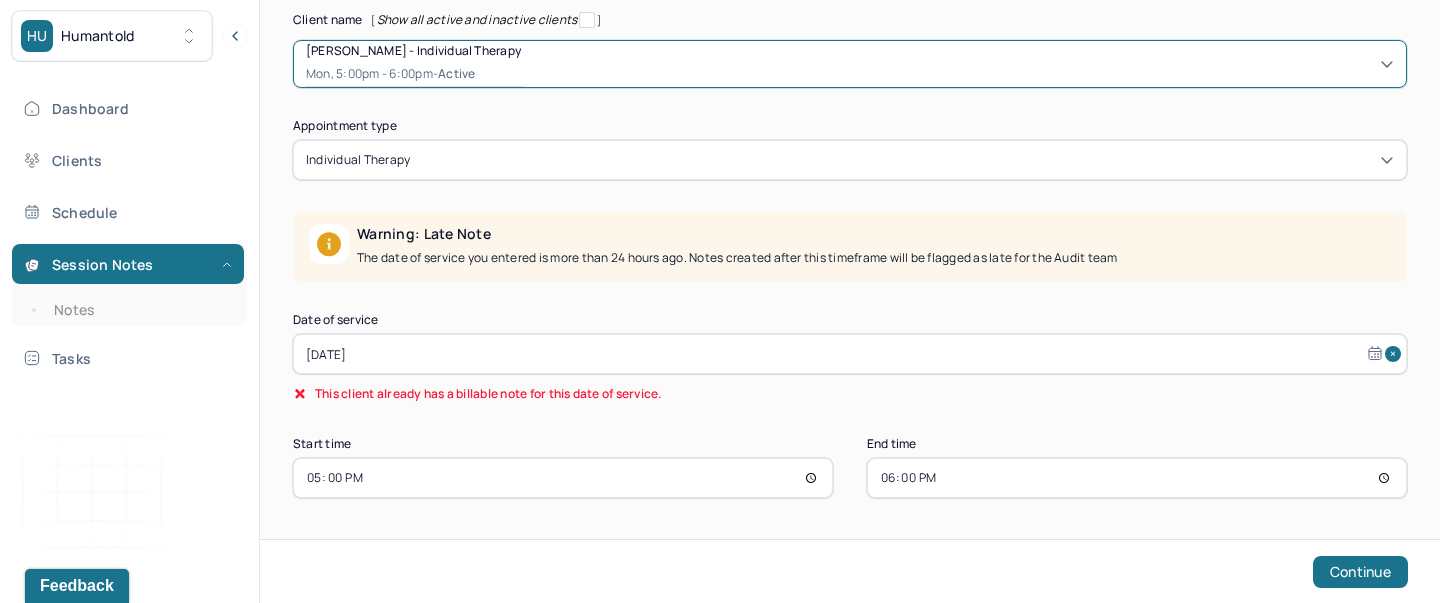 select on "5" 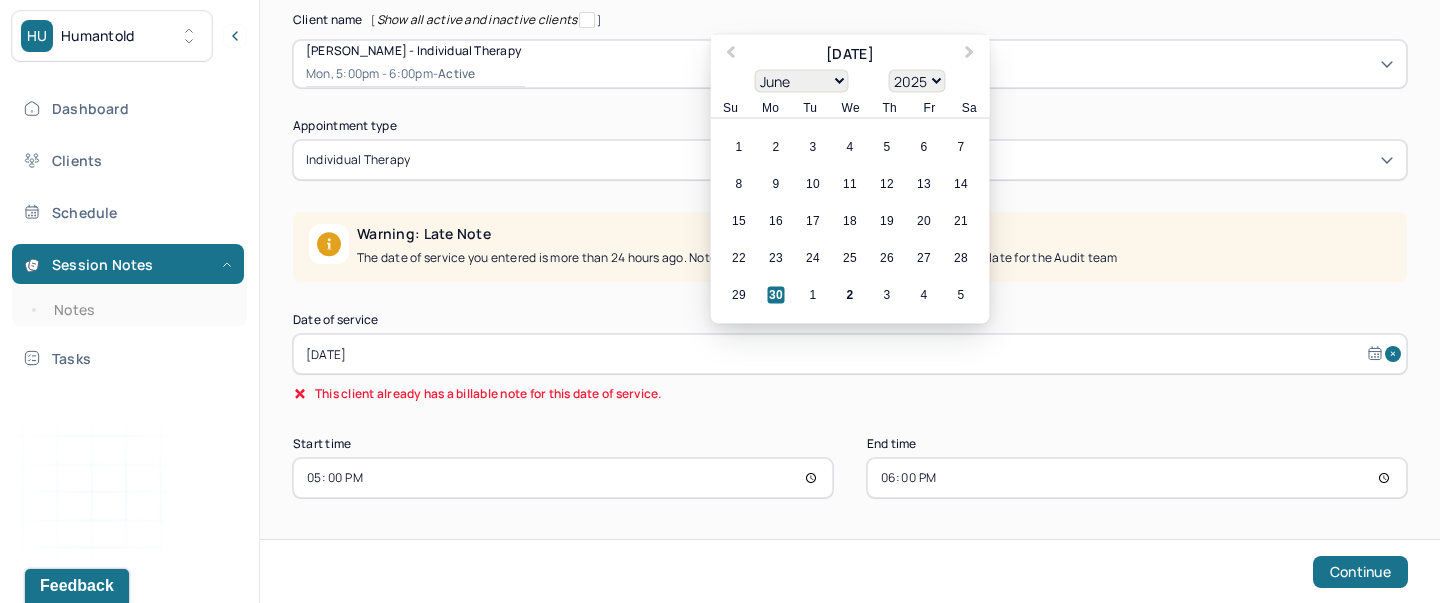 click on "[DATE]" at bounding box center (850, 354) 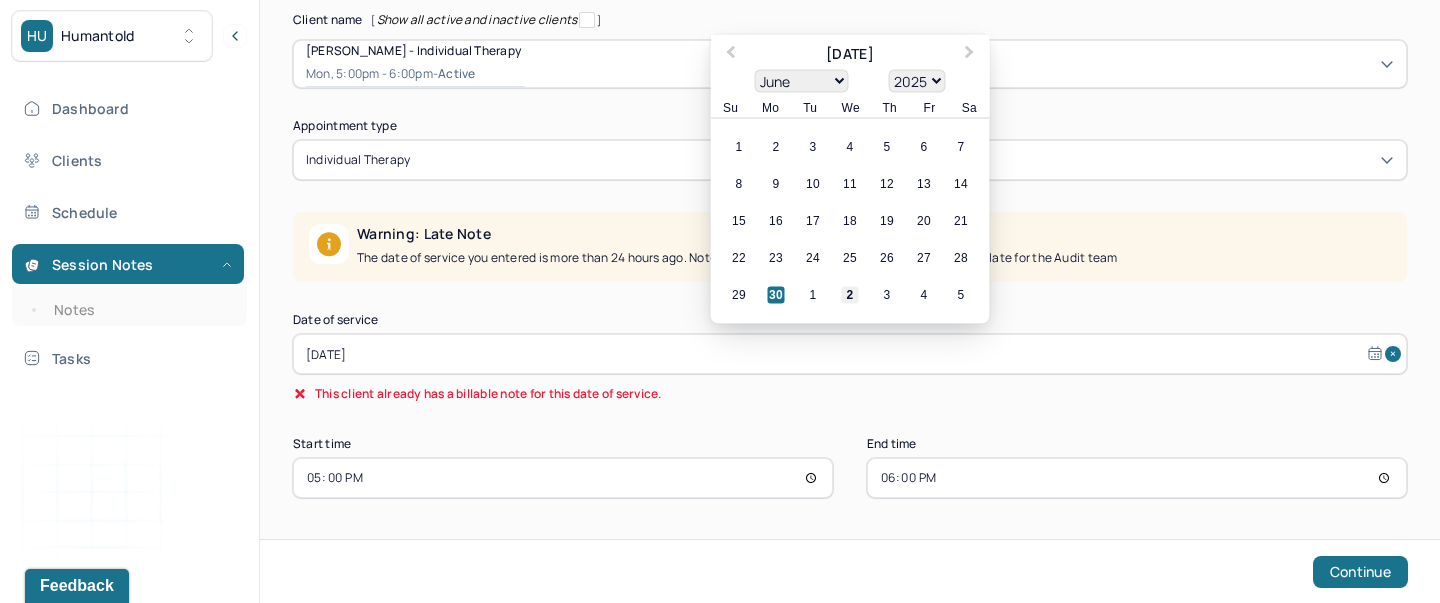 click on "2" at bounding box center (850, 295) 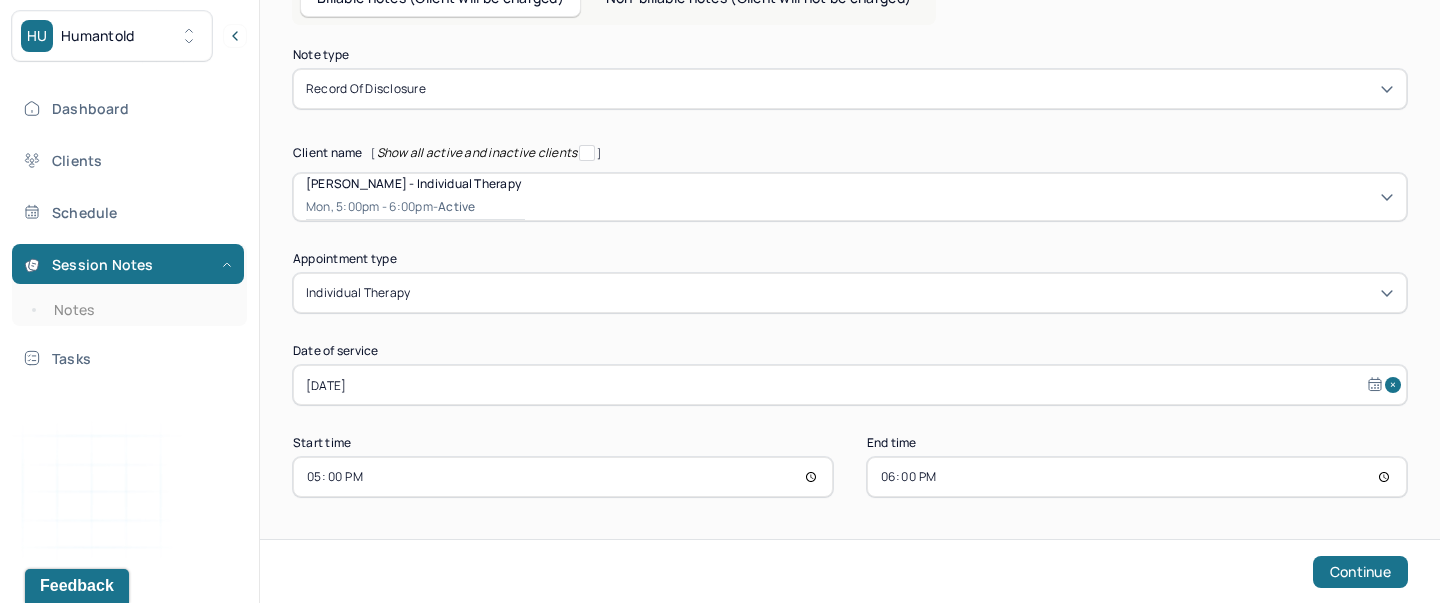 scroll, scrollTop: 124, scrollLeft: 0, axis: vertical 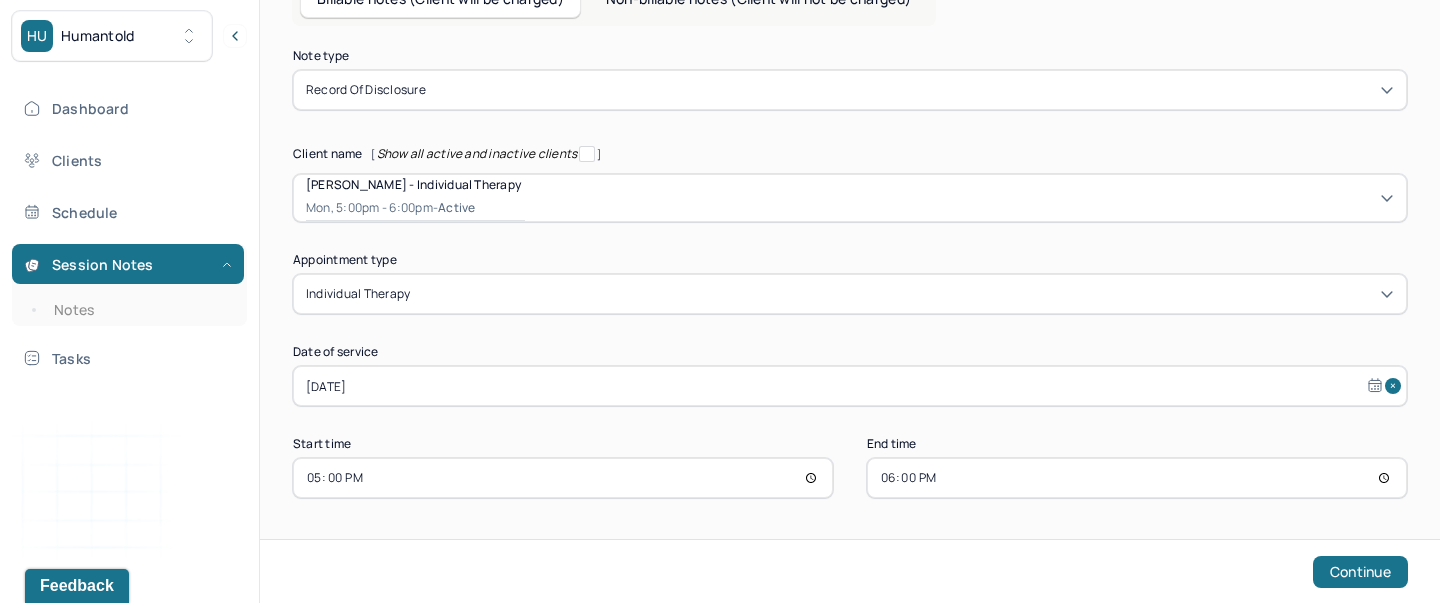 click on "17:00" at bounding box center (563, 478) 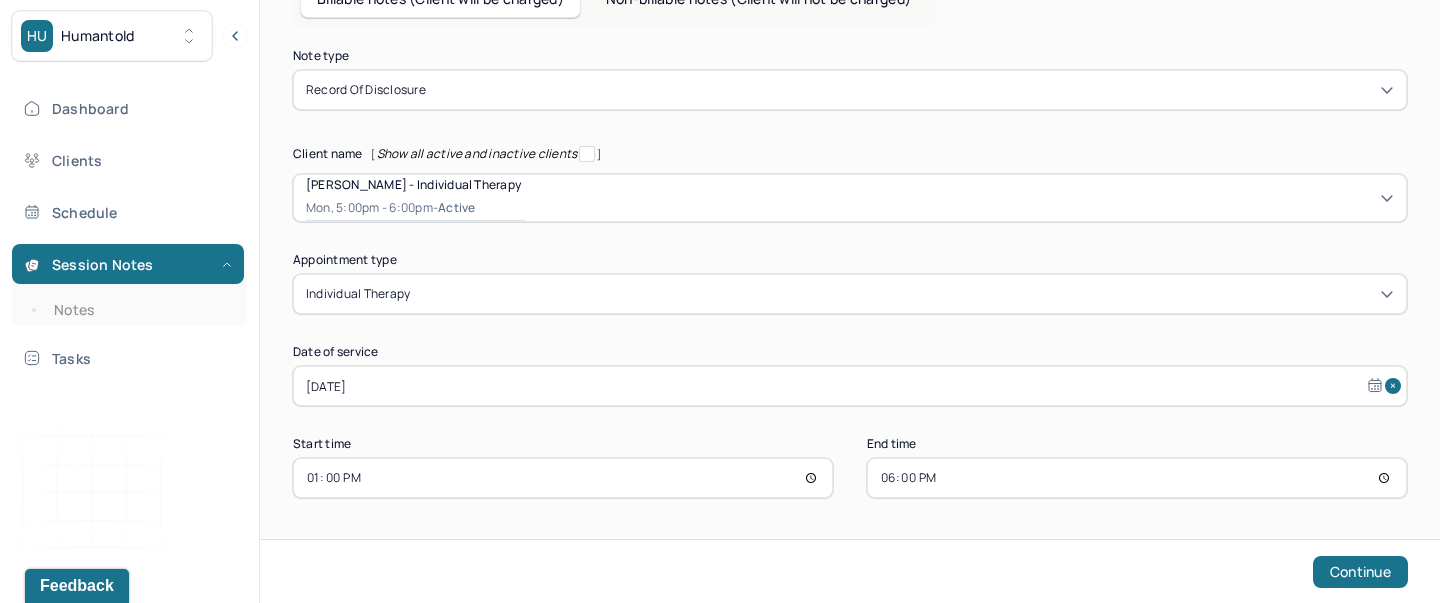 click on "13:00" at bounding box center [563, 478] 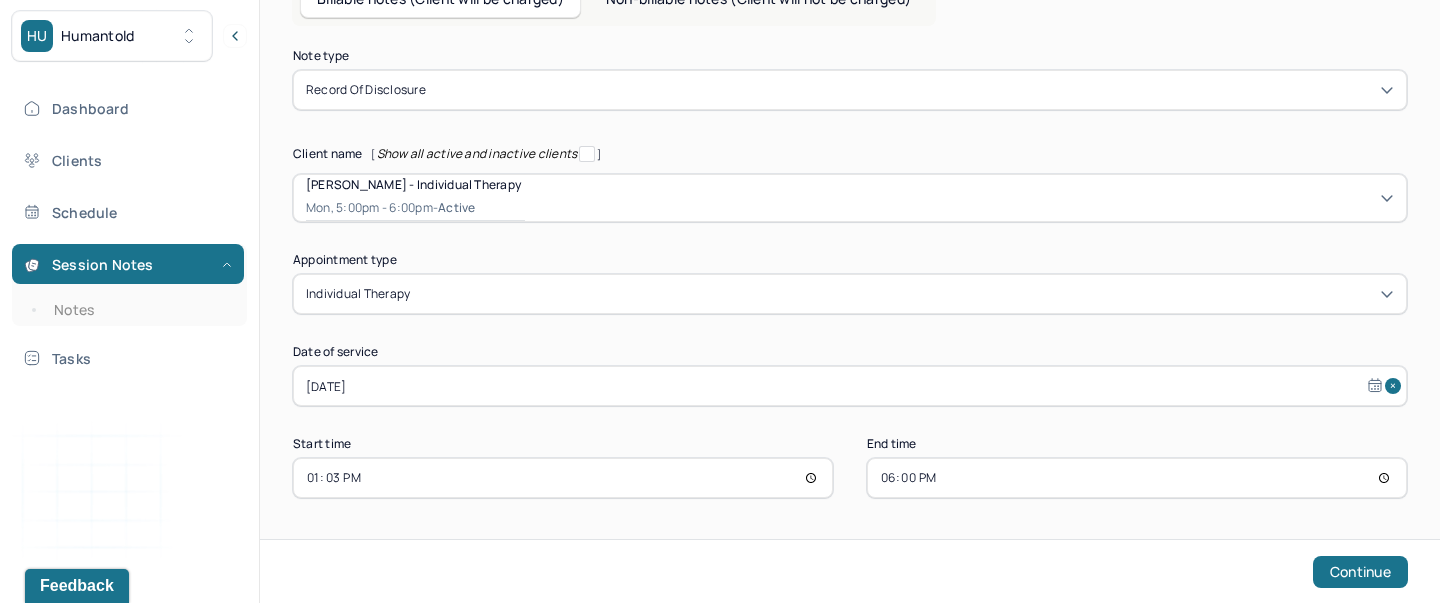 type on "13:30" 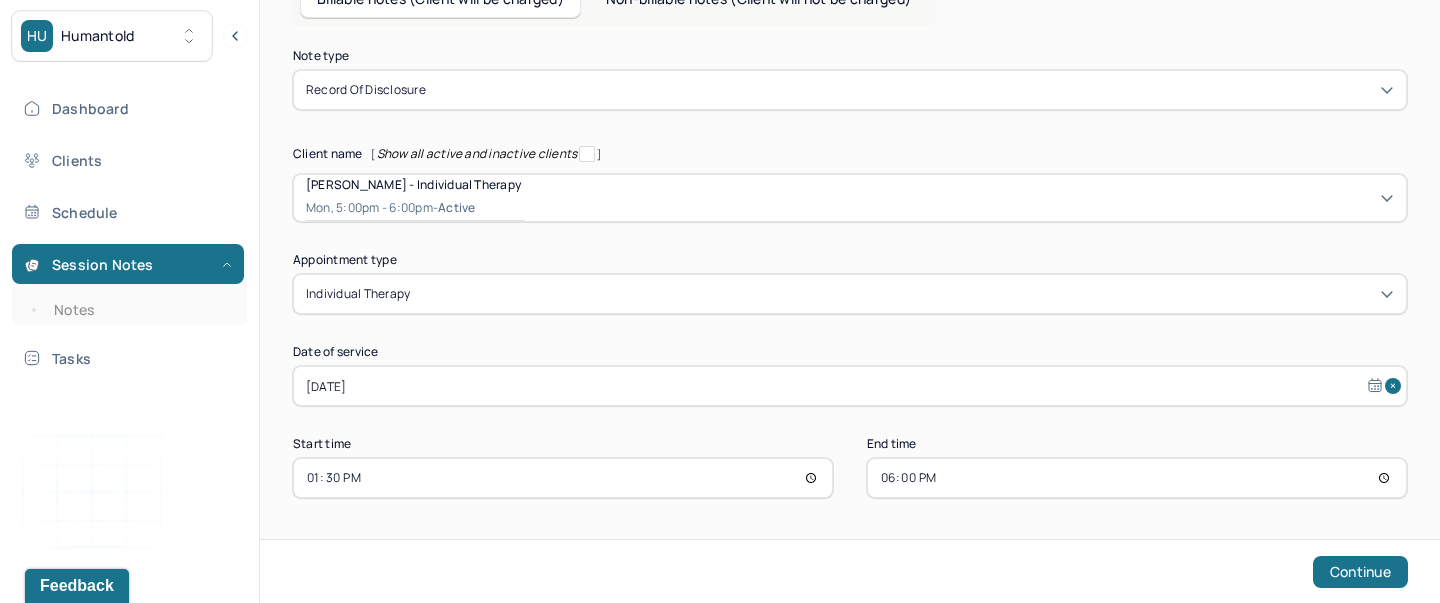 click on "18:00" at bounding box center (1137, 478) 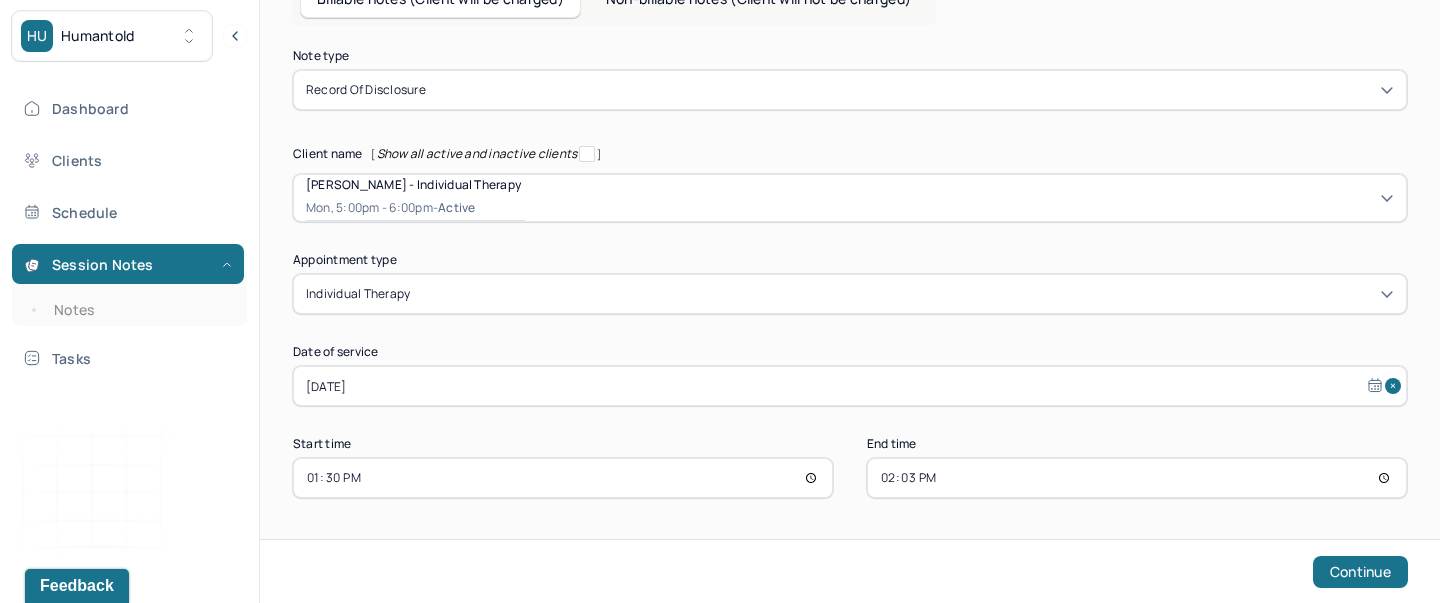 type on "14:30" 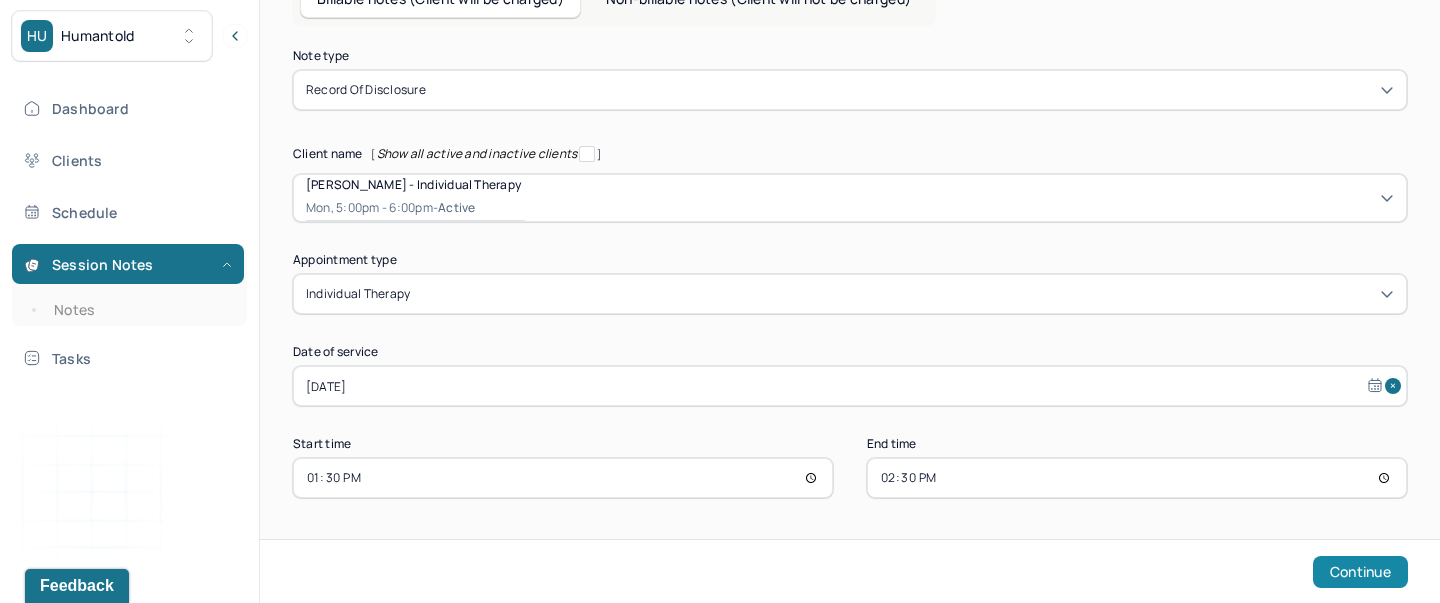 click on "Continue" at bounding box center (1360, 572) 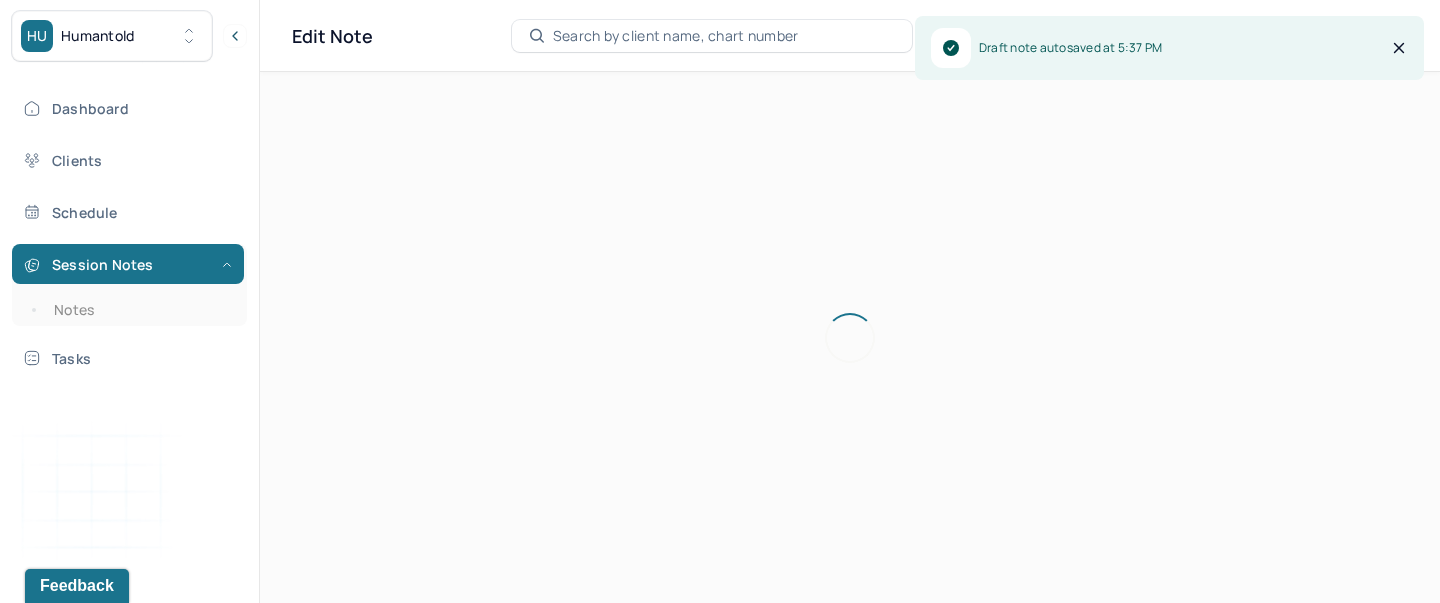 scroll, scrollTop: 0, scrollLeft: 0, axis: both 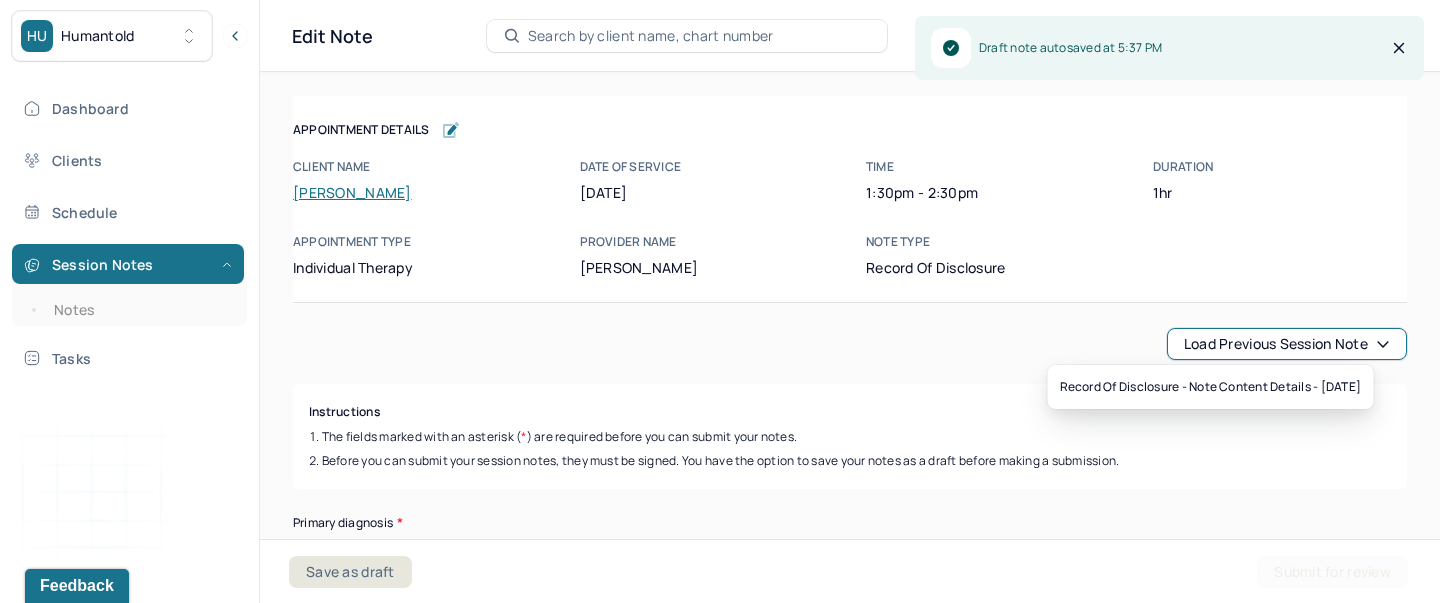 click on "Load previous session note" at bounding box center [1287, 344] 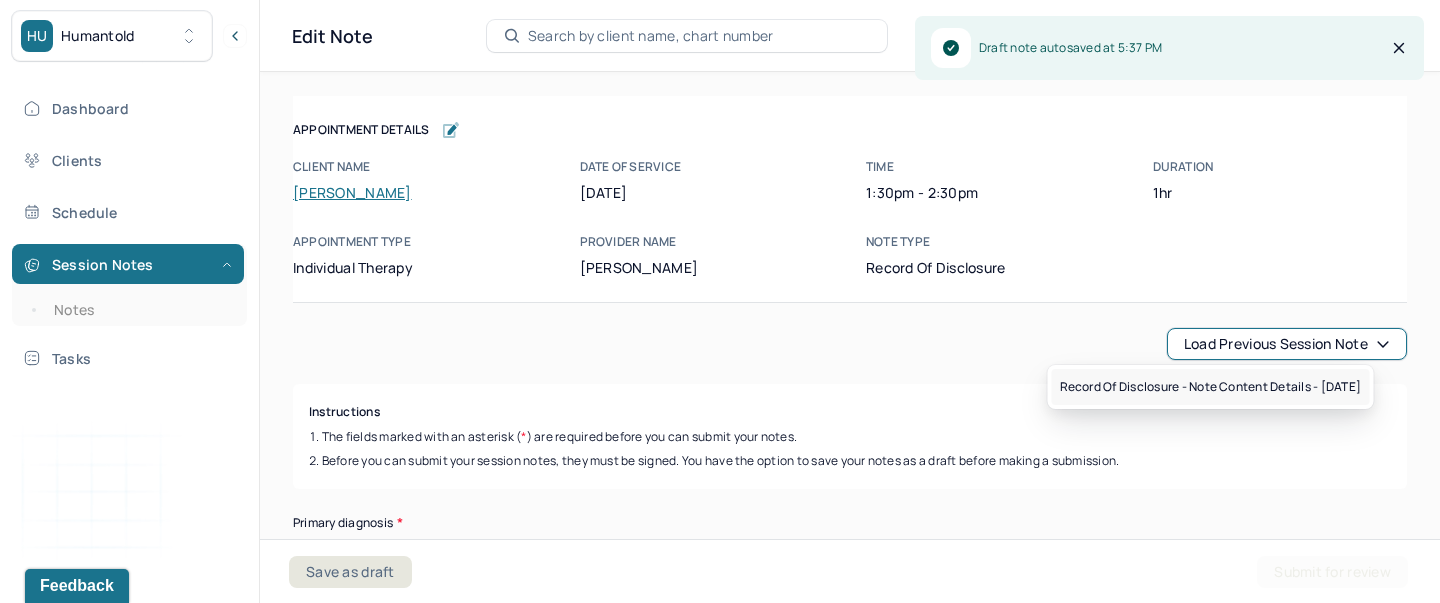 click on "Record of disclosure   - Note content Details -   [DATE]" at bounding box center (1211, 387) 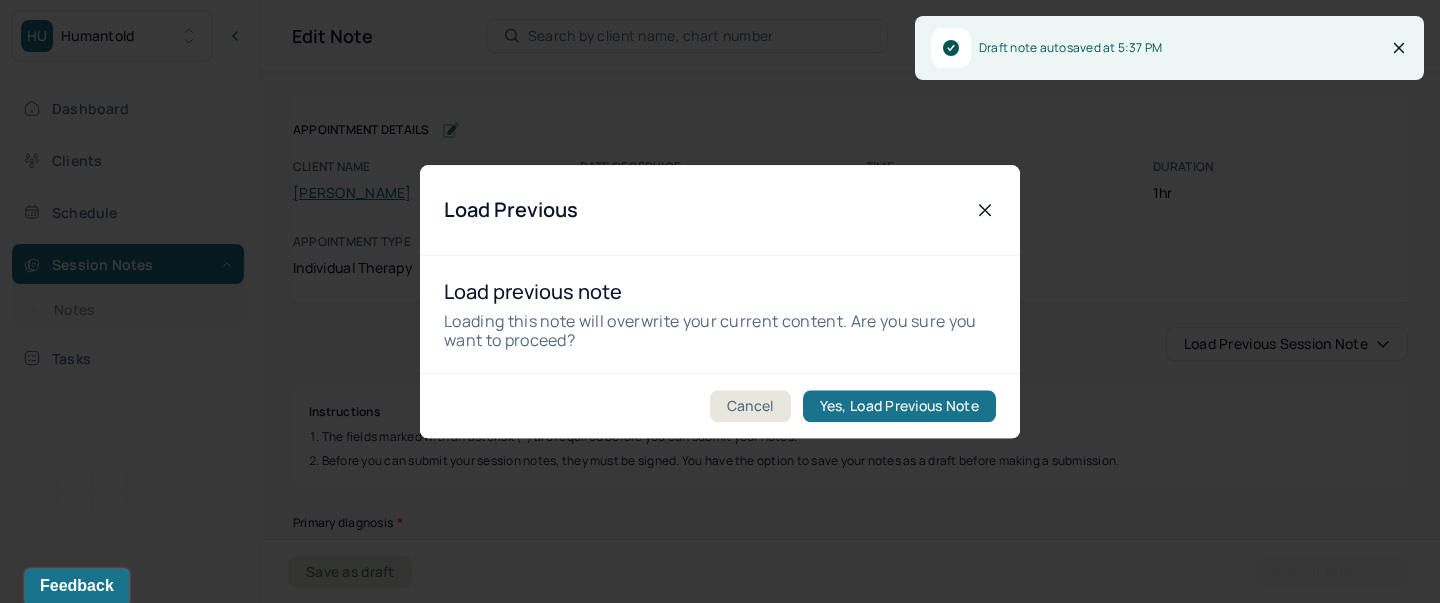 click on "Yes, Load Previous Note" at bounding box center [899, 406] 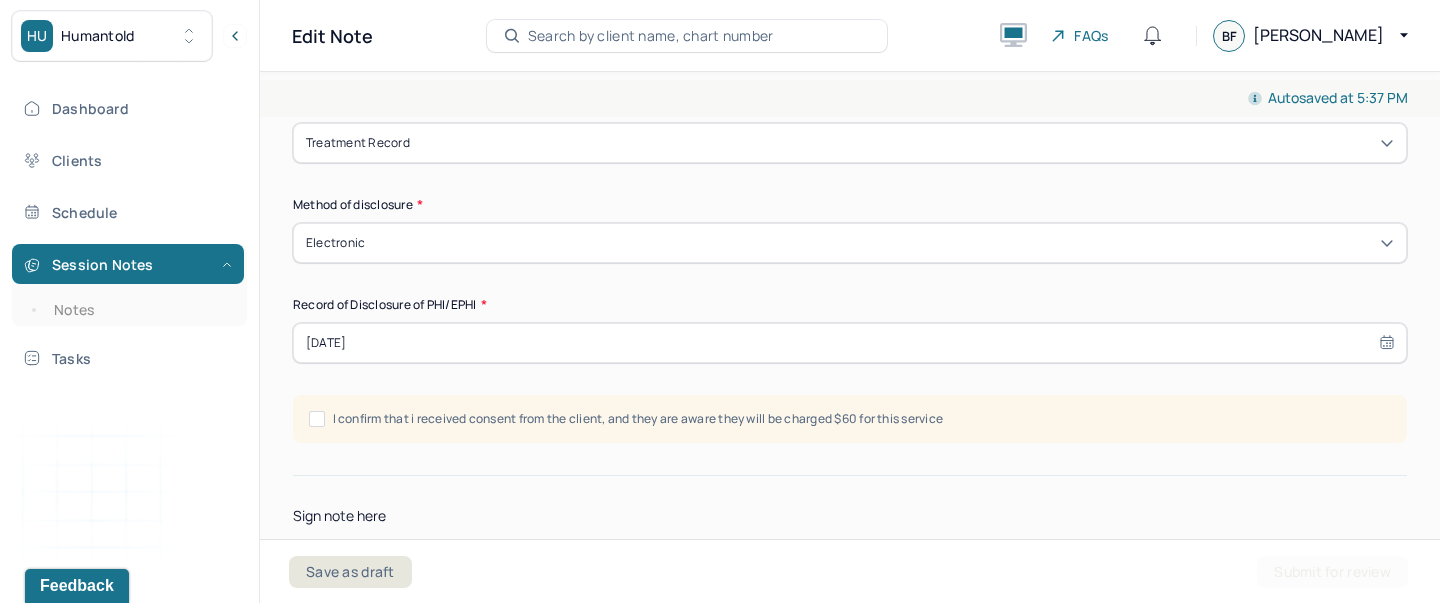 scroll, scrollTop: 1107, scrollLeft: 0, axis: vertical 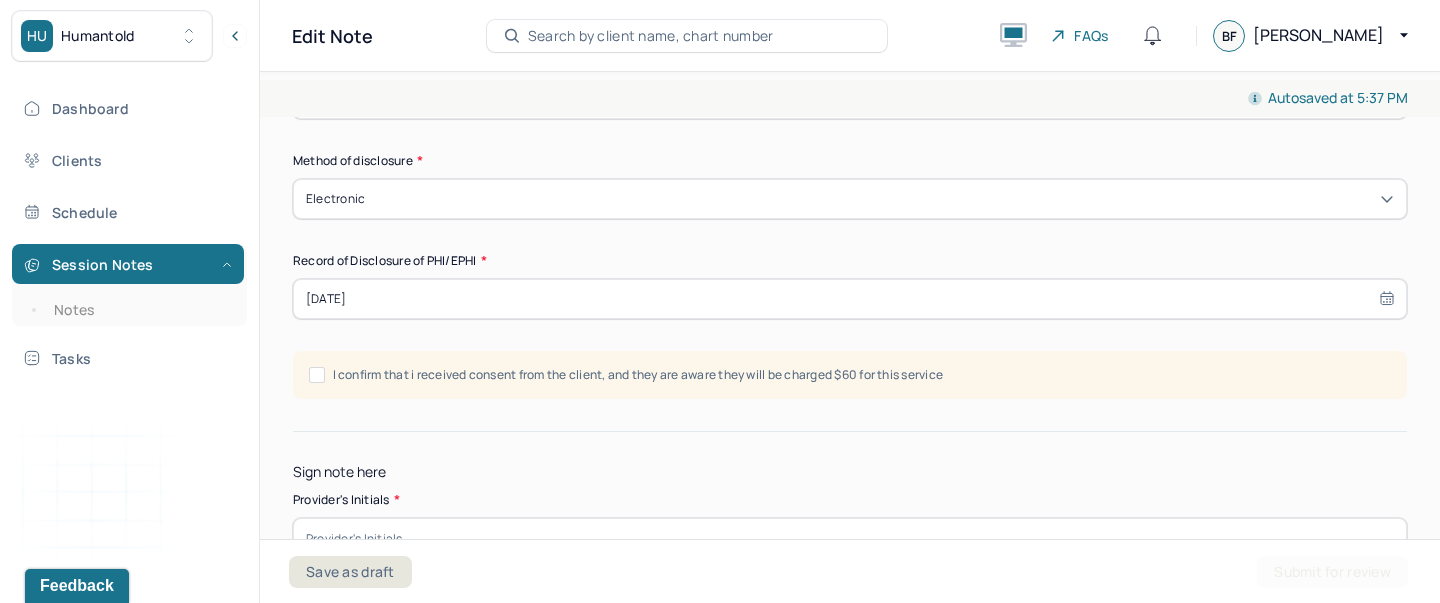 select on "6" 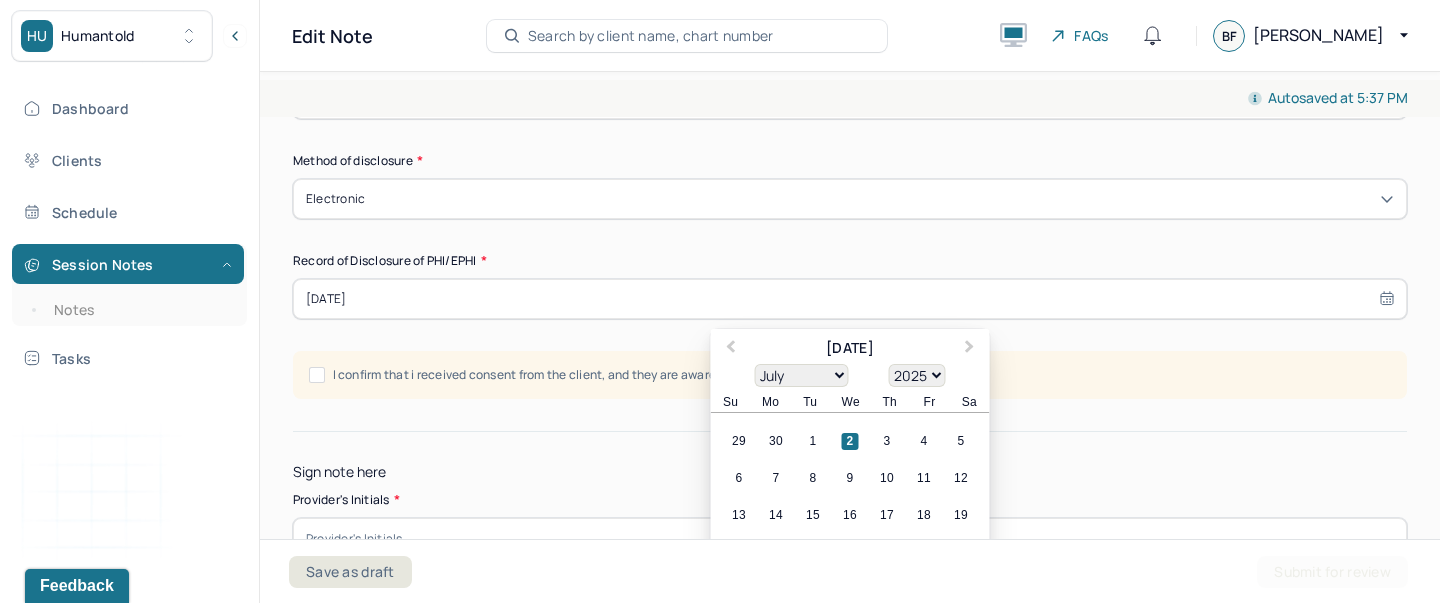 click on "[DATE]" at bounding box center [850, 299] 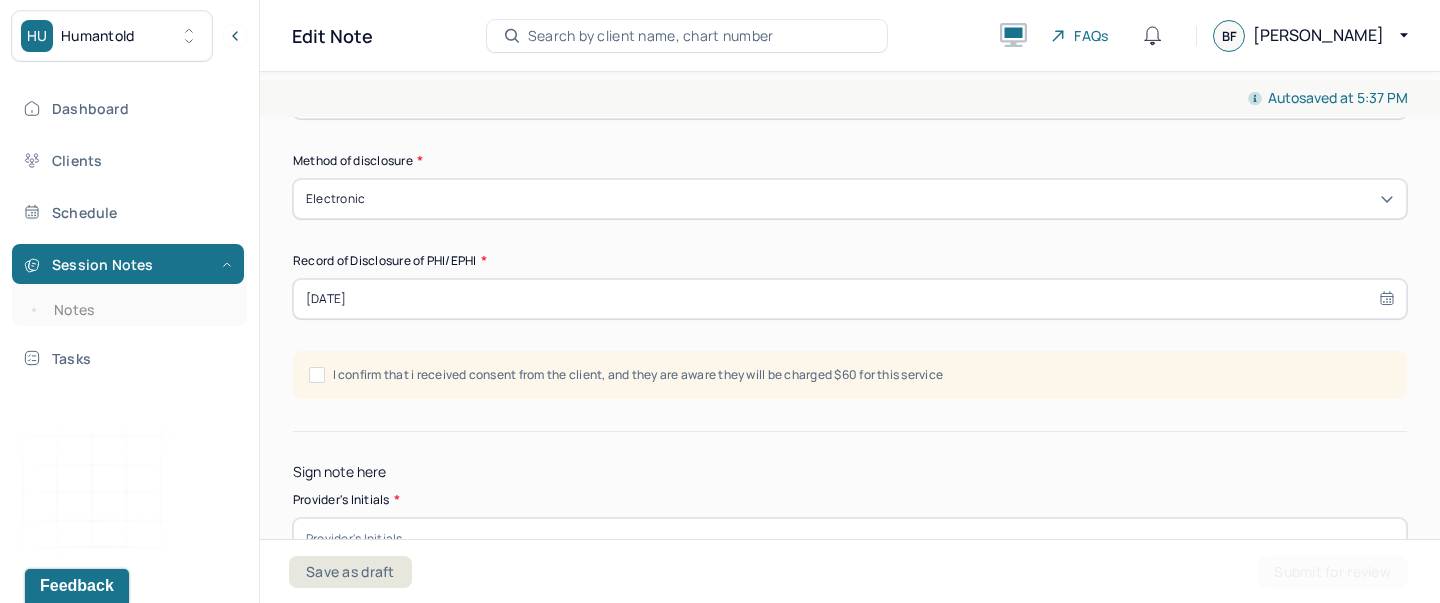 click on "I confirm that i received consent from the client, and they are aware they will be charged $60 for this service" at bounding box center [850, 375] 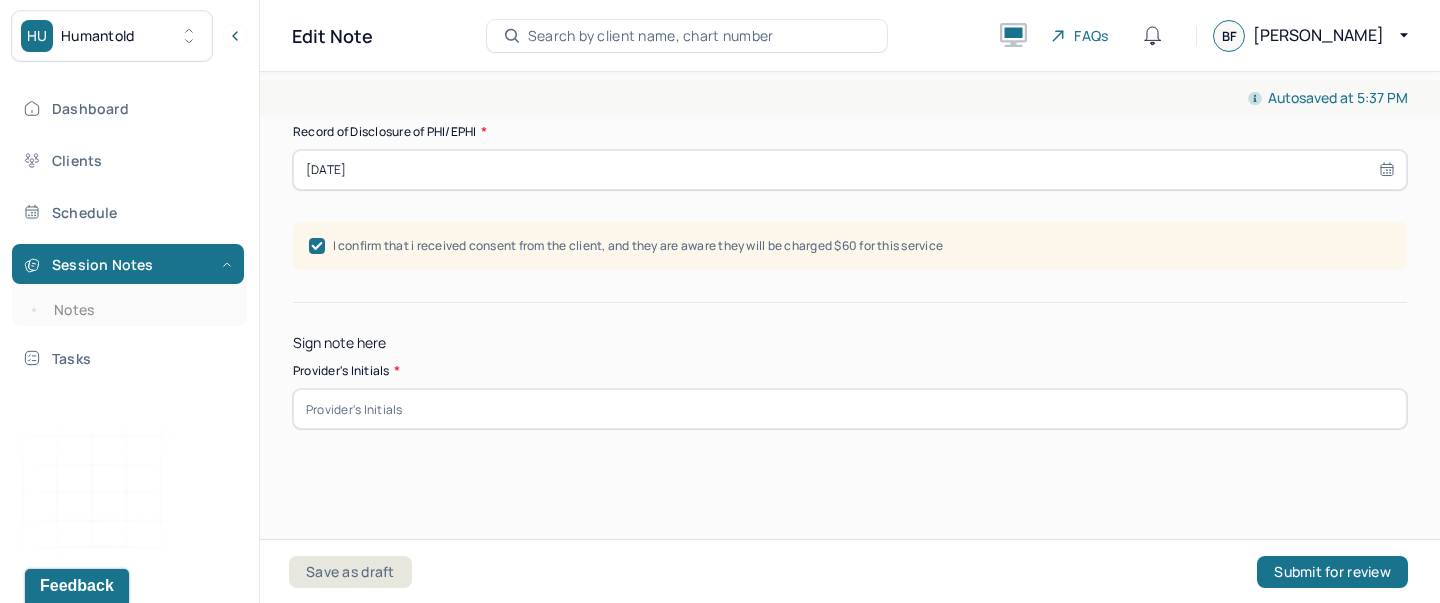 scroll, scrollTop: 1241, scrollLeft: 0, axis: vertical 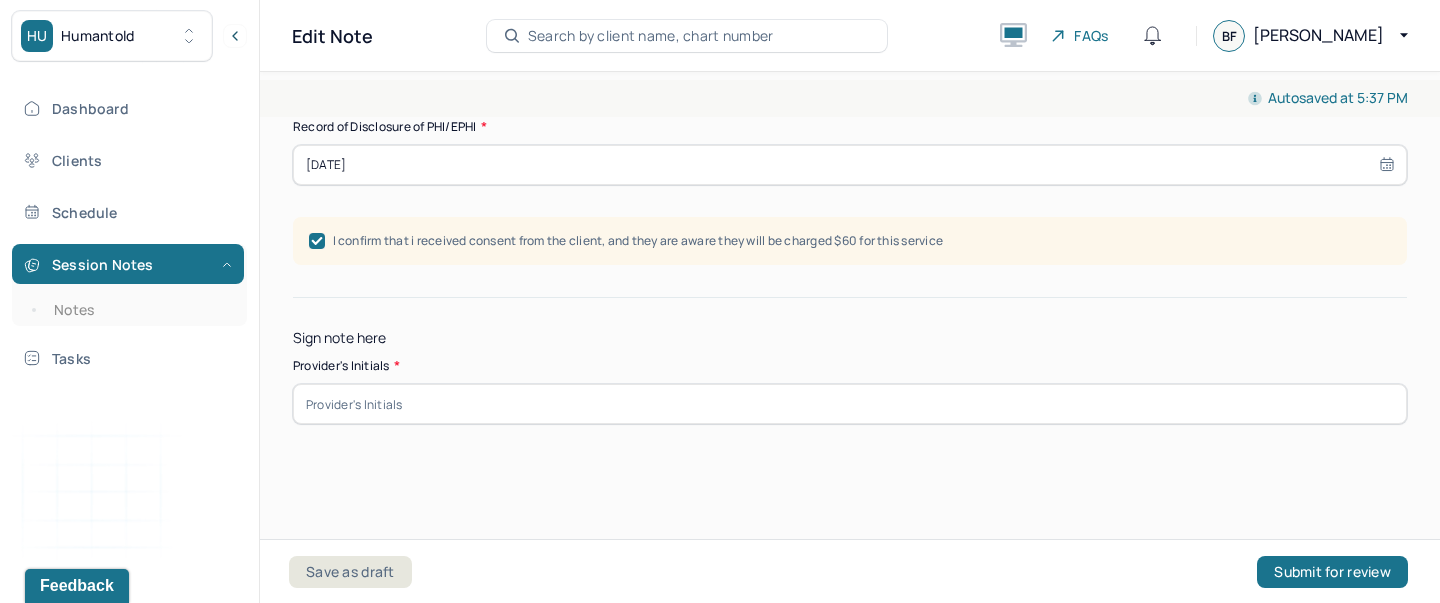 click at bounding box center (850, 404) 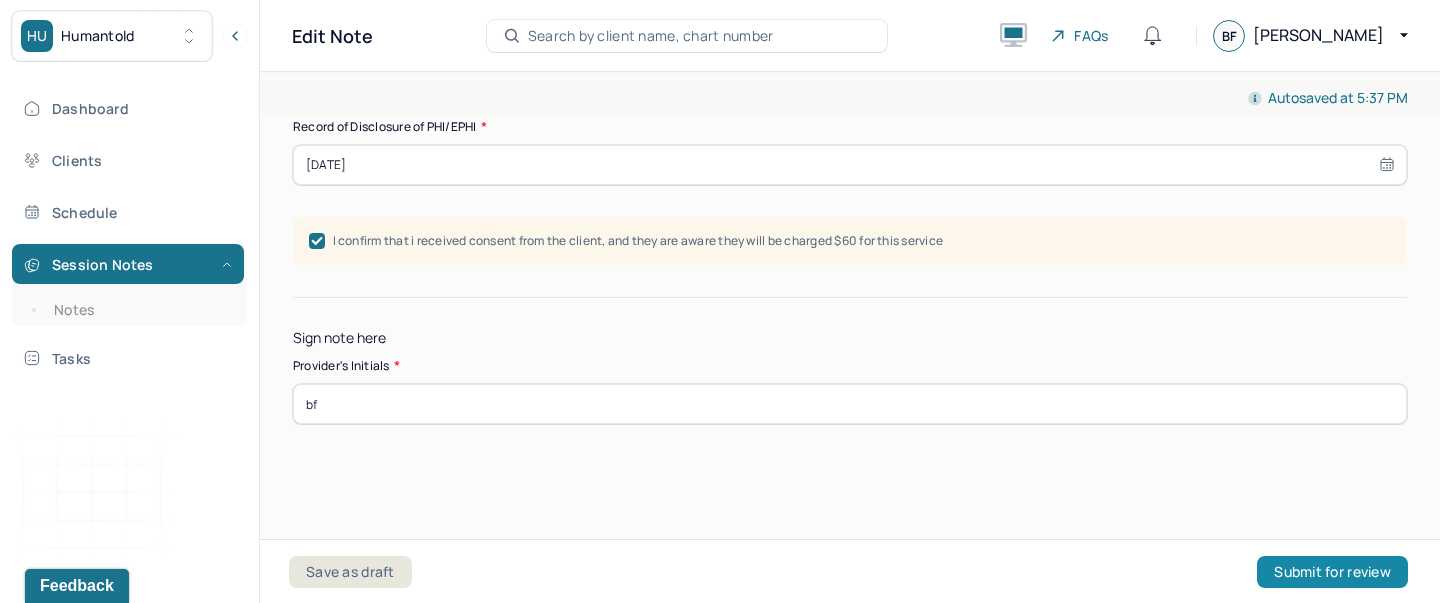 type on "bf" 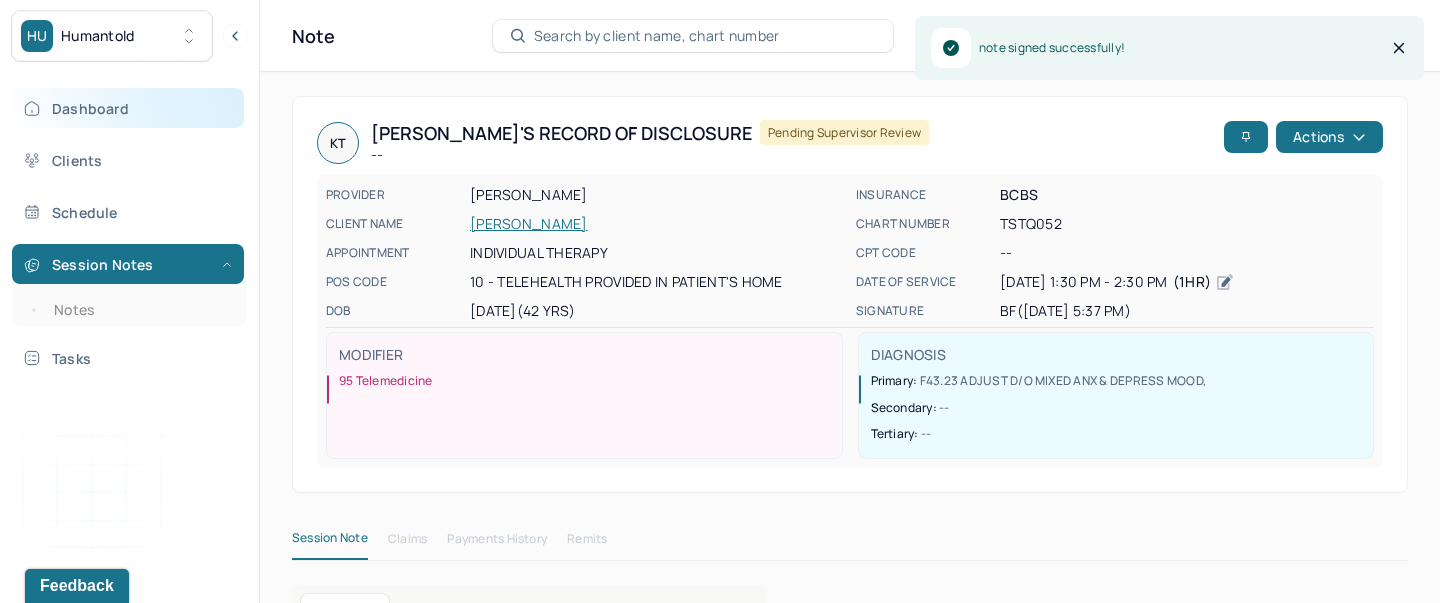 click on "Dashboard" at bounding box center (128, 108) 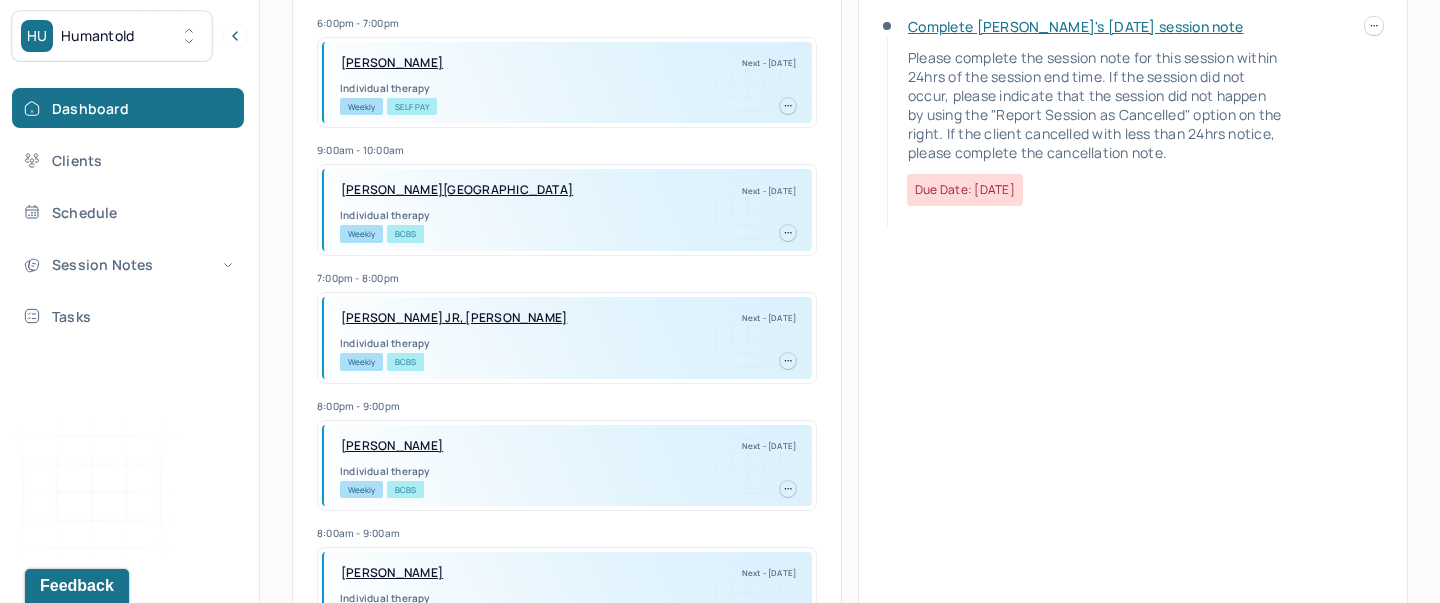 scroll, scrollTop: 530, scrollLeft: 0, axis: vertical 